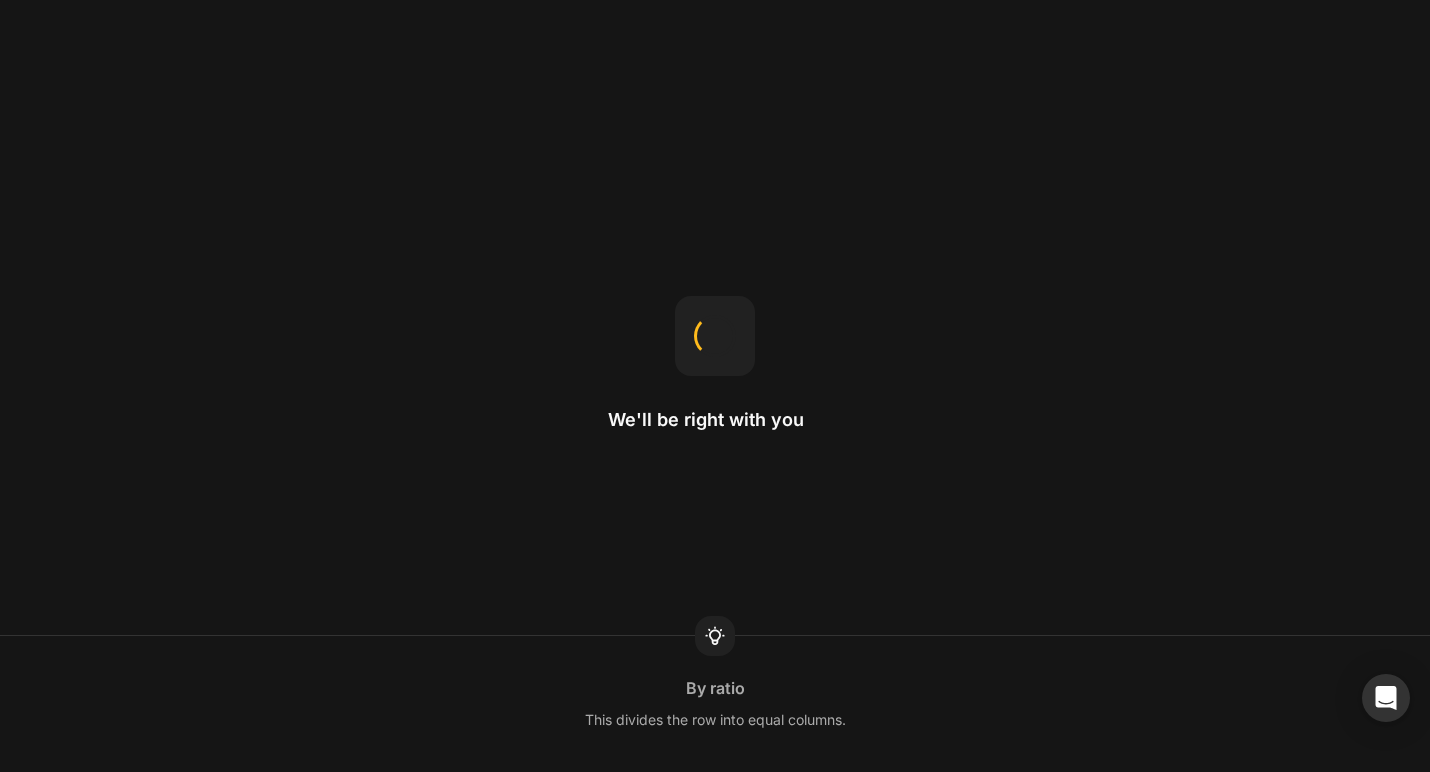 scroll, scrollTop: 0, scrollLeft: 0, axis: both 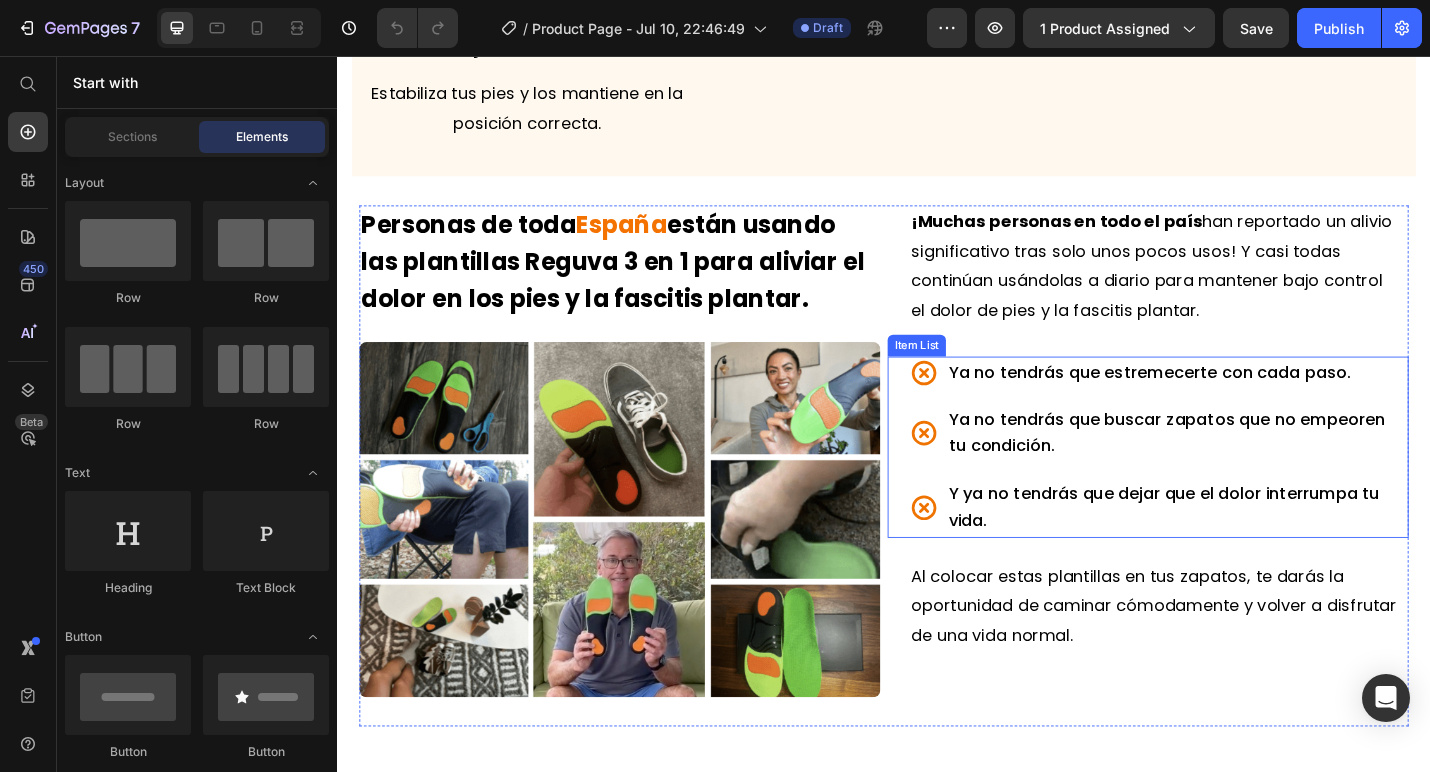 click on "¡Muchas personas en todo el país  han reportado un alivio significativo tras solo unos pocos usos! Y casi todas continúan usándolas a diario para mantener bajo control el dolor de pies y la fascitis plantar." at bounding box center (1231, 286) 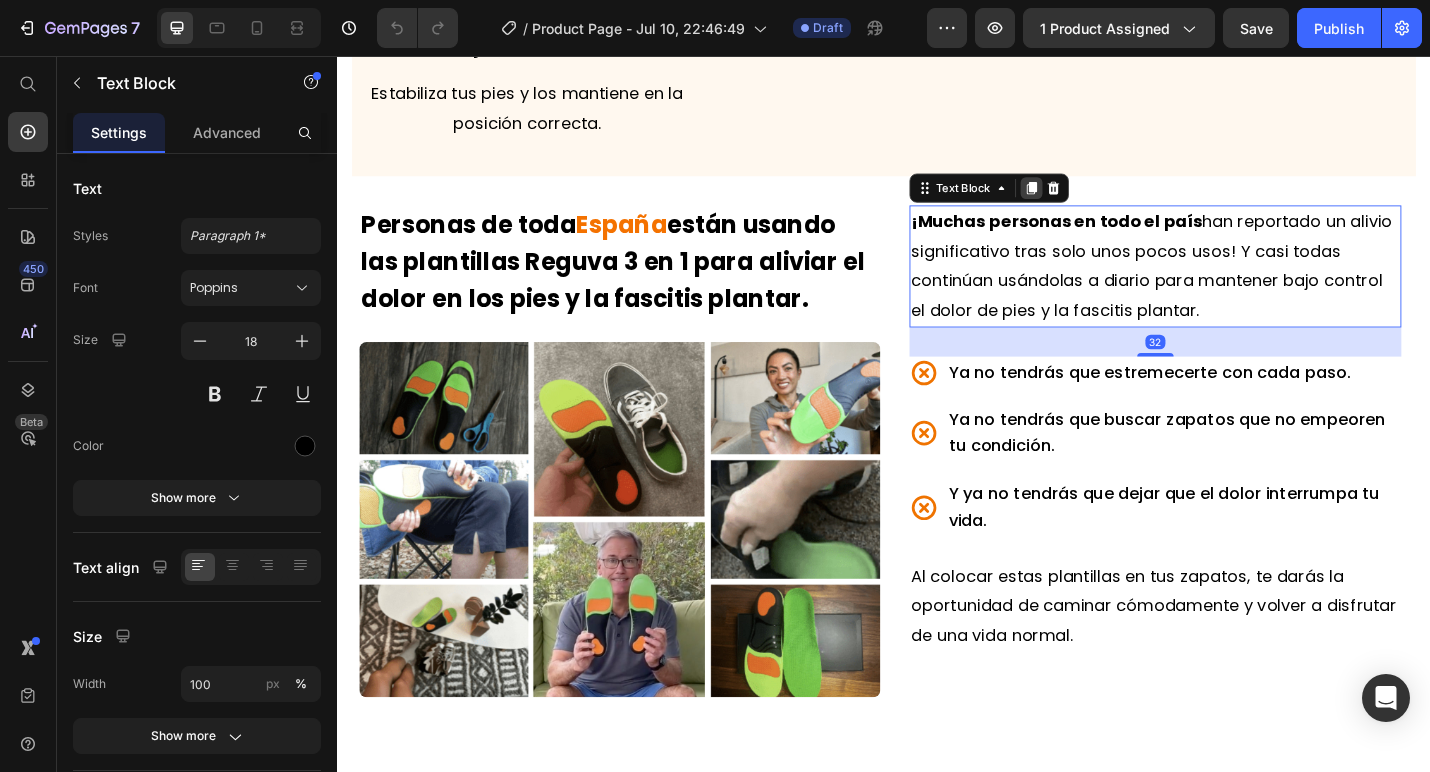 click 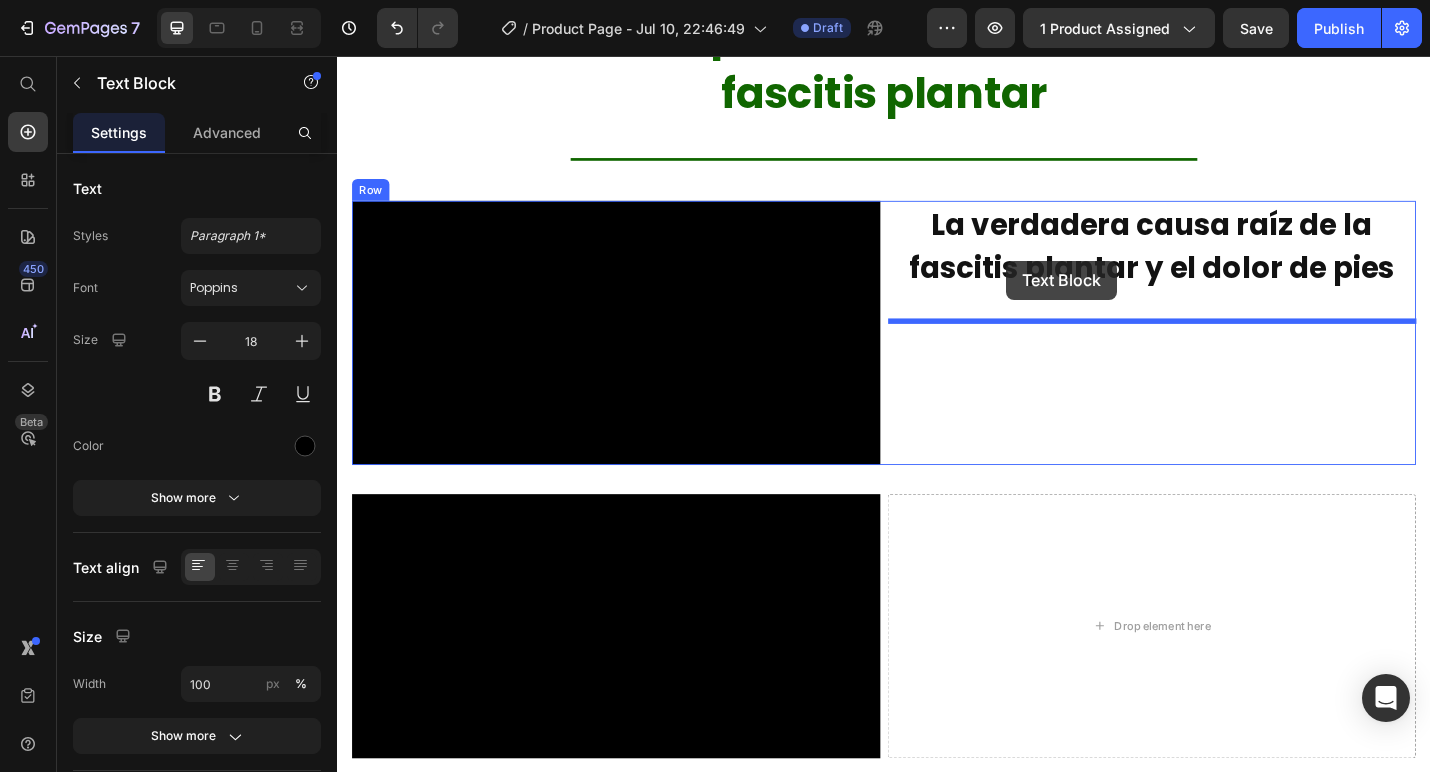 scroll, scrollTop: 1370, scrollLeft: 0, axis: vertical 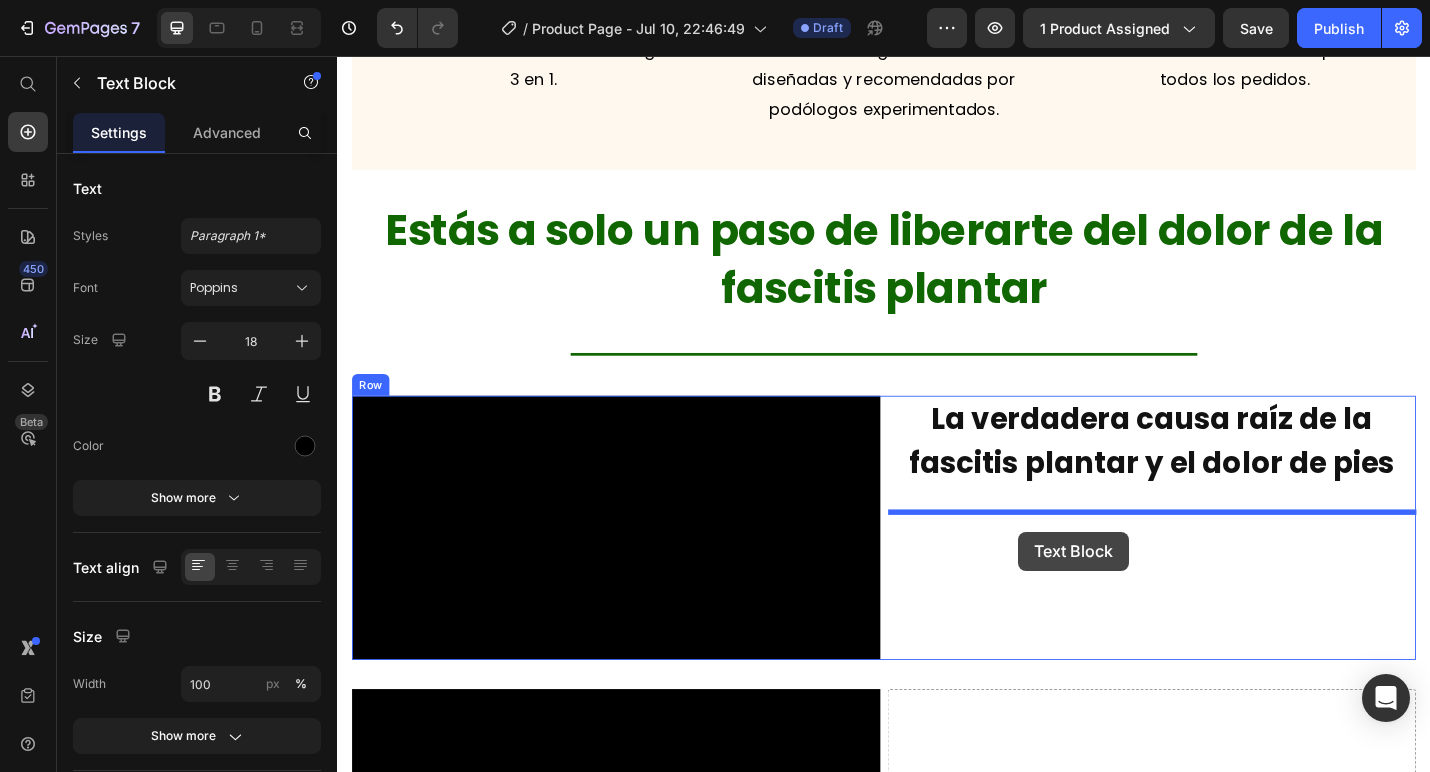 drag, startPoint x: 985, startPoint y: 368, endPoint x: 1085, endPoint y: 579, distance: 233.49733 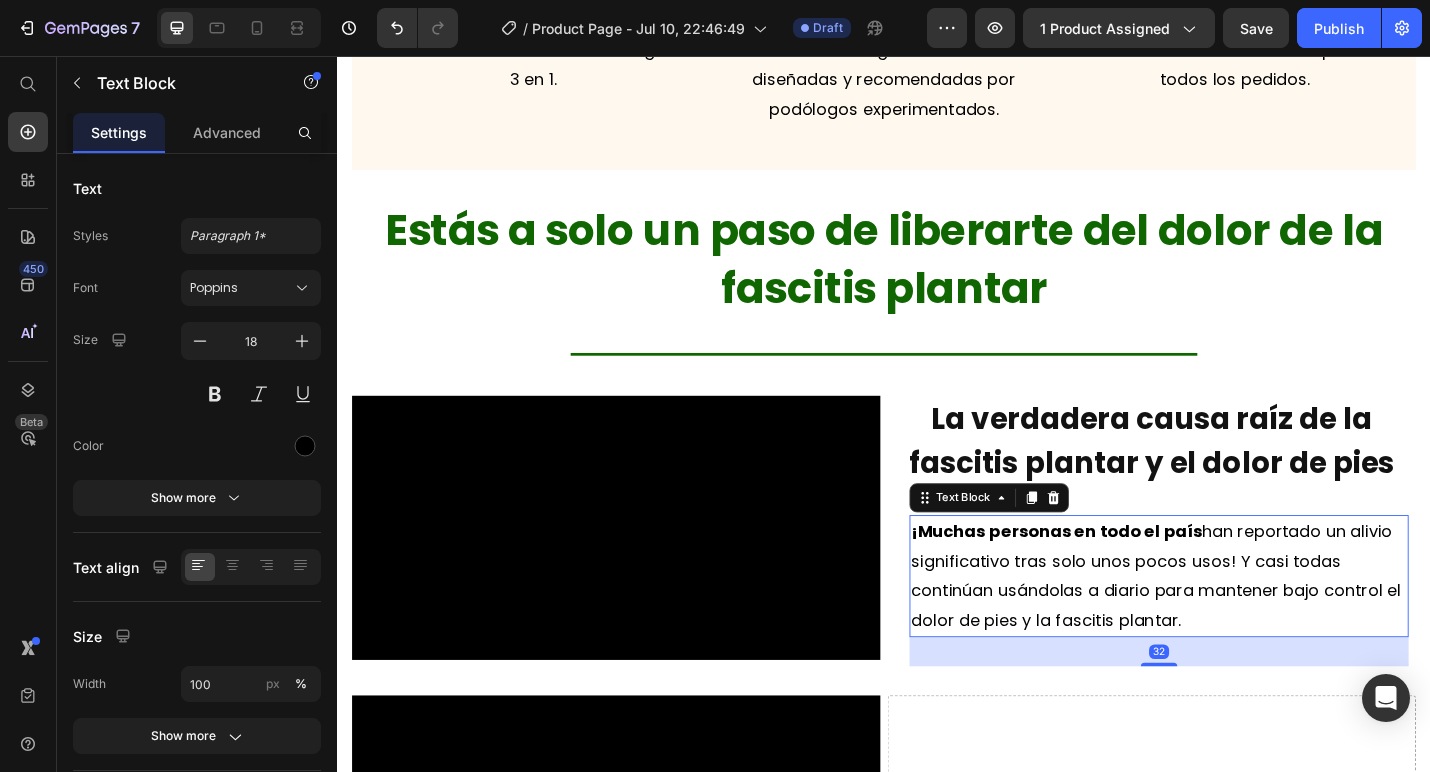 click on "¡Muchas personas en todo el país  han reportado un alivio significativo tras solo unos pocos usos! Y casi todas continúan usándolas a diario para mantener bajo control el dolor de pies y la fascitis plantar." at bounding box center [1235, 626] 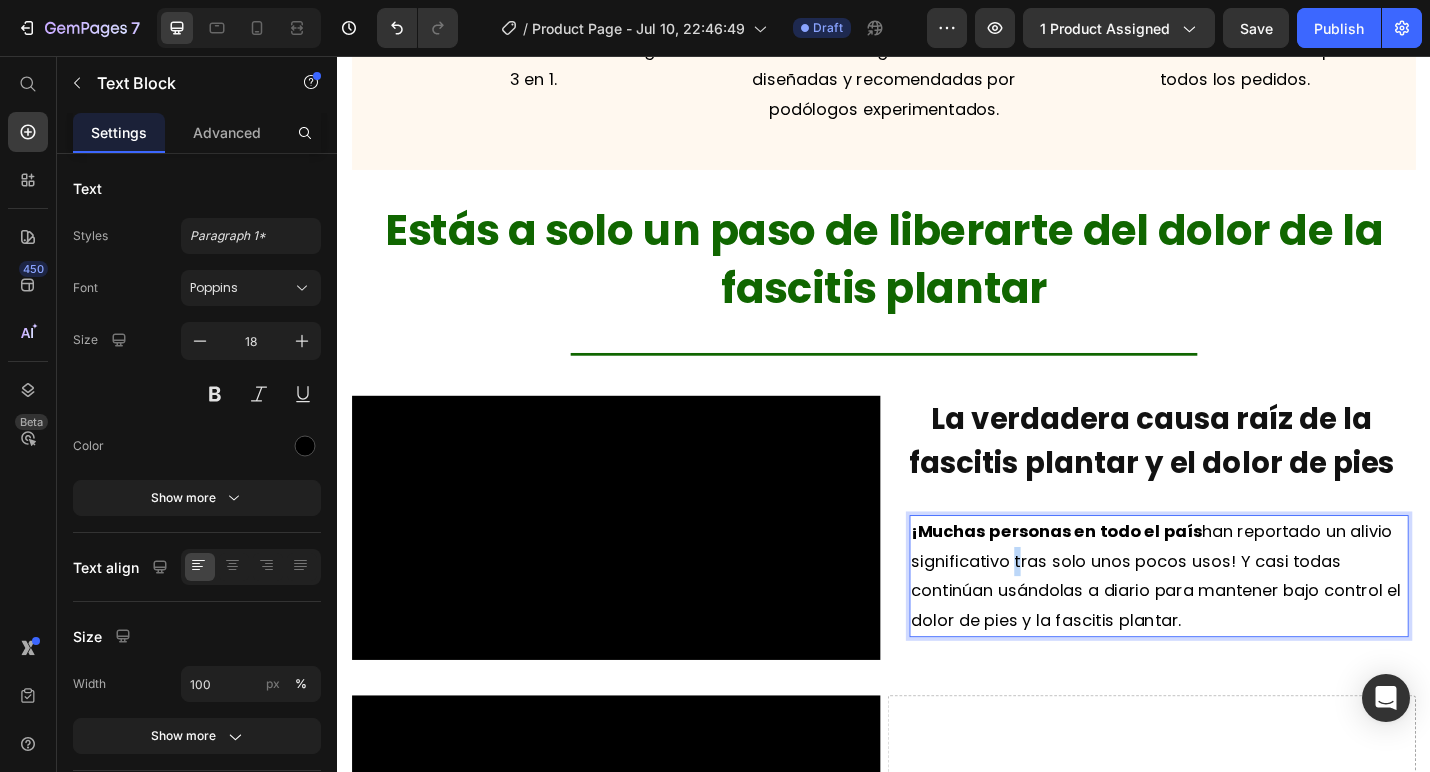 click on "¡Muchas personas en todo el país  han reportado un alivio significativo tras solo unos pocos usos! Y casi todas continúan usándolas a diario para mantener bajo control el dolor de pies y la fascitis plantar." at bounding box center [1235, 626] 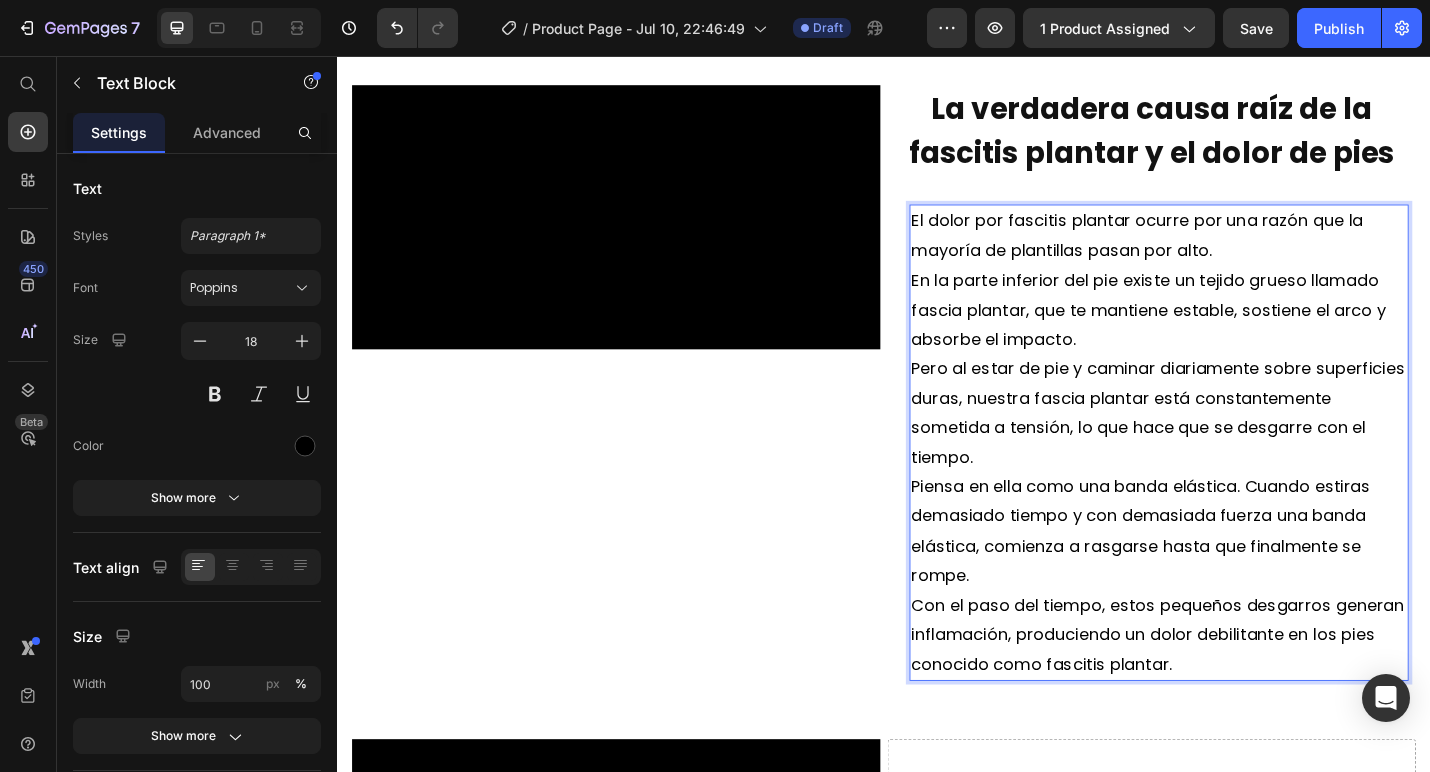 scroll, scrollTop: 1746, scrollLeft: 0, axis: vertical 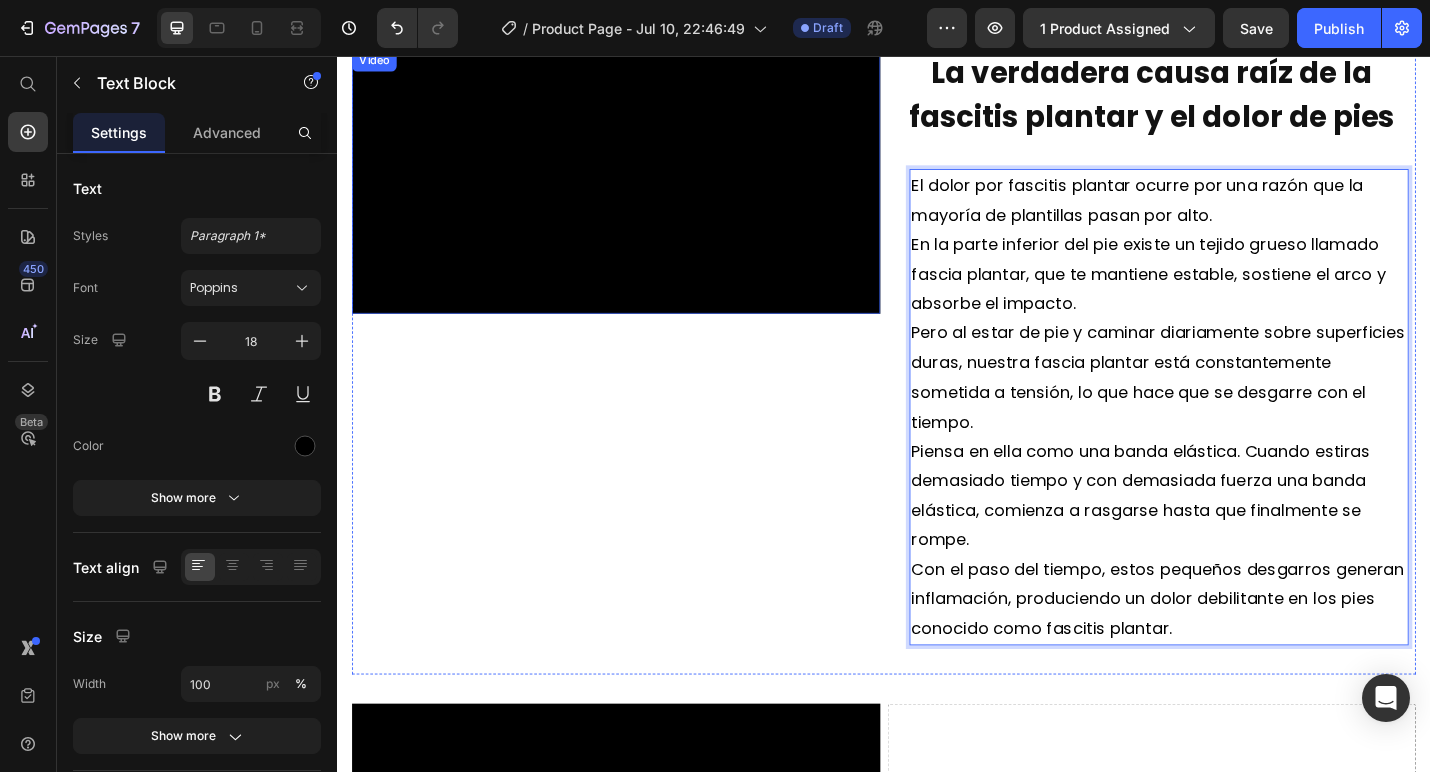 click at bounding box center (643, 194) 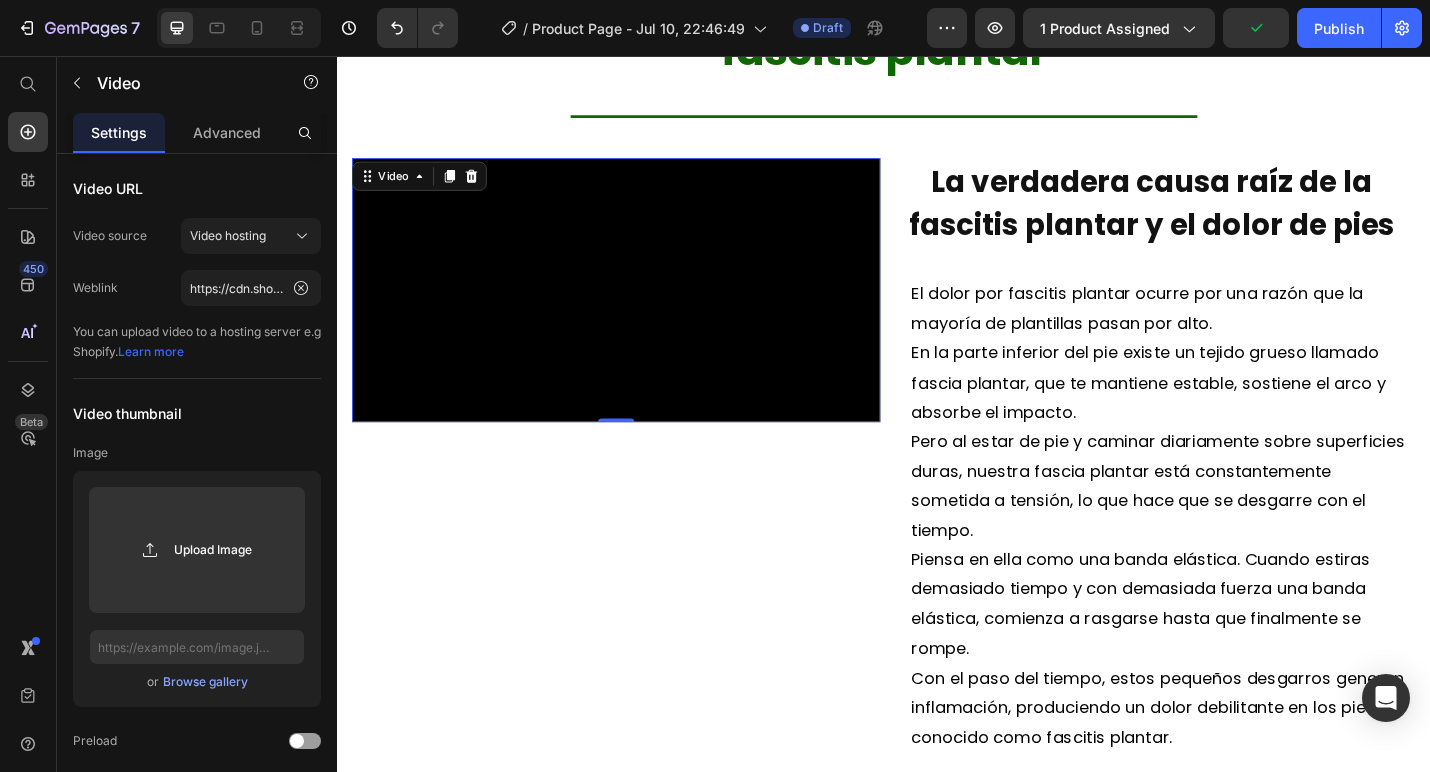 scroll, scrollTop: 1621, scrollLeft: 0, axis: vertical 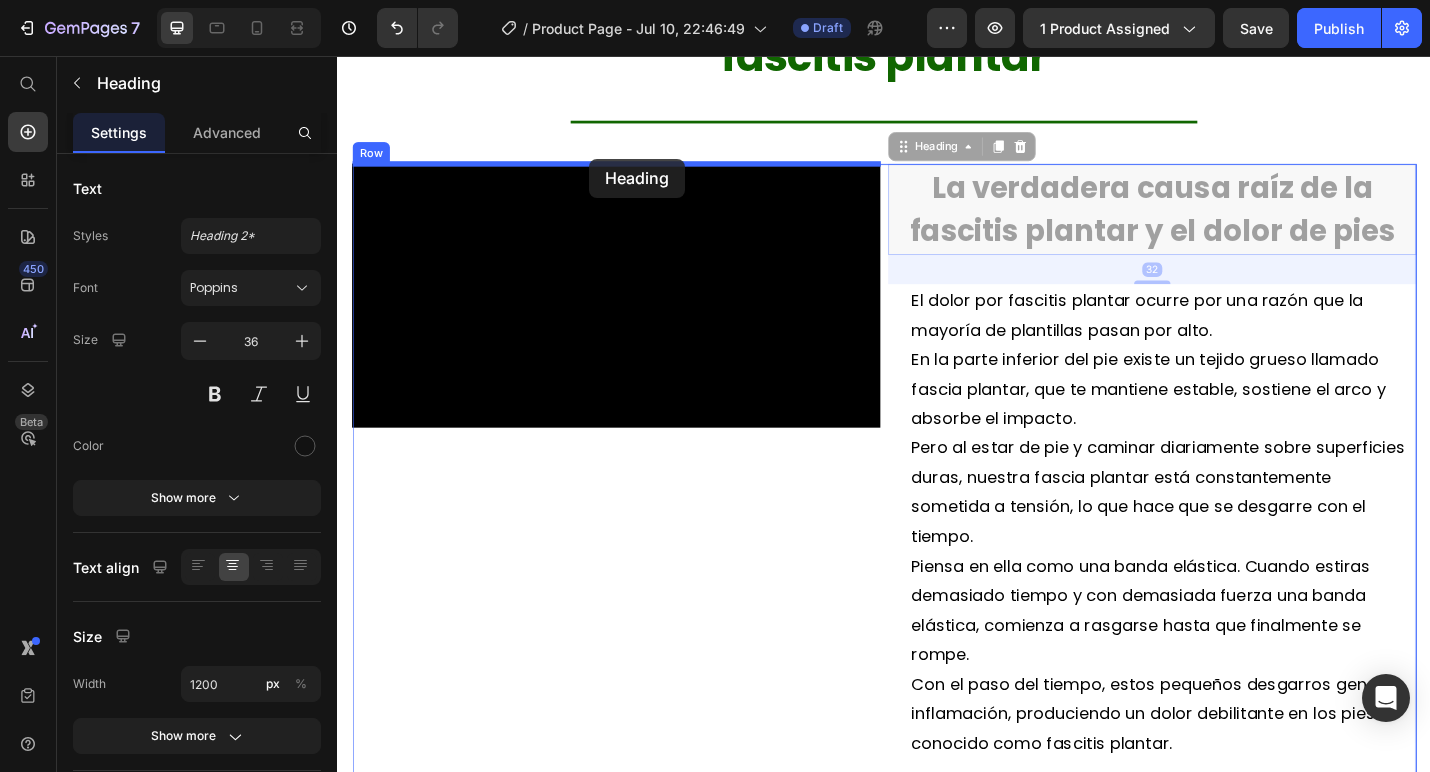 drag, startPoint x: 1080, startPoint y: 245, endPoint x: 610, endPoint y: 168, distance: 476.2657 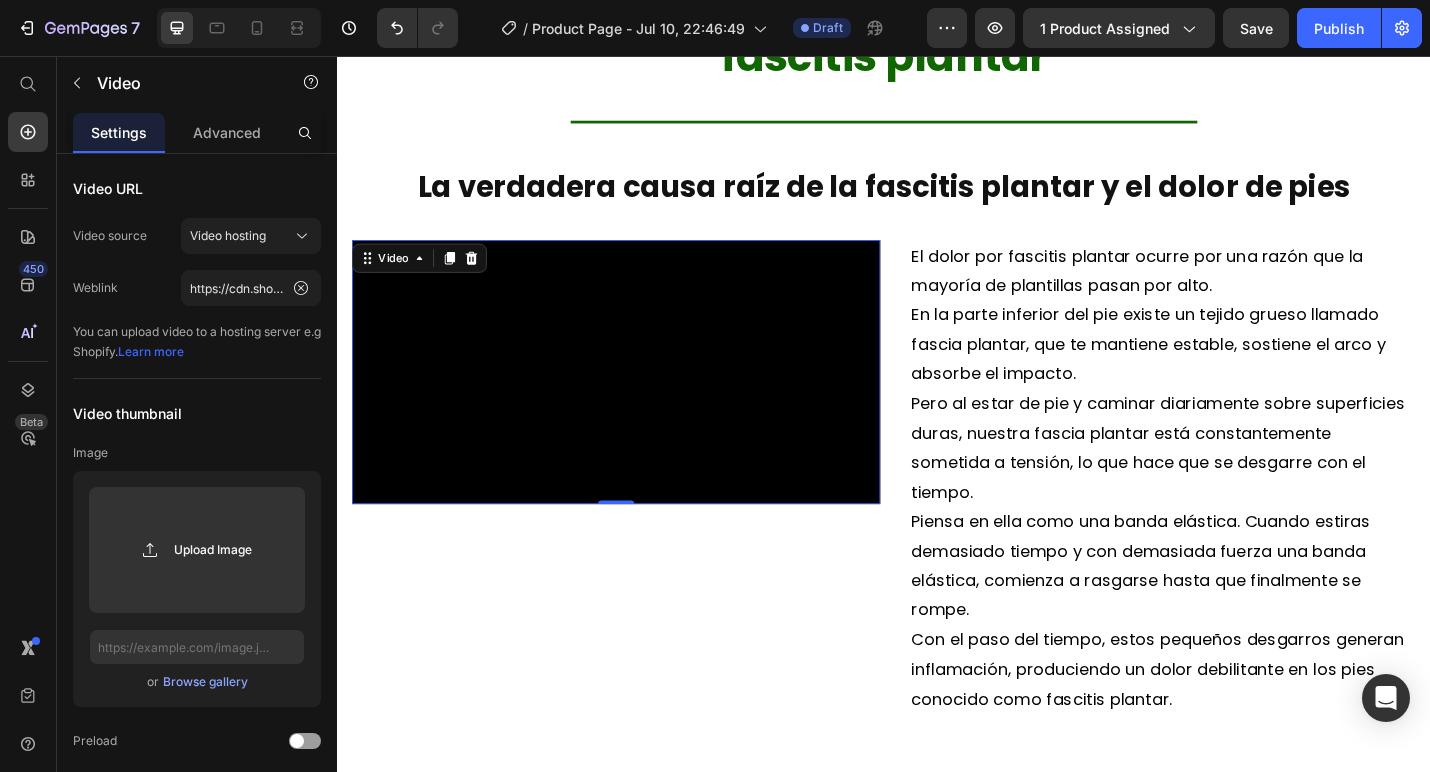 click at bounding box center (643, 403) 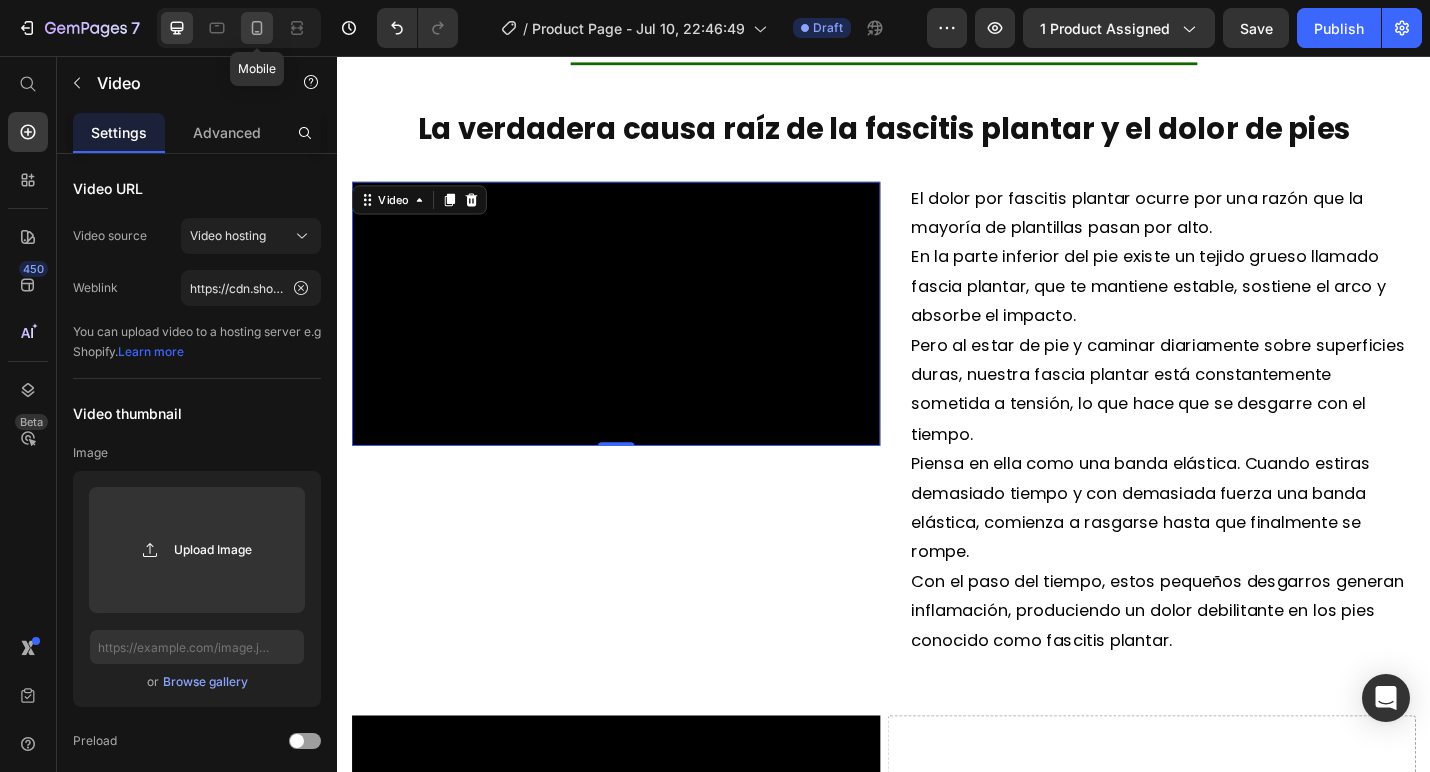 click 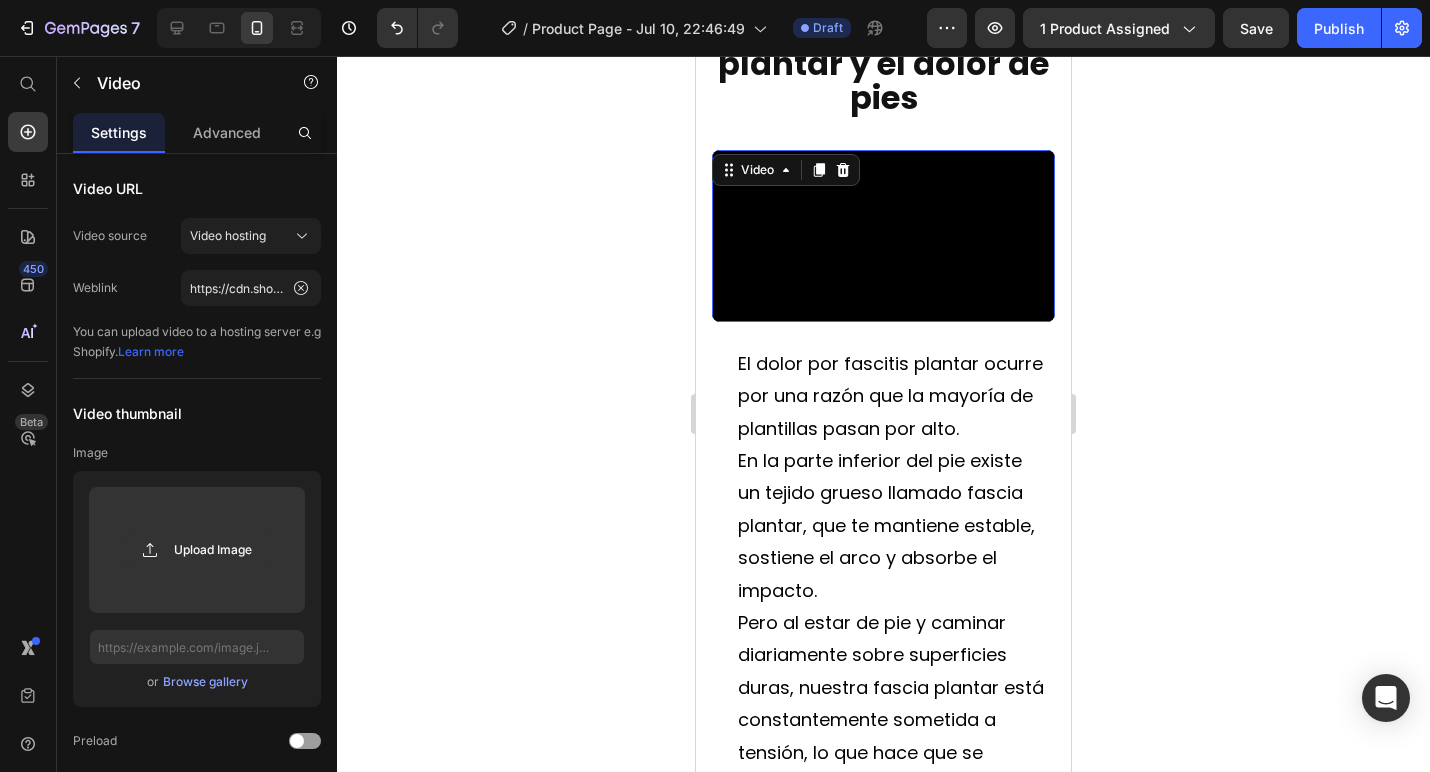 scroll, scrollTop: 2372, scrollLeft: 0, axis: vertical 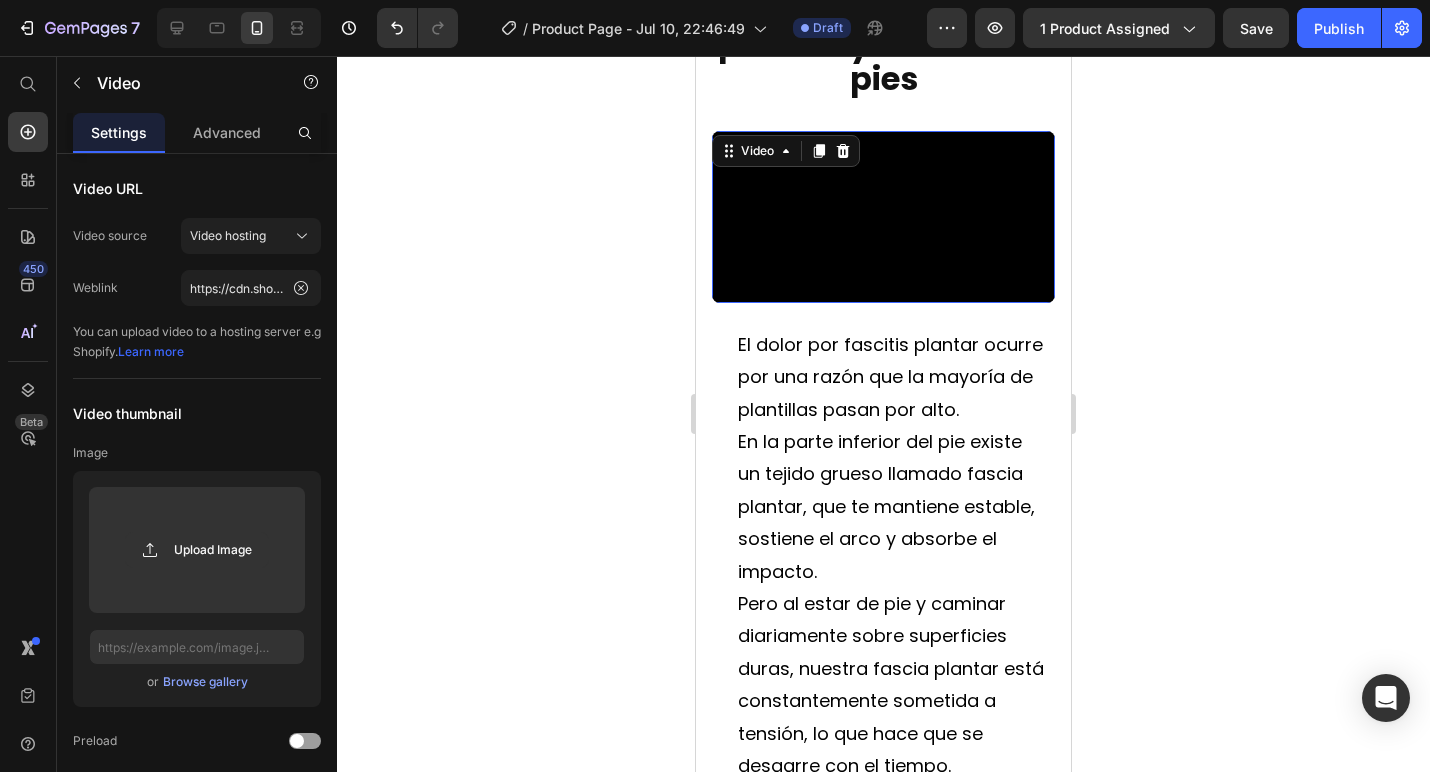 click 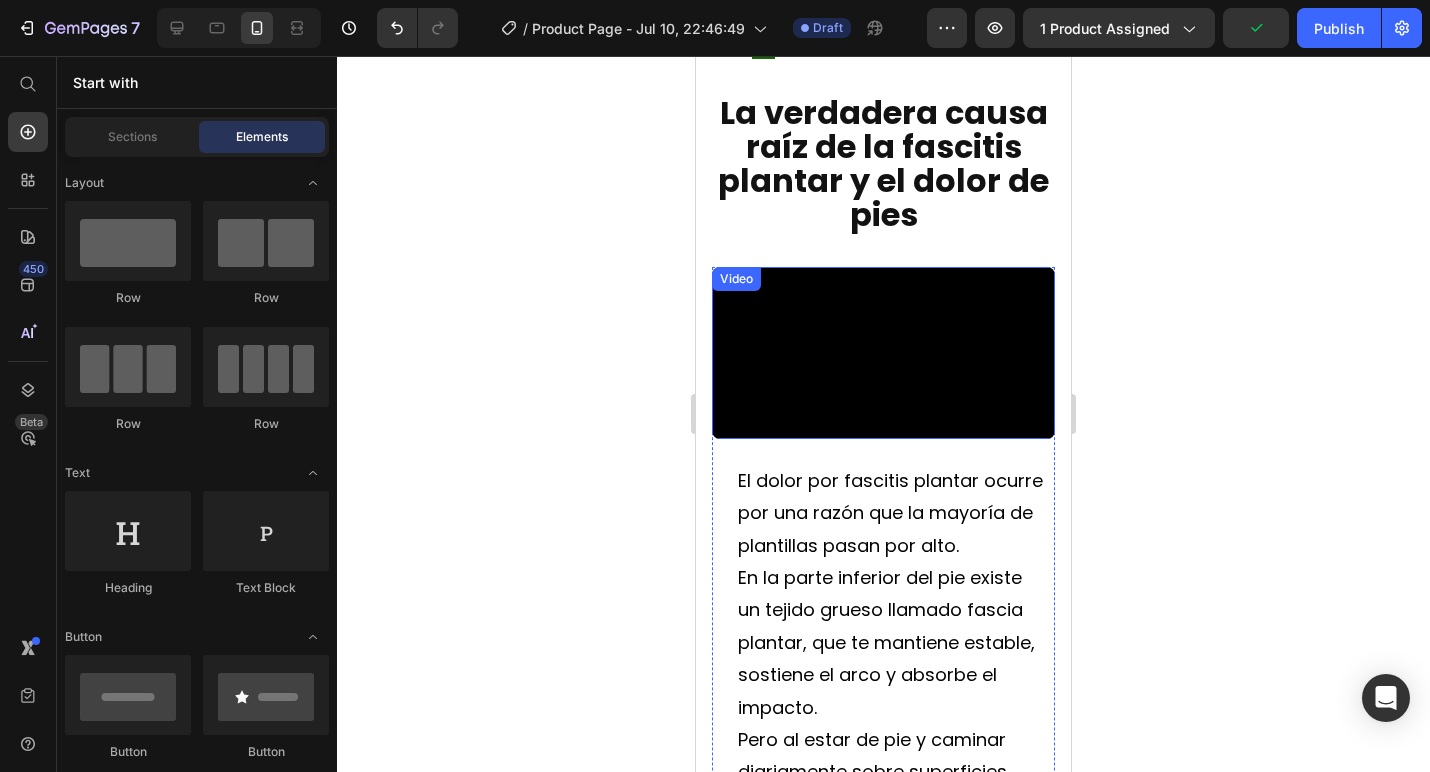 scroll, scrollTop: 2239, scrollLeft: 0, axis: vertical 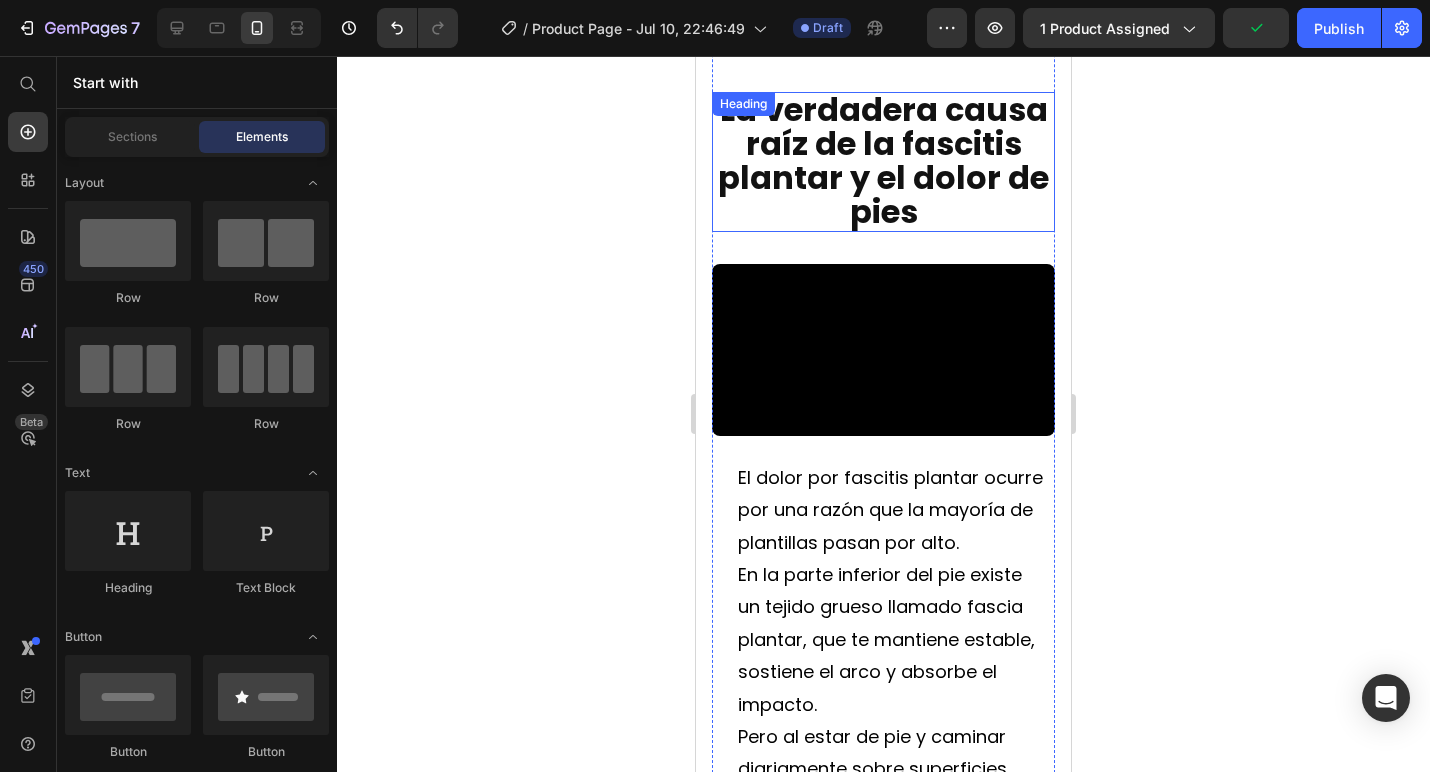 click on "La verdadera causa raíz de la fascitis plantar y el dolor de pies" at bounding box center [883, 161] 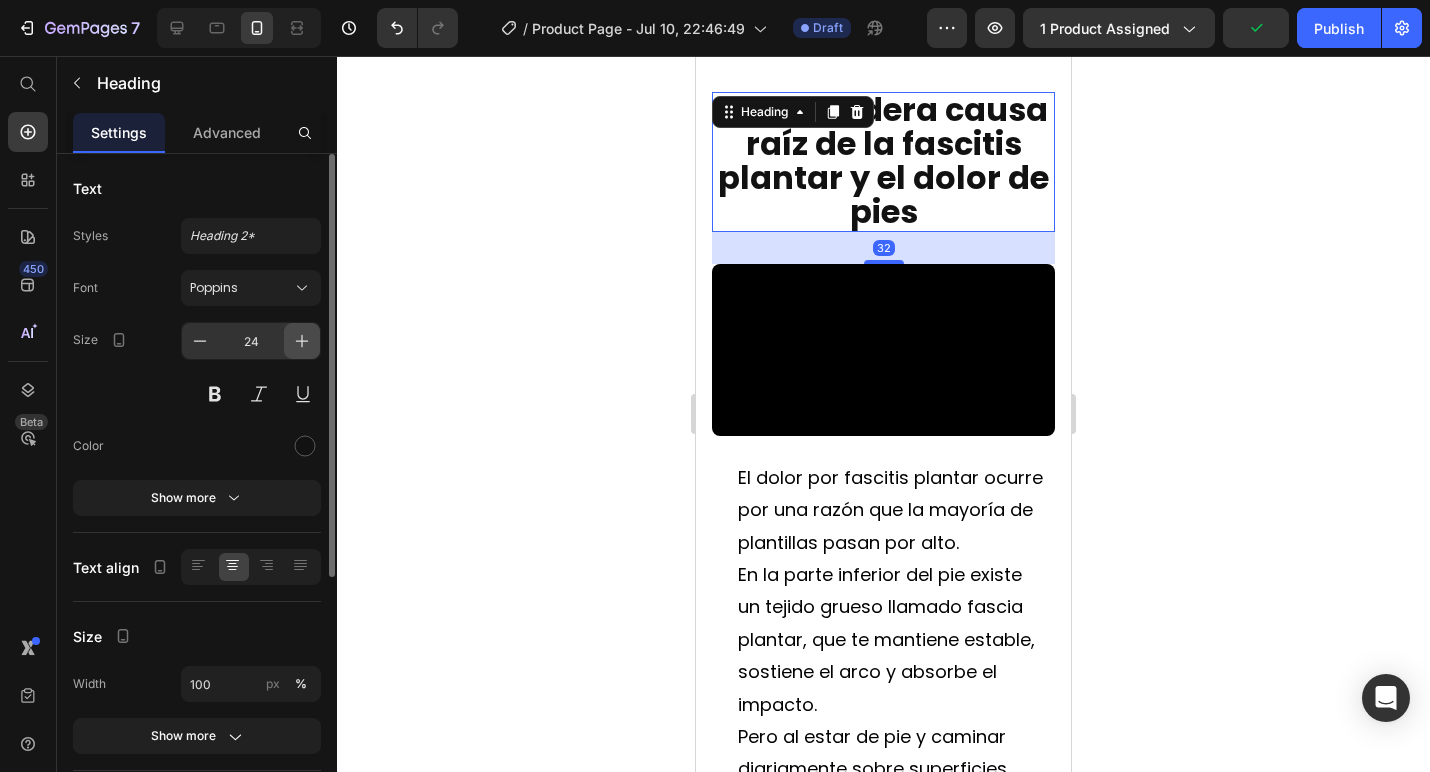 click at bounding box center [302, 341] 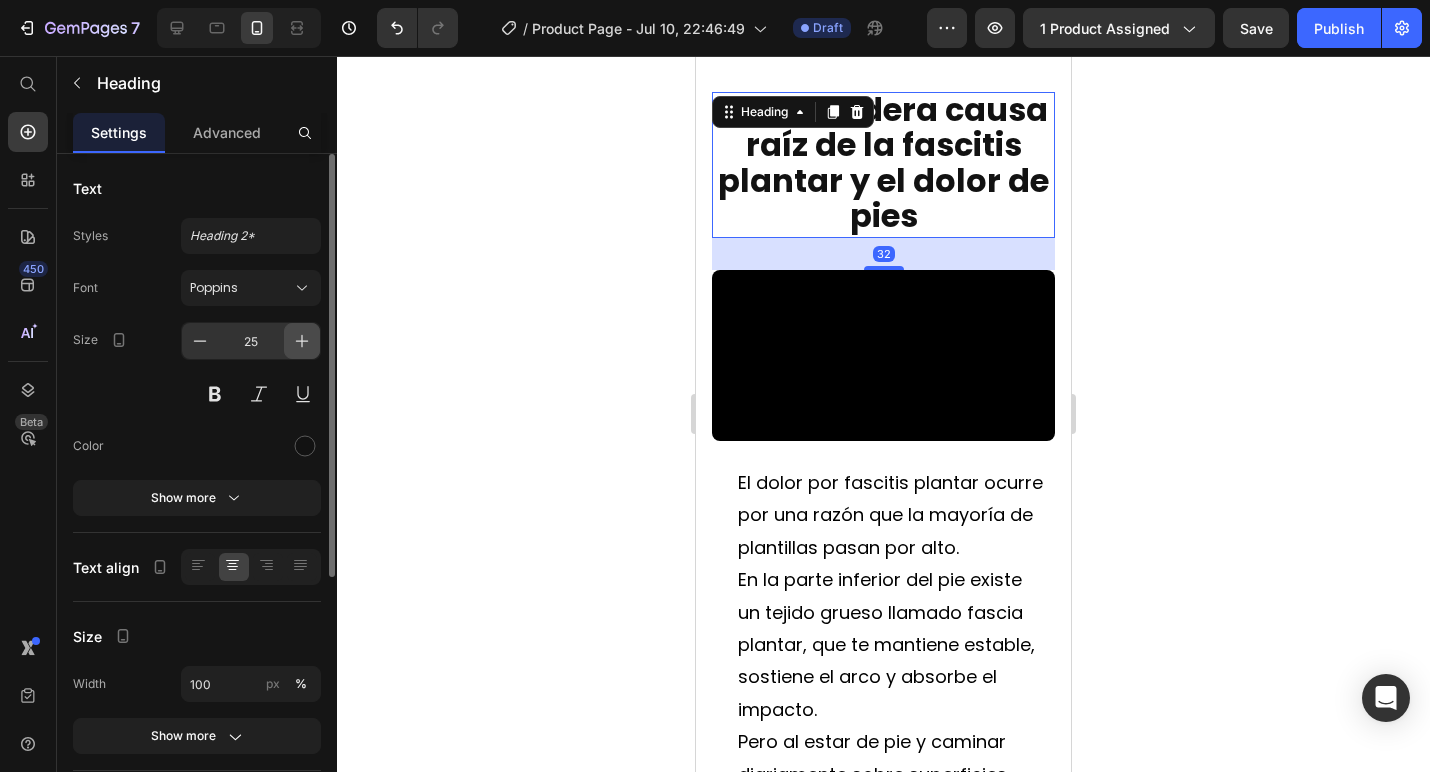 click at bounding box center [302, 341] 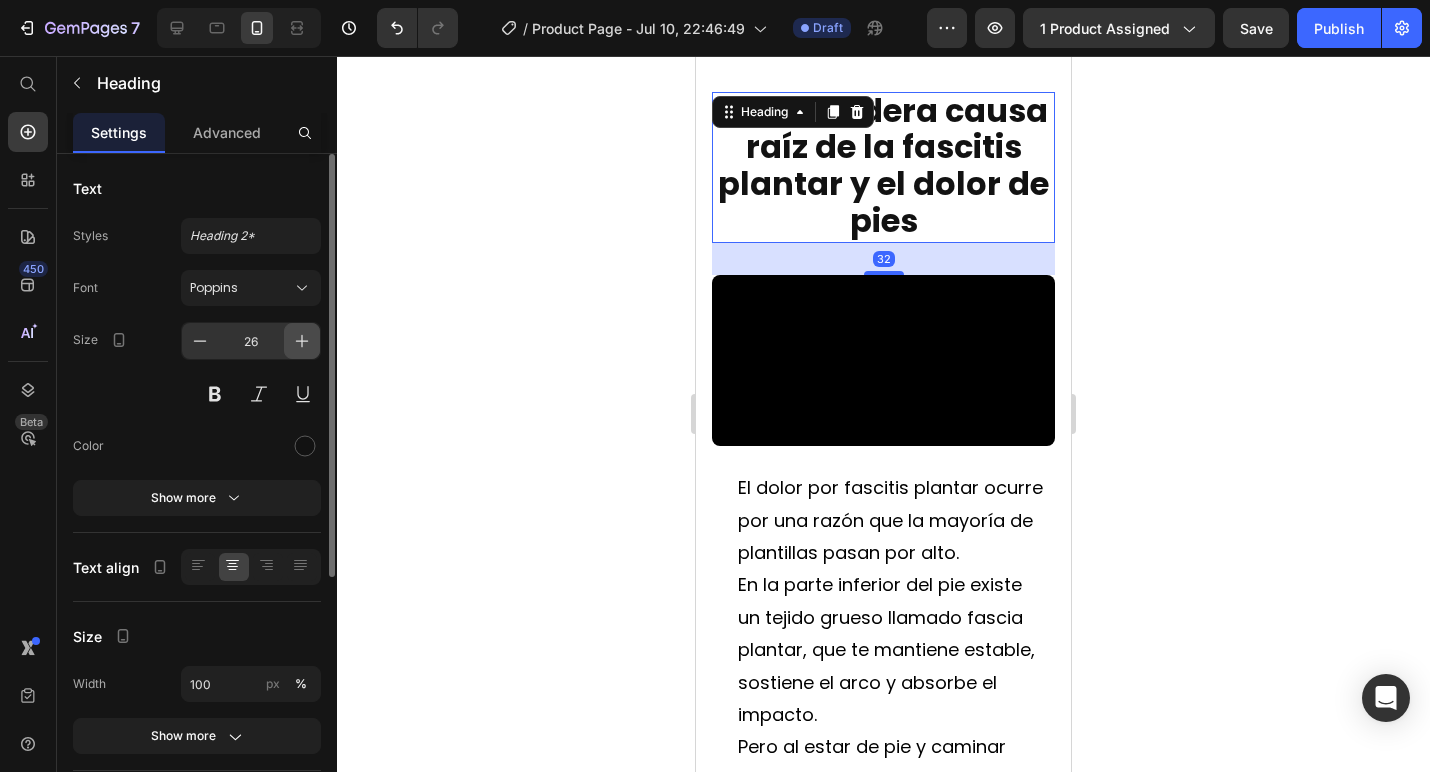 click at bounding box center (302, 341) 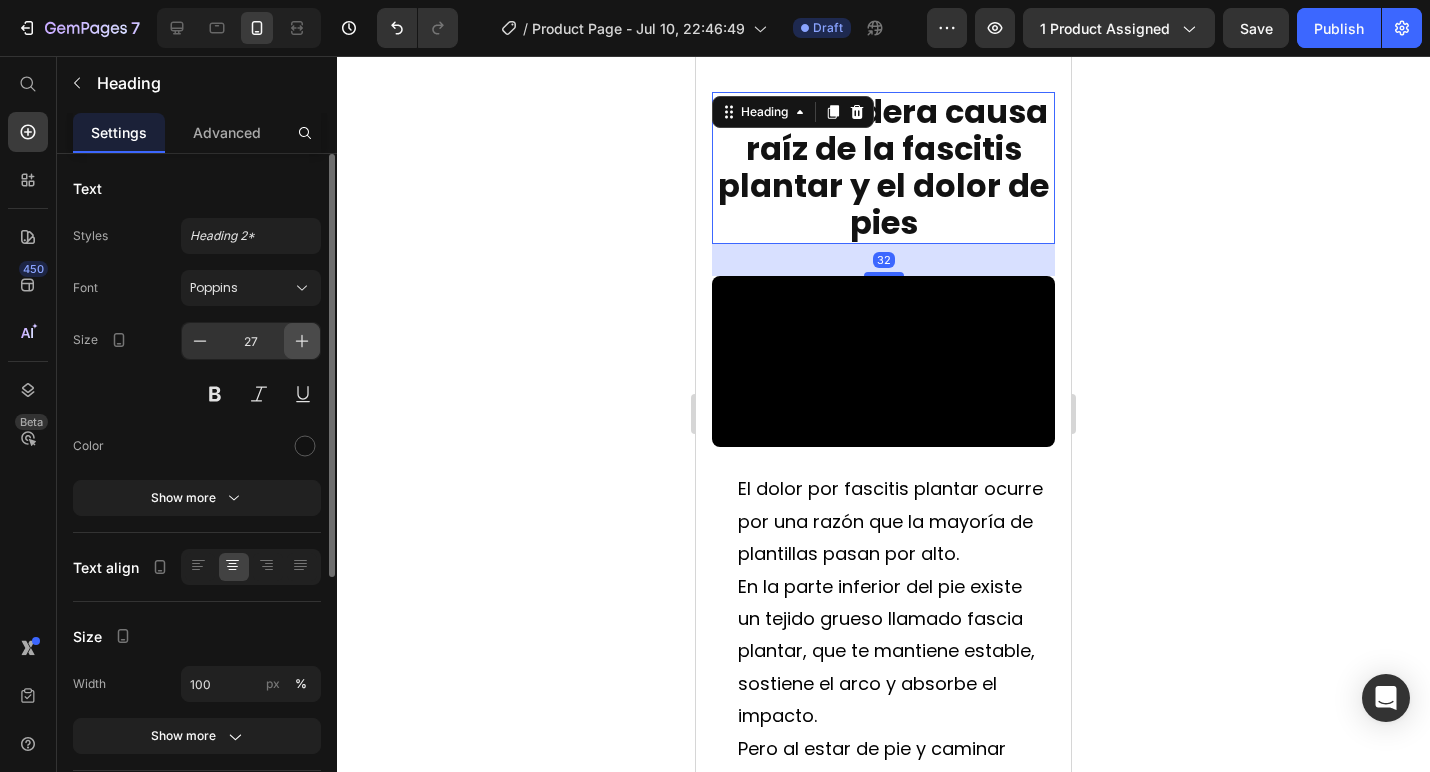 click at bounding box center (302, 341) 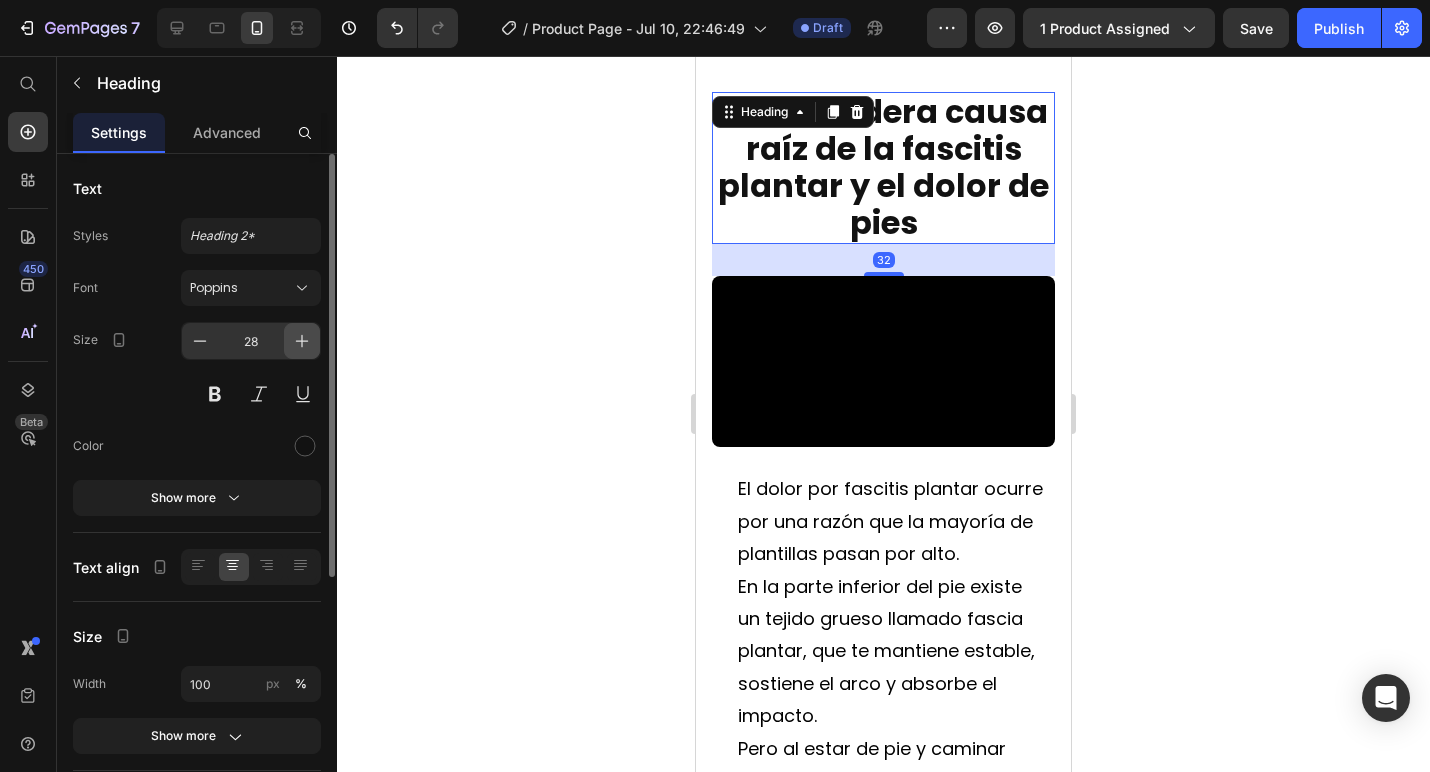 click at bounding box center [302, 341] 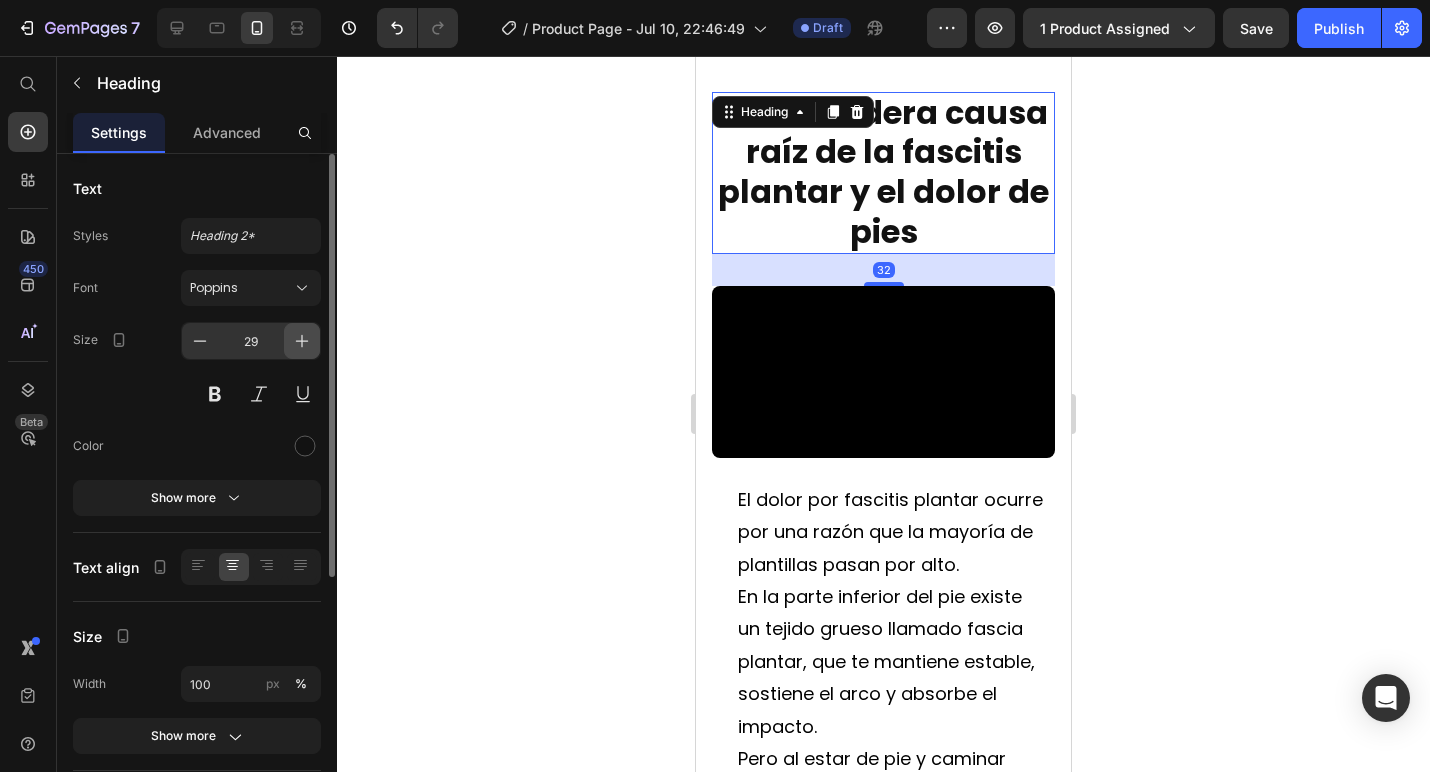 click at bounding box center (302, 341) 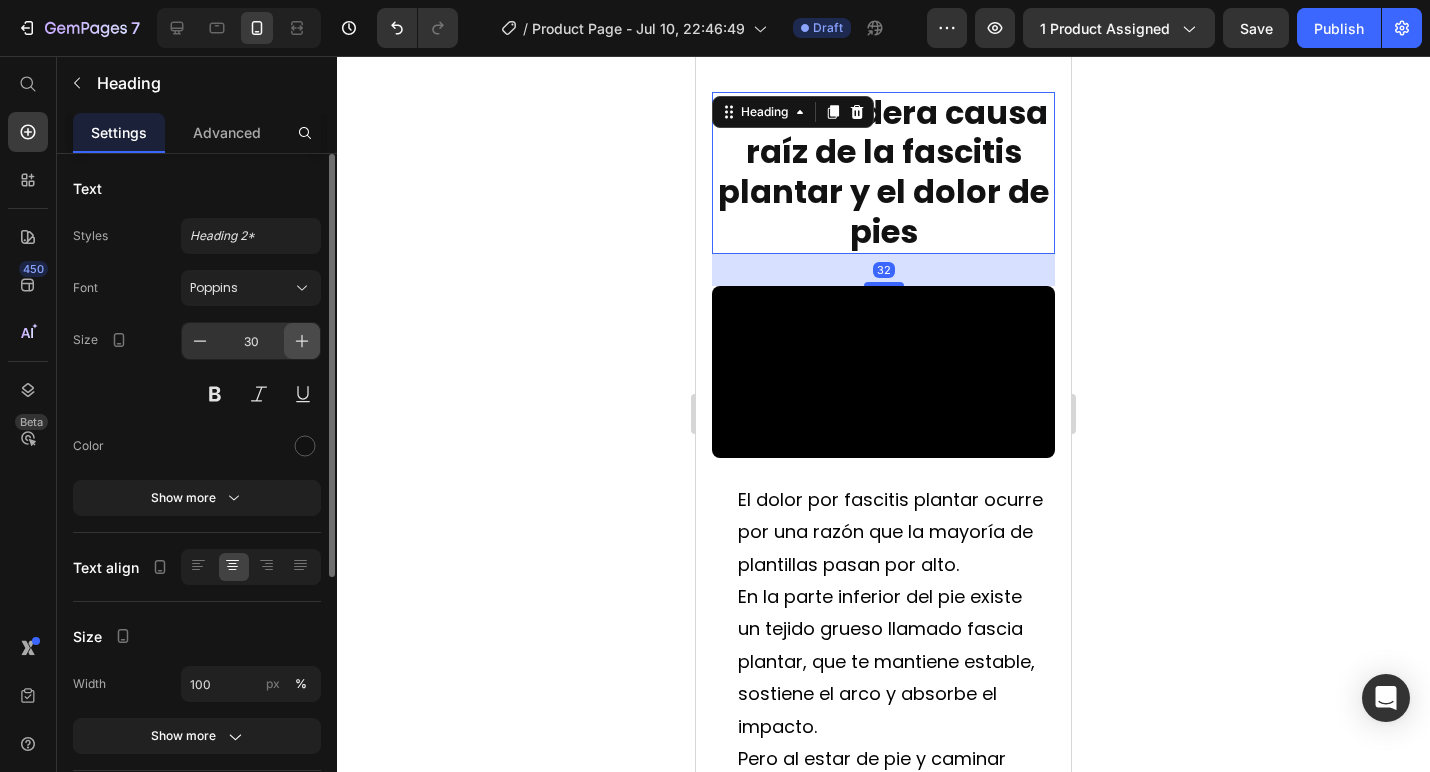 click at bounding box center (302, 341) 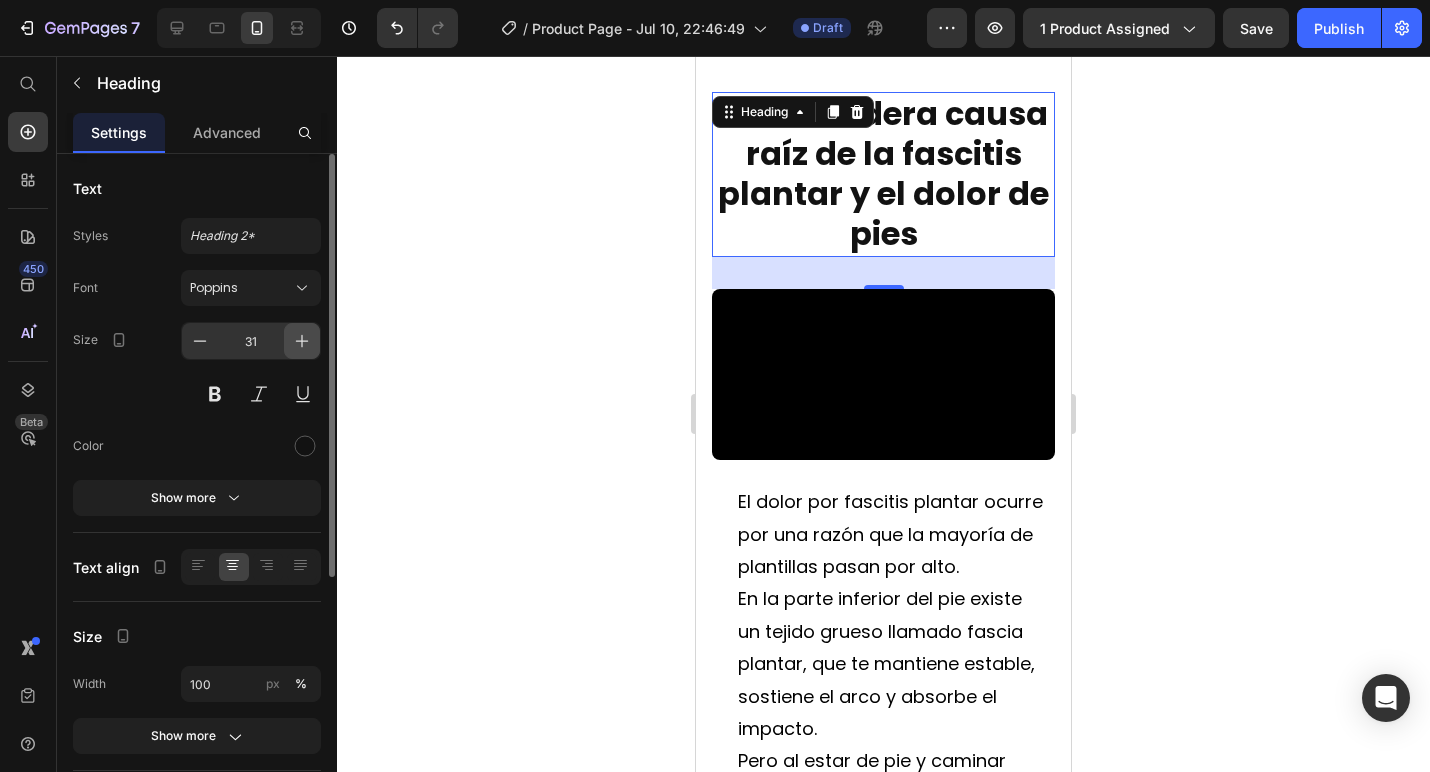 click at bounding box center [302, 341] 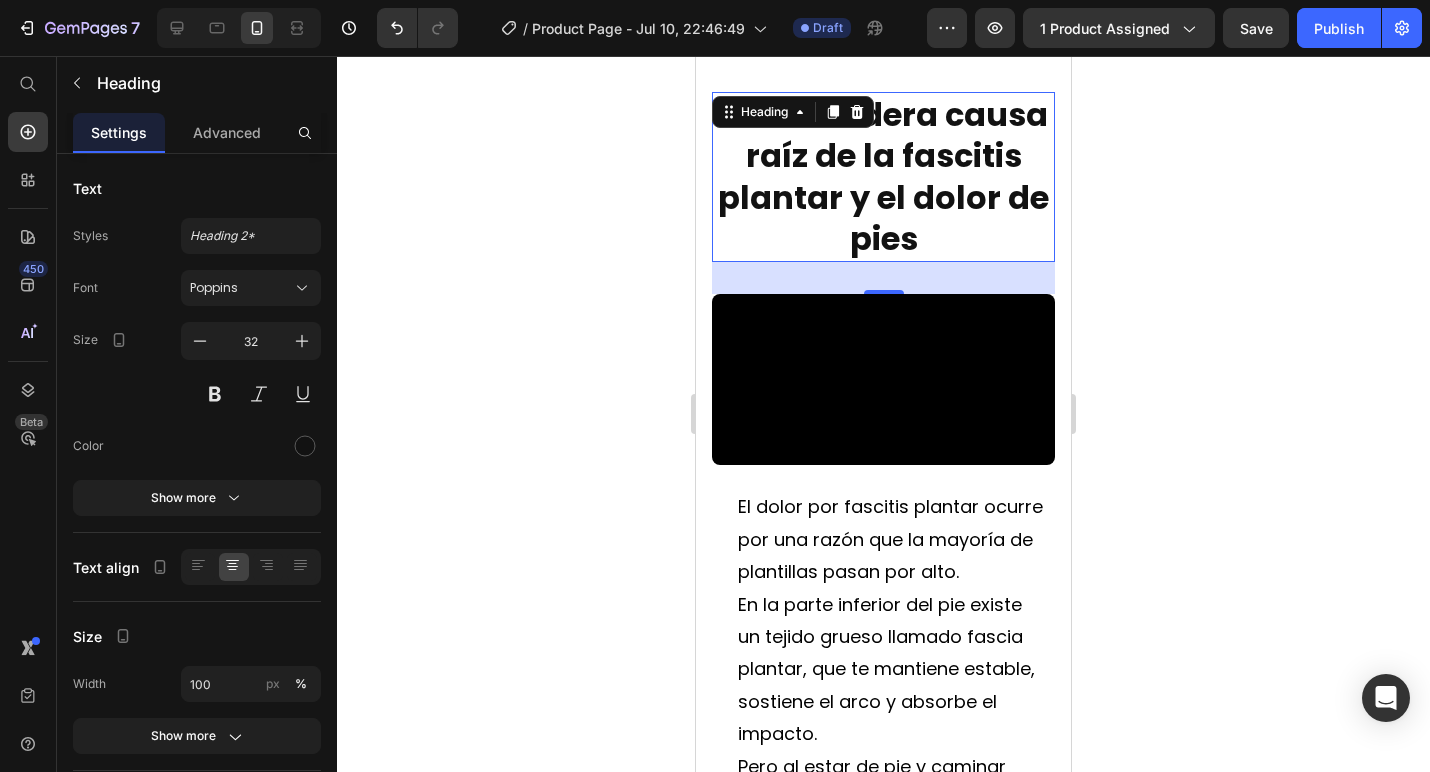 click 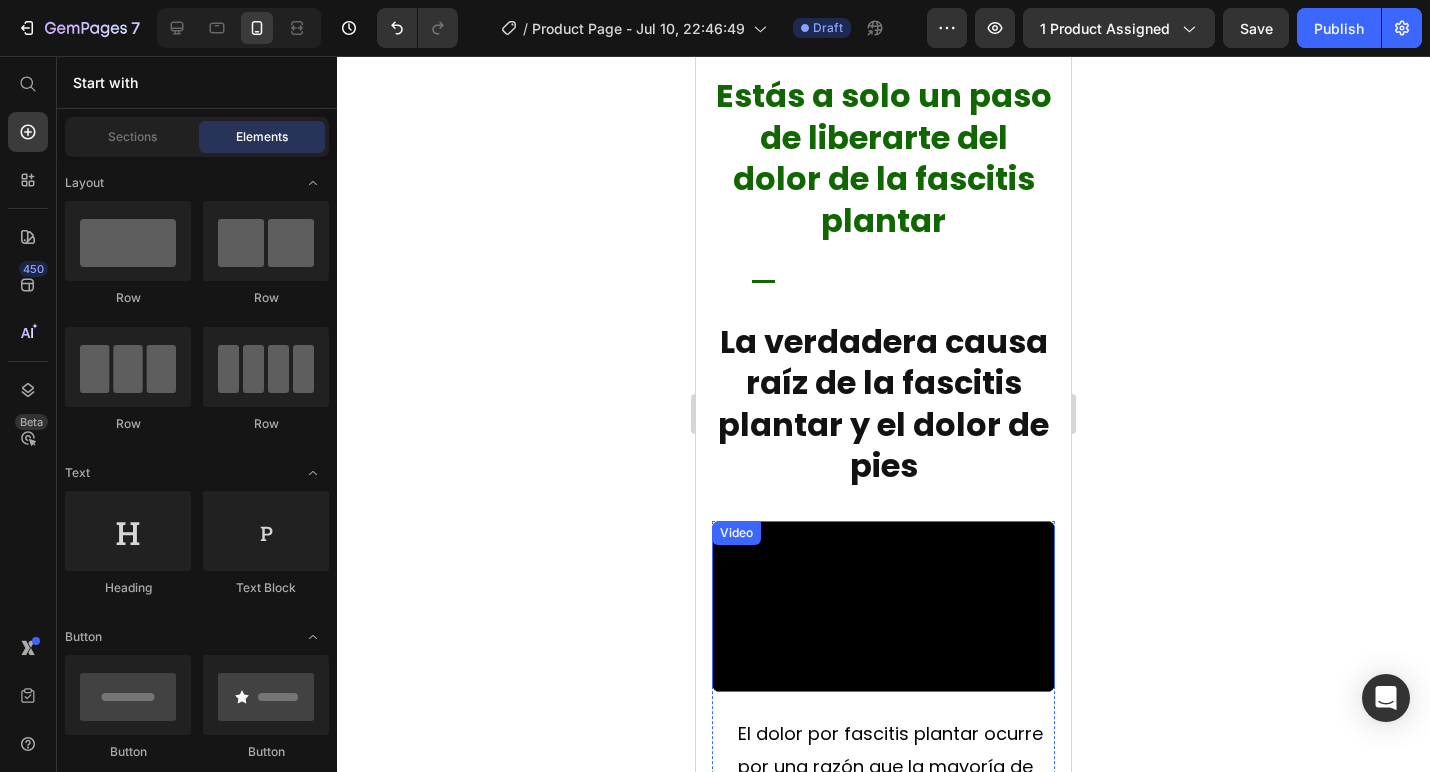 scroll, scrollTop: 2010, scrollLeft: 0, axis: vertical 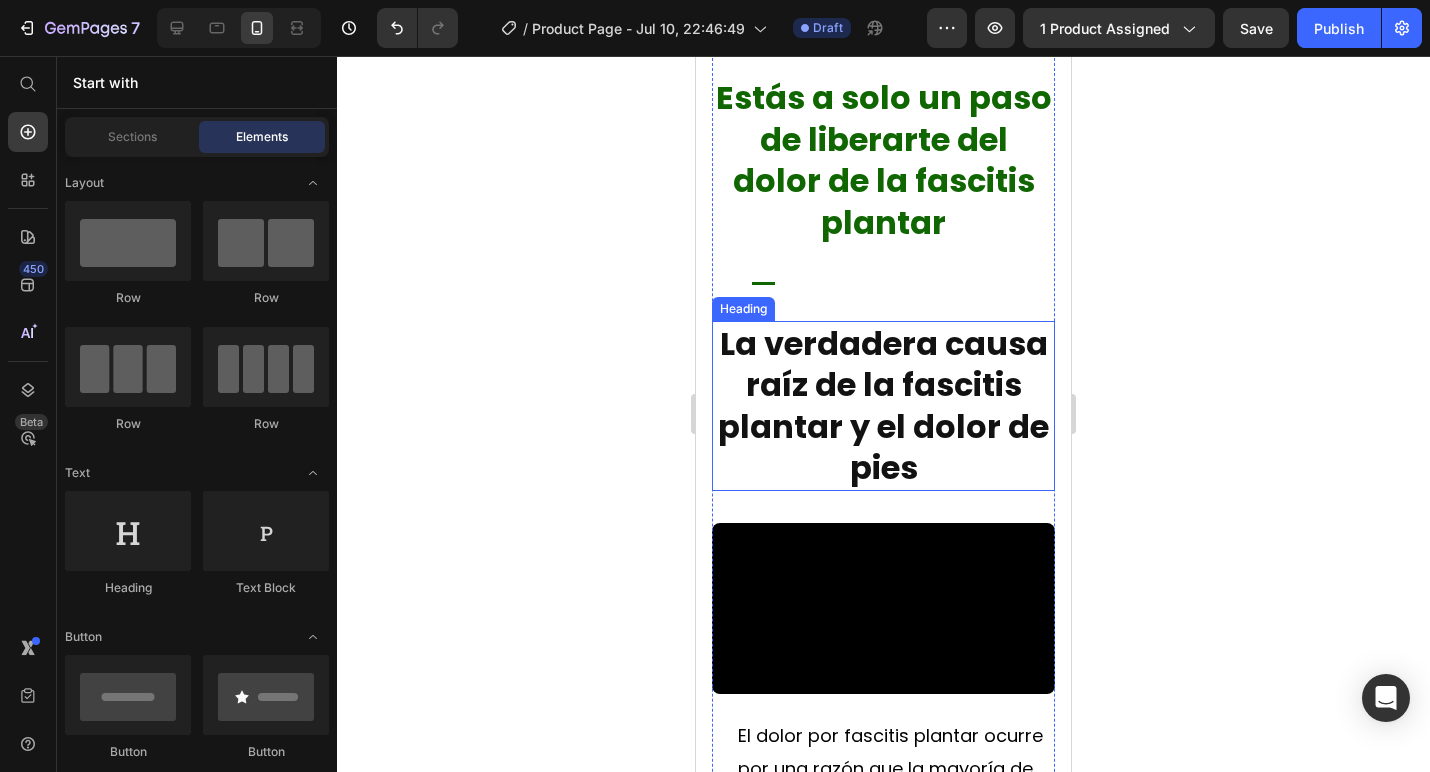 click on "La verdadera causa raíz de la fascitis plantar y el dolor de pies" at bounding box center (883, 406) 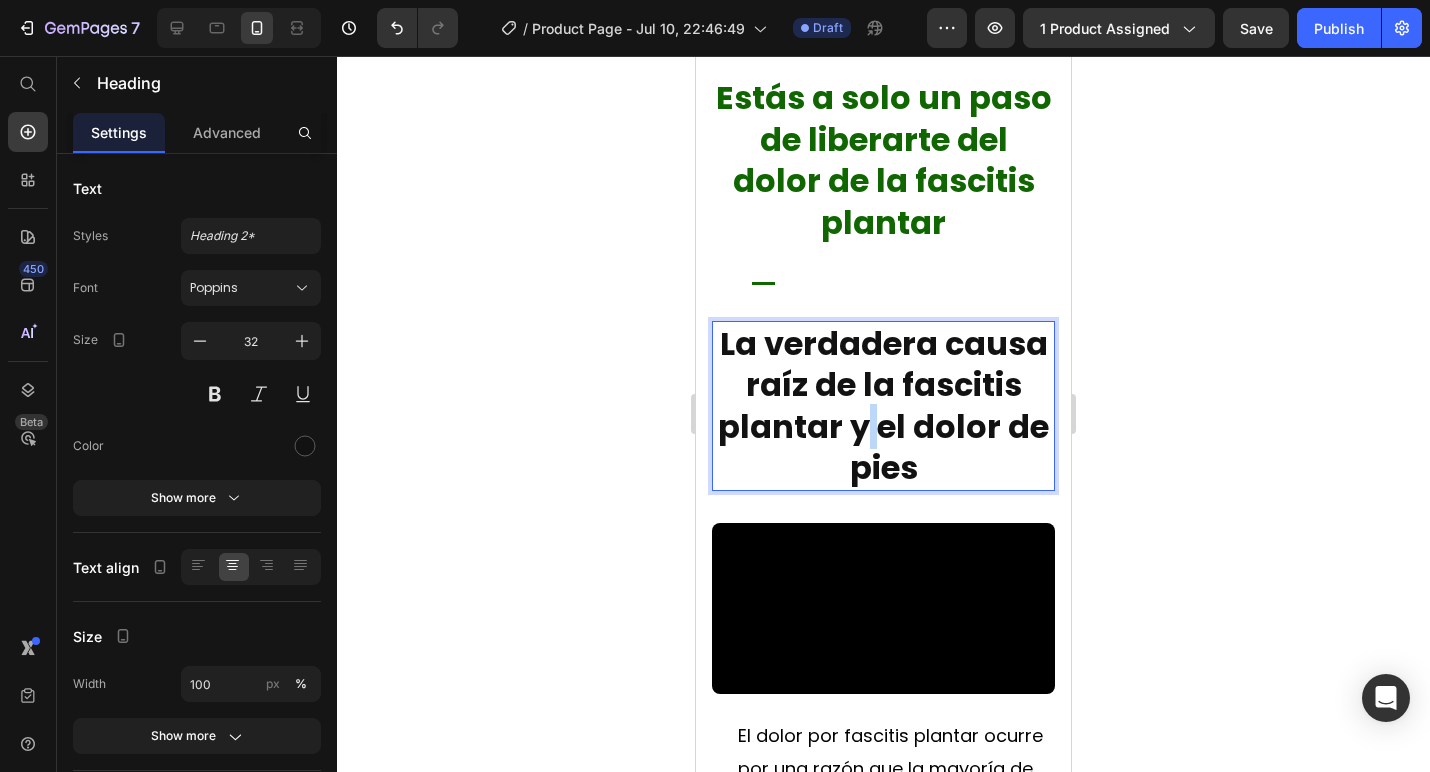 click on "La verdadera causa raíz de la fascitis plantar y el dolor de pies" at bounding box center [883, 406] 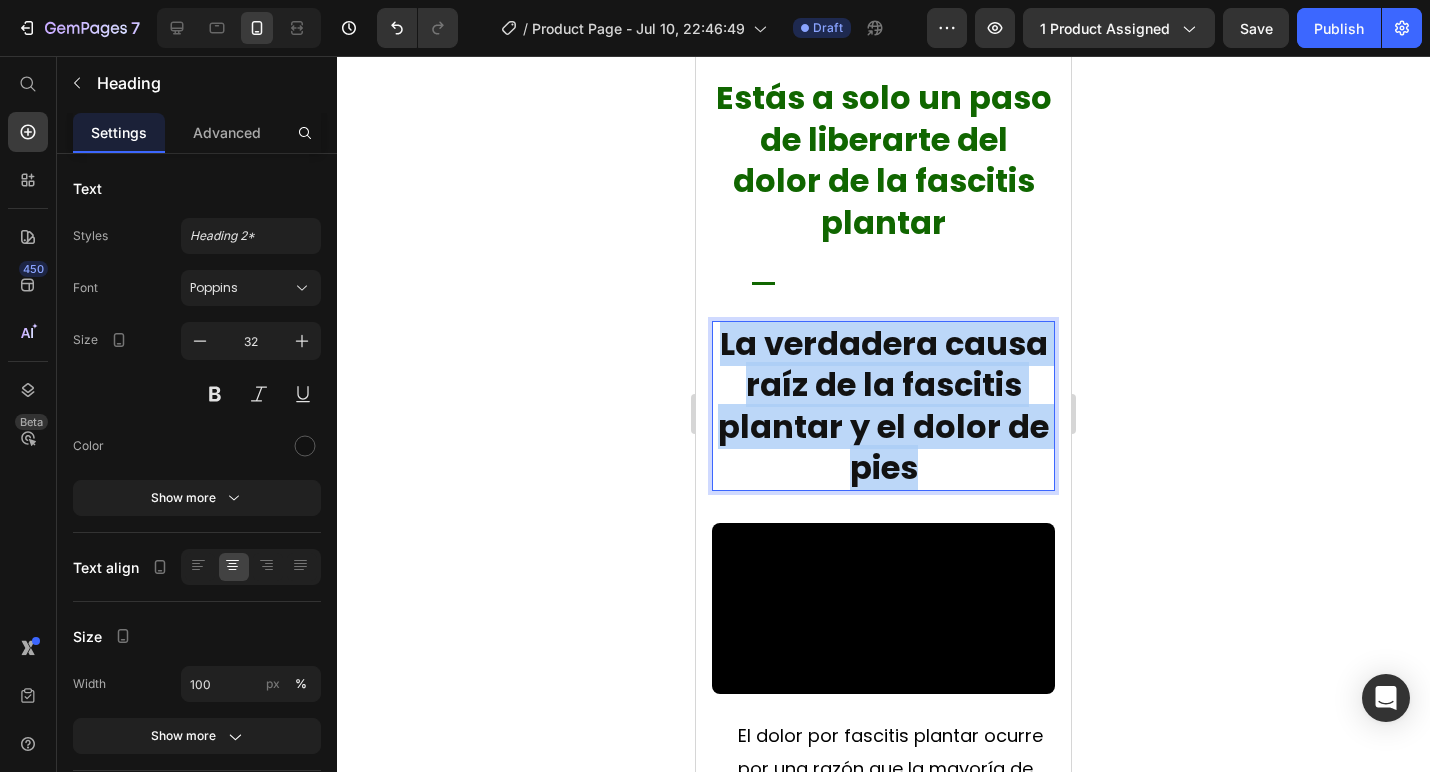 click on "La verdadera causa raíz de la fascitis plantar y el dolor de pies" at bounding box center (883, 406) 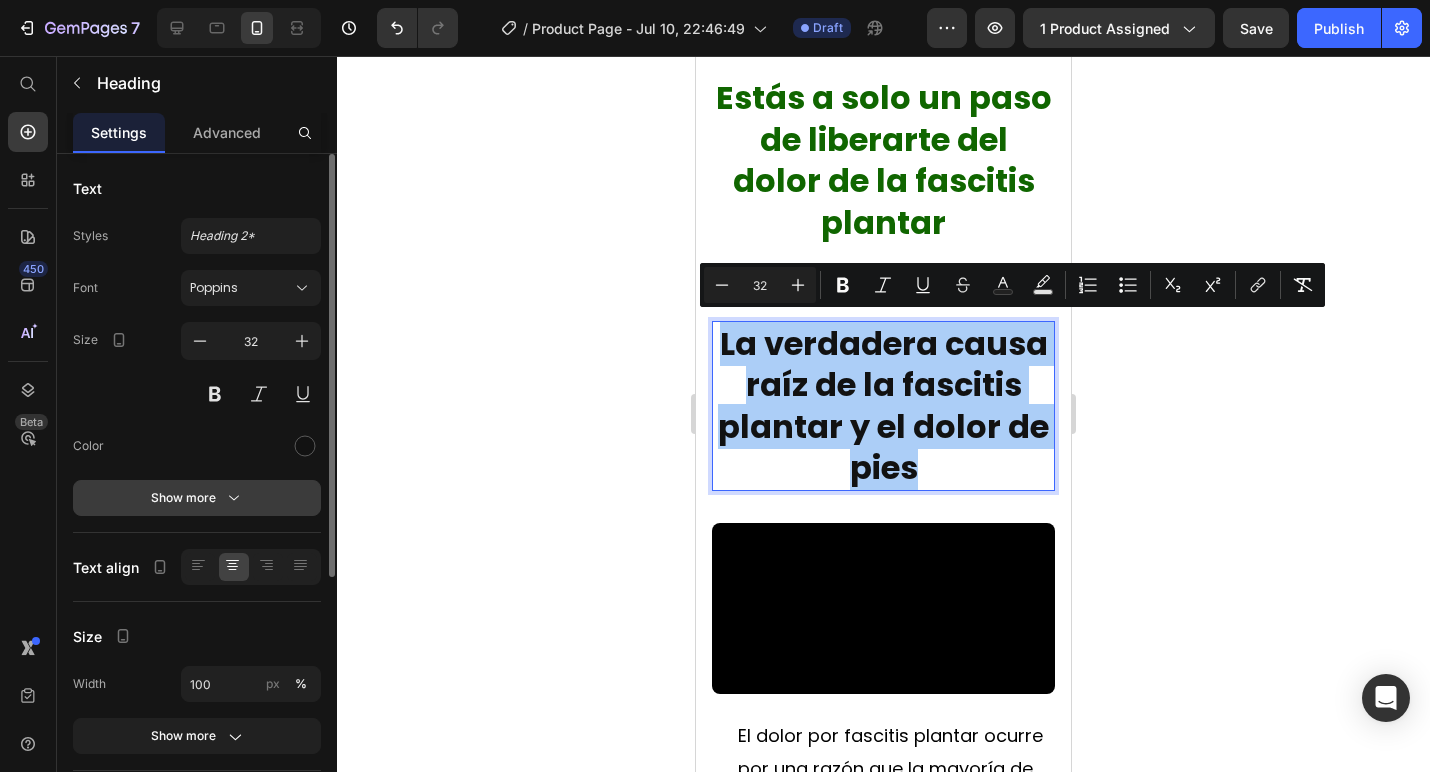 click 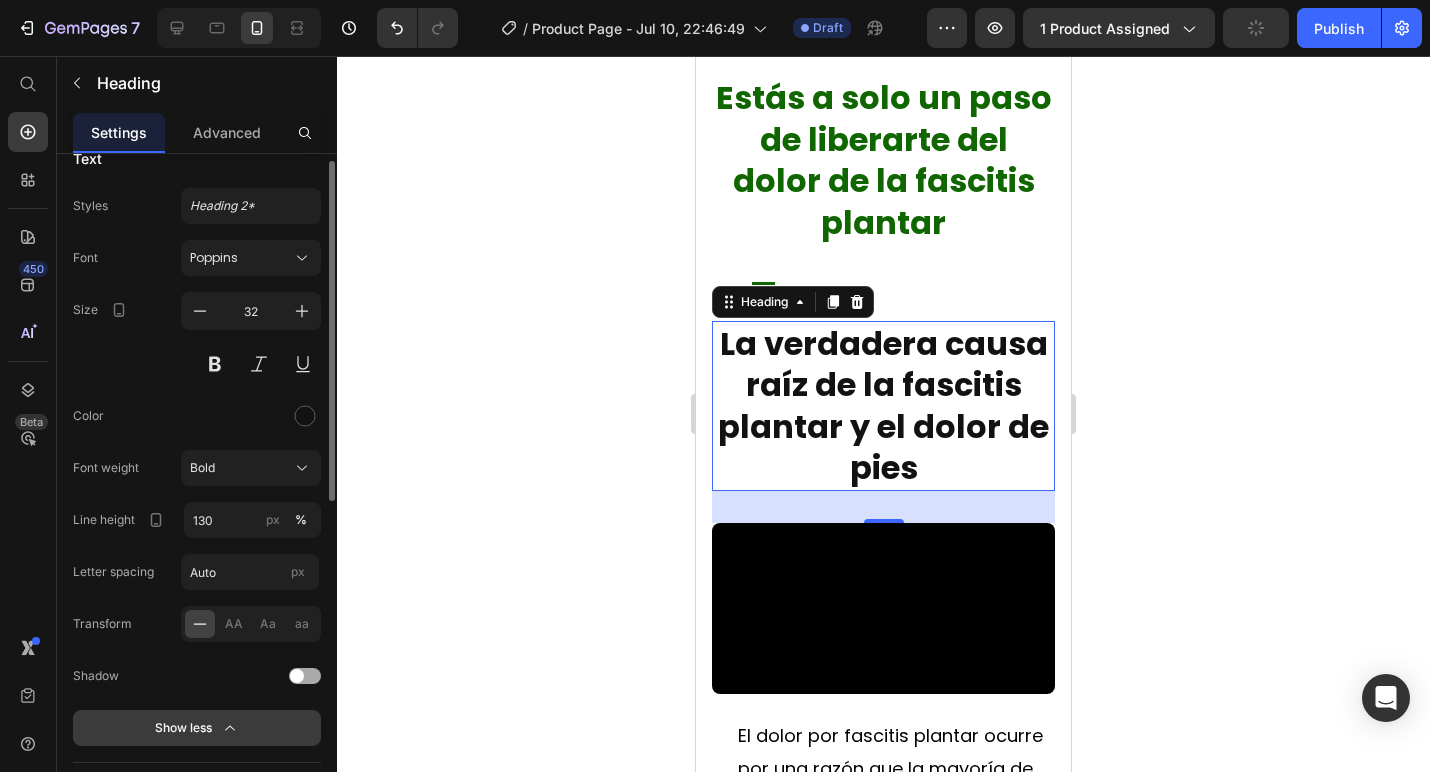 scroll, scrollTop: 32, scrollLeft: 0, axis: vertical 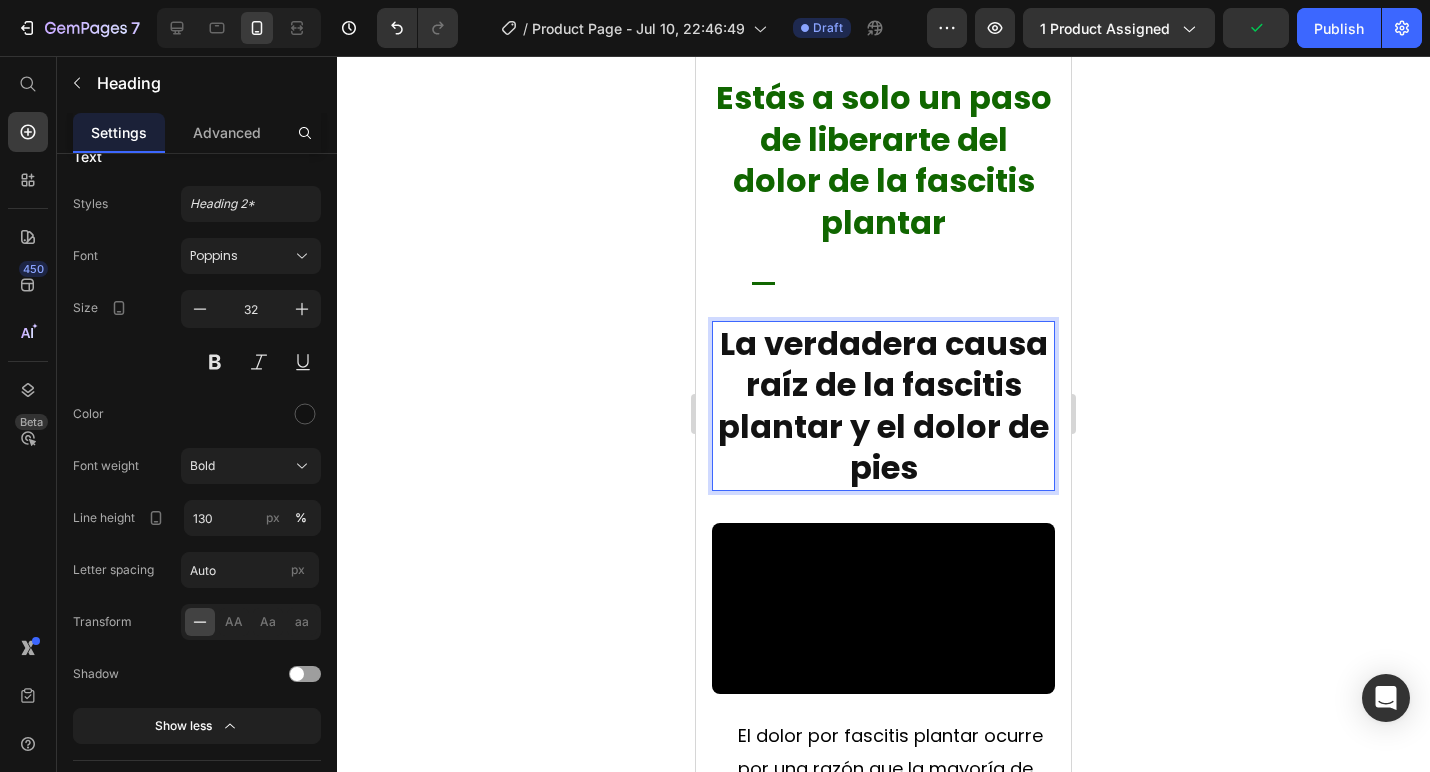click on "La verdadera causa raíz de la fascitis plantar y el dolor de pies" at bounding box center (883, 406) 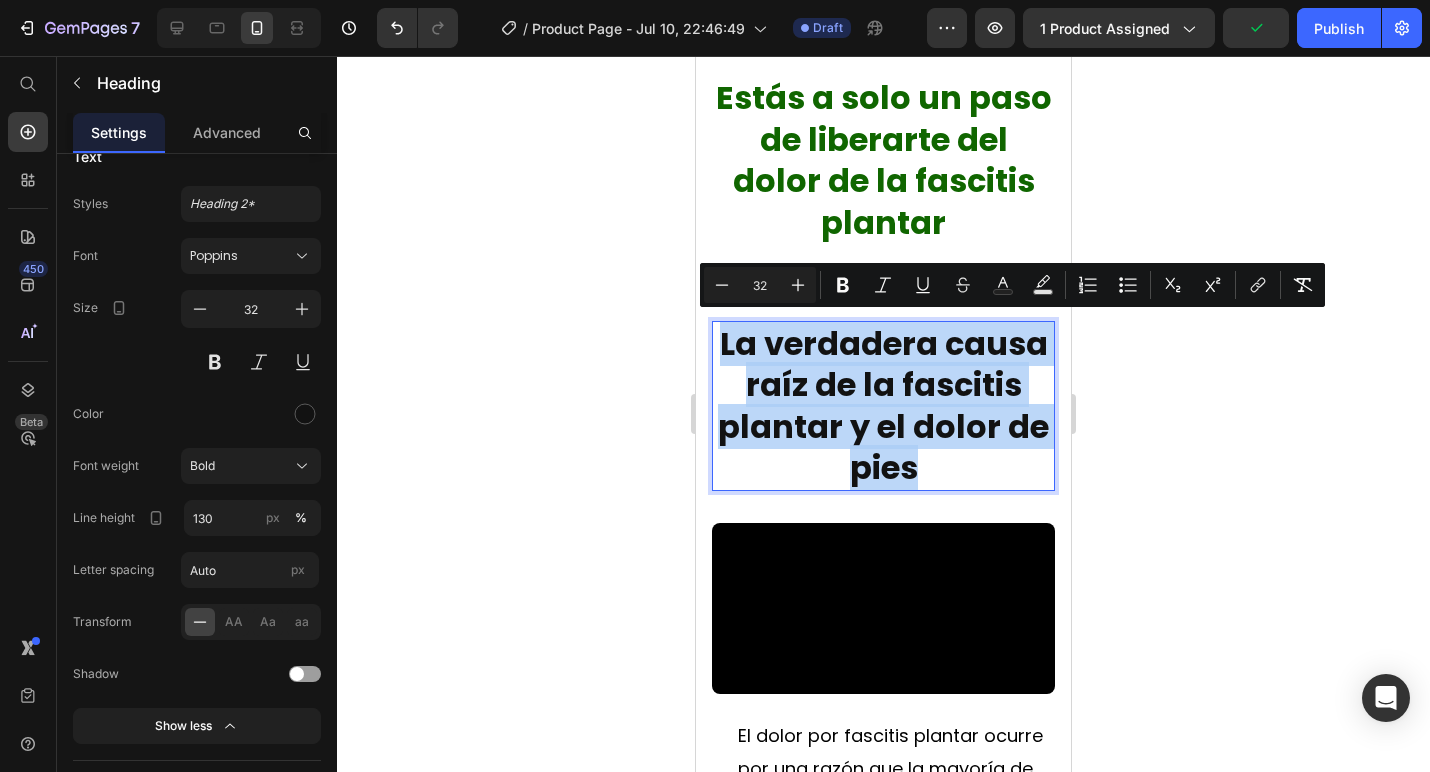 click on "La verdadera causa raíz de la fascitis plantar y el dolor de pies" at bounding box center (883, 406) 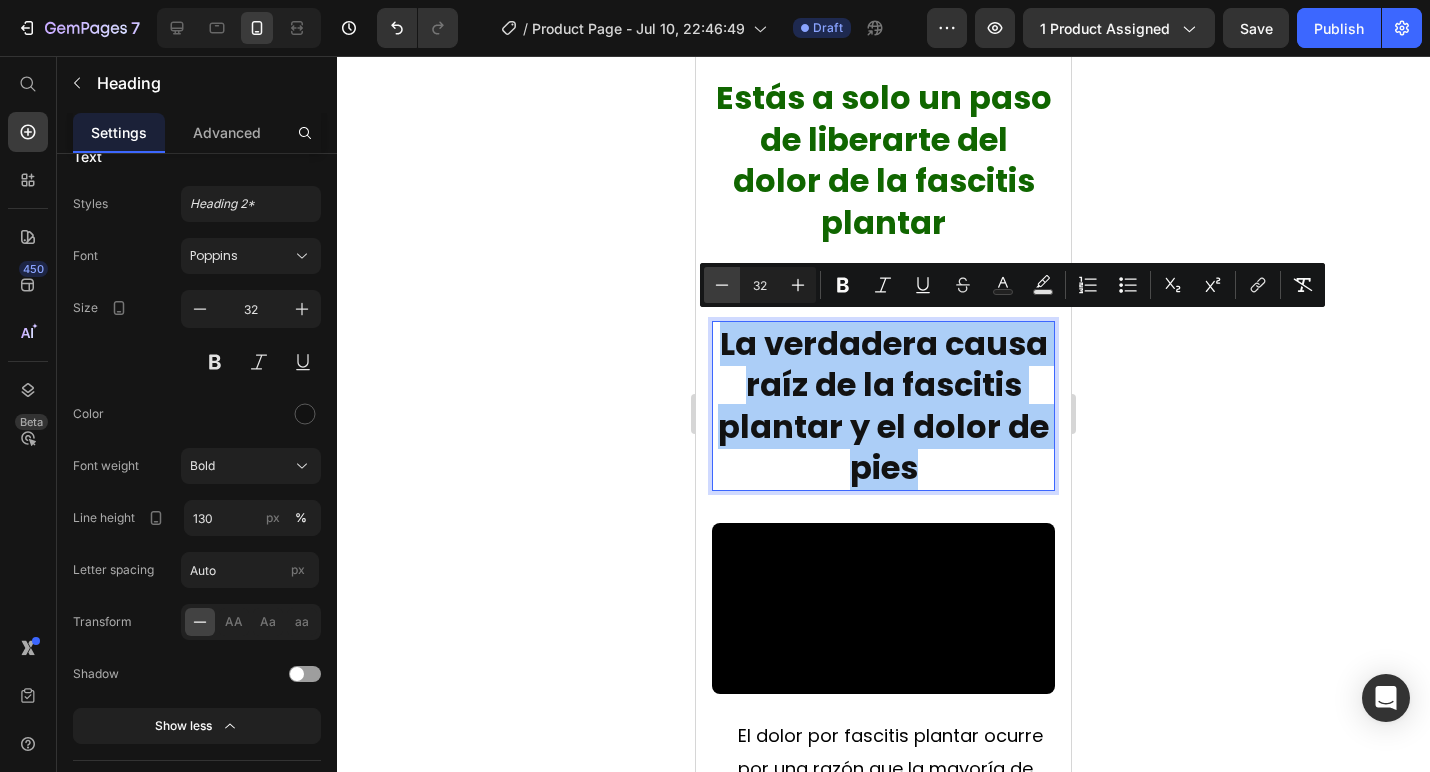 click 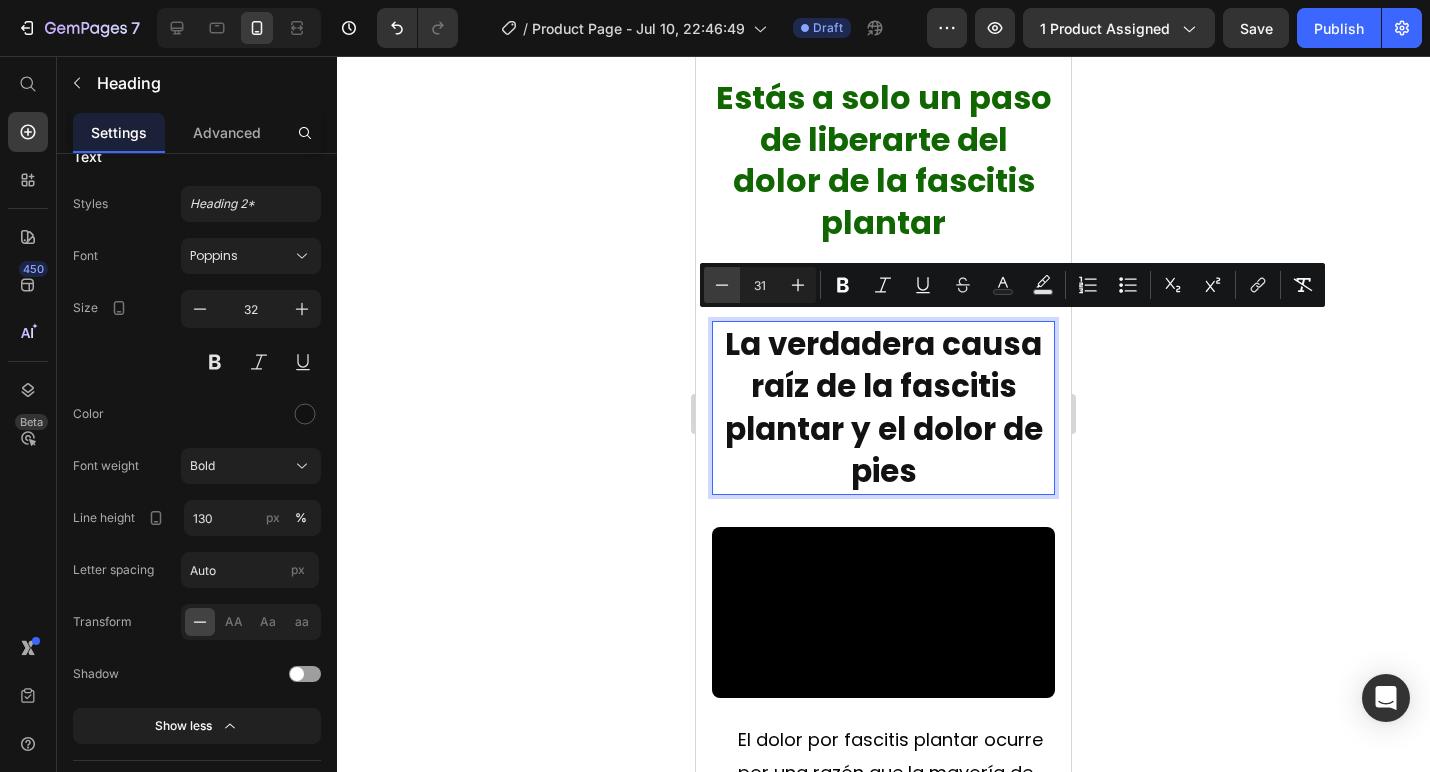 click 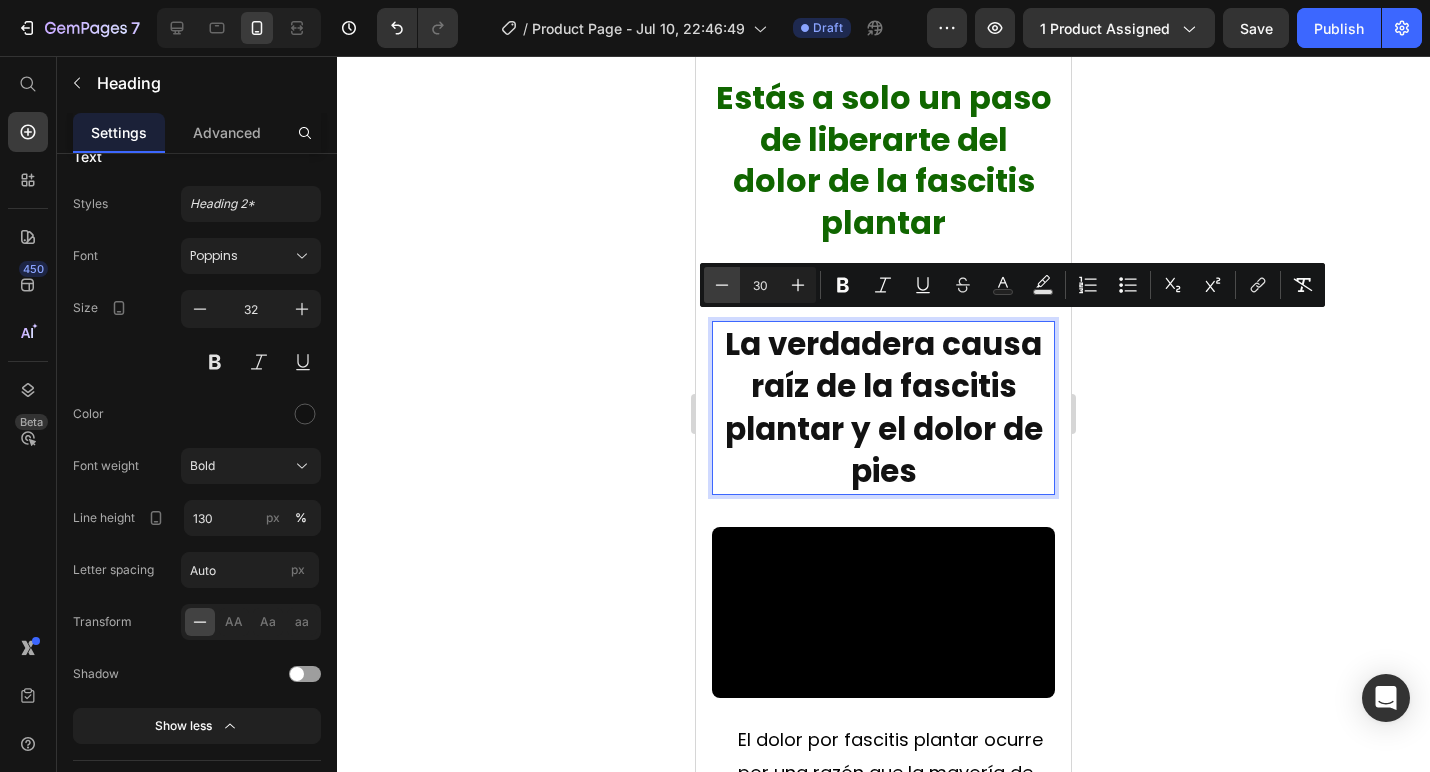 click 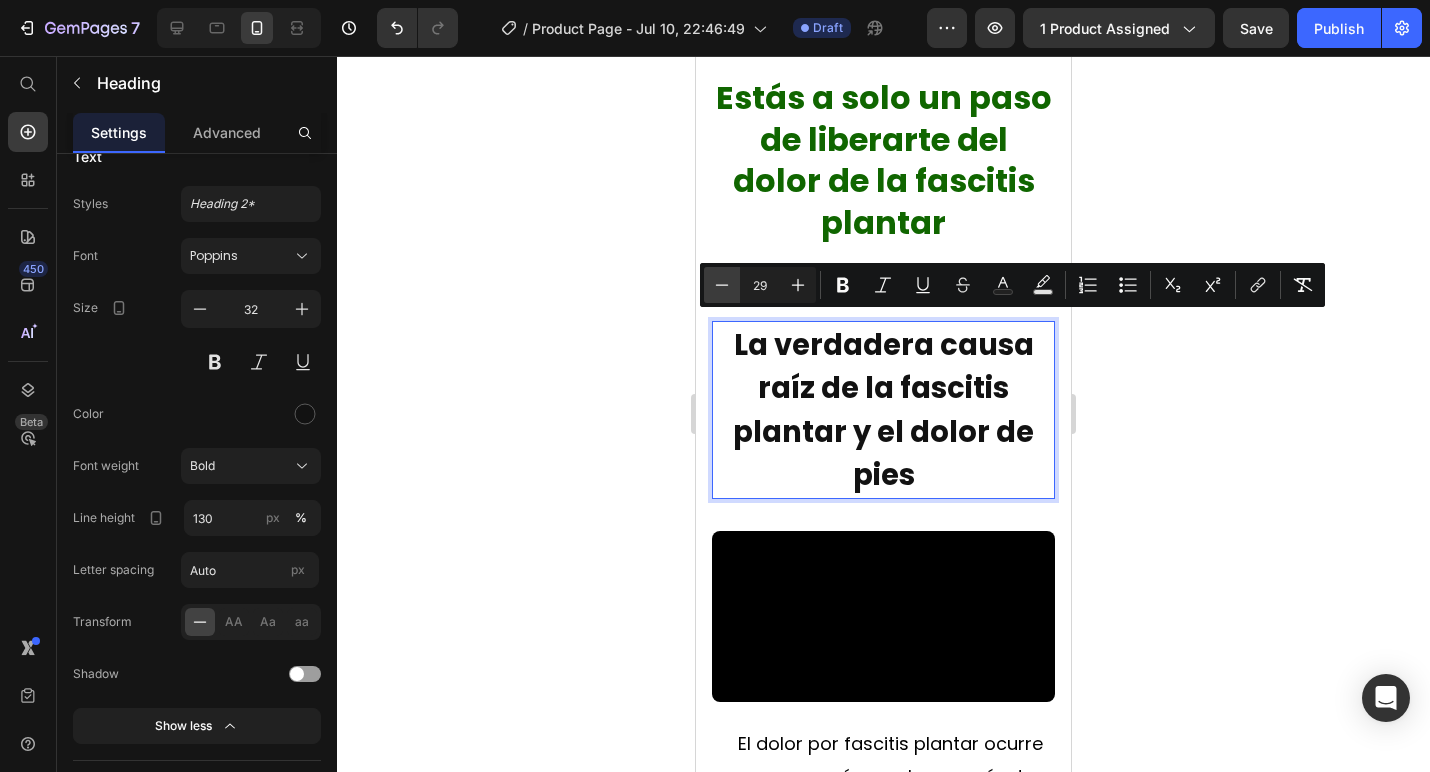 click 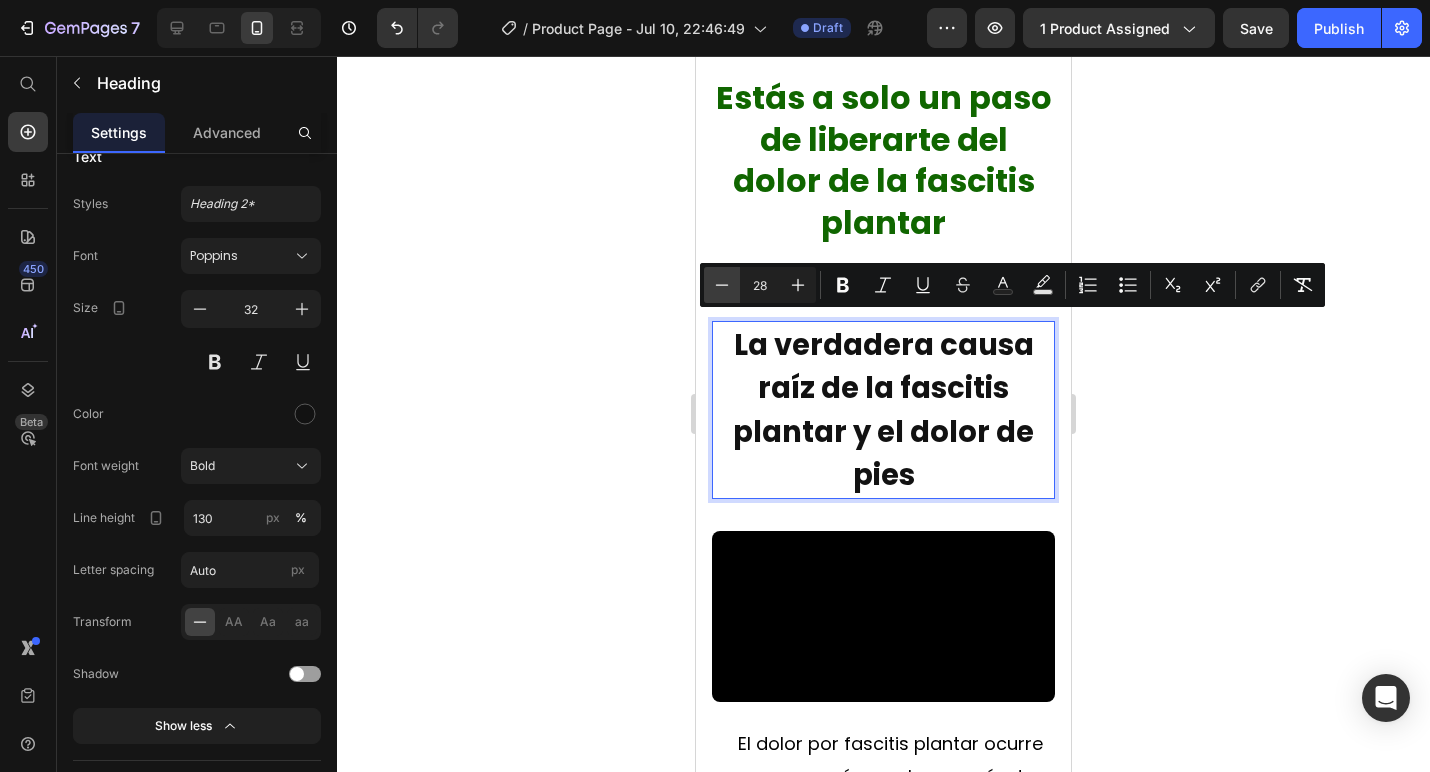 click 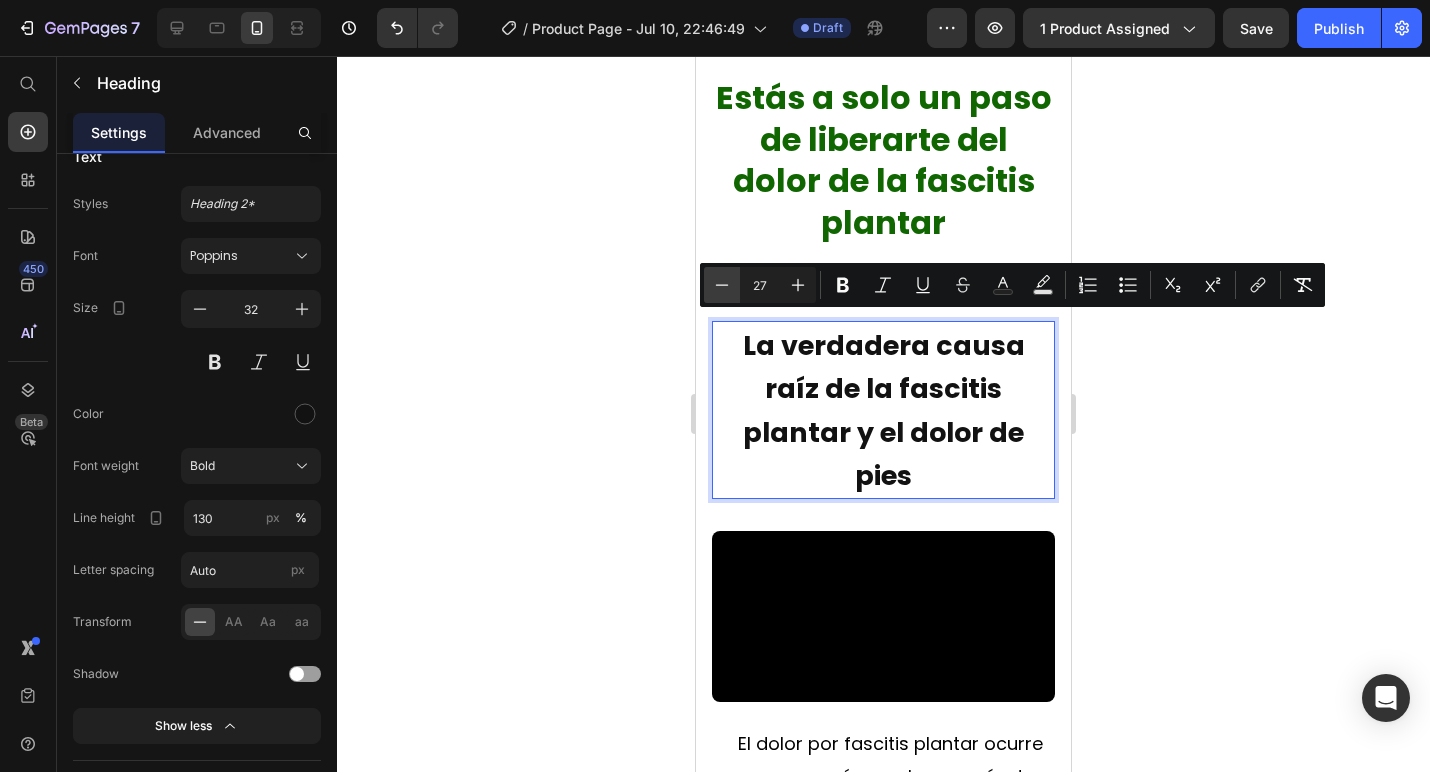 click 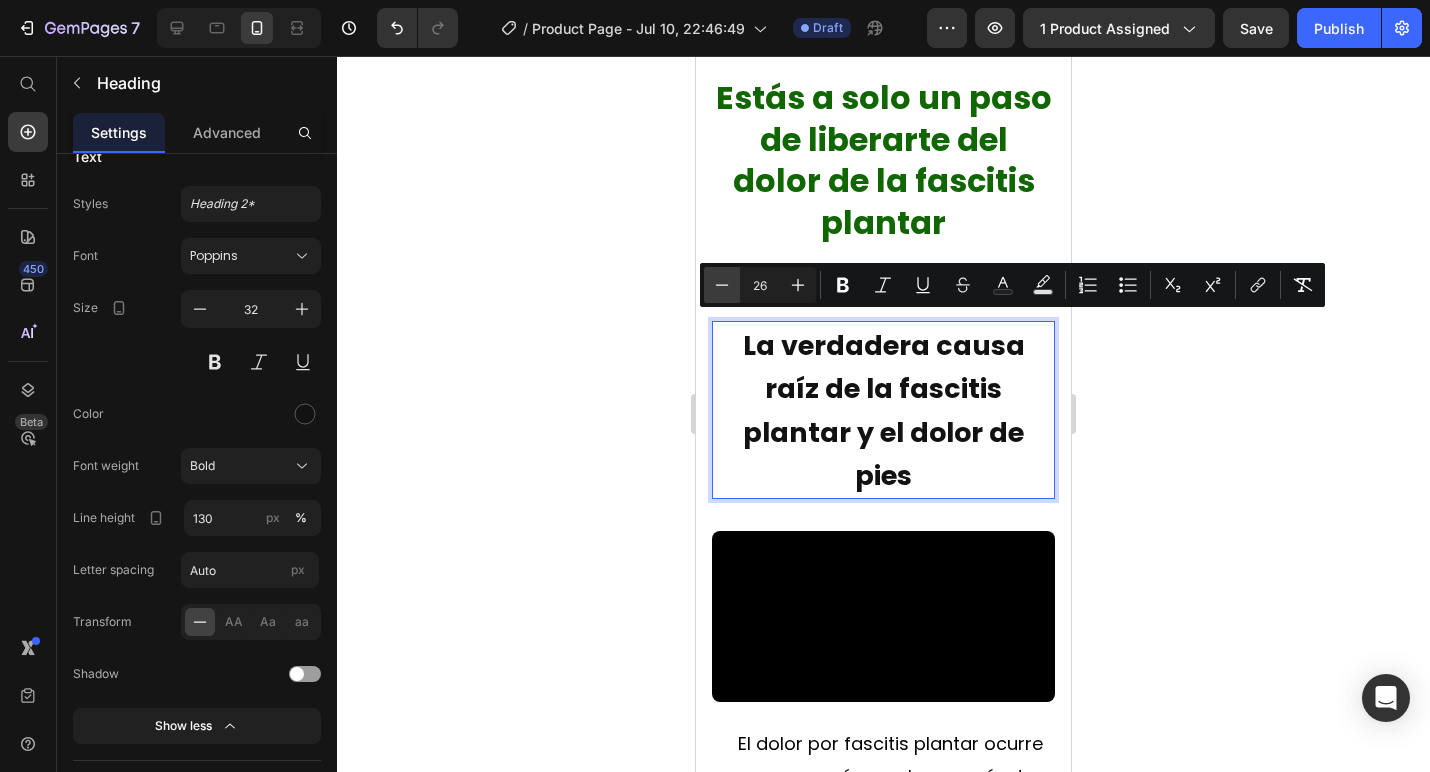 click 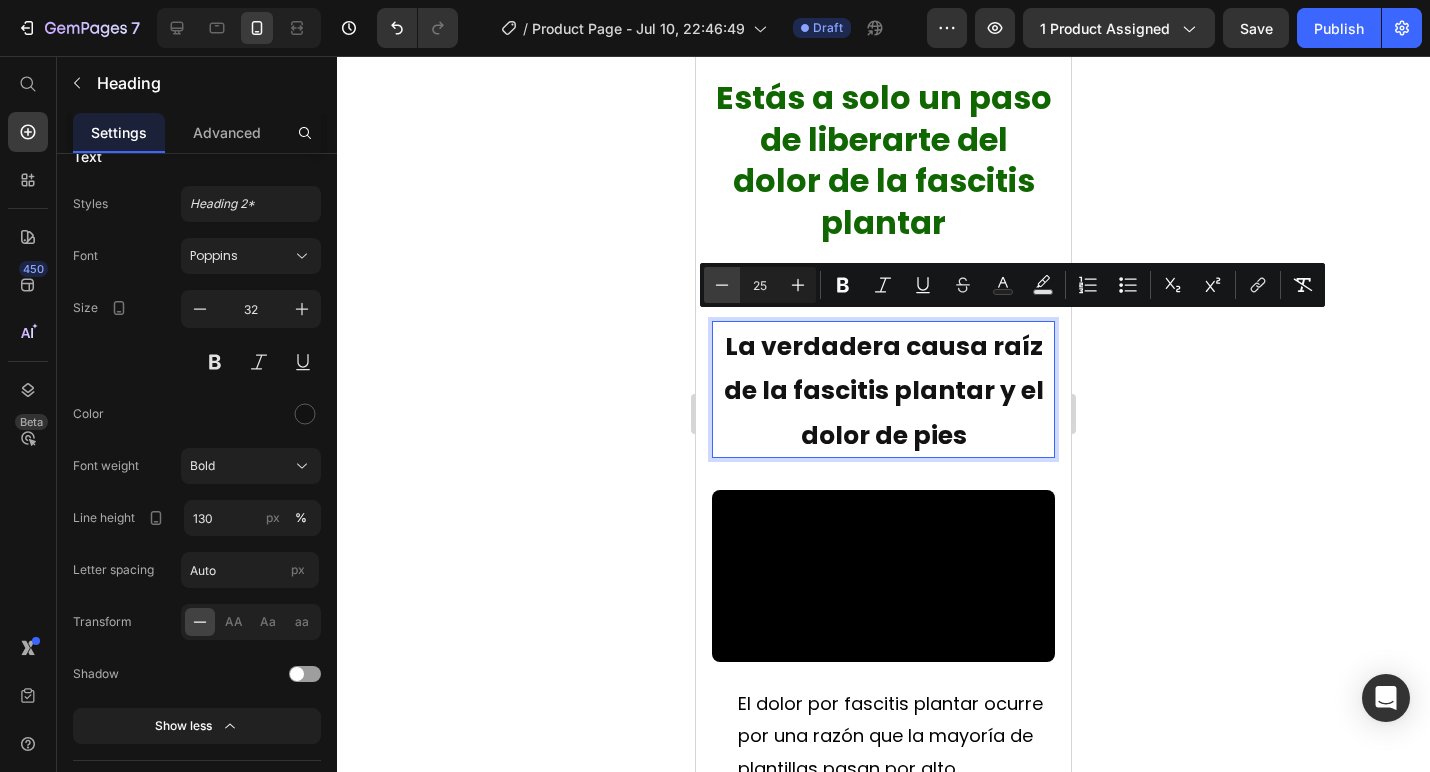 click 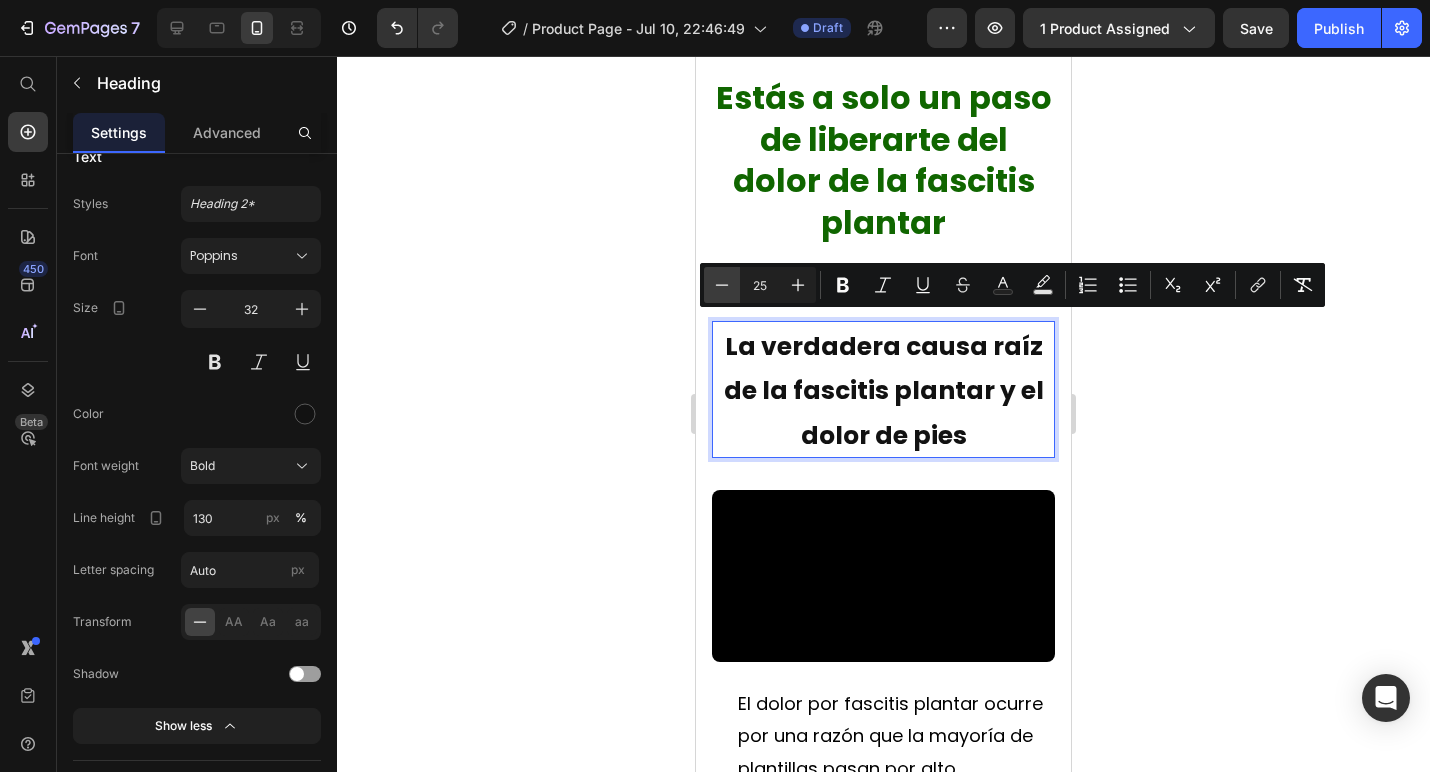 type on "24" 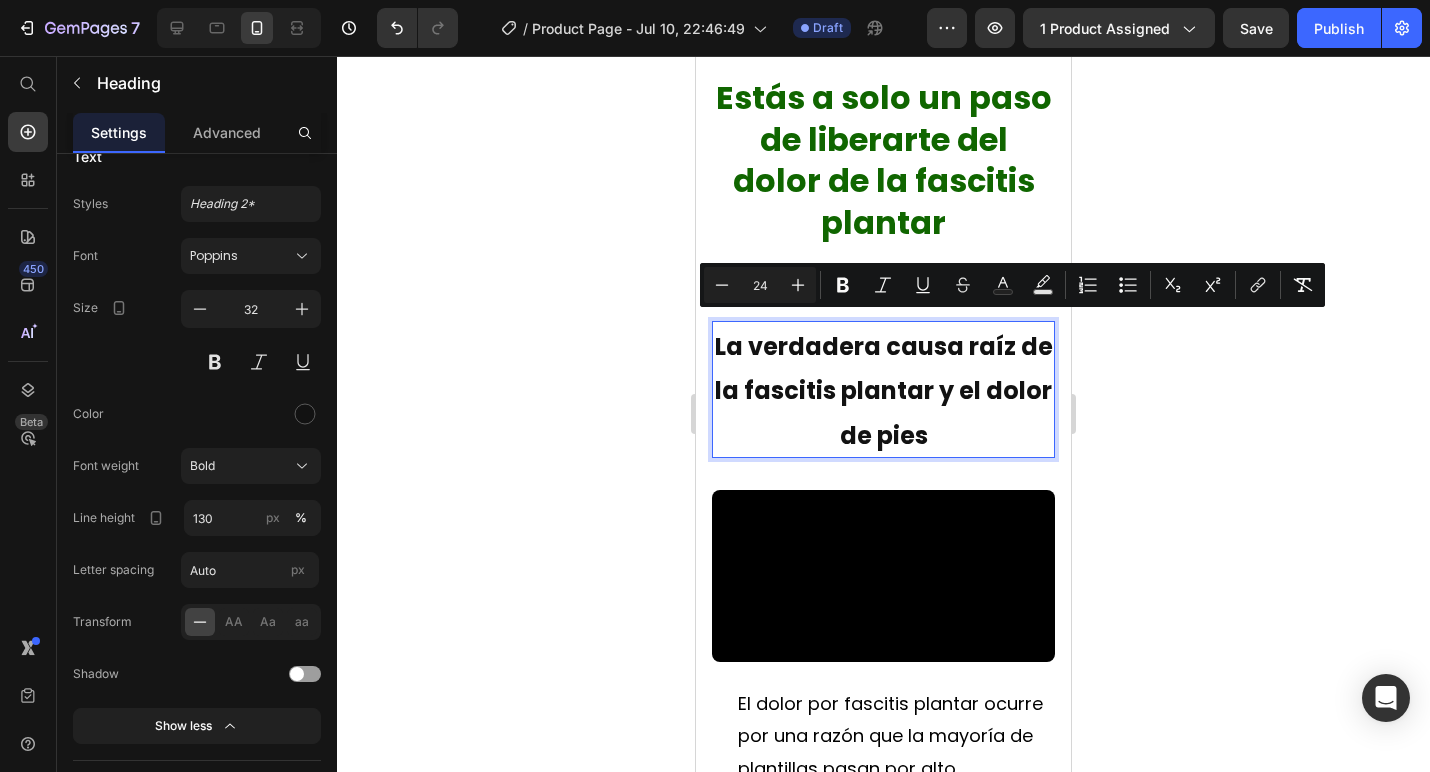 click 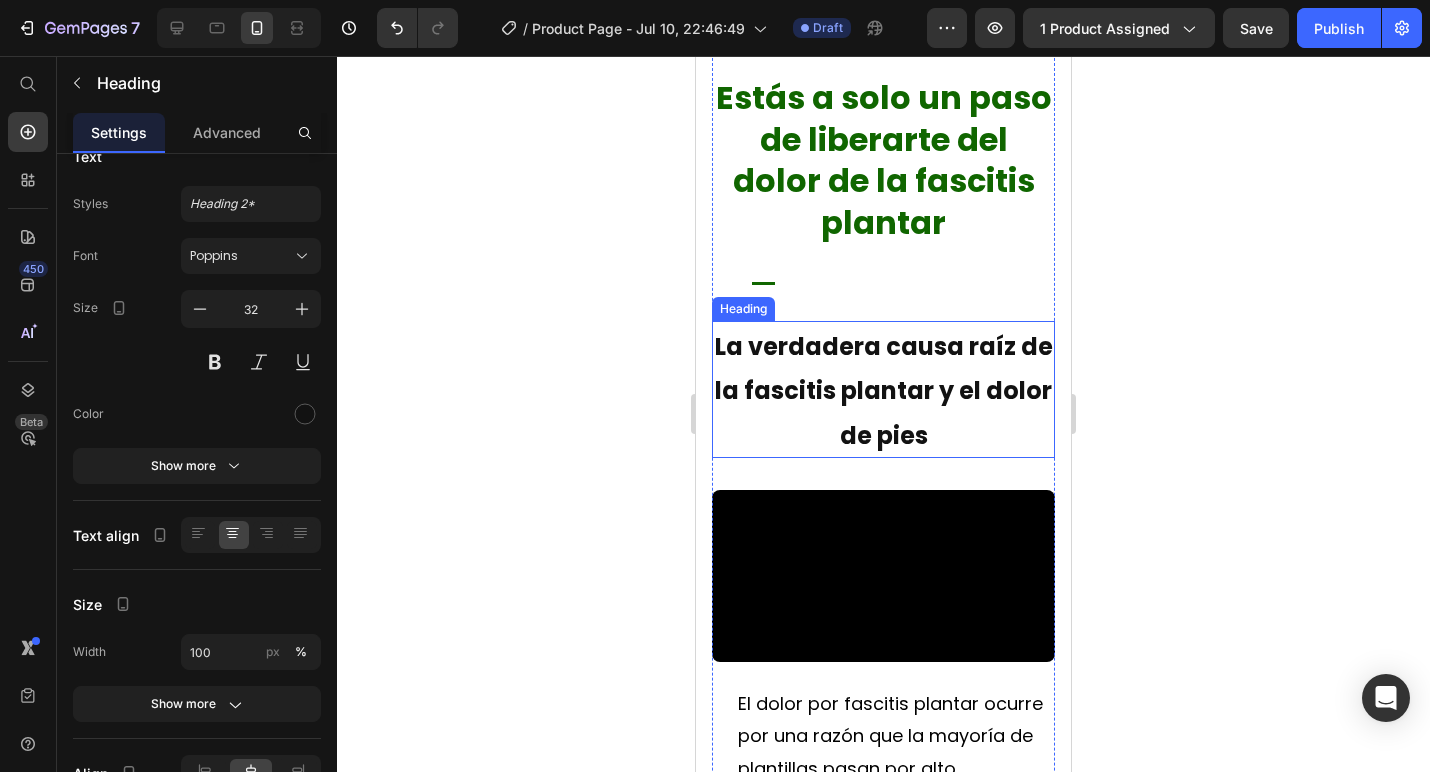 click on "La verdadera causa raíz de la fascitis plantar y el dolor de pies" at bounding box center (884, 391) 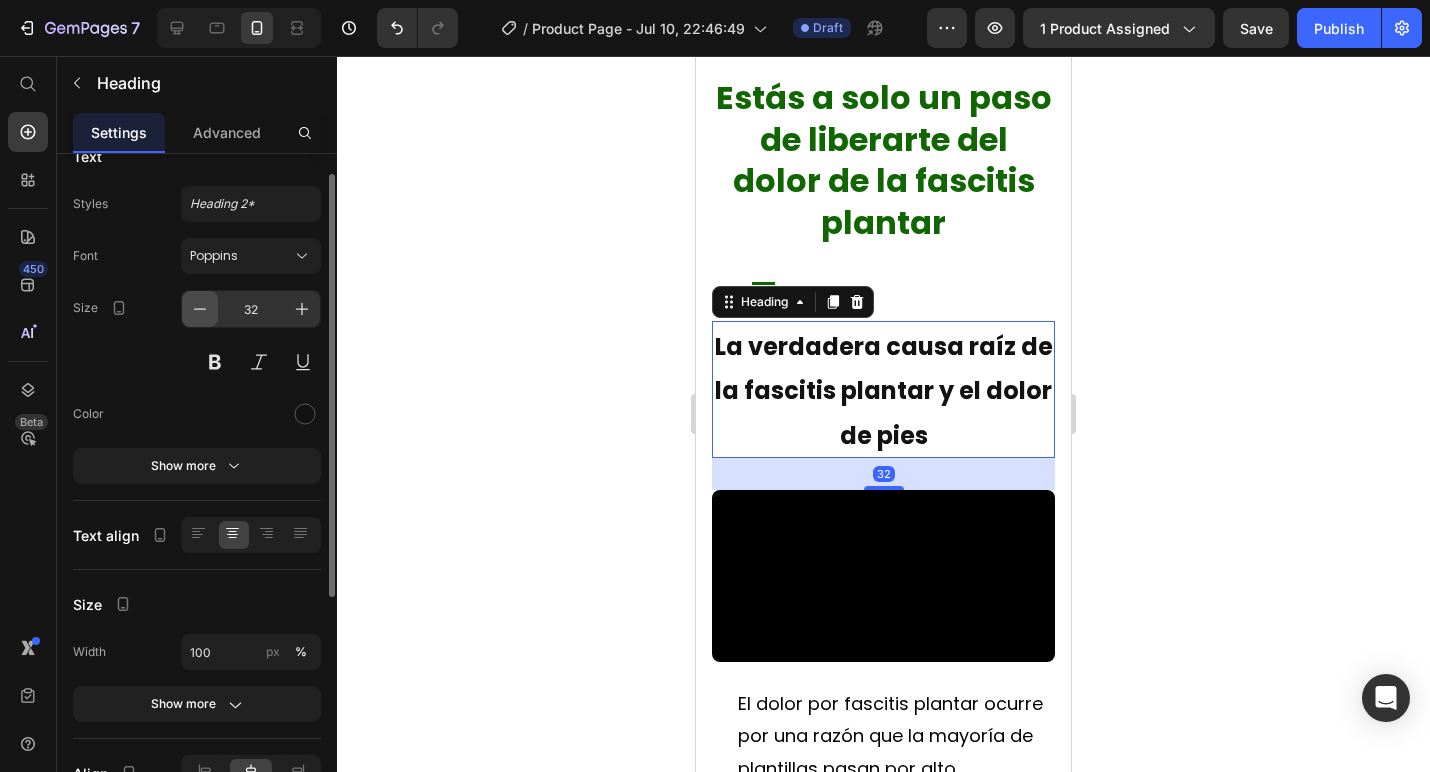 click 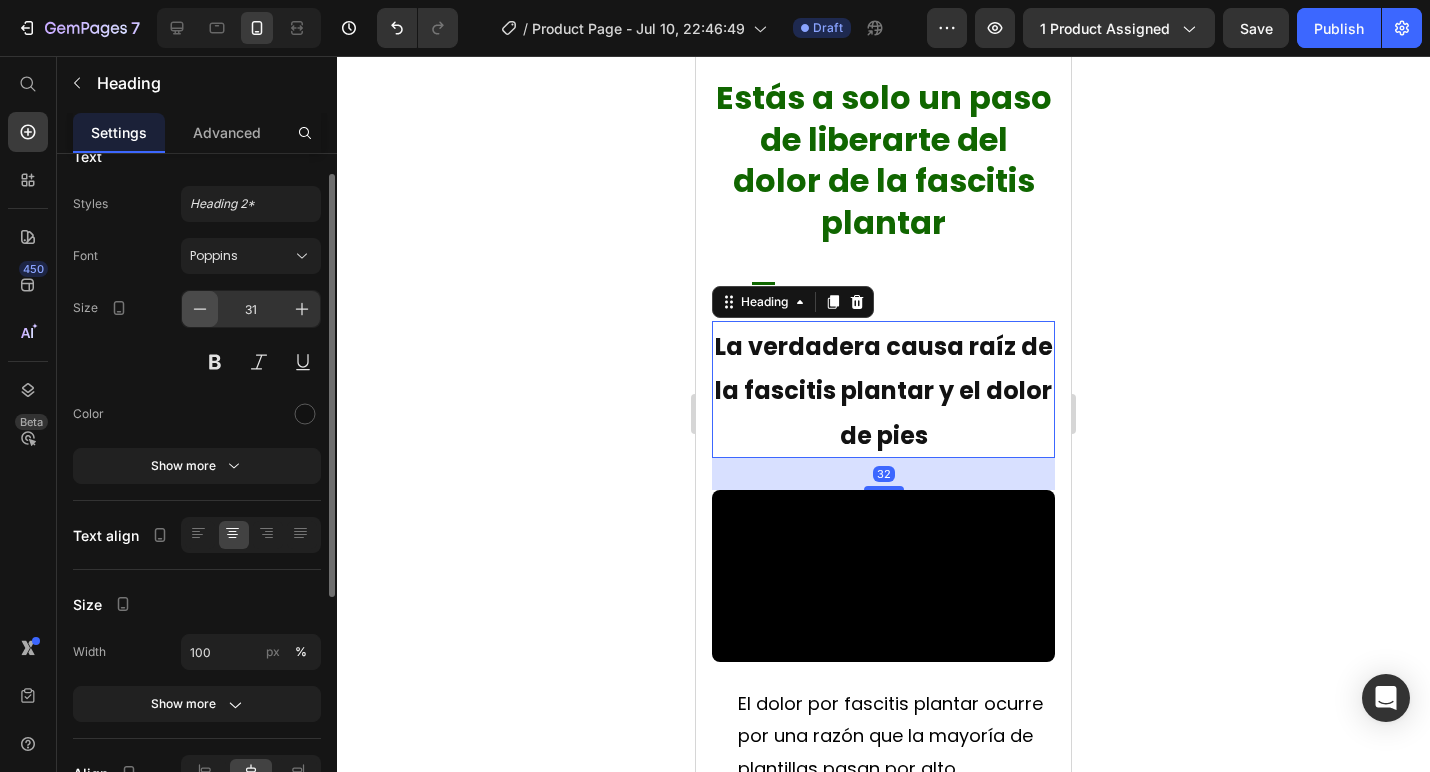 click 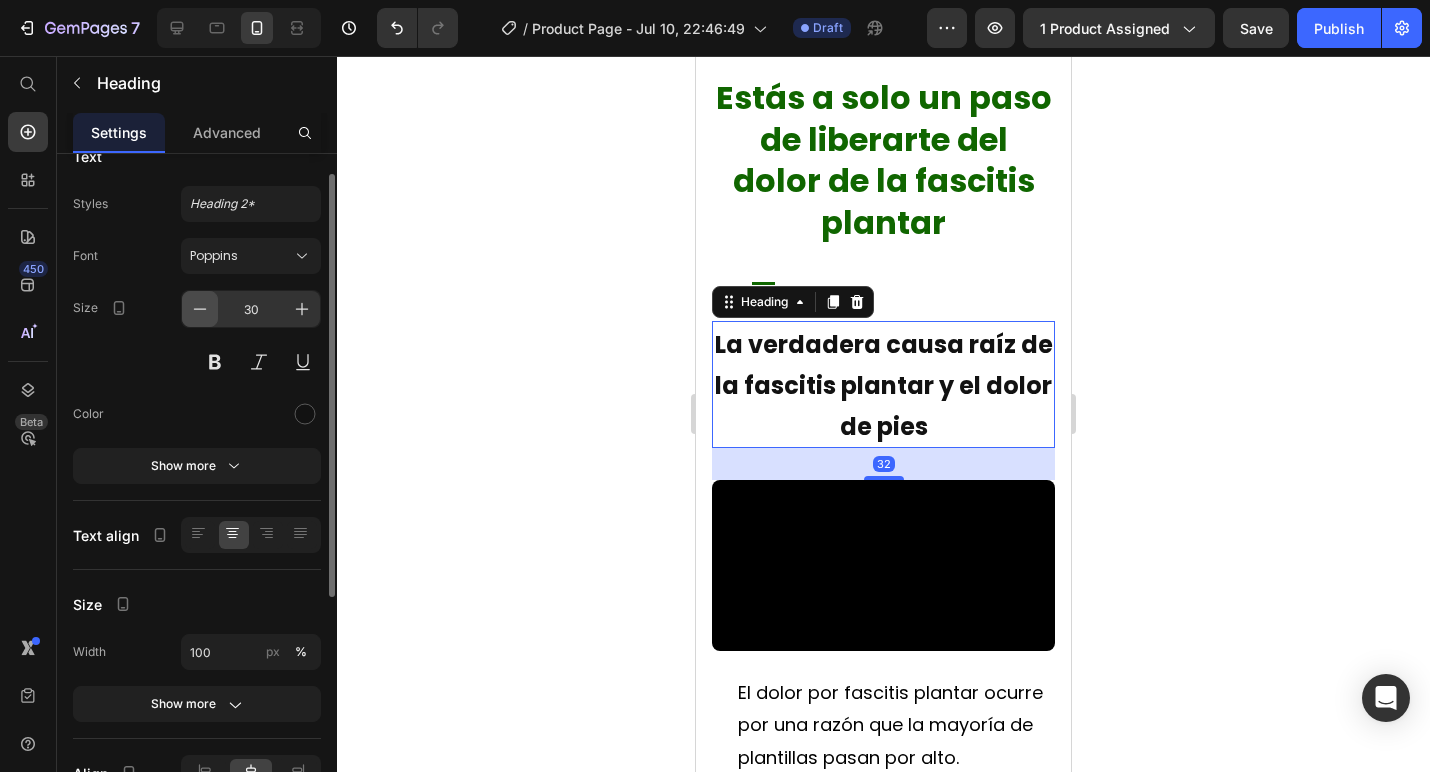 click 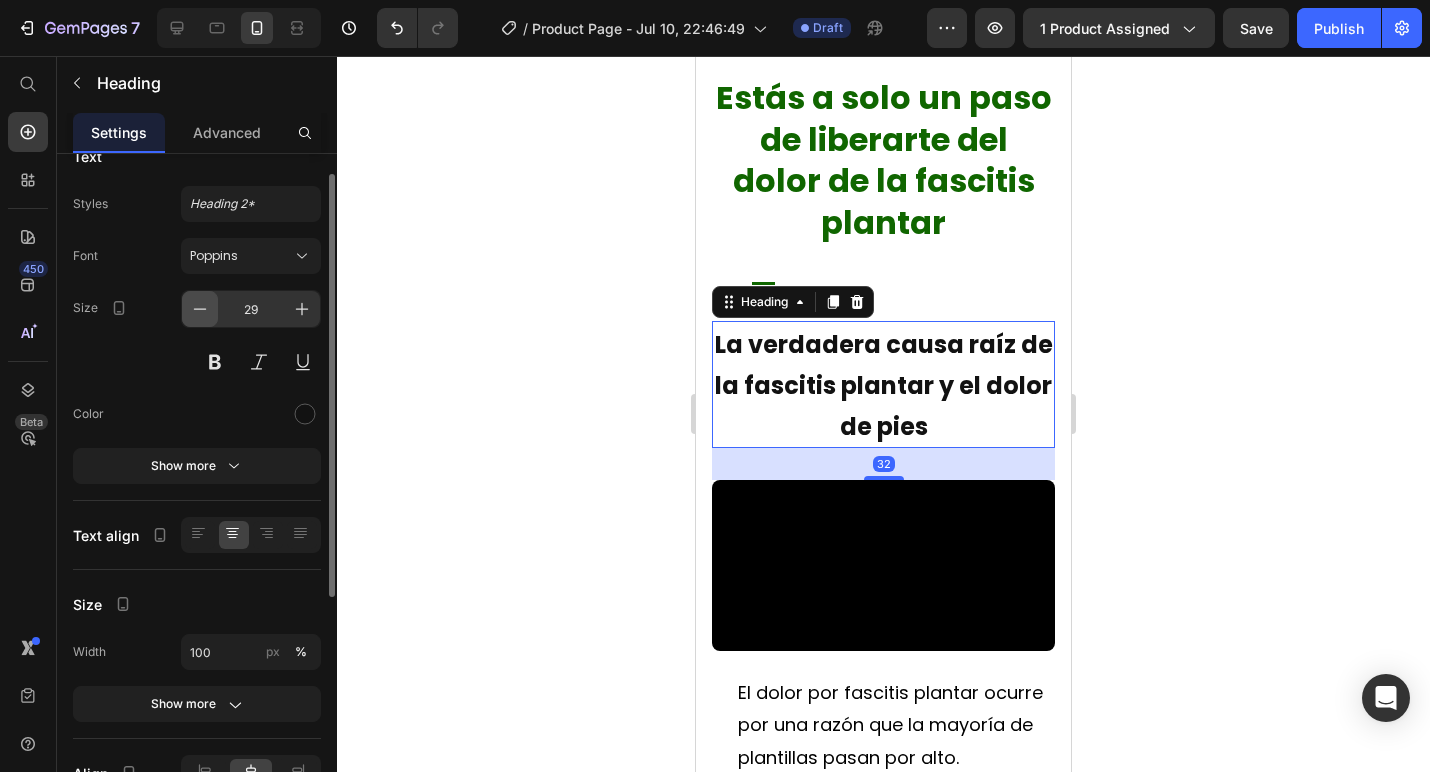 click 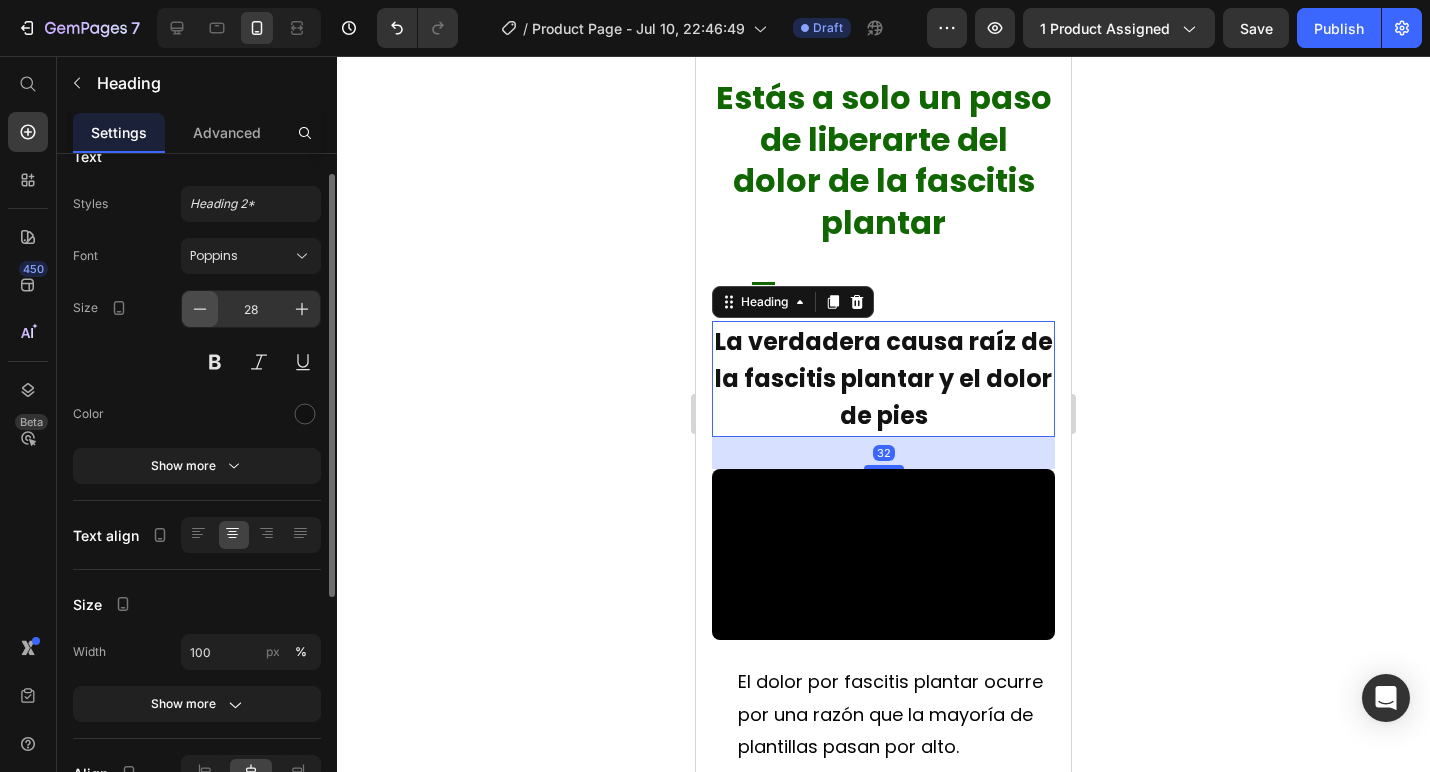 click 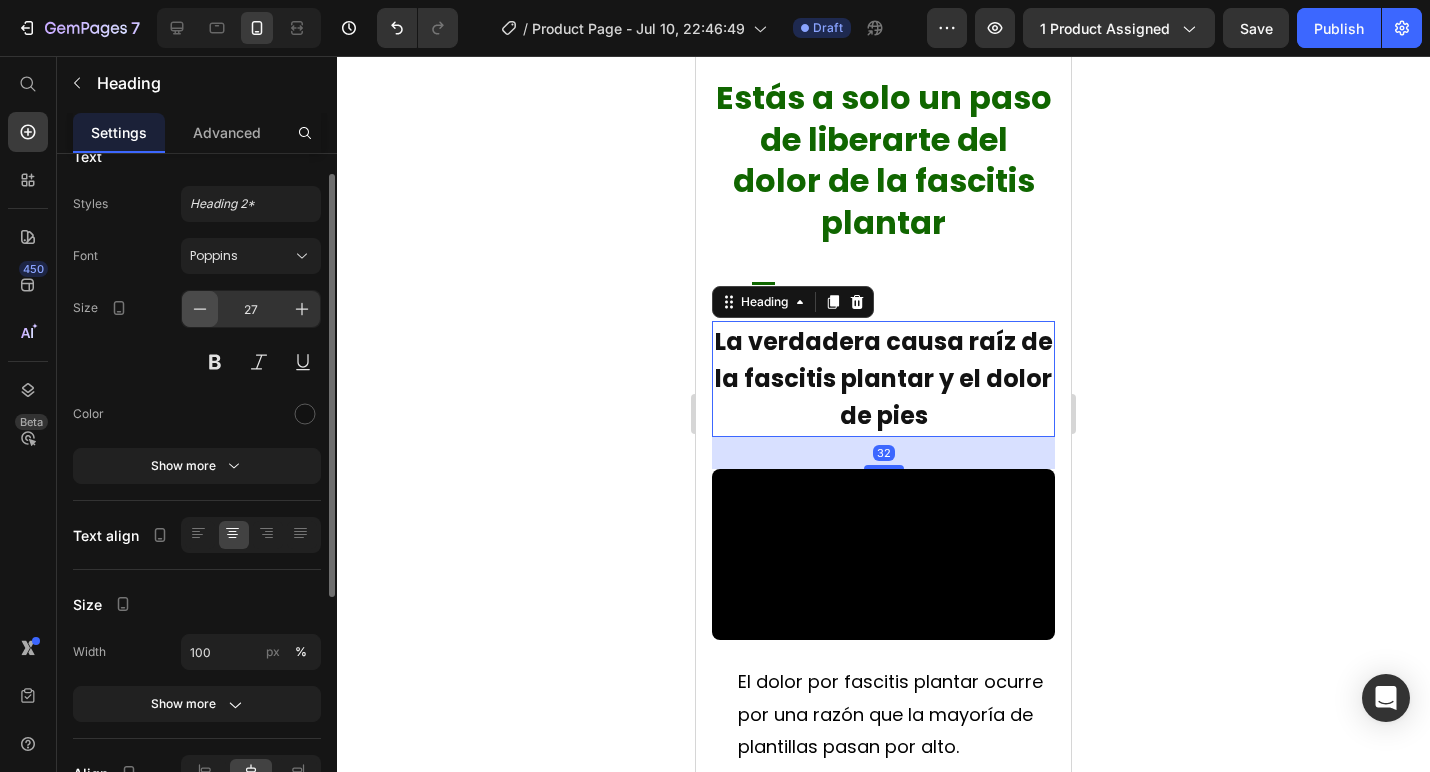 click 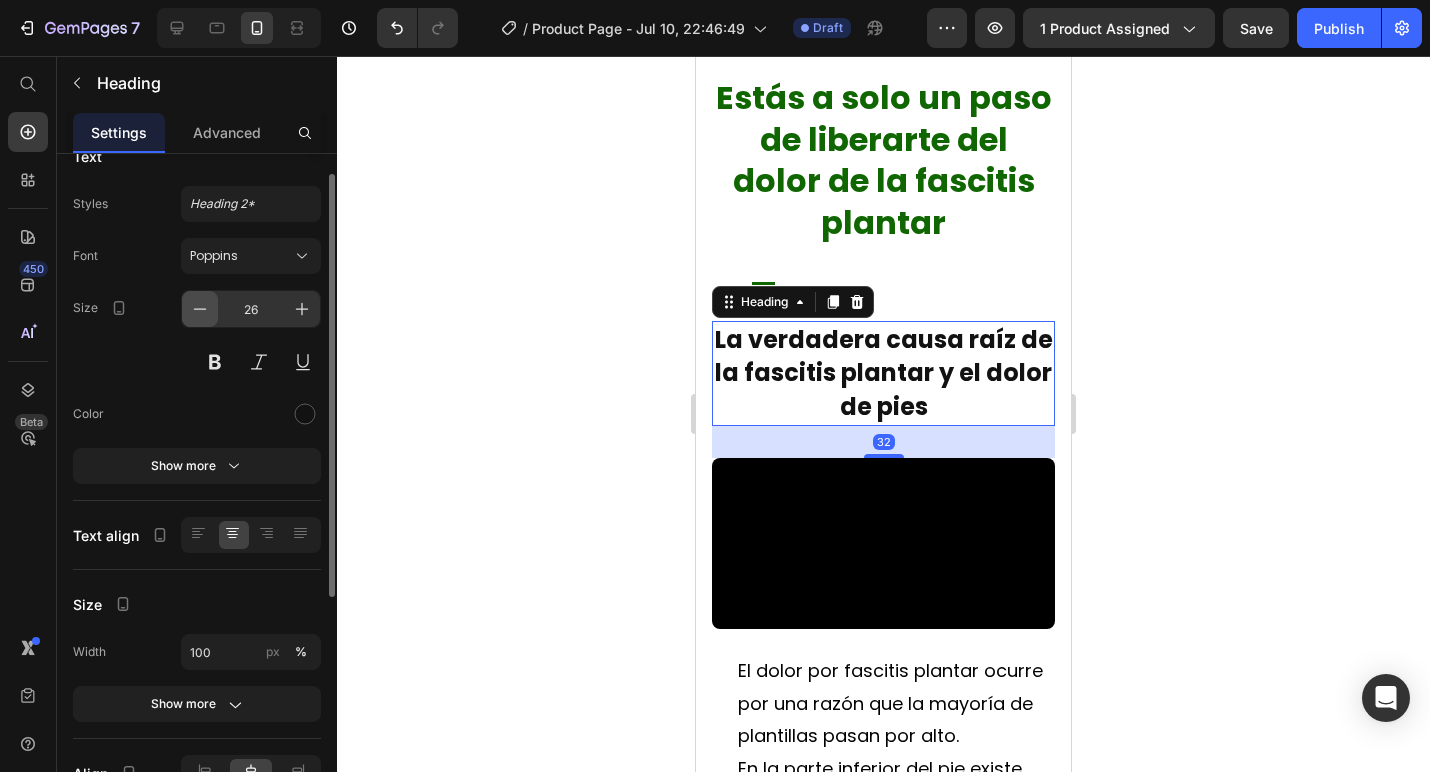 click 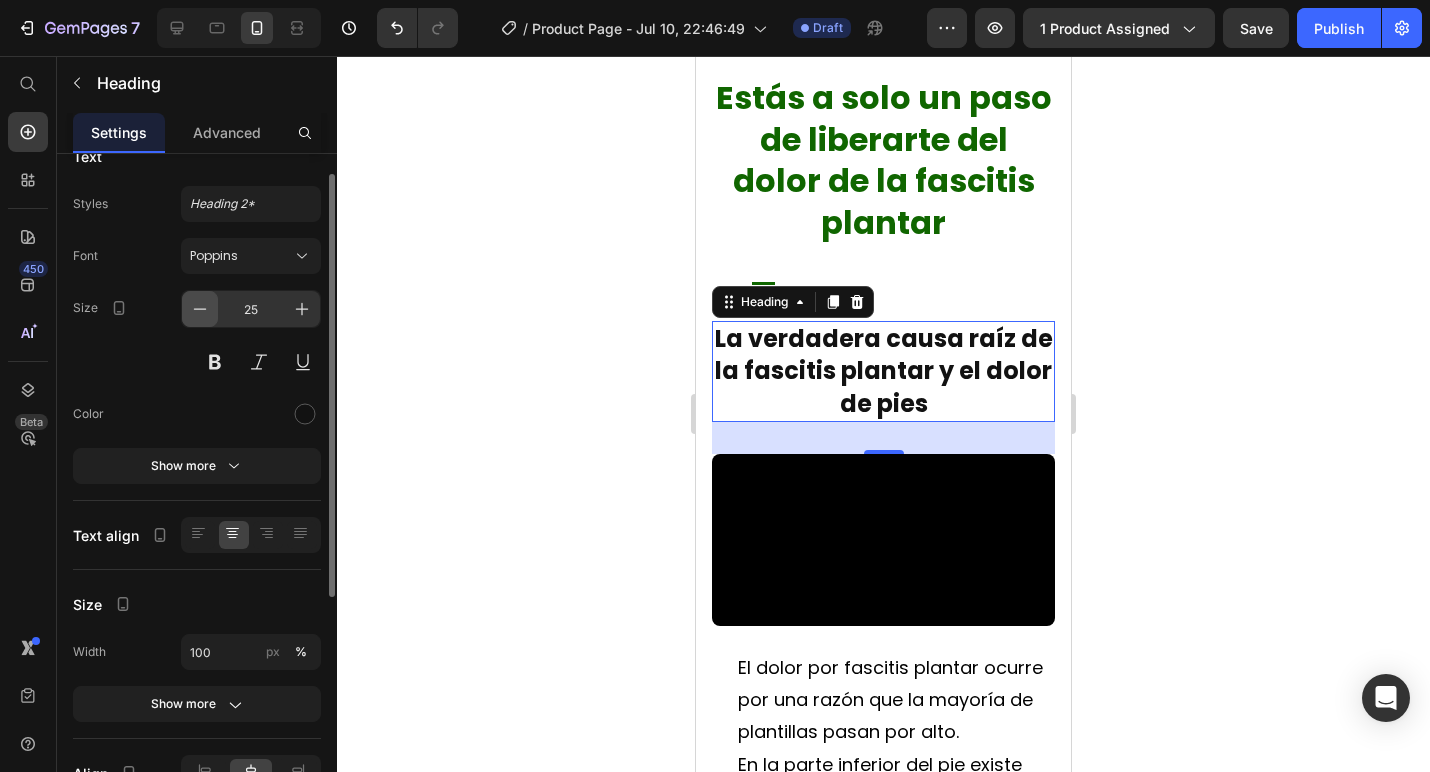 click 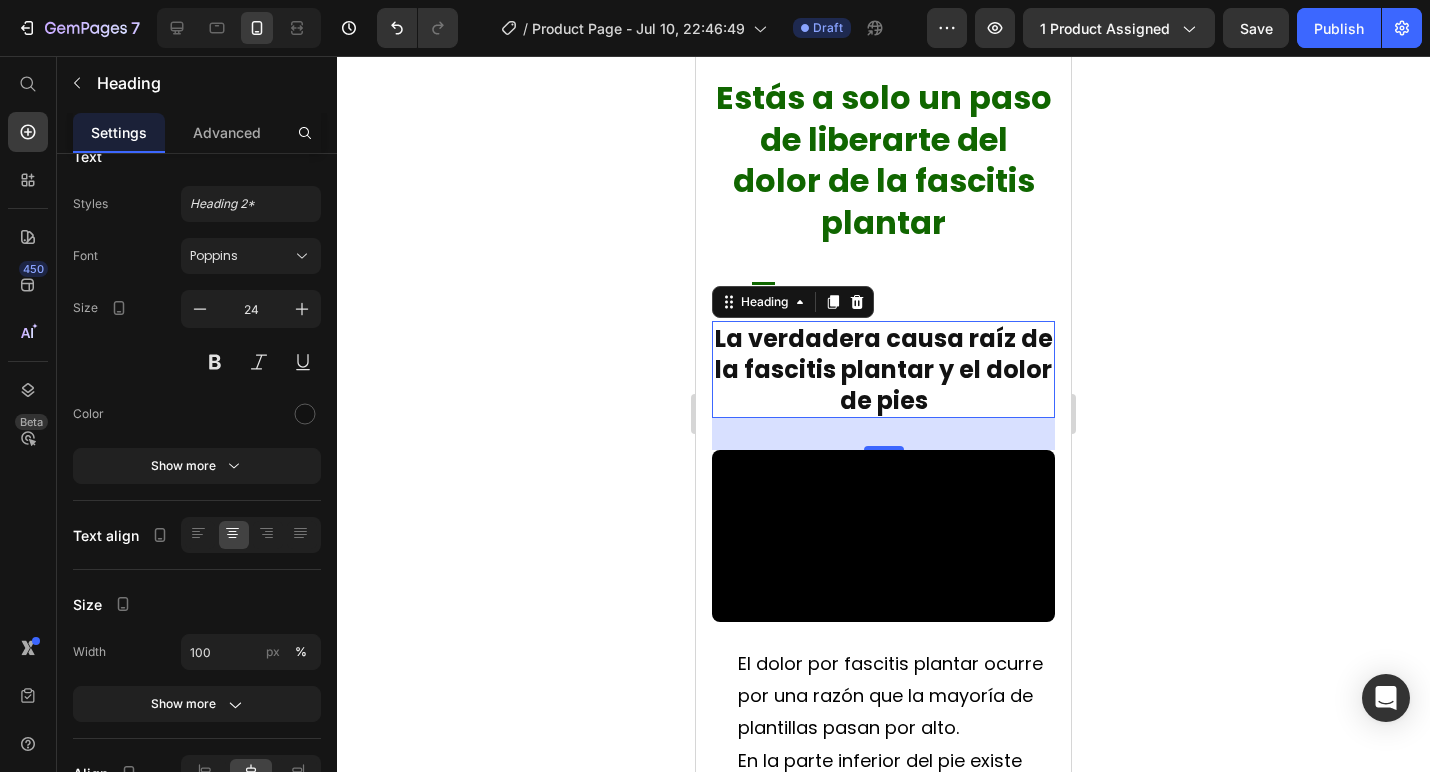 click 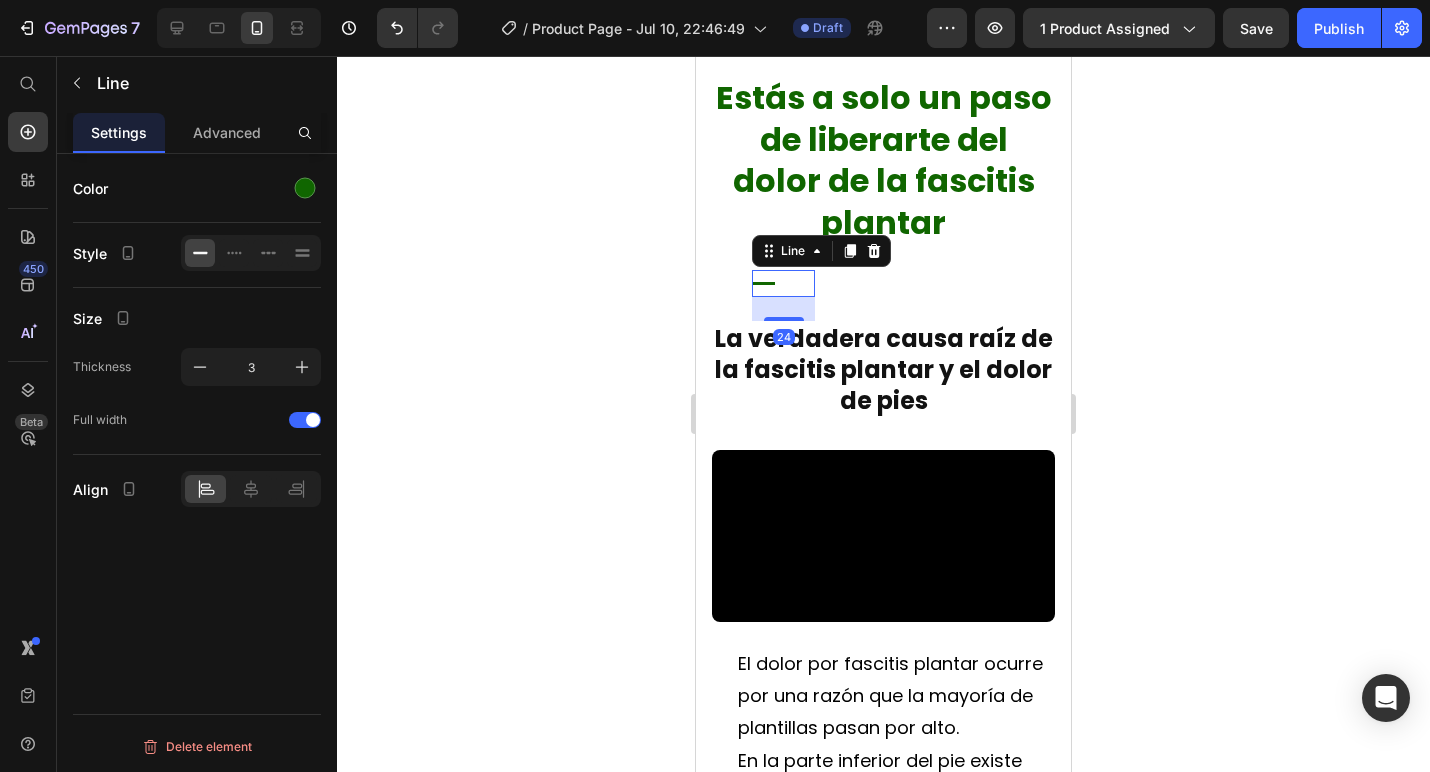 click at bounding box center (763, 283) 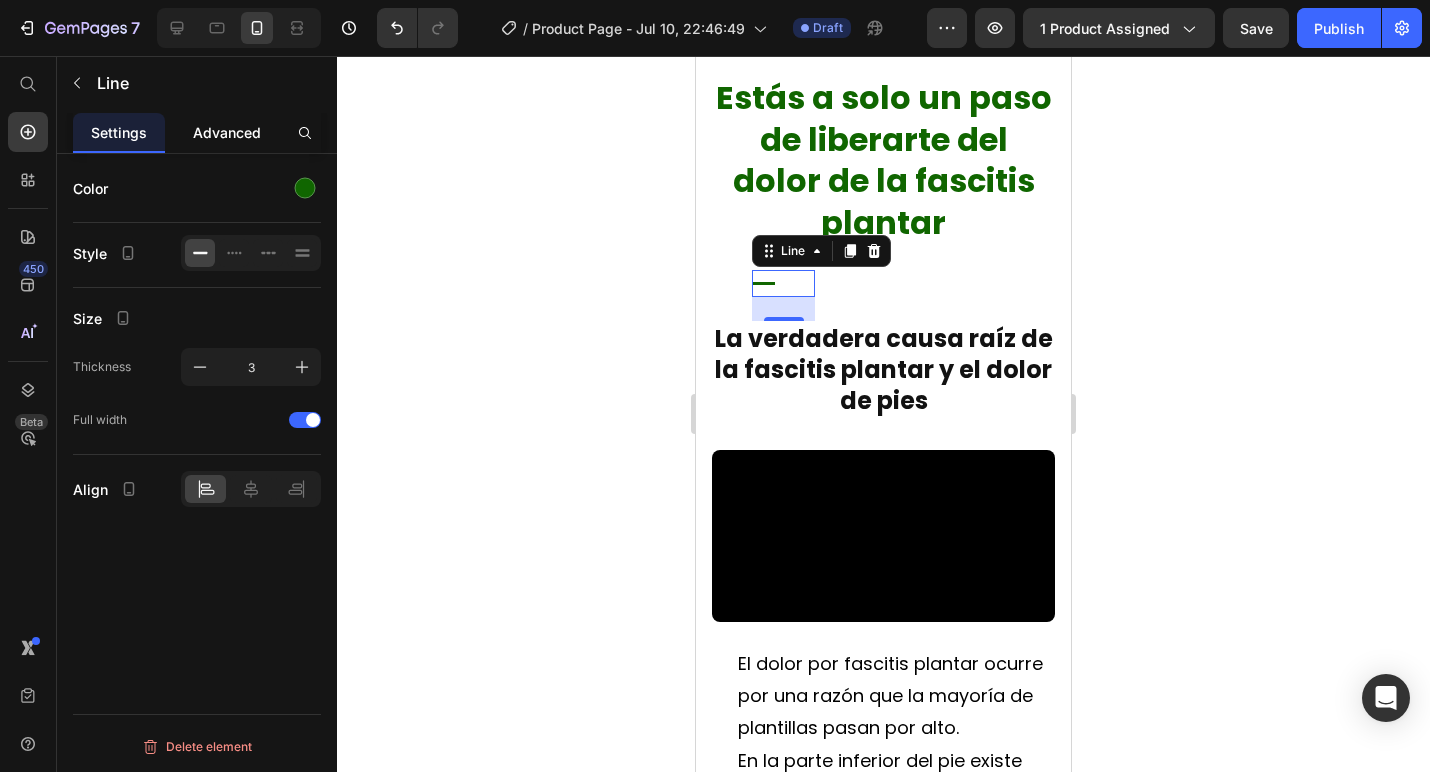 click on "Advanced" at bounding box center [227, 132] 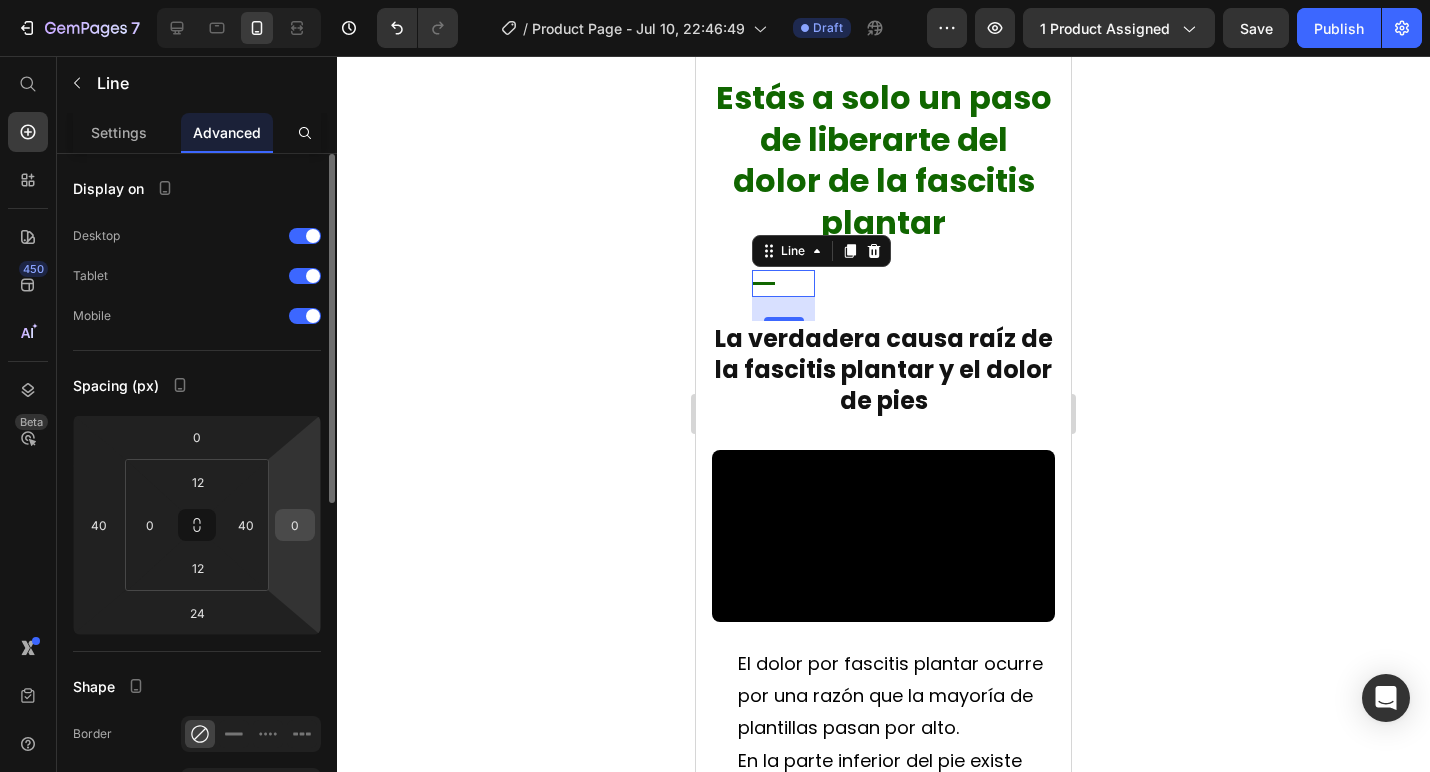 click on "0" at bounding box center [295, 525] 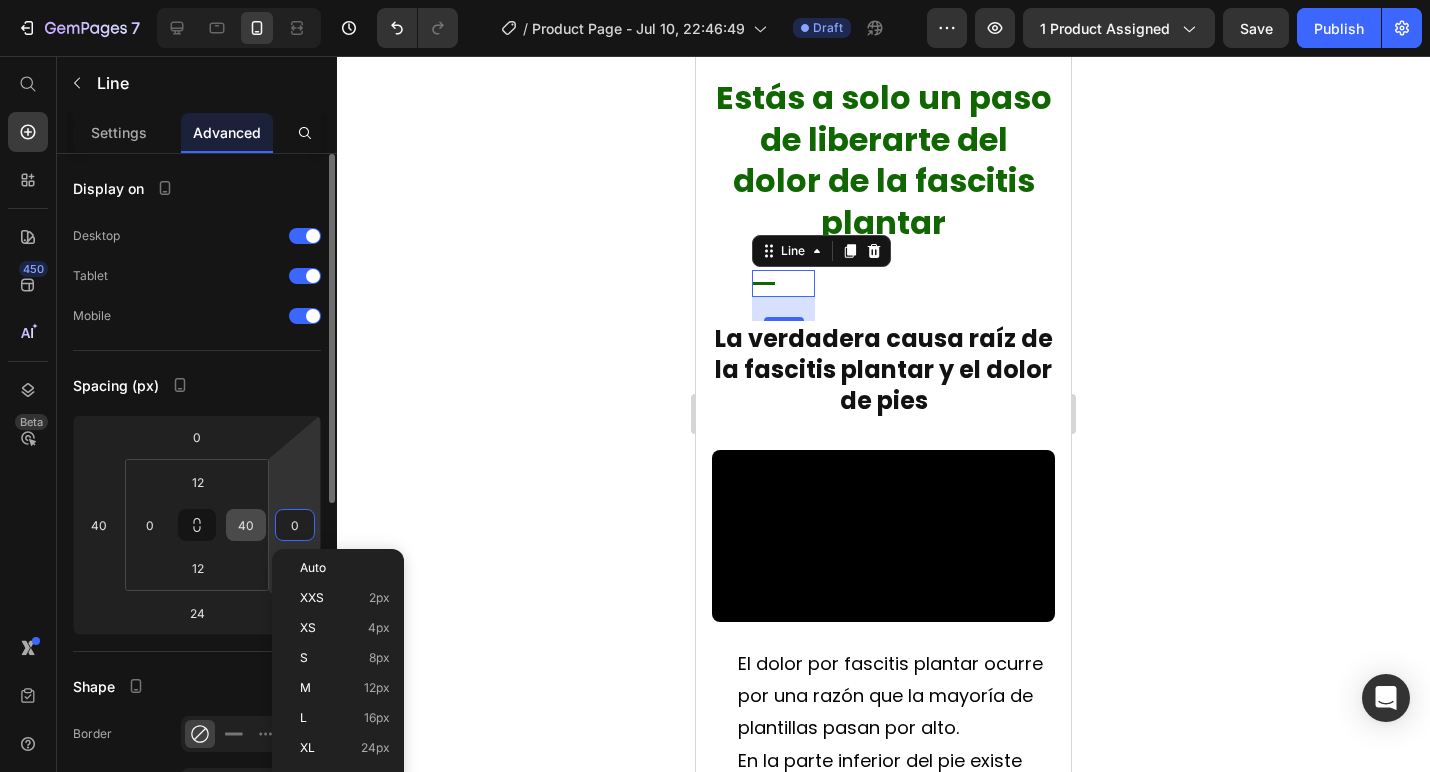 click on "40" at bounding box center (246, 525) 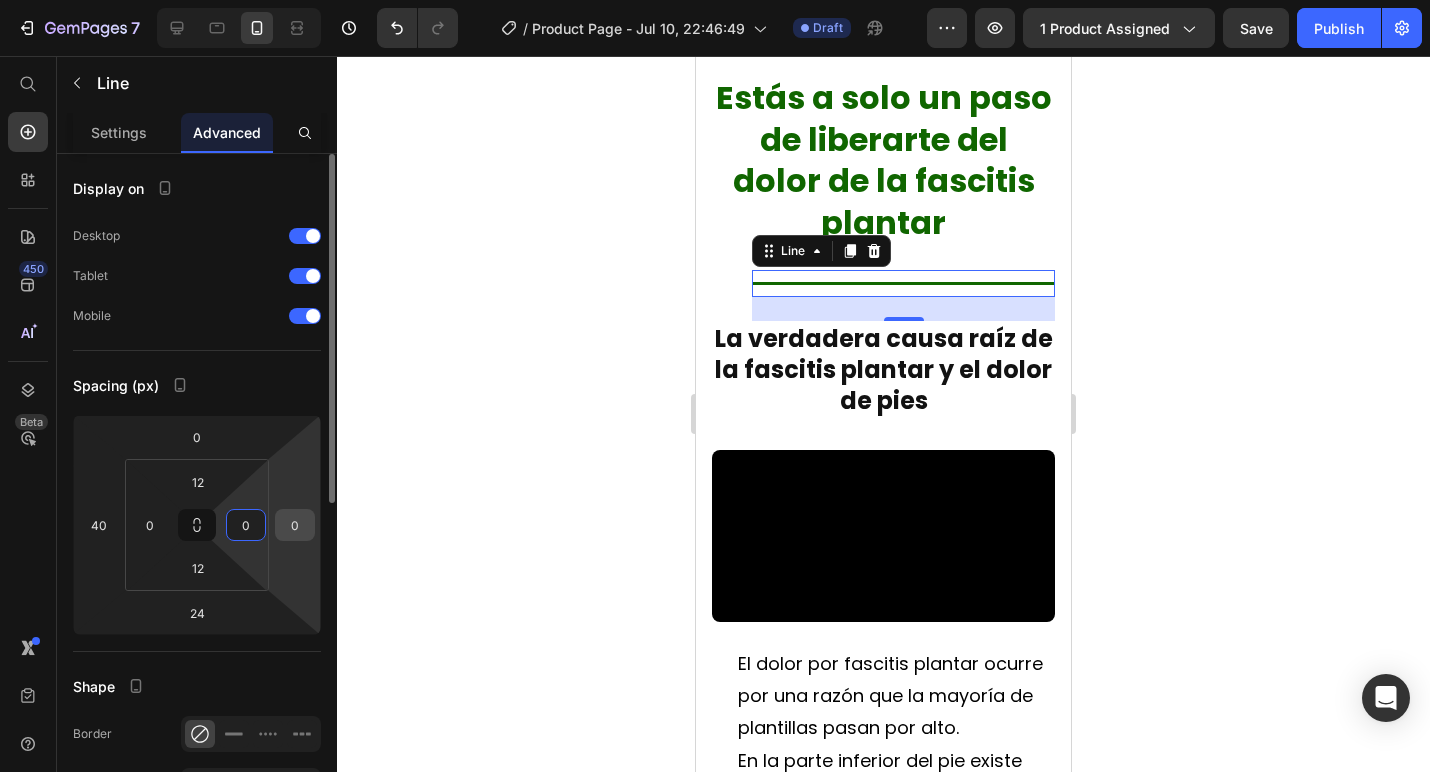 type on "0" 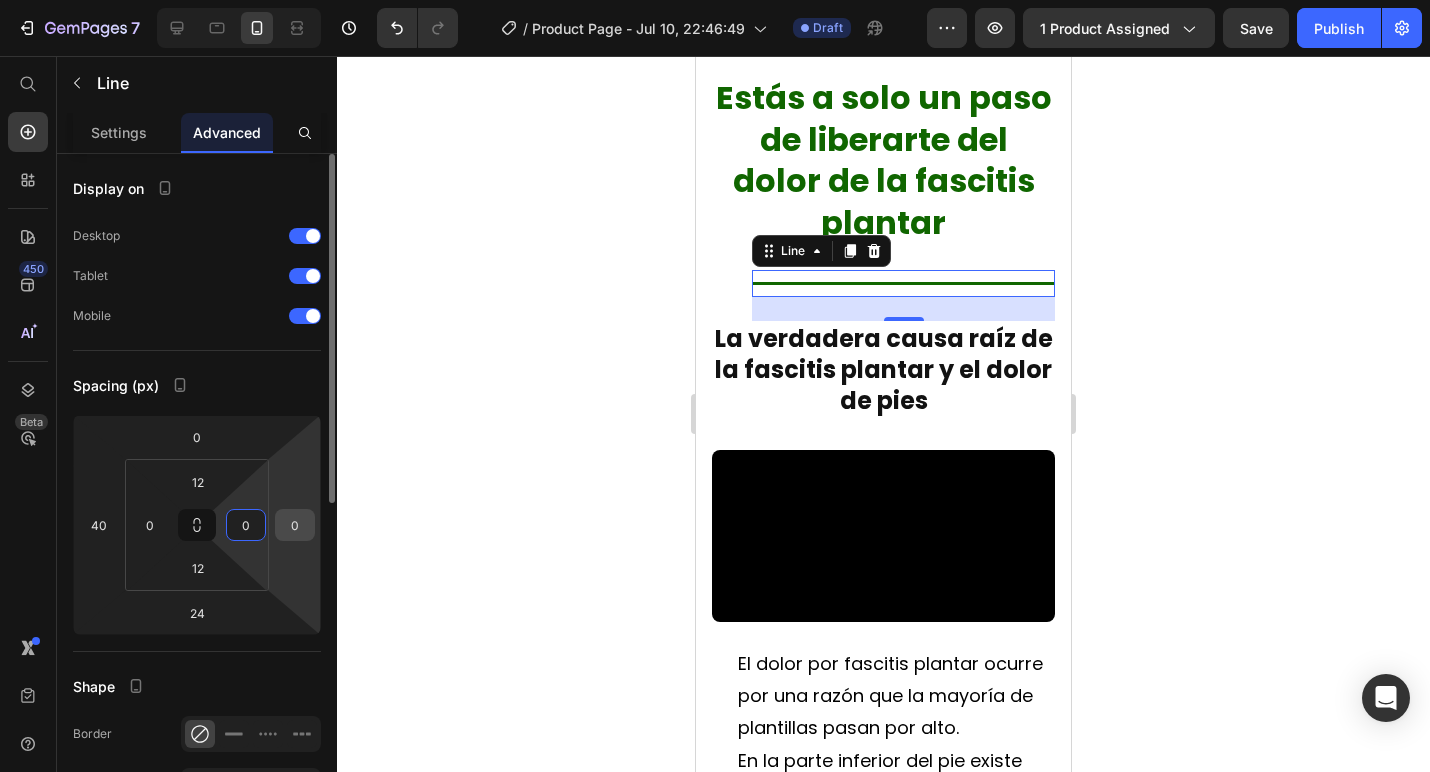 click on "0" at bounding box center [295, 525] 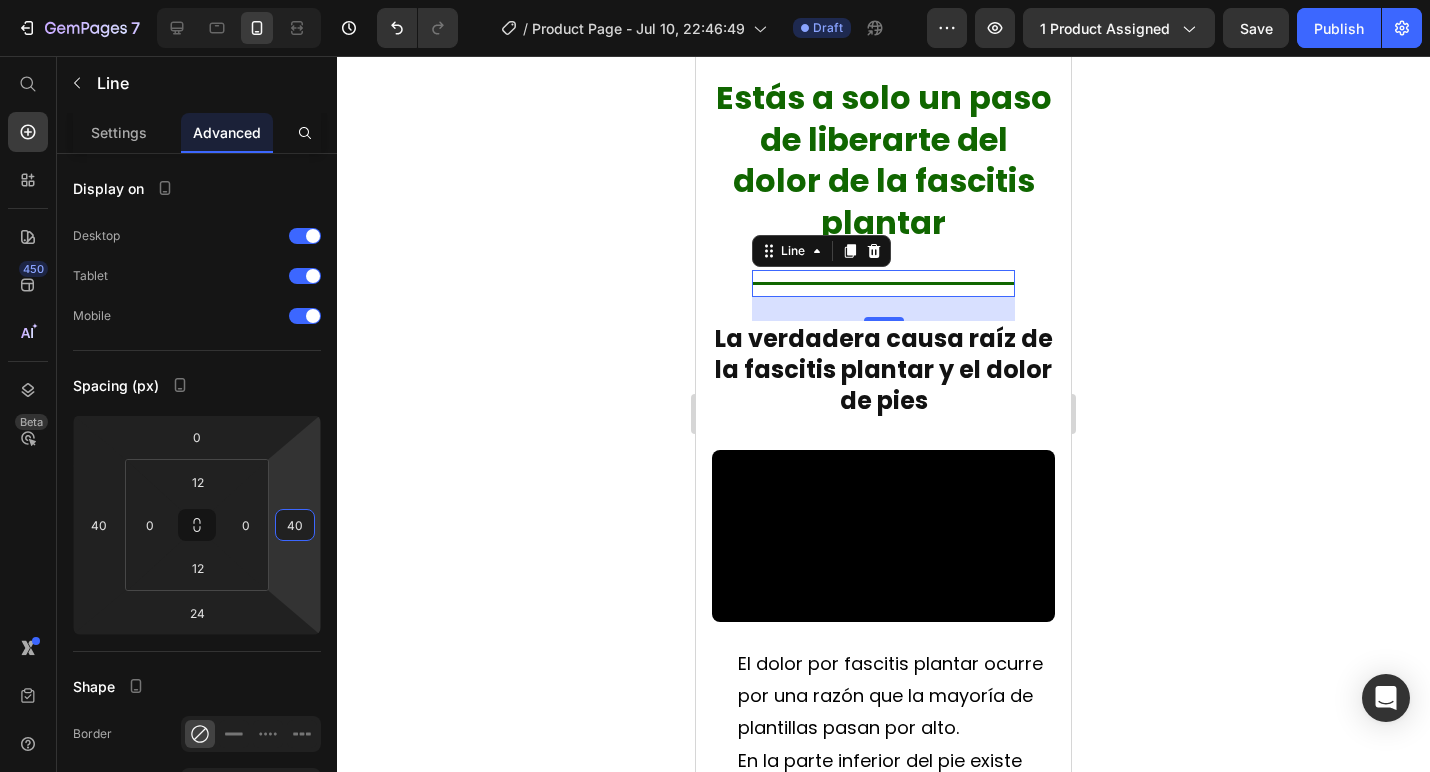 type on "40" 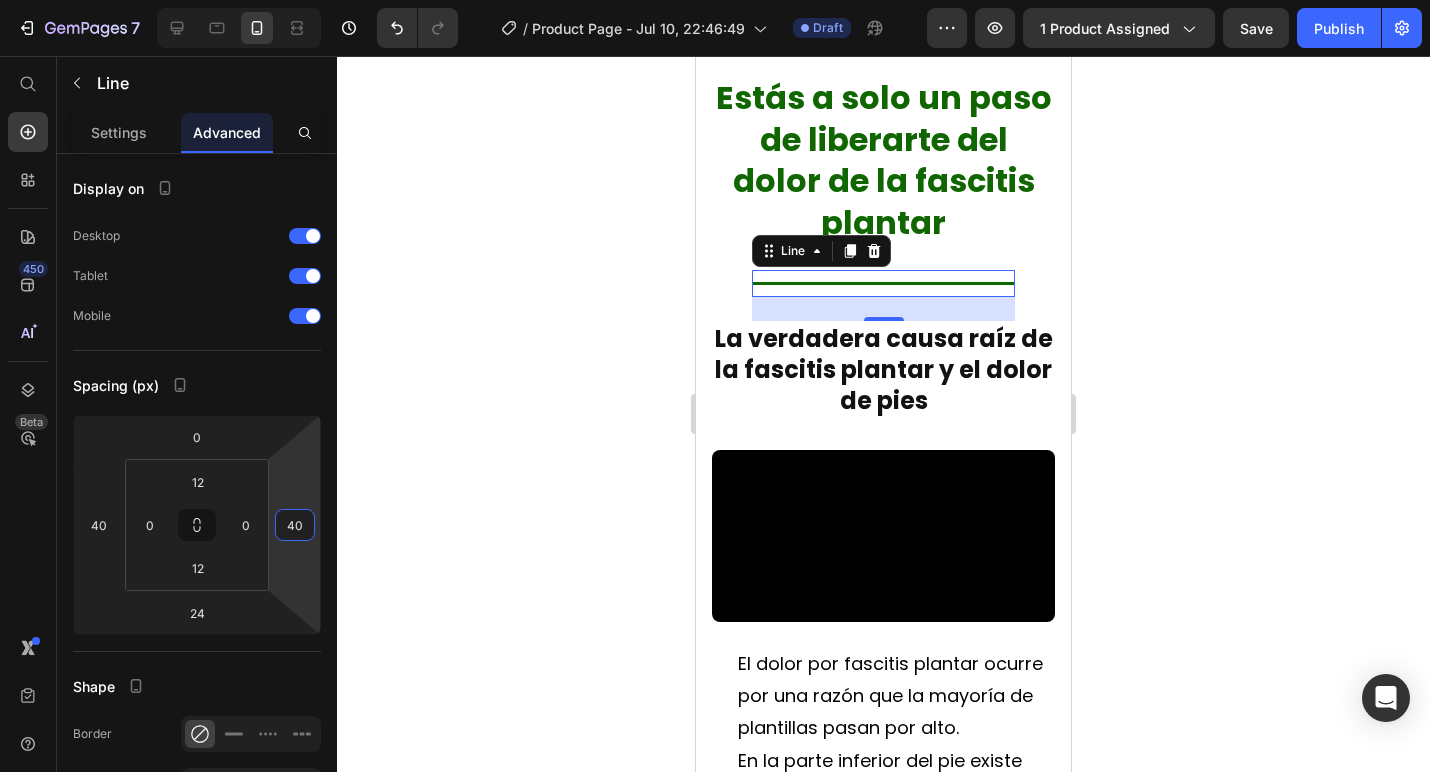 click 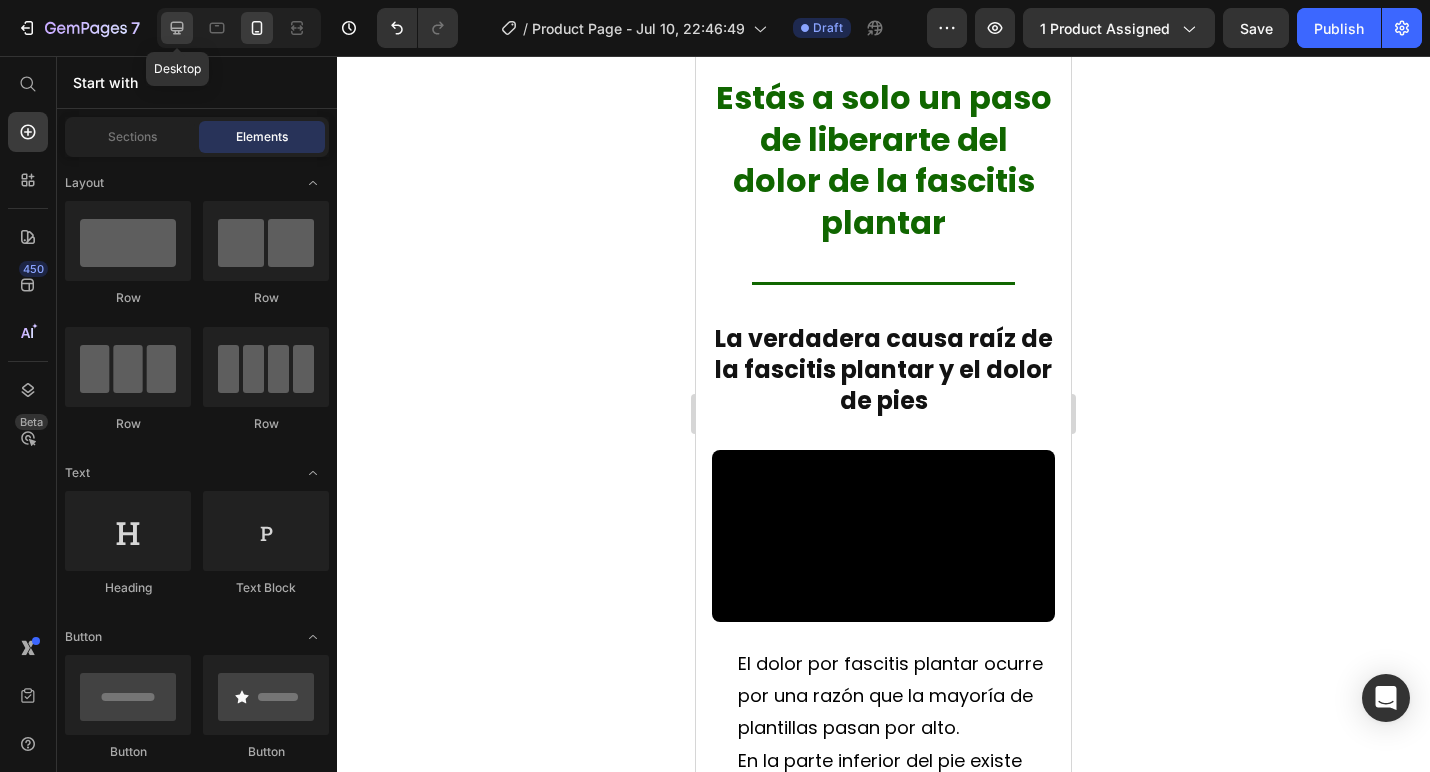 drag, startPoint x: 171, startPoint y: 30, endPoint x: 76, endPoint y: 139, distance: 144.58907 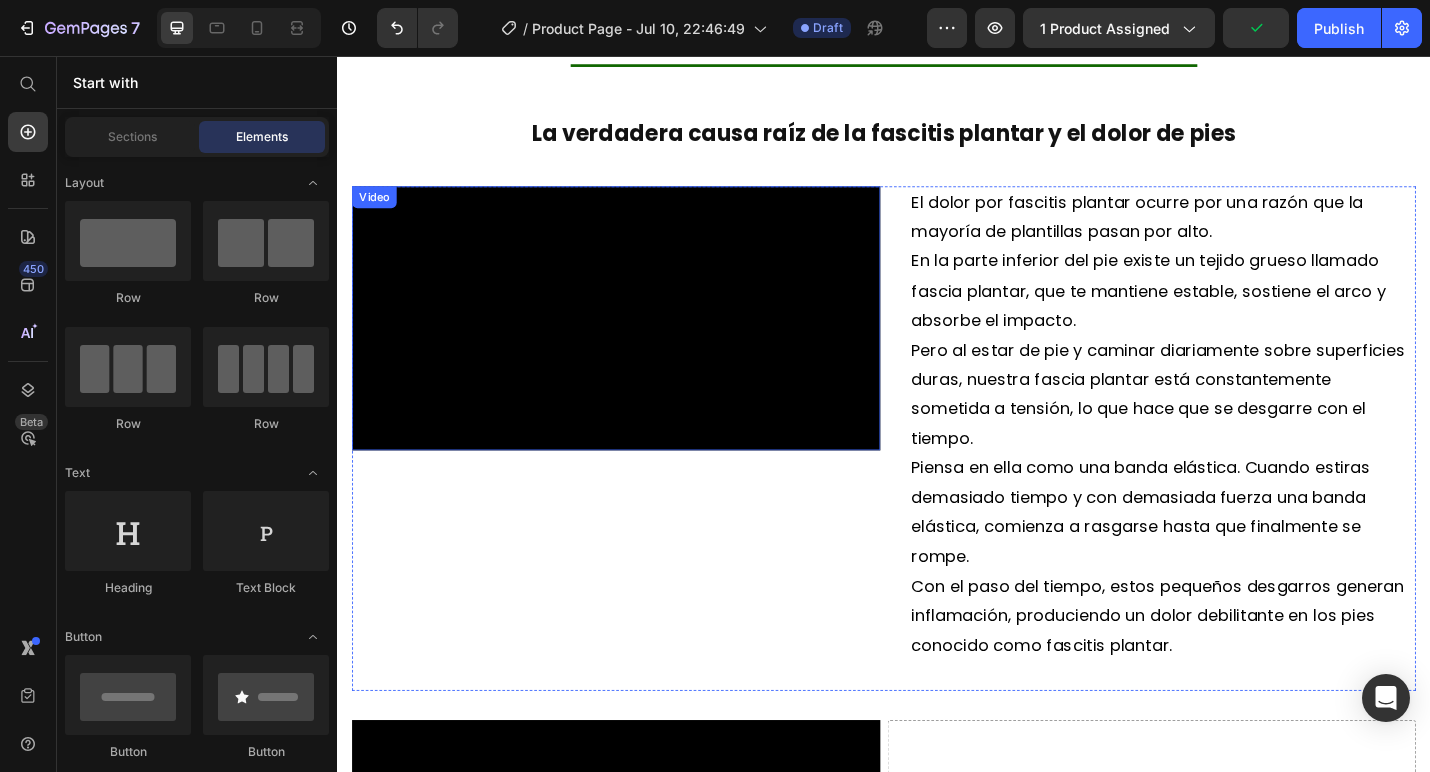 scroll, scrollTop: 1682, scrollLeft: 0, axis: vertical 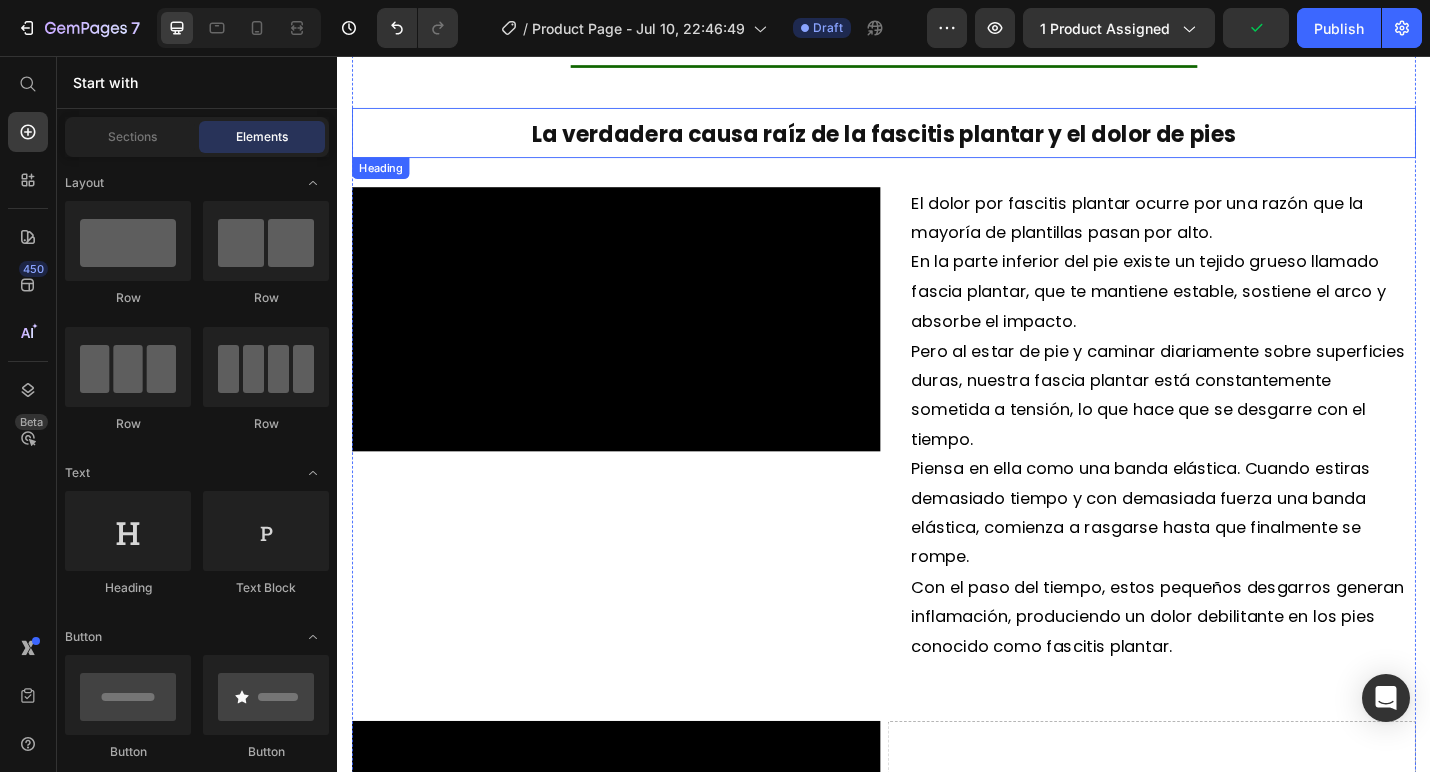 click on "La verdadera causa raíz de la fascitis plantar y el dolor de pies" at bounding box center (937, 141) 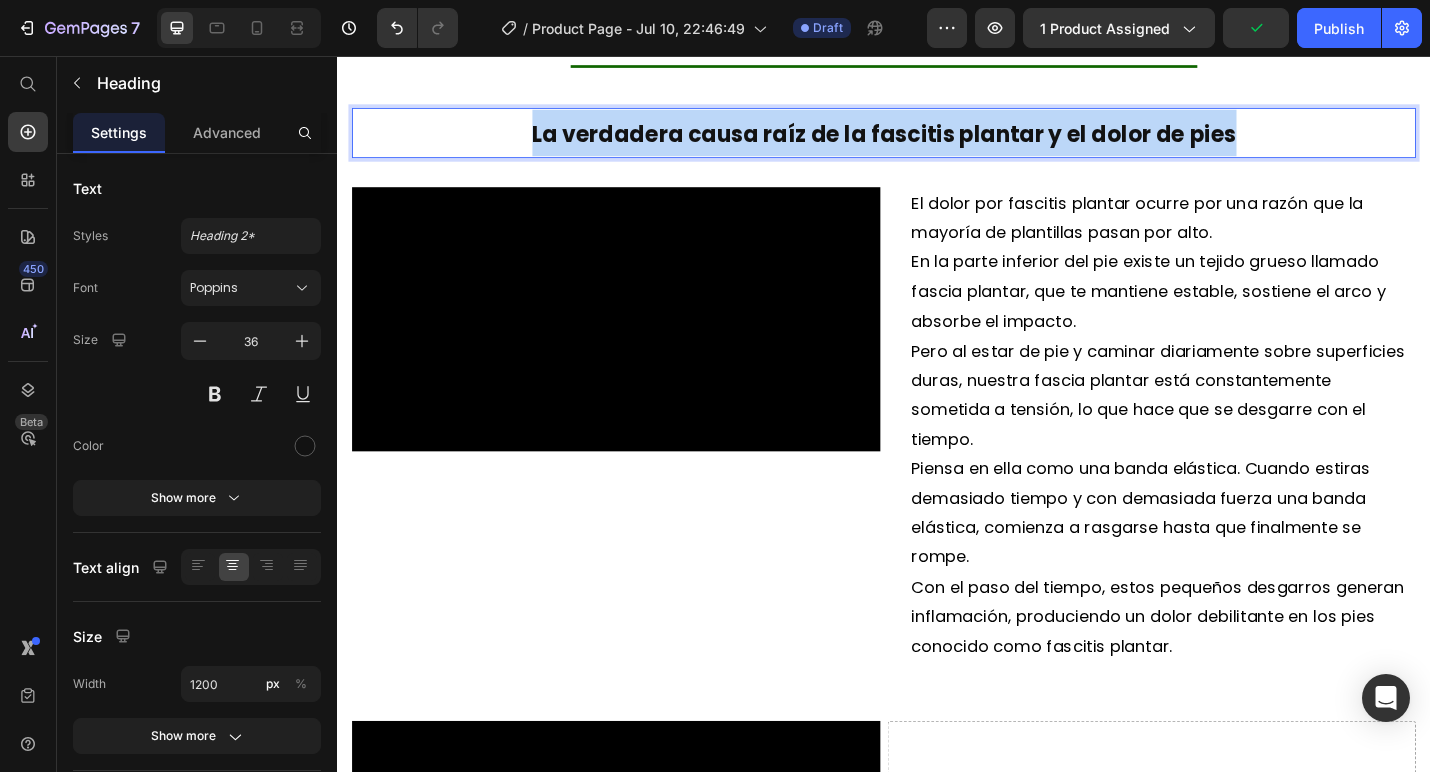 click on "La verdadera causa raíz de la fascitis plantar y el dolor de pies" at bounding box center (937, 141) 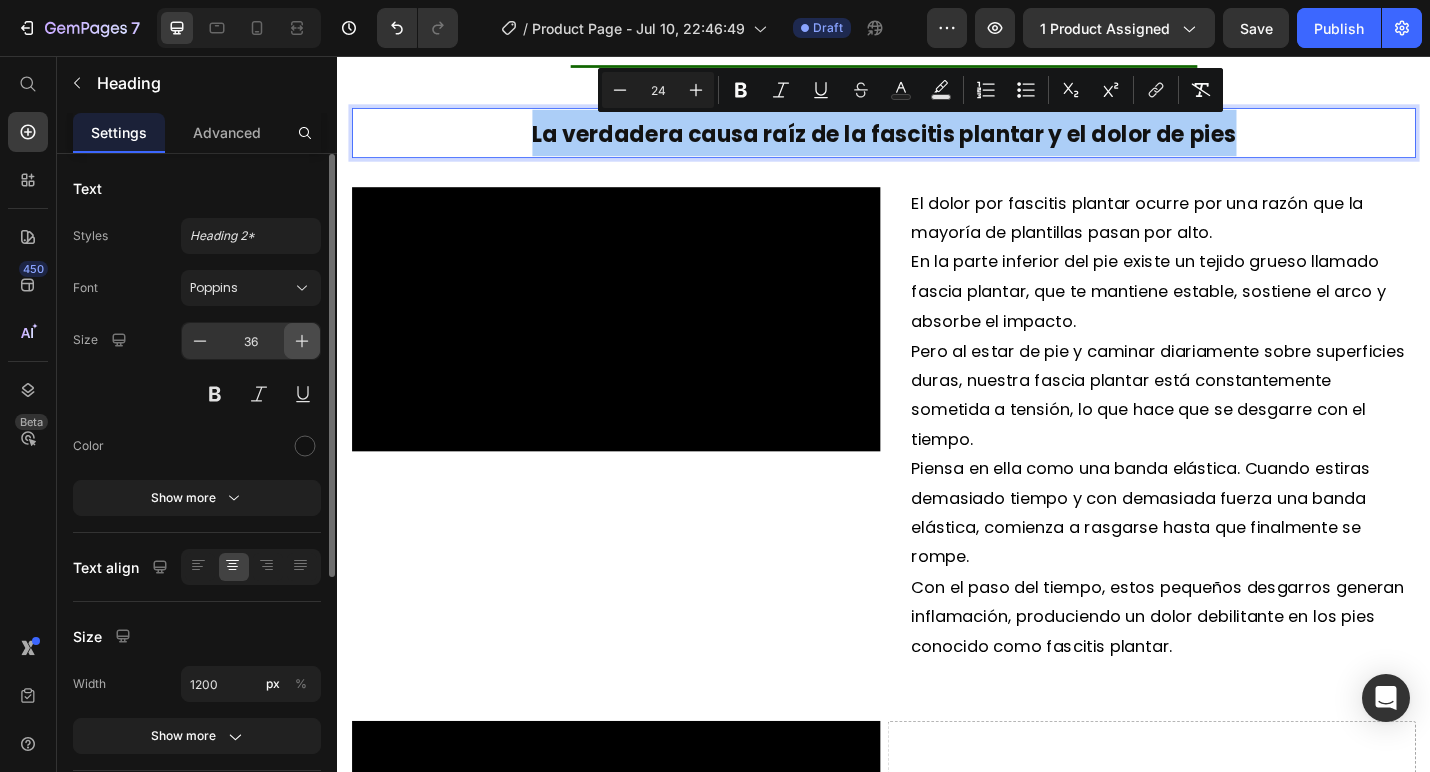 click 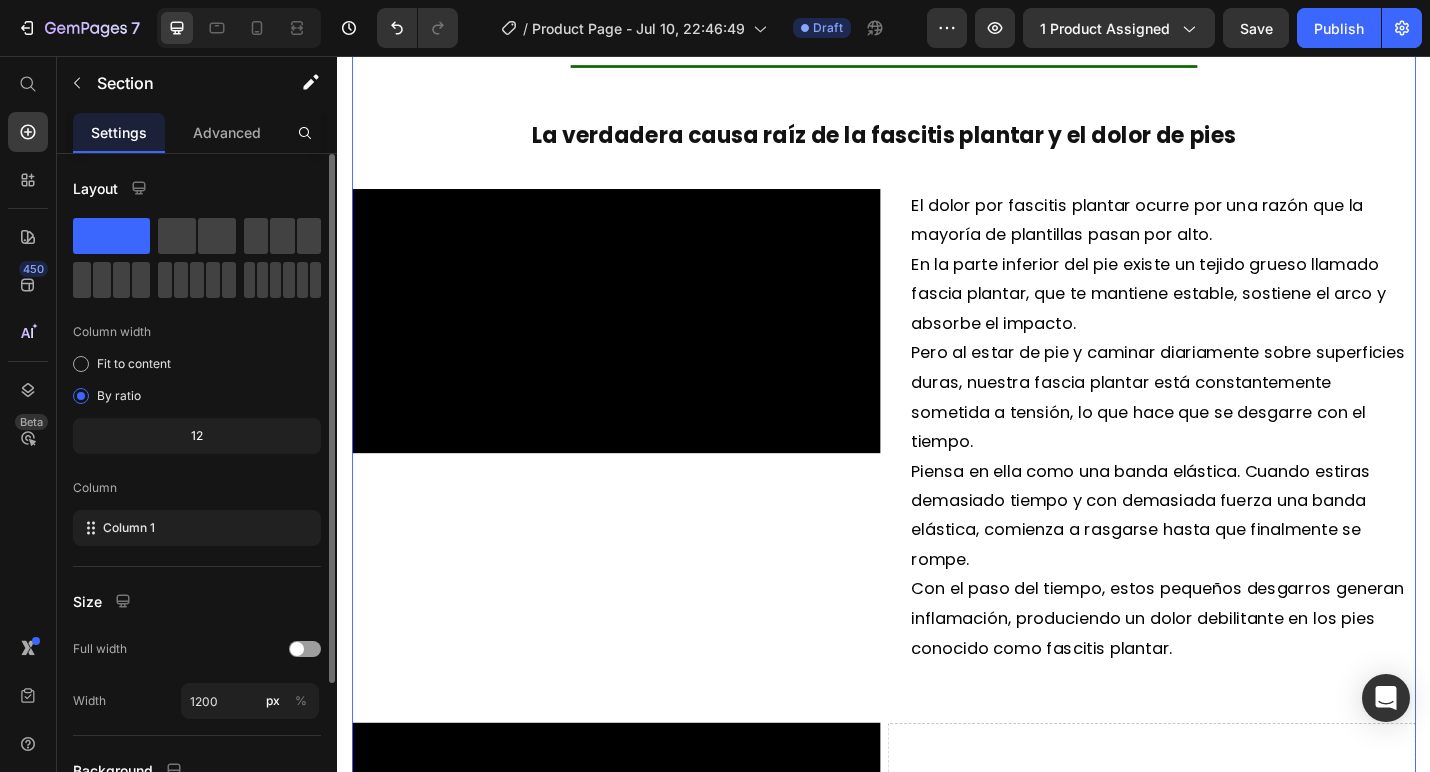 click on "Estás a solo un paso de liberarte del dolor de la fascitis plantar Heading                Title Line ⁠⁠⁠⁠⁠⁠⁠ La verdadera causa raíz de la fascitis plantar y el dolor de pies Heading Video El dolor por fascitis plantar ocurre por una razón que la mayoría de plantillas pasan por alto. En la parte inferior del pie existe un tejido grueso llamado fascia plantar, que te mantiene estable, sostiene el arco y absorbe el impacto. Pero al estar de pie y caminar diariamente sobre superficies duras, nuestra fascia plantar está constantemente sometida a tensión, lo que hace que se desgarre con el tiempo. Piensa en ella como una banda elástica. Cuando estiras demasiado tiempo y con demasiada fuerza una banda elástica, comienza a rasgarse hasta que finalmente se rompe. Con el paso del tiempo, estos pequeños desgarros generan inflamación, produciendo un dolor debilitante en los pies conocido como fascitis plantar. Text Block Row Video
Drop element here Row" at bounding box center [937, 503] 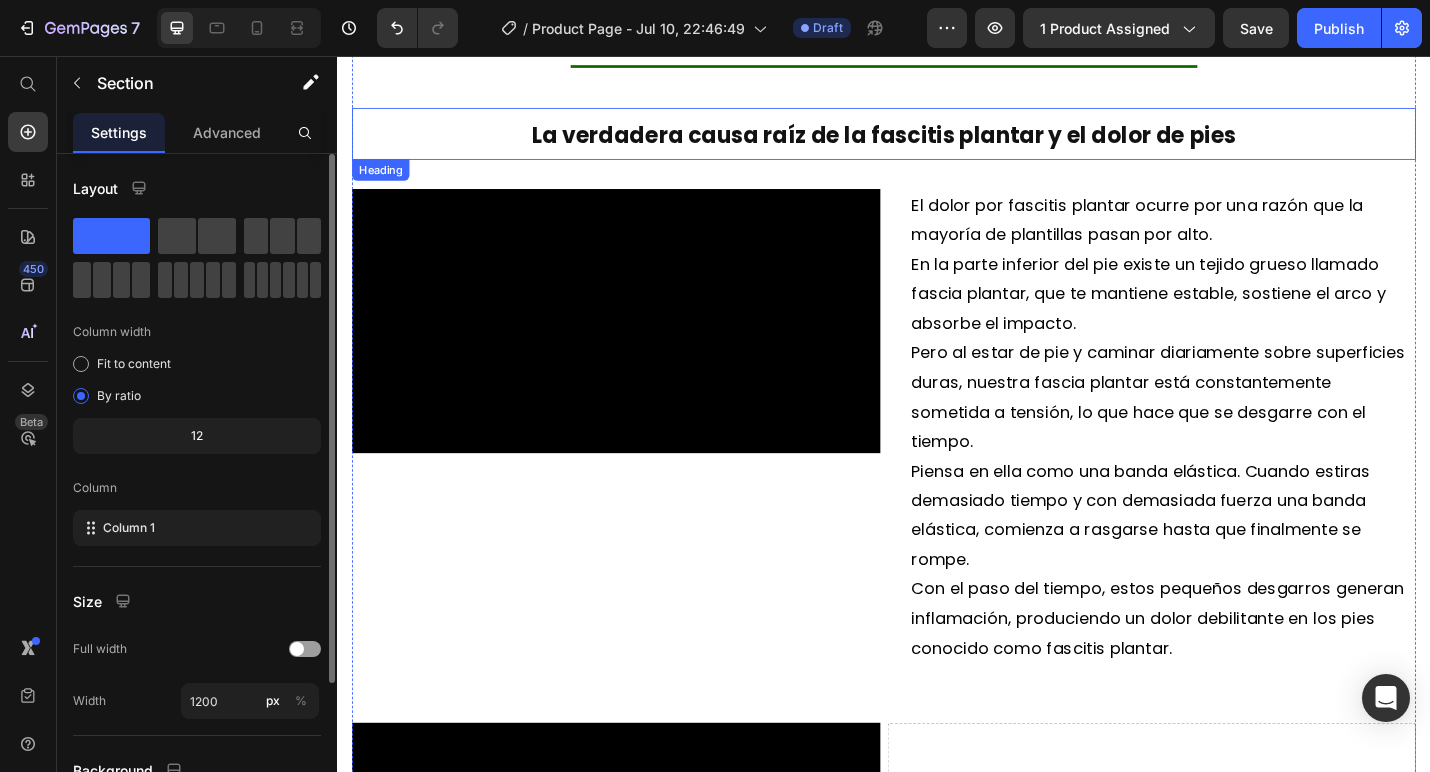 click on "⁠⁠⁠⁠⁠⁠⁠ La verdadera causa raíz de la fascitis plantar y el dolor de pies" at bounding box center (937, 141) 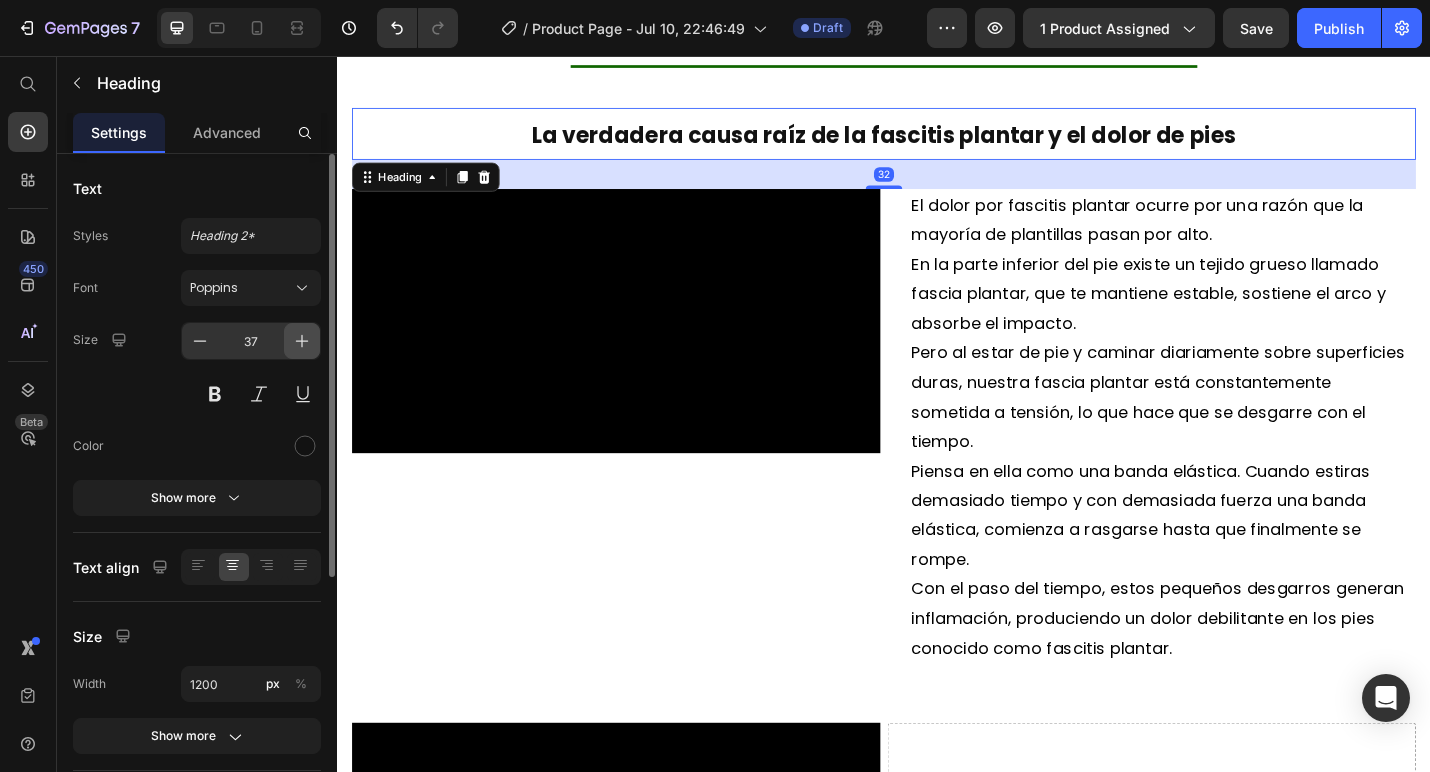 click 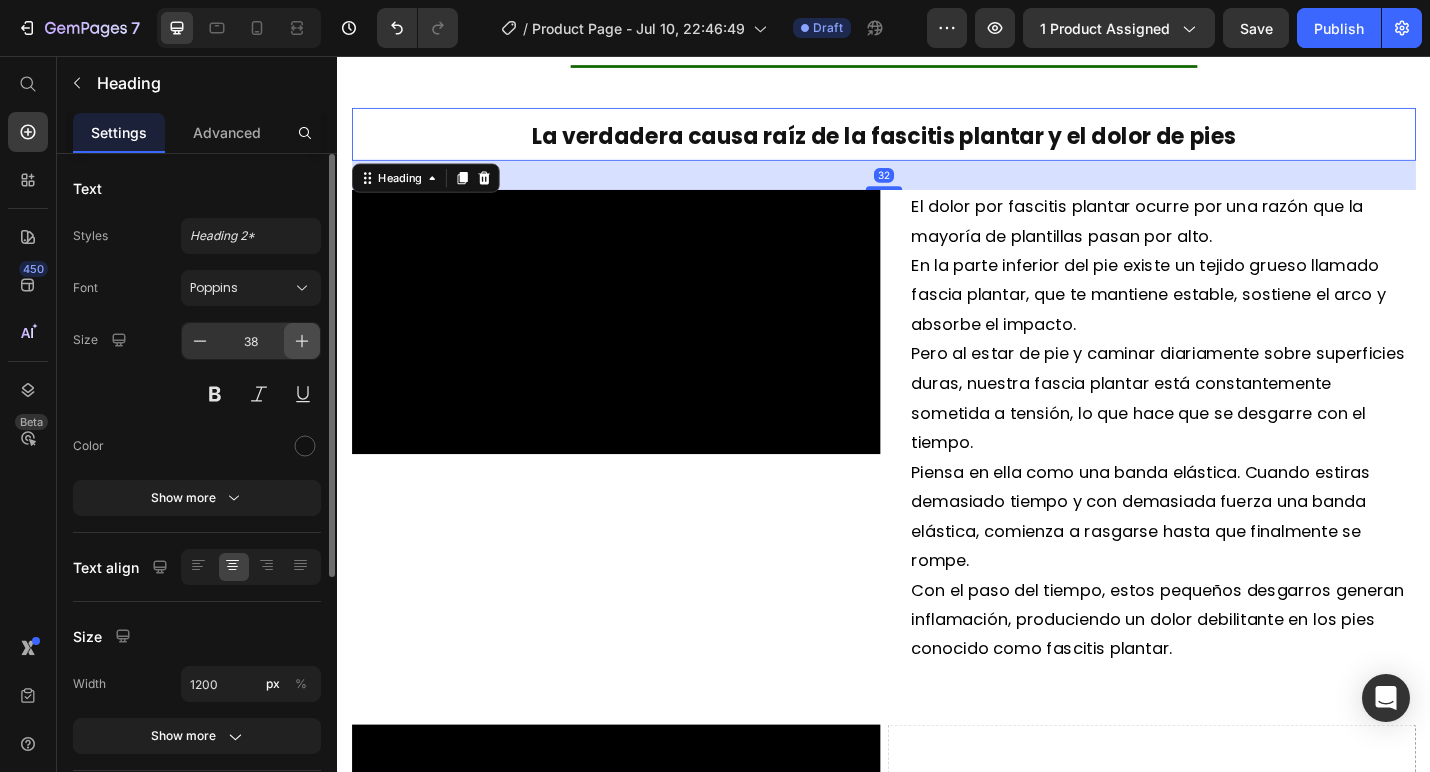 click 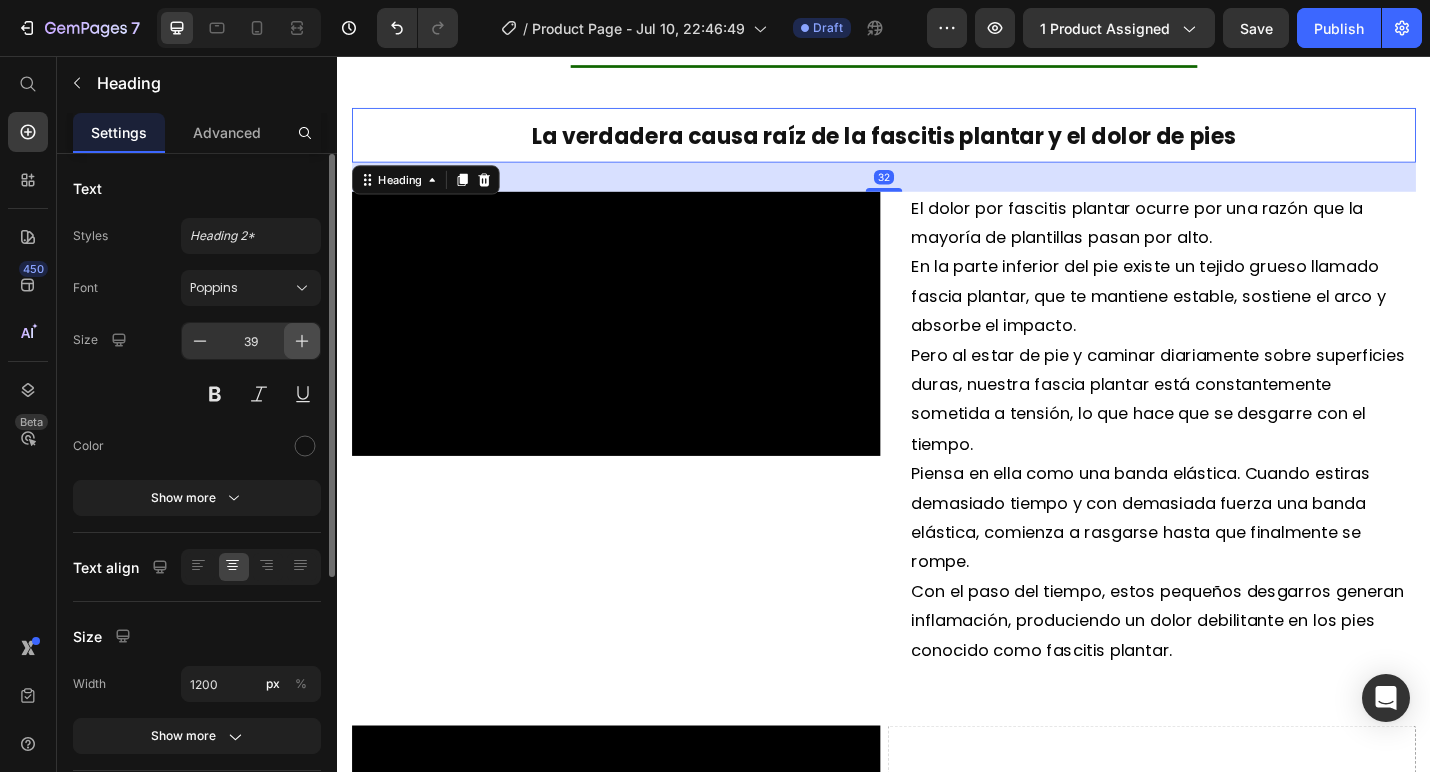 click 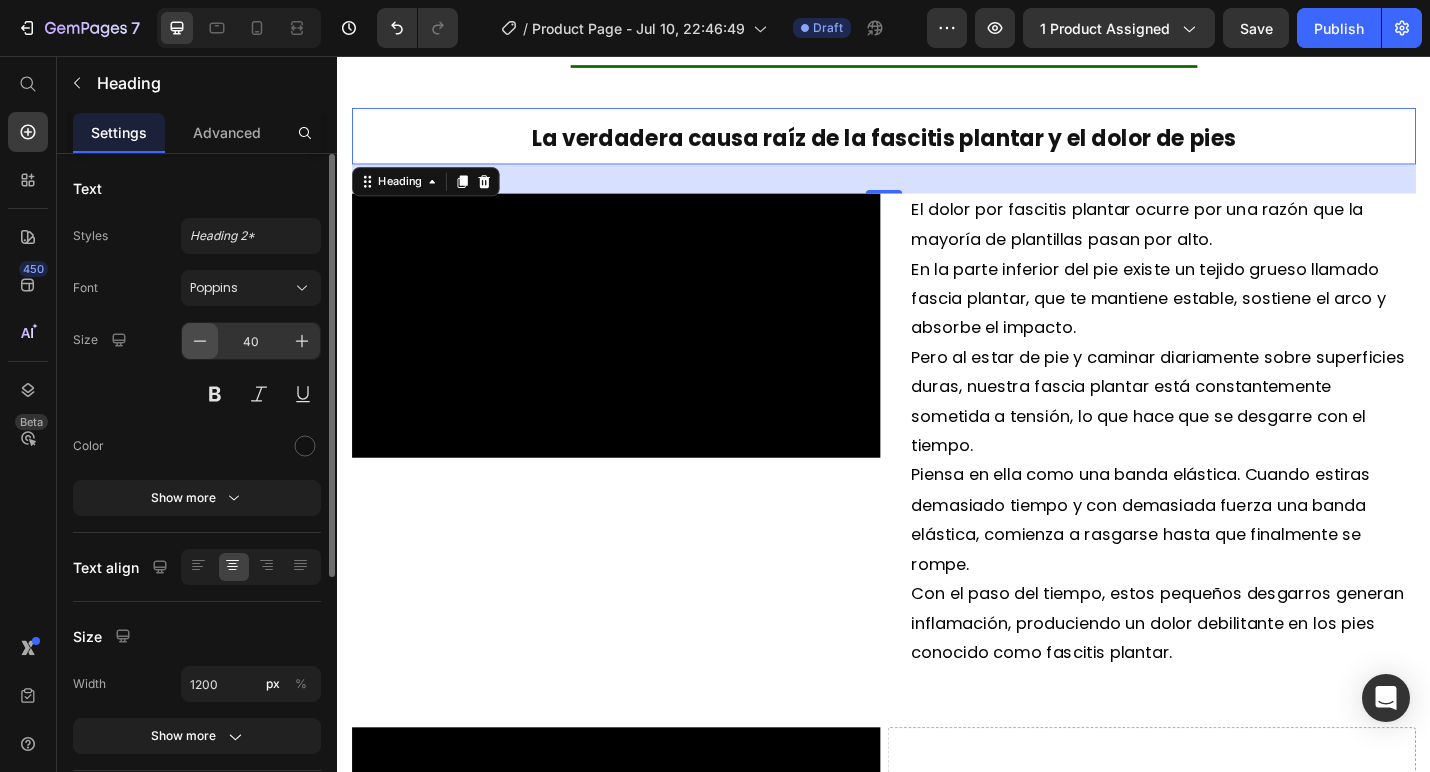 click at bounding box center [200, 341] 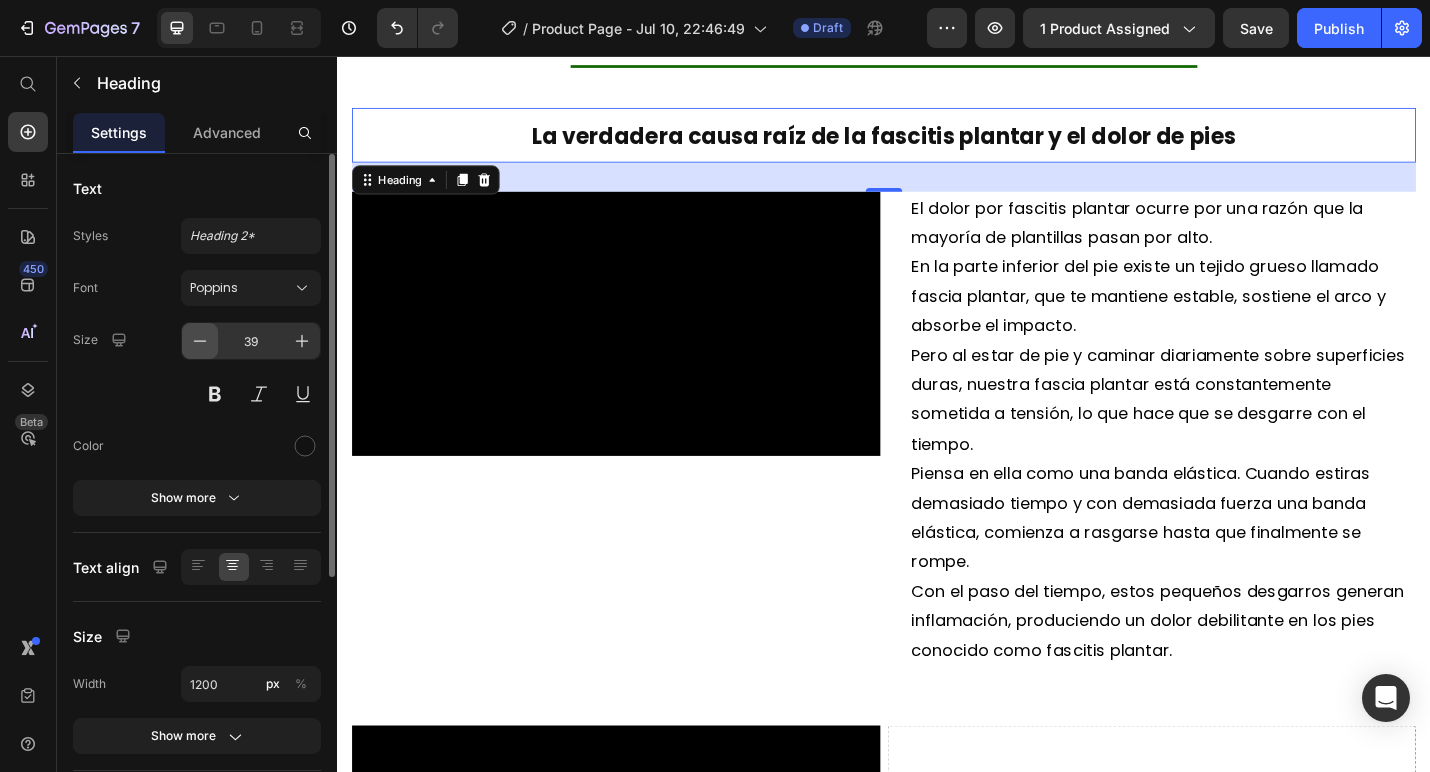 click at bounding box center (200, 341) 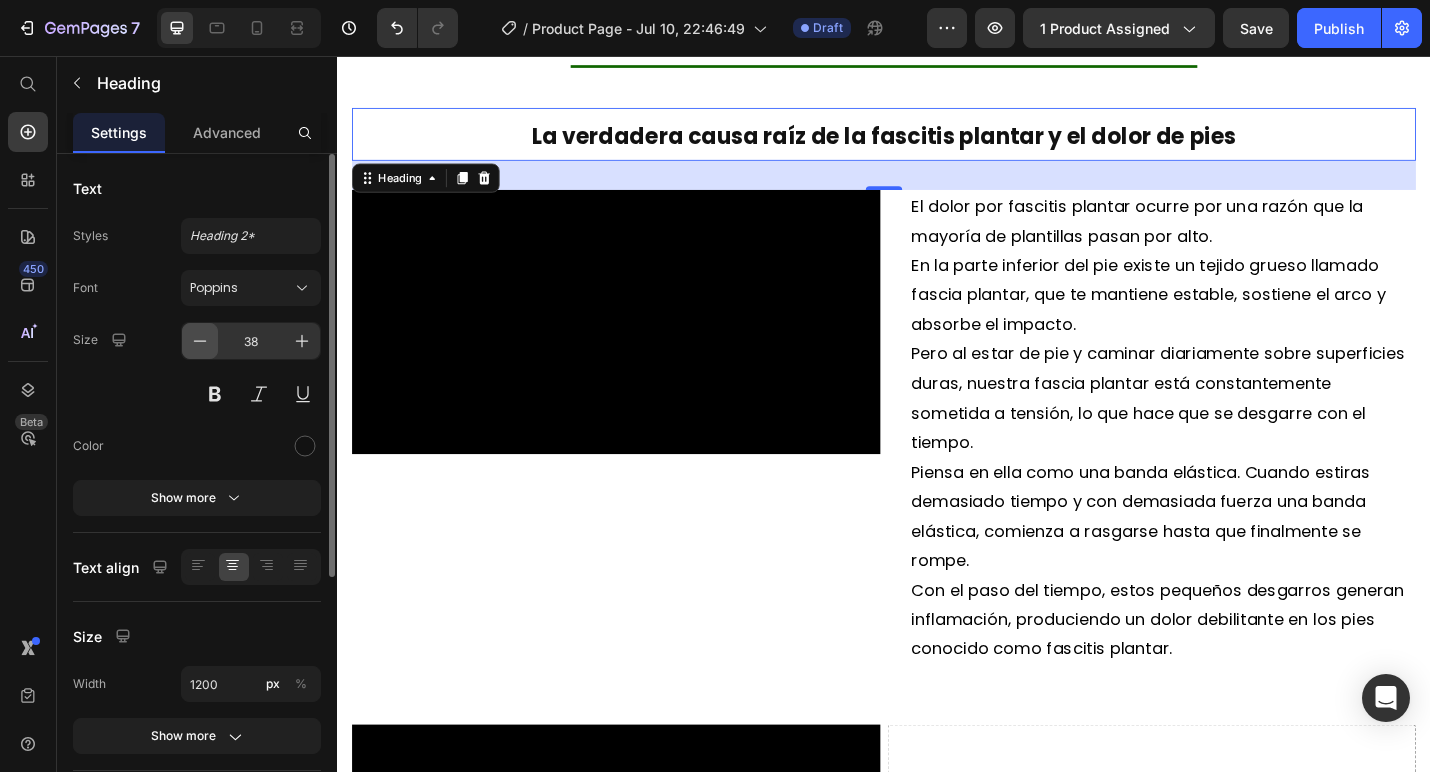 click at bounding box center [200, 341] 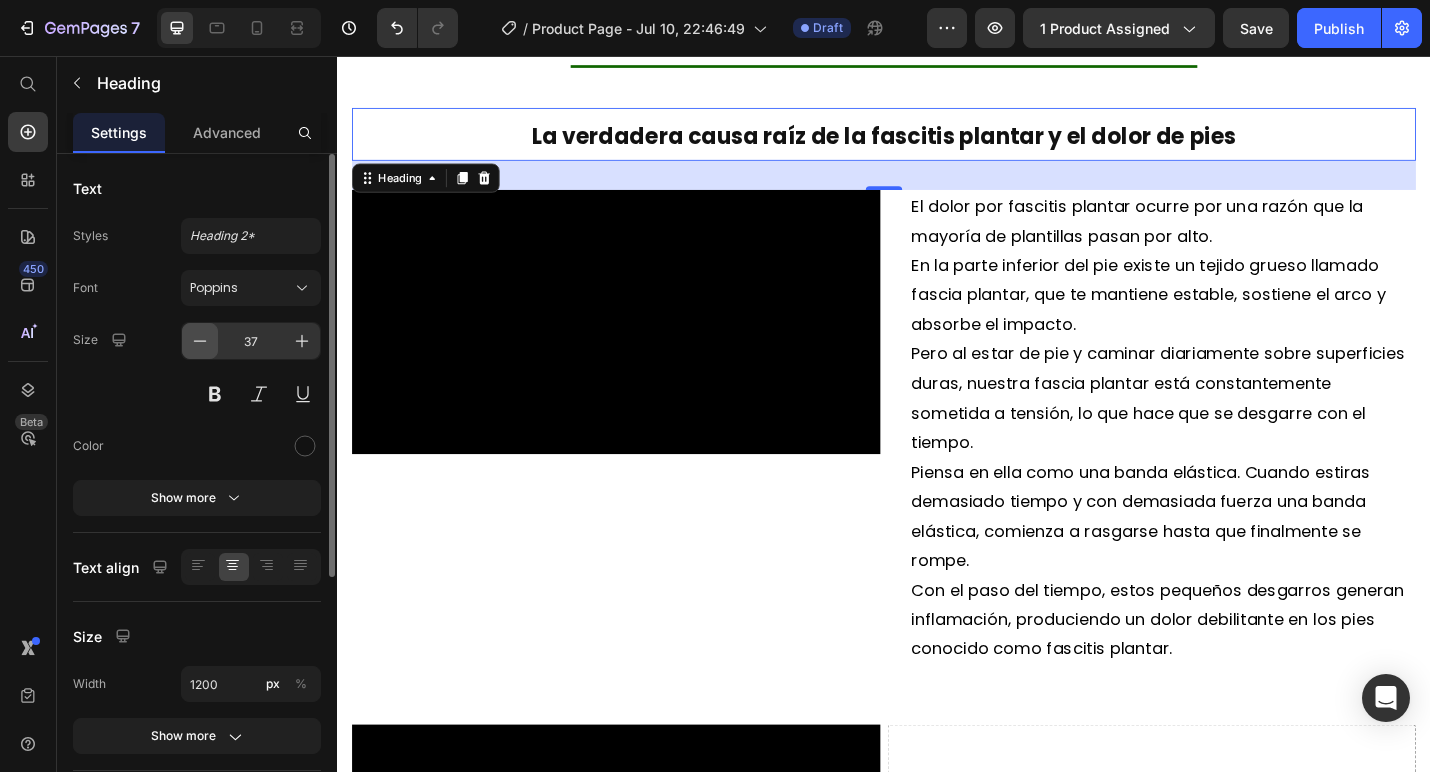 click at bounding box center (200, 341) 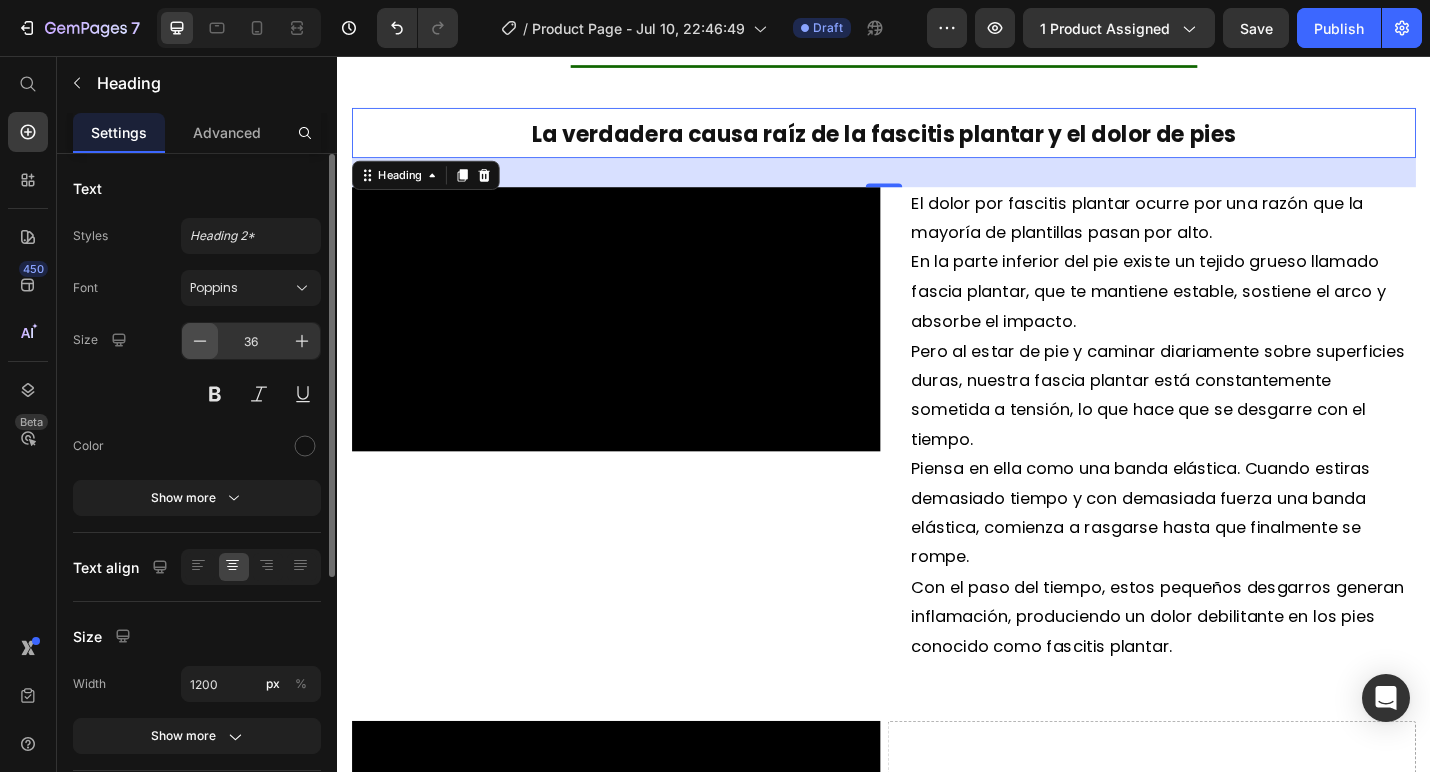 click at bounding box center [200, 341] 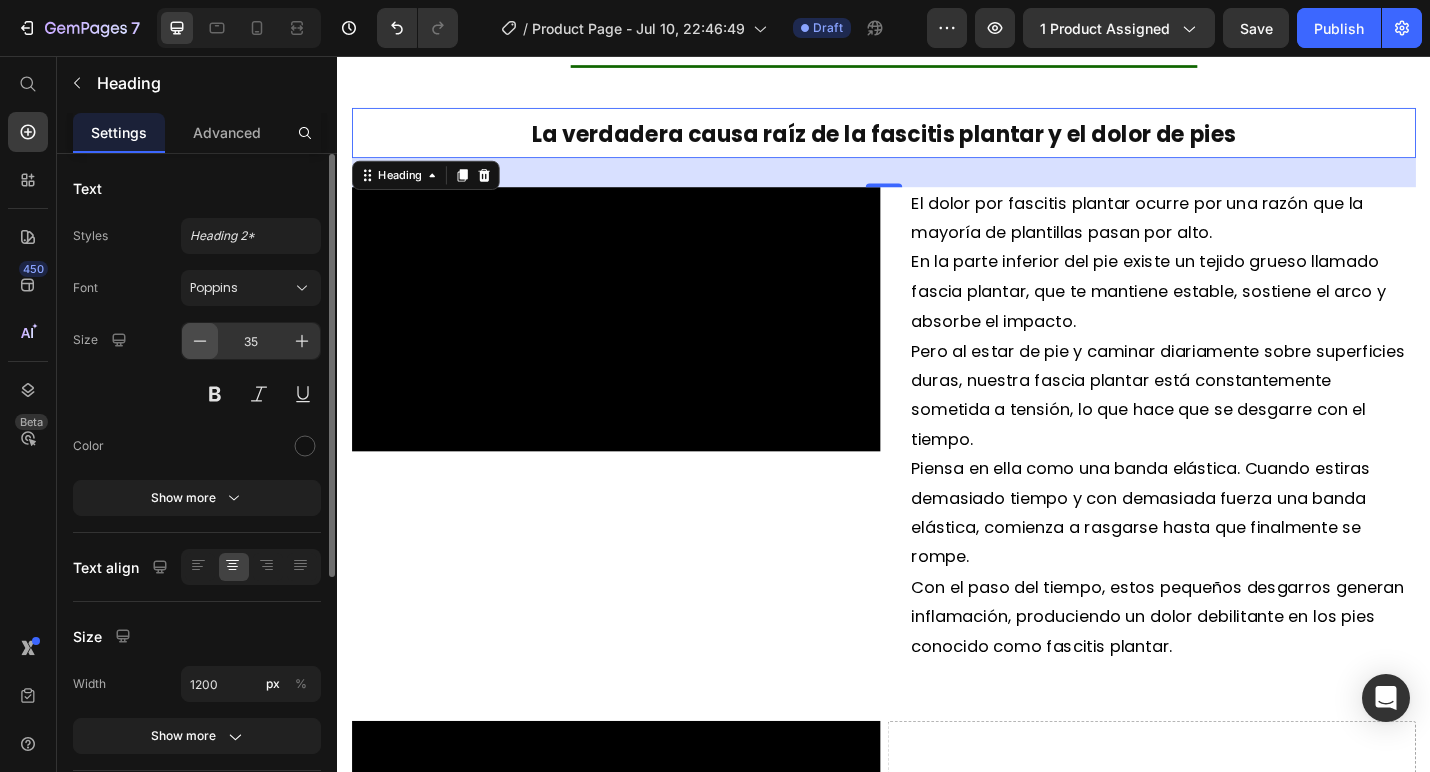 click at bounding box center [200, 341] 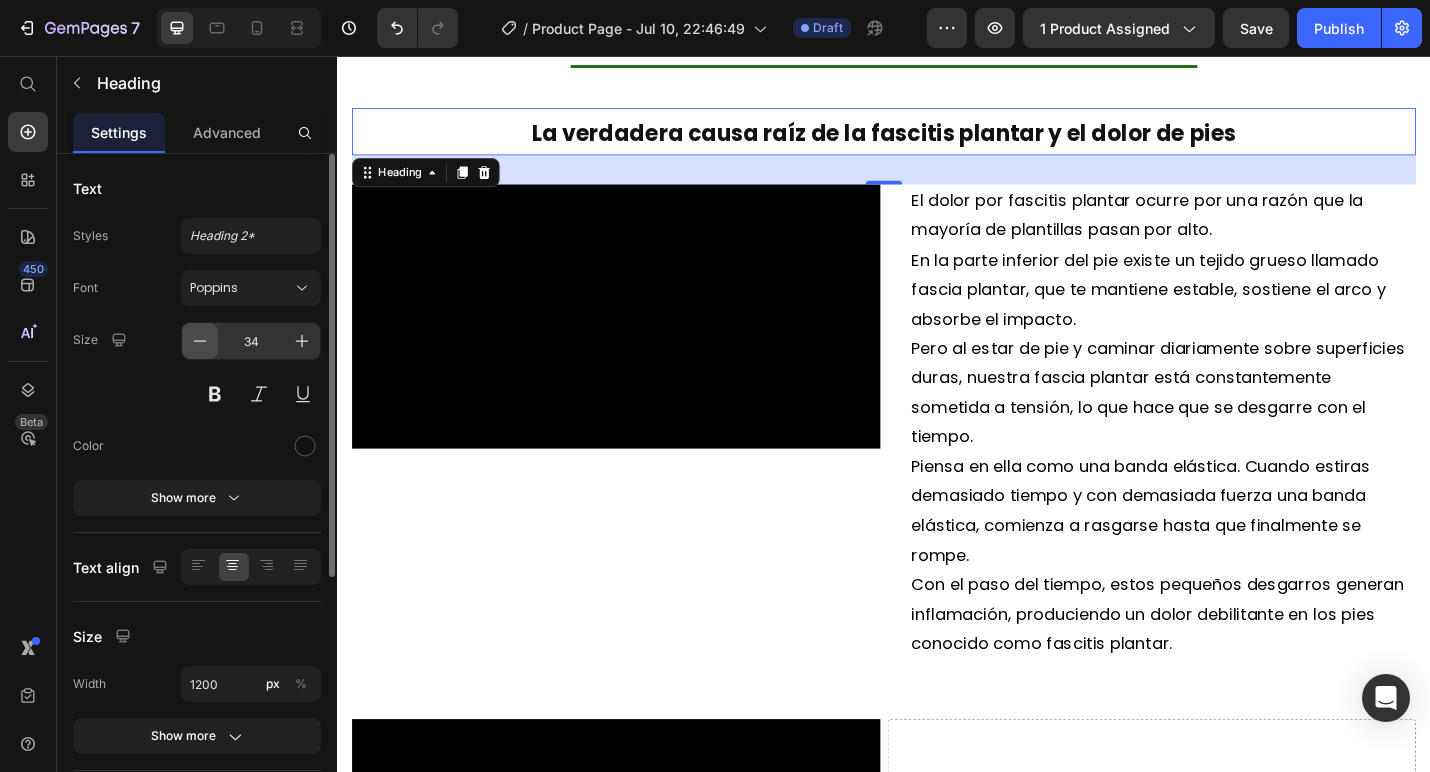 click at bounding box center (200, 341) 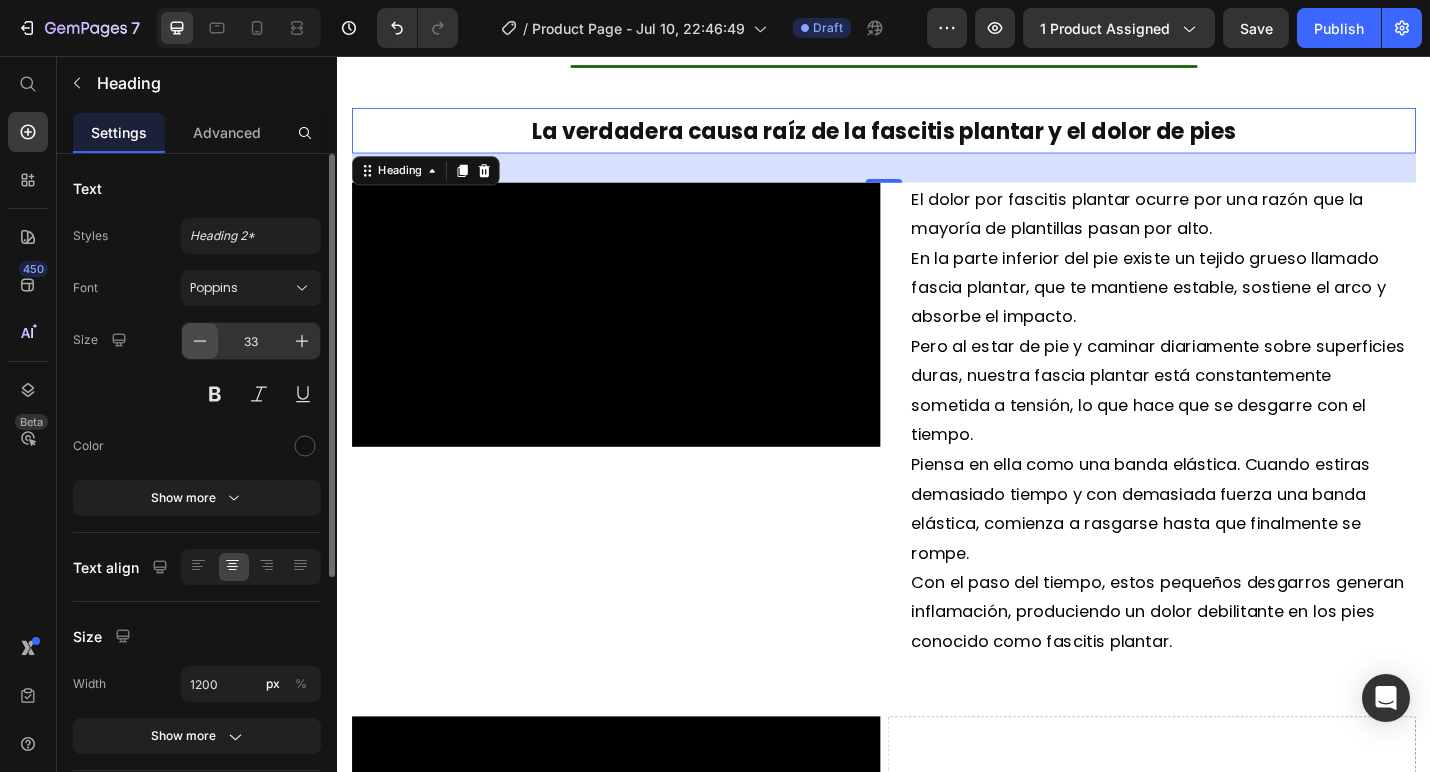 click at bounding box center [200, 341] 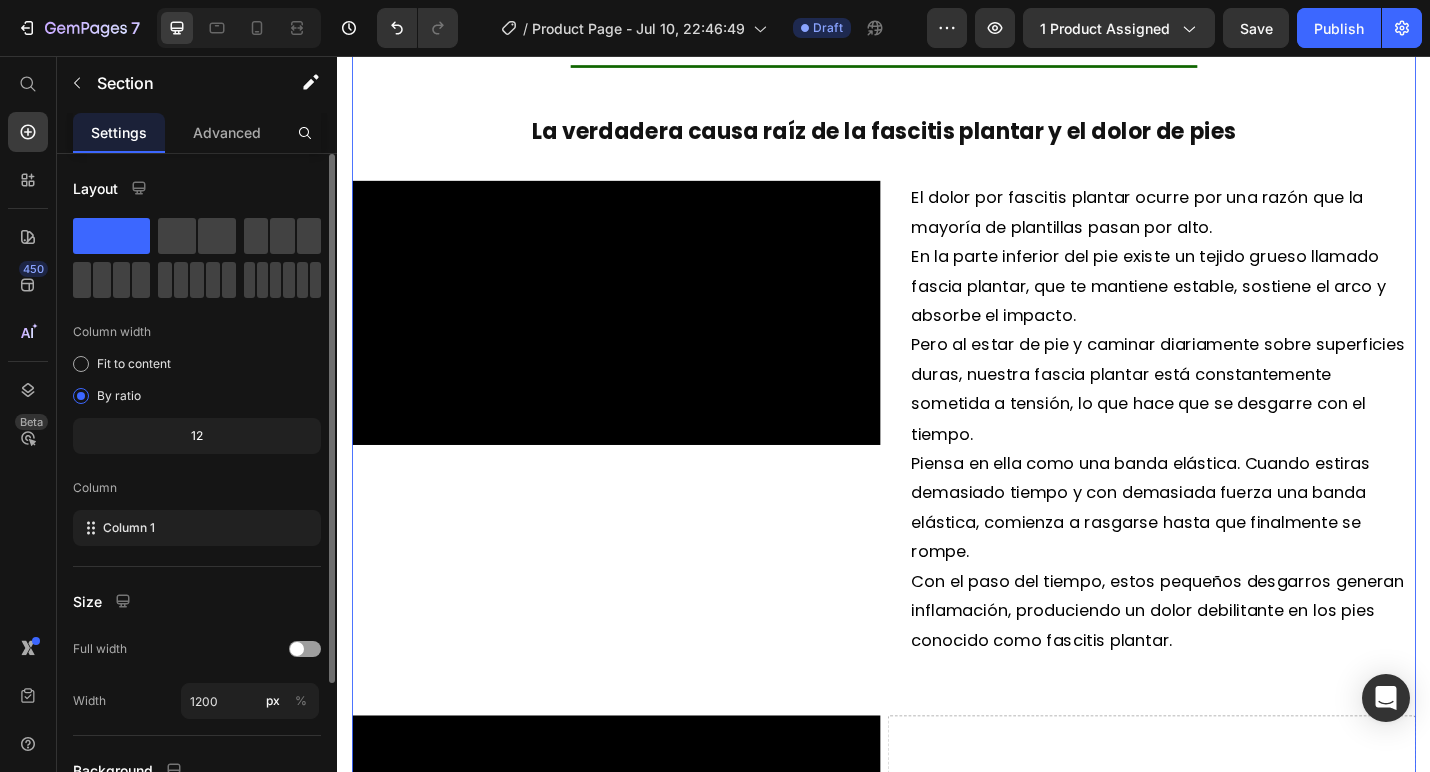 click on "Estás a solo un paso de liberarte del dolor de la fascitis plantar Heading                Title Line ⁠⁠⁠⁠⁠⁠⁠ La verdadera causa raíz de la fascitis plantar y el dolor de pies Heading Video El dolor por fascitis plantar ocurre por una razón que la mayoría de plantillas pasan por alto. En la parte inferior del pie existe un tejido grueso llamado fascia plantar, que te mantiene estable, sostiene el arco y absorbe el impacto. Pero al estar de pie y caminar diariamente sobre superficies duras, nuestra fascia plantar está constantemente sometida a tensión, lo que hace que se desgarre con el tiempo. Piensa en ella como una banda elástica. Cuando estiras demasiado tiempo y con demasiada fuerza una banda elástica, comienza a rasgarse hasta que finalmente se rompe. Con el paso del tiempo, estos pequeños desgarros generan inflamación, produciendo un dolor debilitante en los pies conocido como fascitis plantar. Text Block Row Video
Drop element here Row" at bounding box center [937, 499] 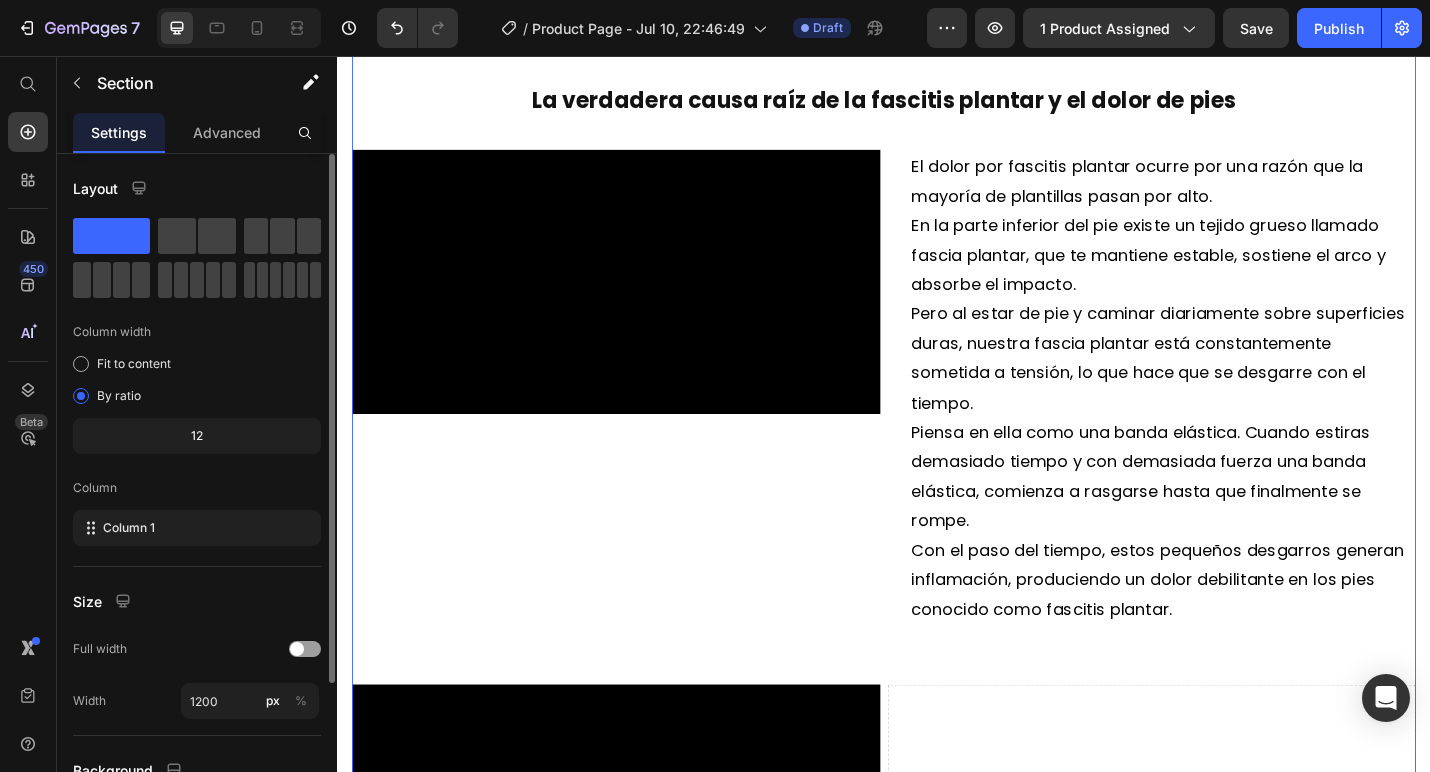 scroll, scrollTop: 1717, scrollLeft: 0, axis: vertical 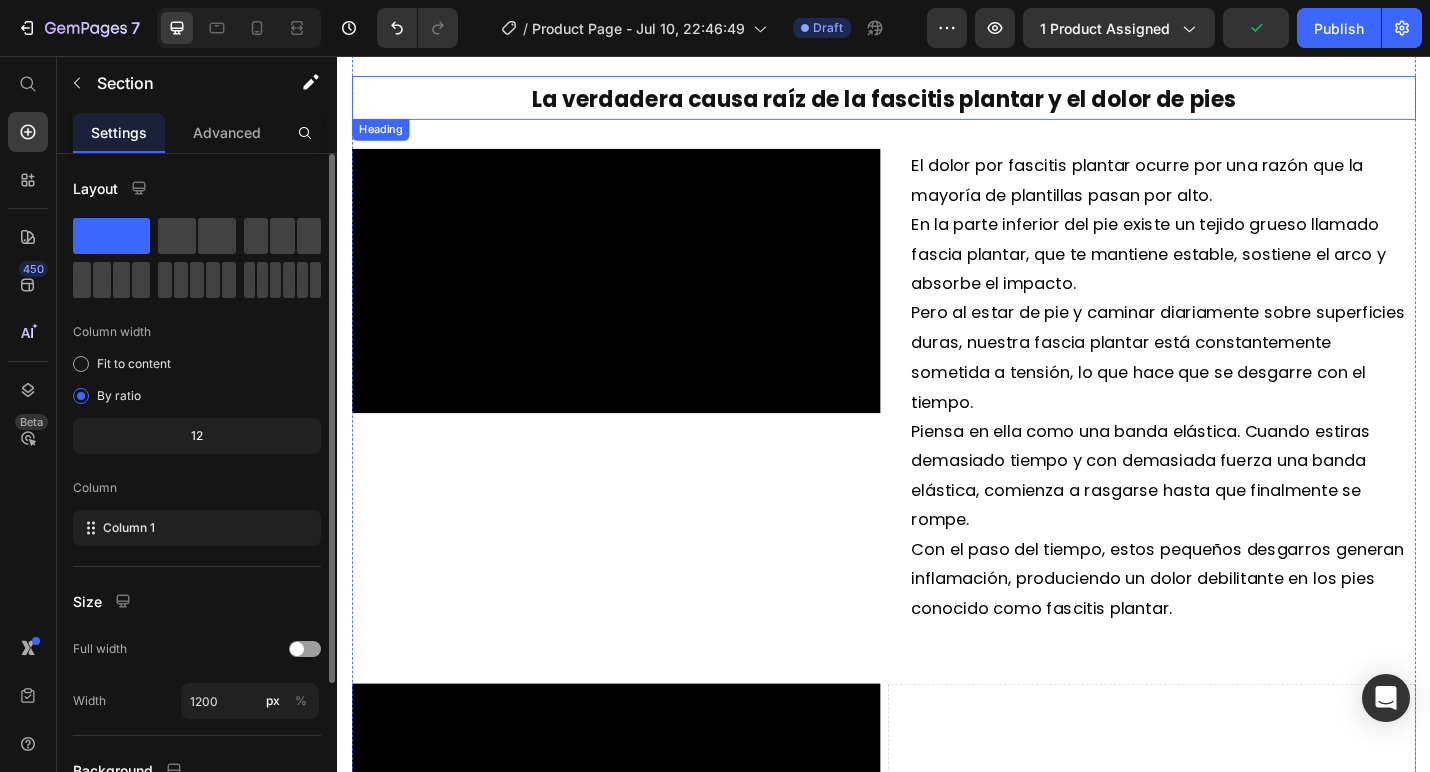 click on "La verdadera causa raíz de la fascitis plantar y el dolor de pies" at bounding box center [937, 103] 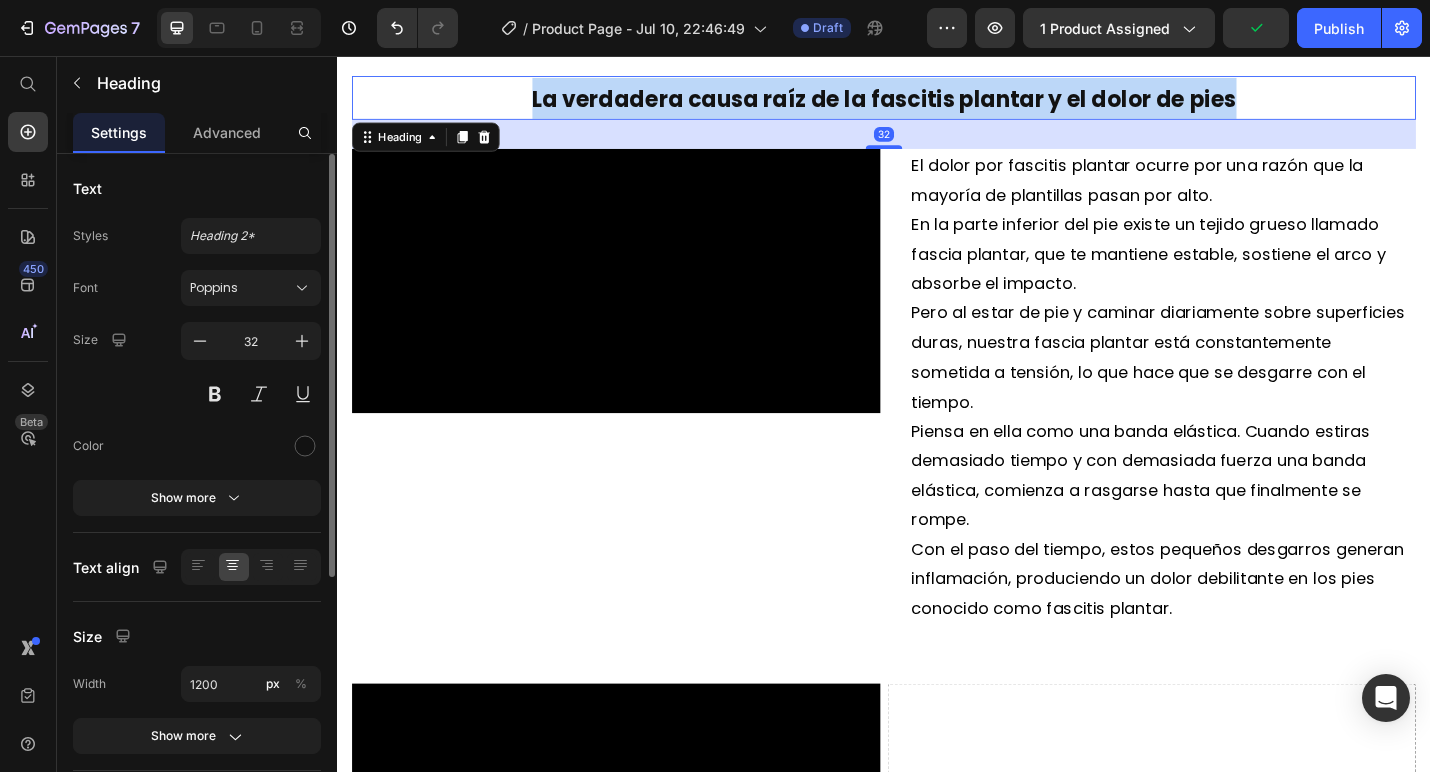 click on "La verdadera causa raíz de la fascitis plantar y el dolor de pies" at bounding box center (937, 103) 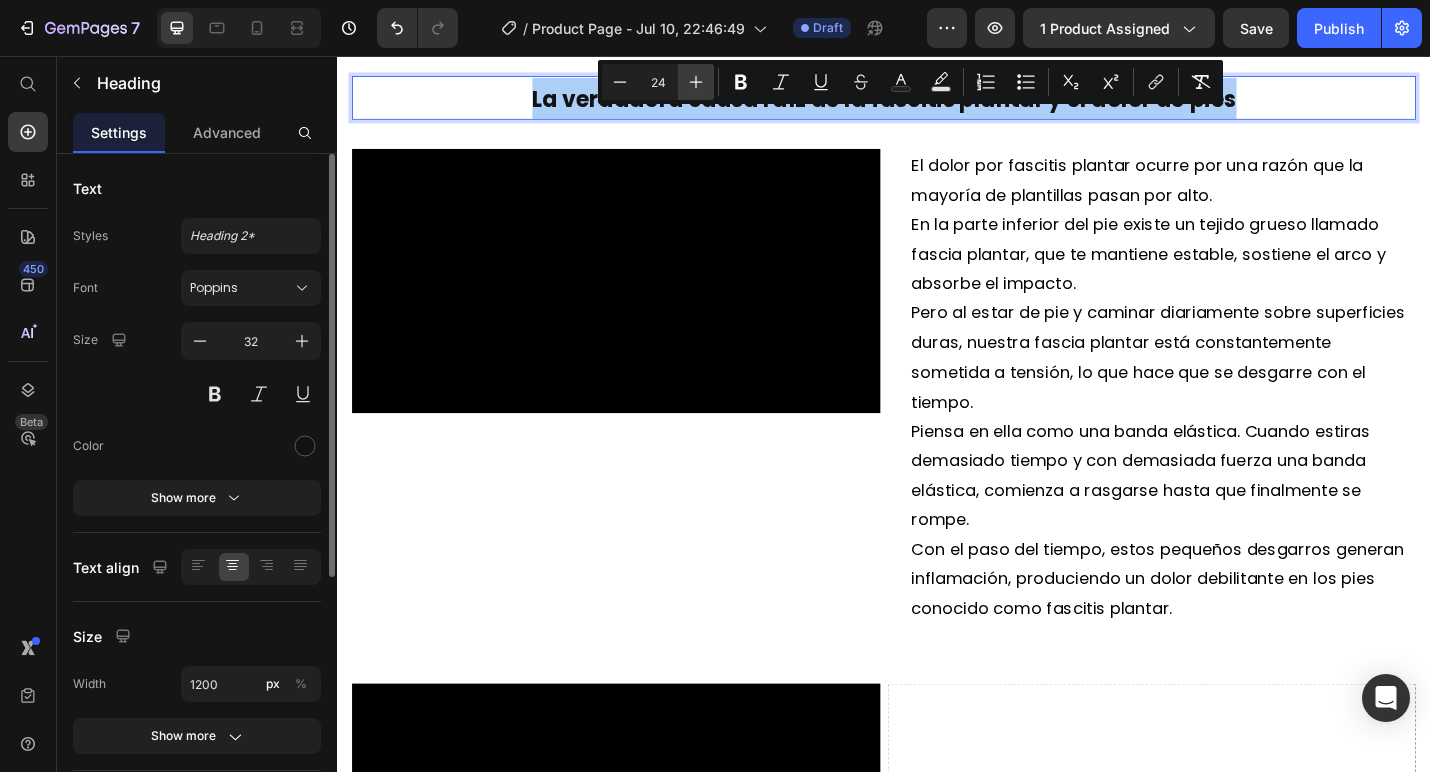 click on "Plus" at bounding box center [696, 82] 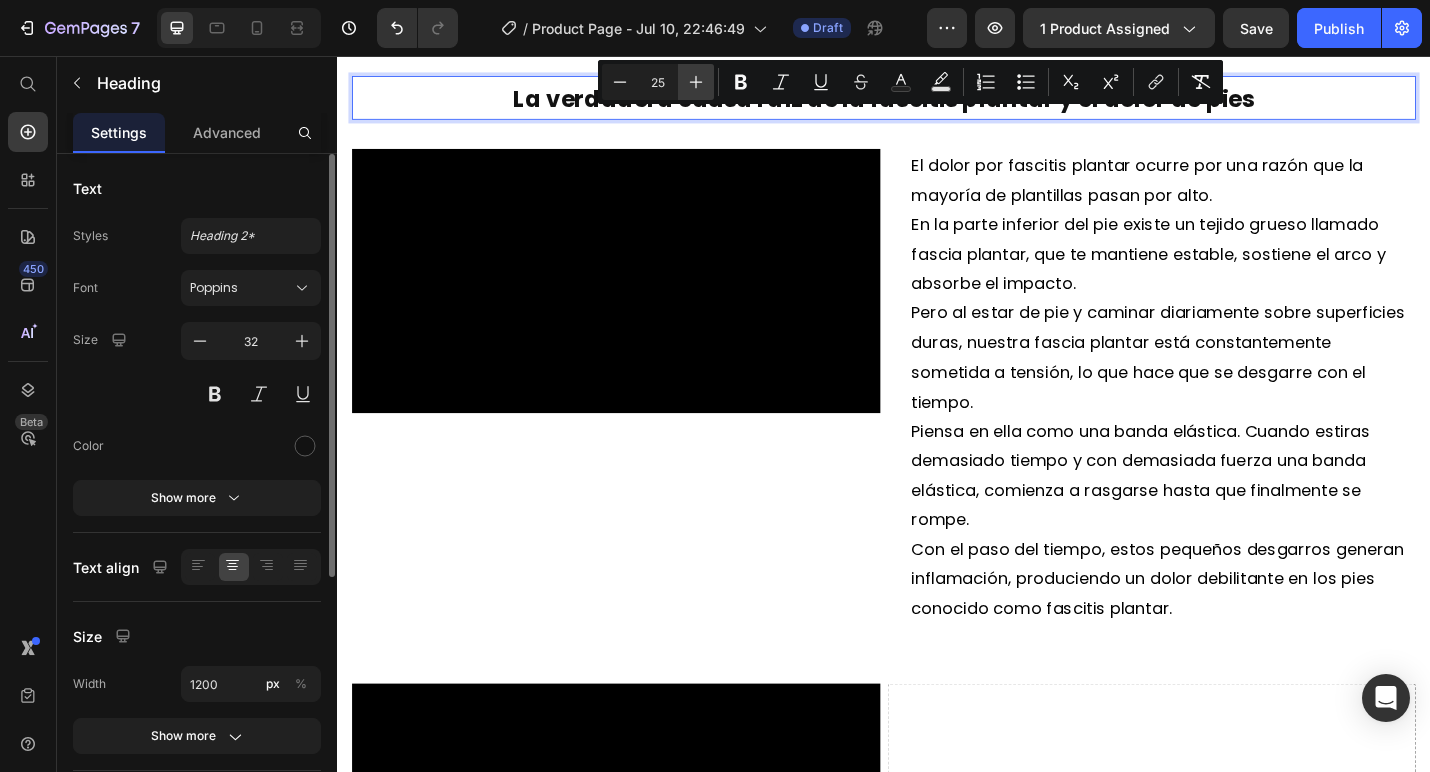 click on "Plus" at bounding box center (696, 82) 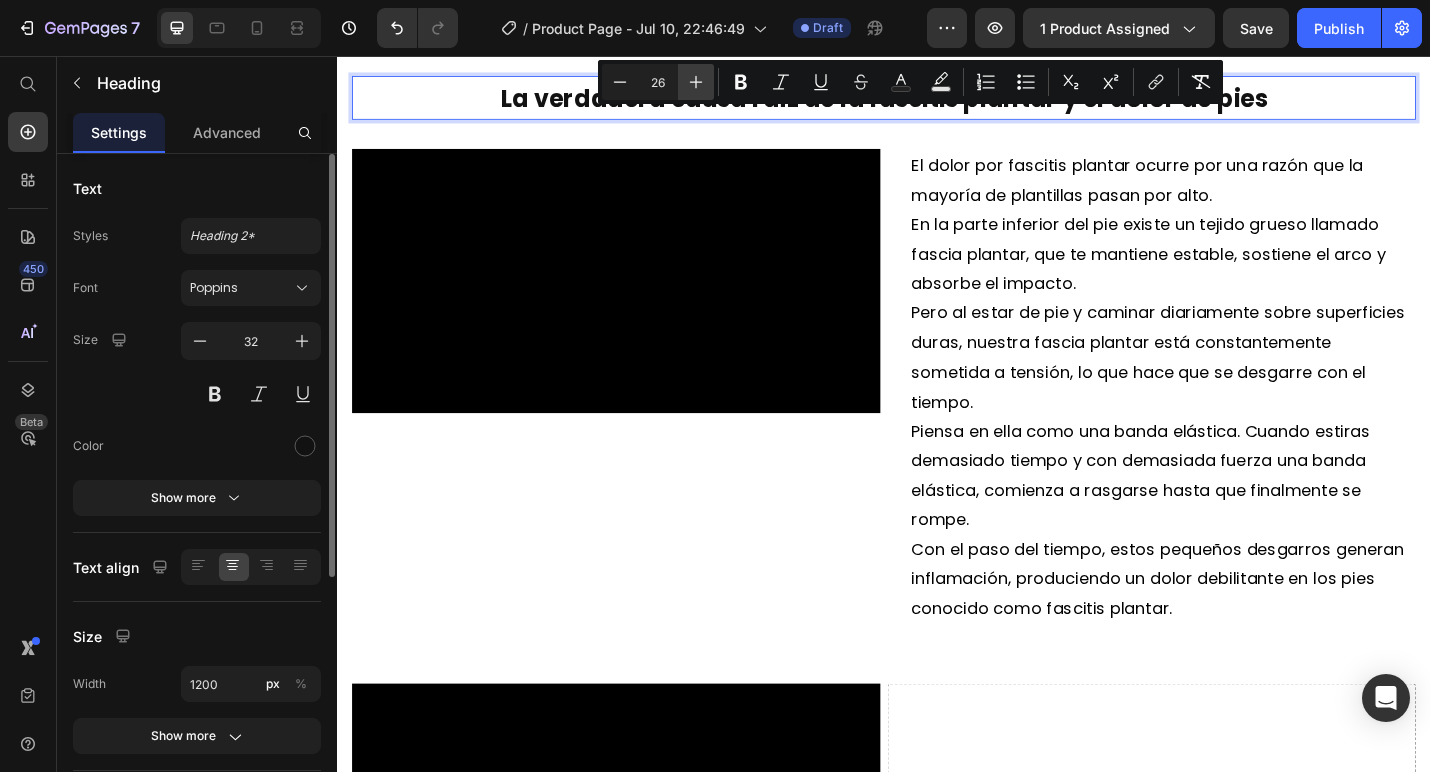 click on "Plus" at bounding box center [696, 82] 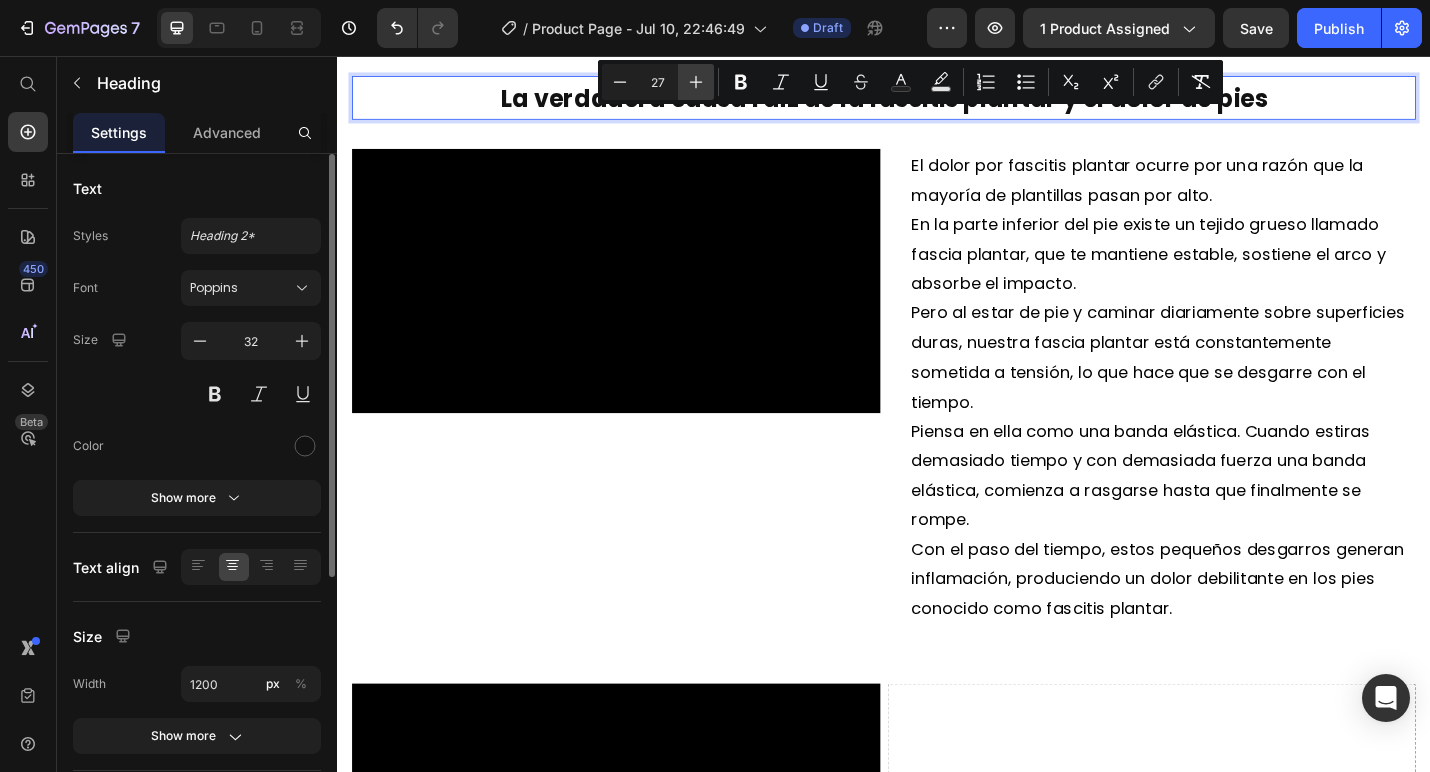 click on "Plus" at bounding box center (696, 82) 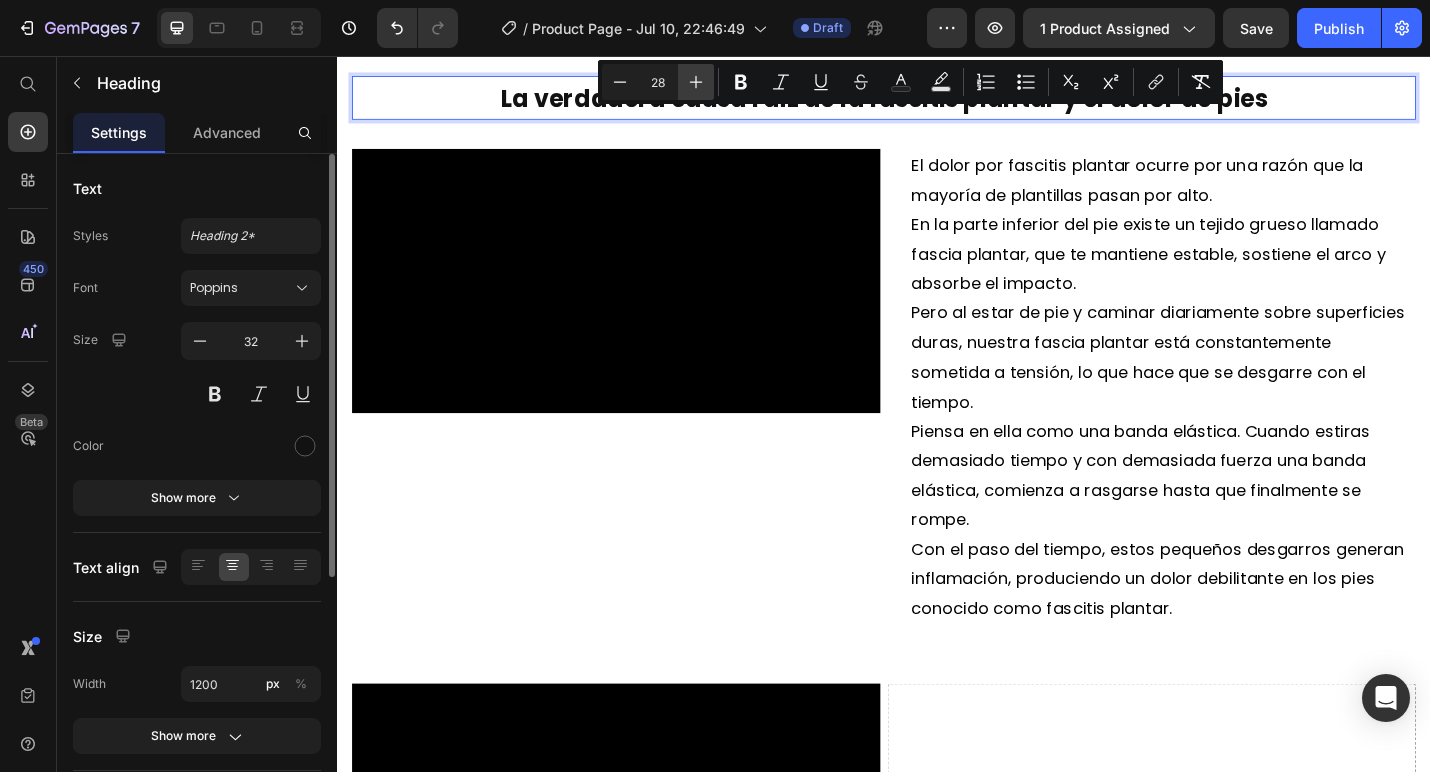 click on "Plus" at bounding box center (696, 82) 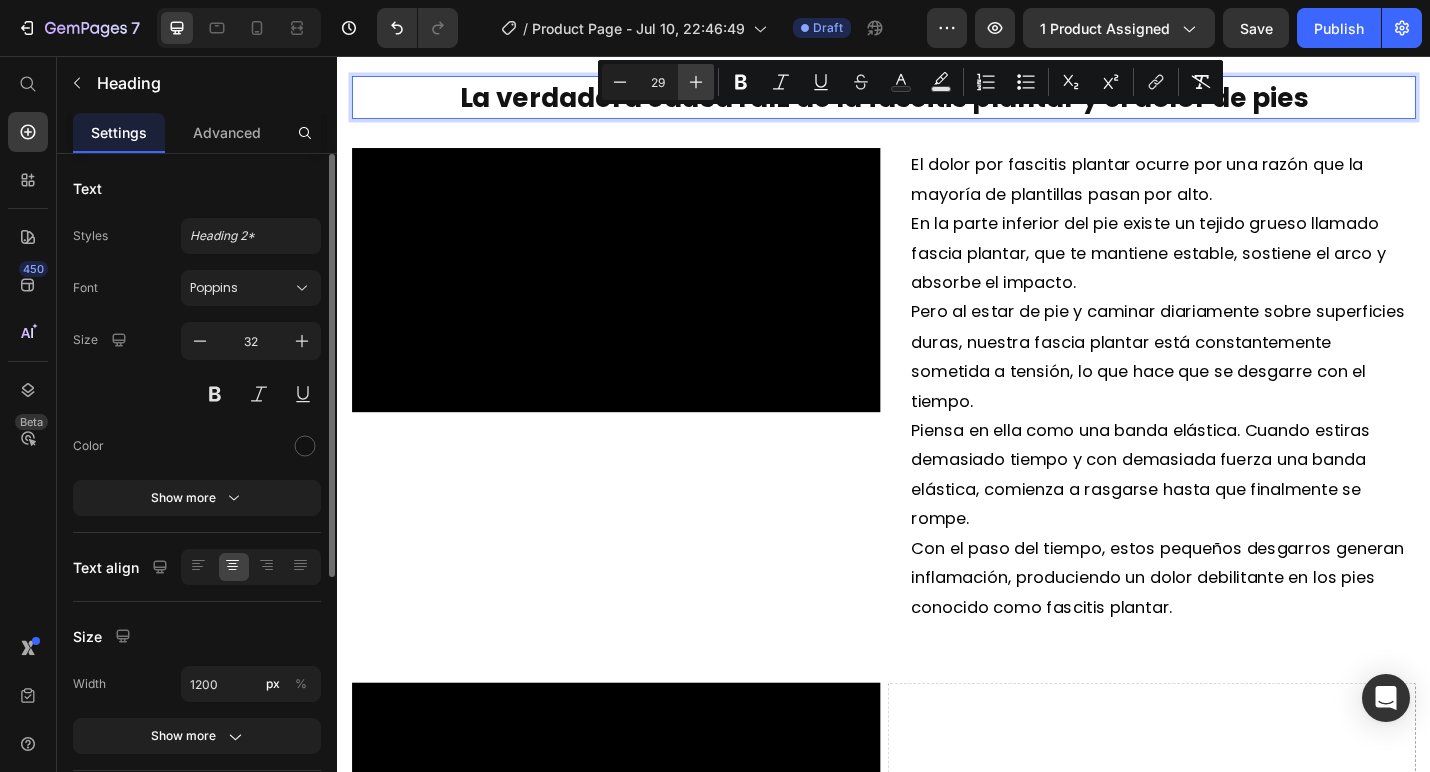 click on "Plus" at bounding box center (696, 82) 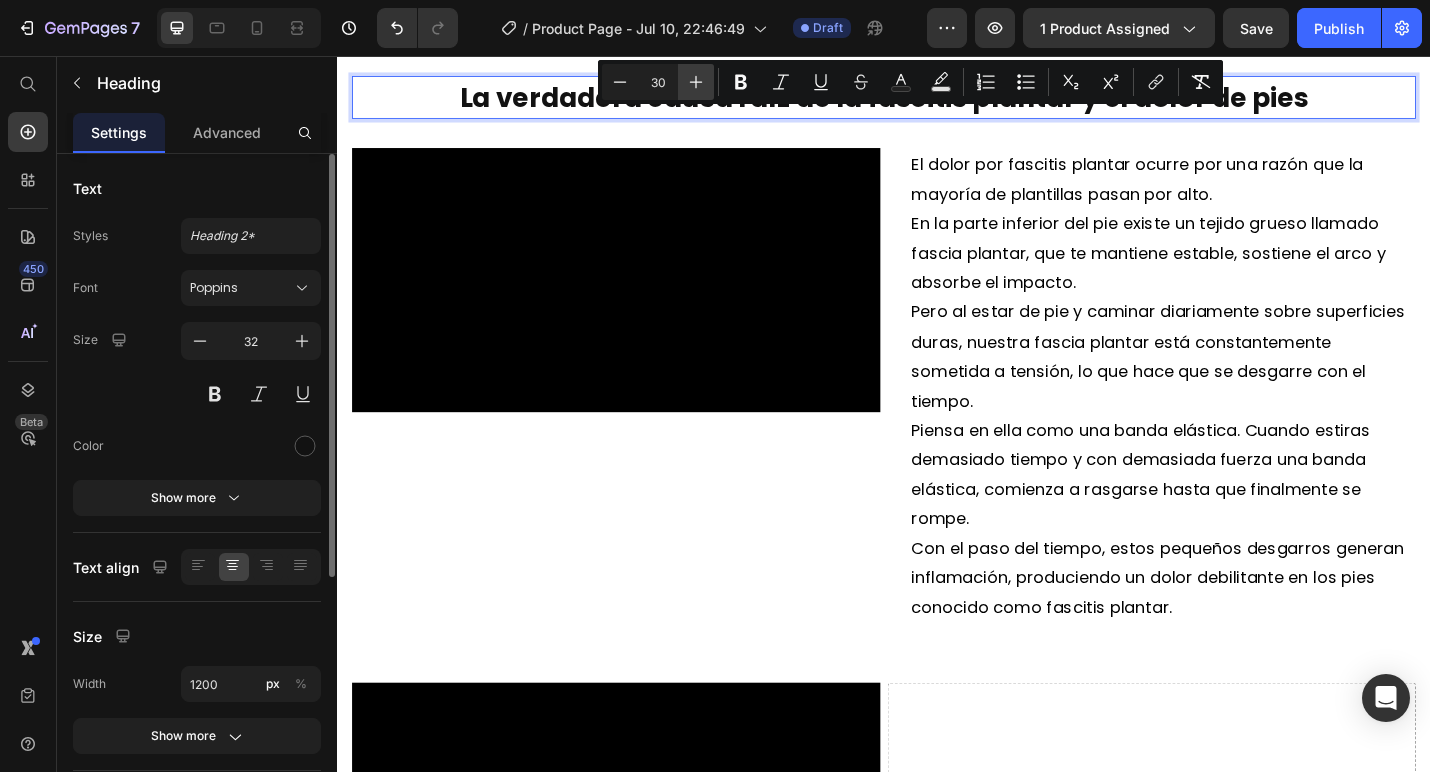 click on "Plus" at bounding box center (696, 82) 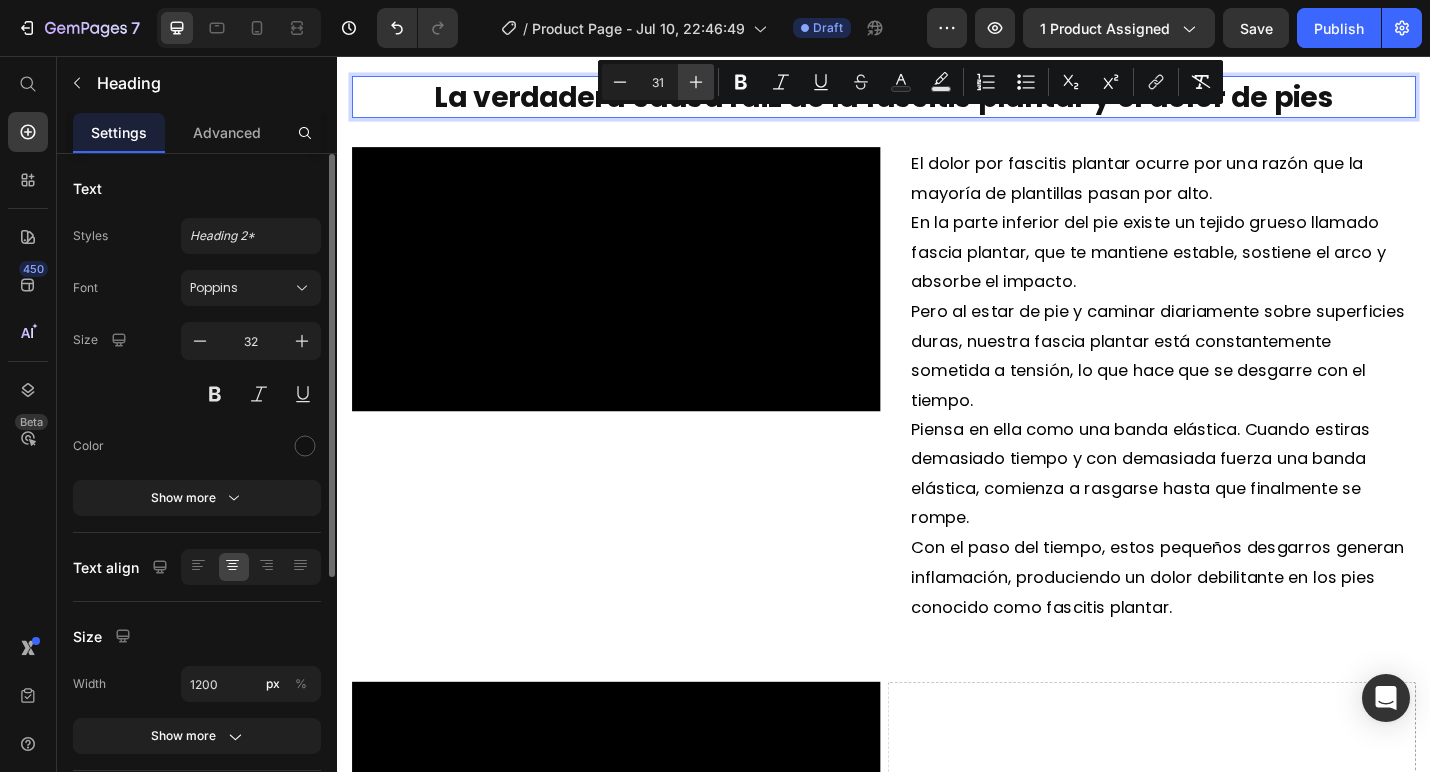 click on "Plus" at bounding box center [696, 82] 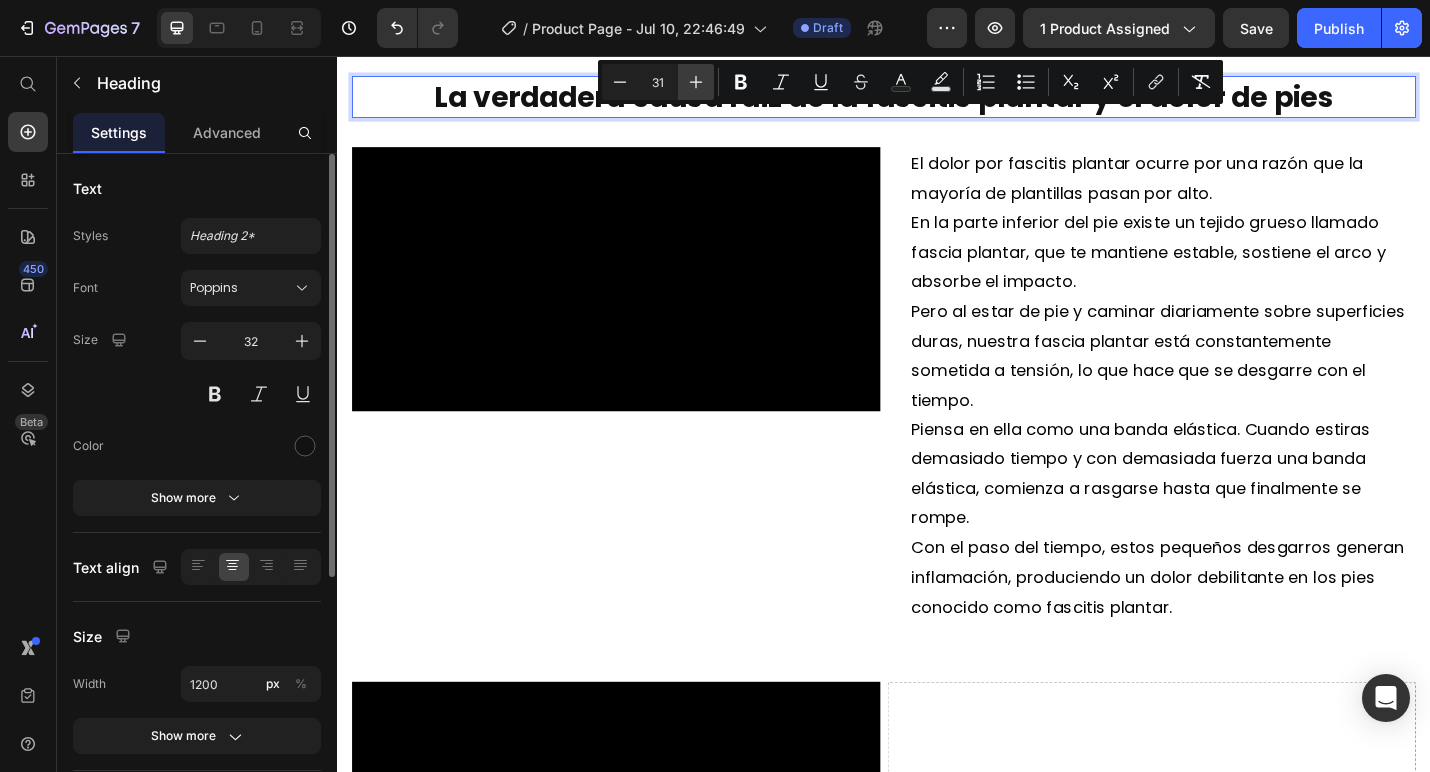 type on "32" 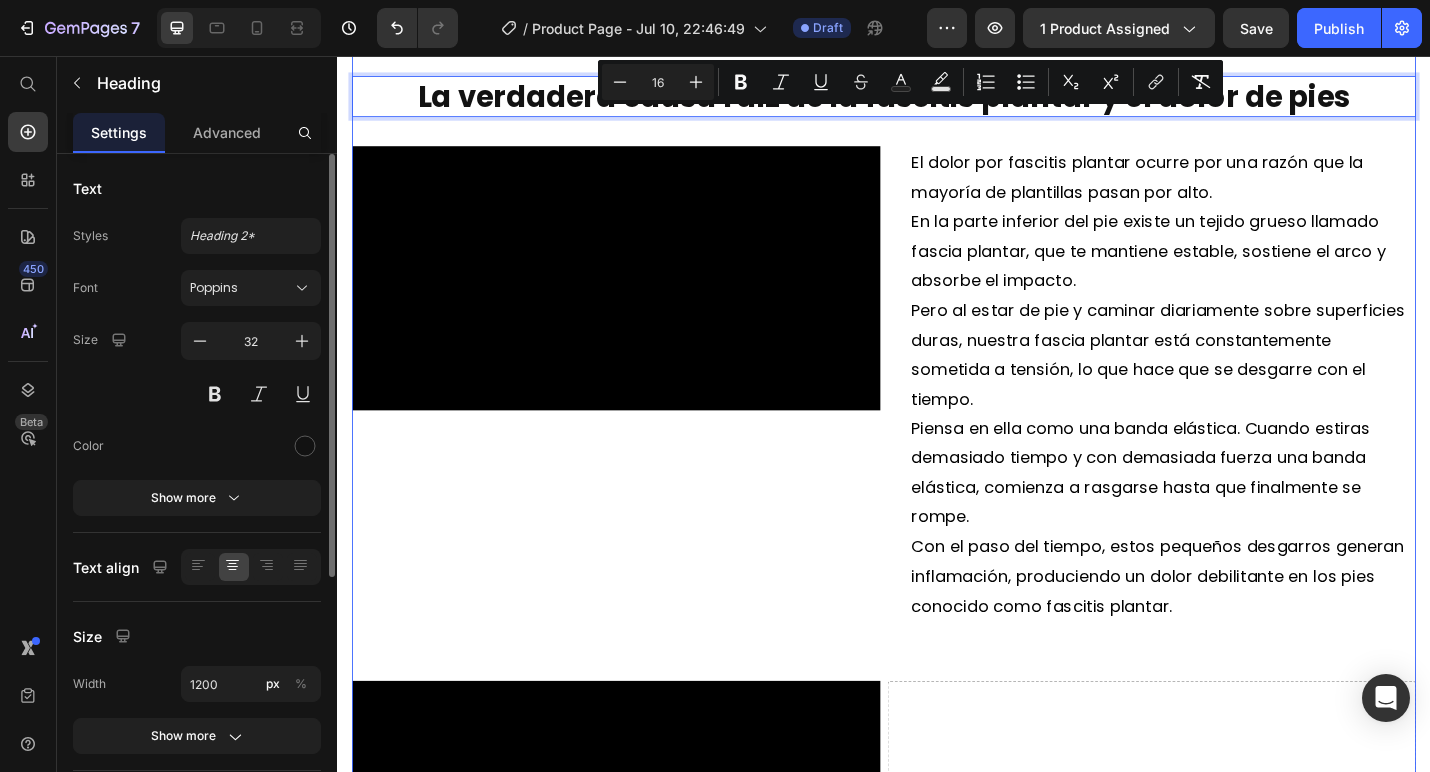 click at bounding box center [643, 300] 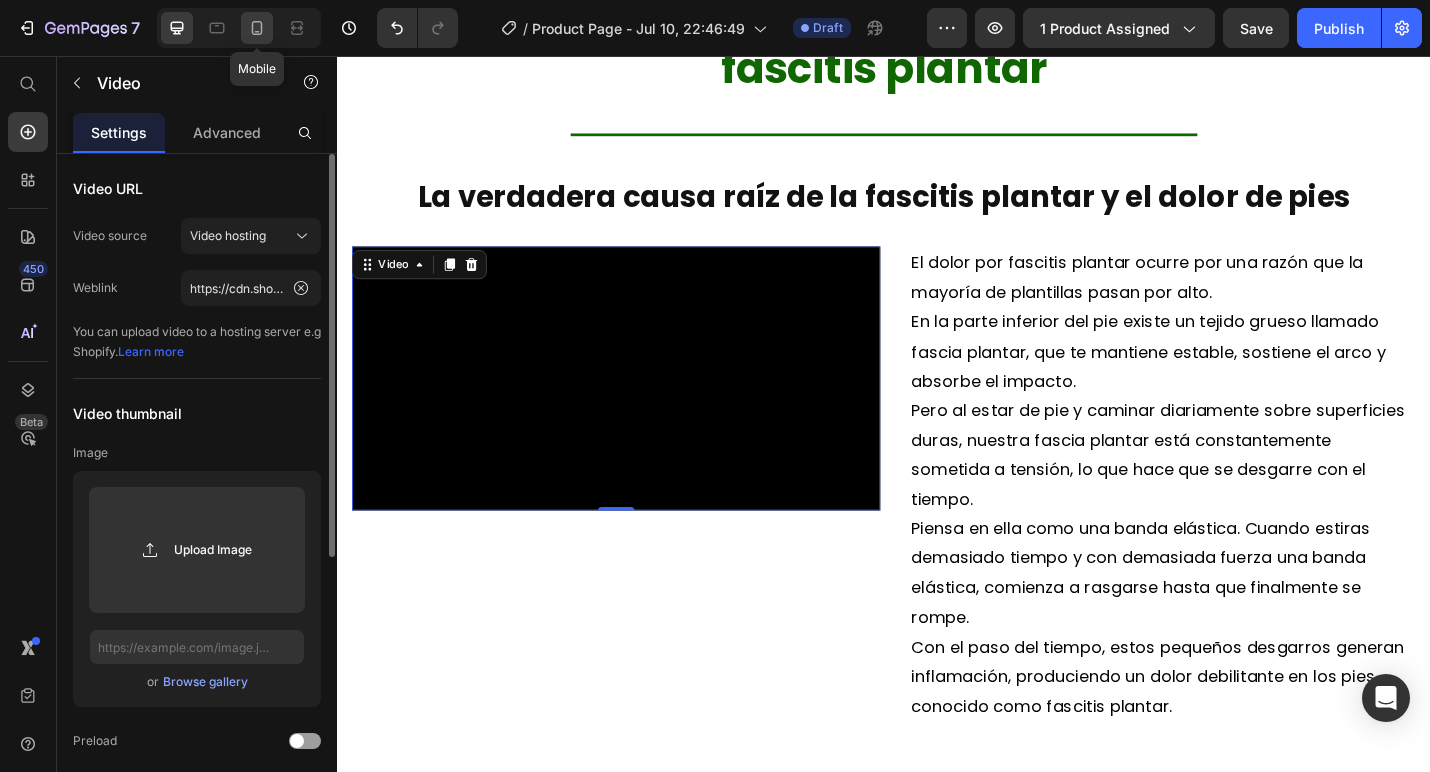 click 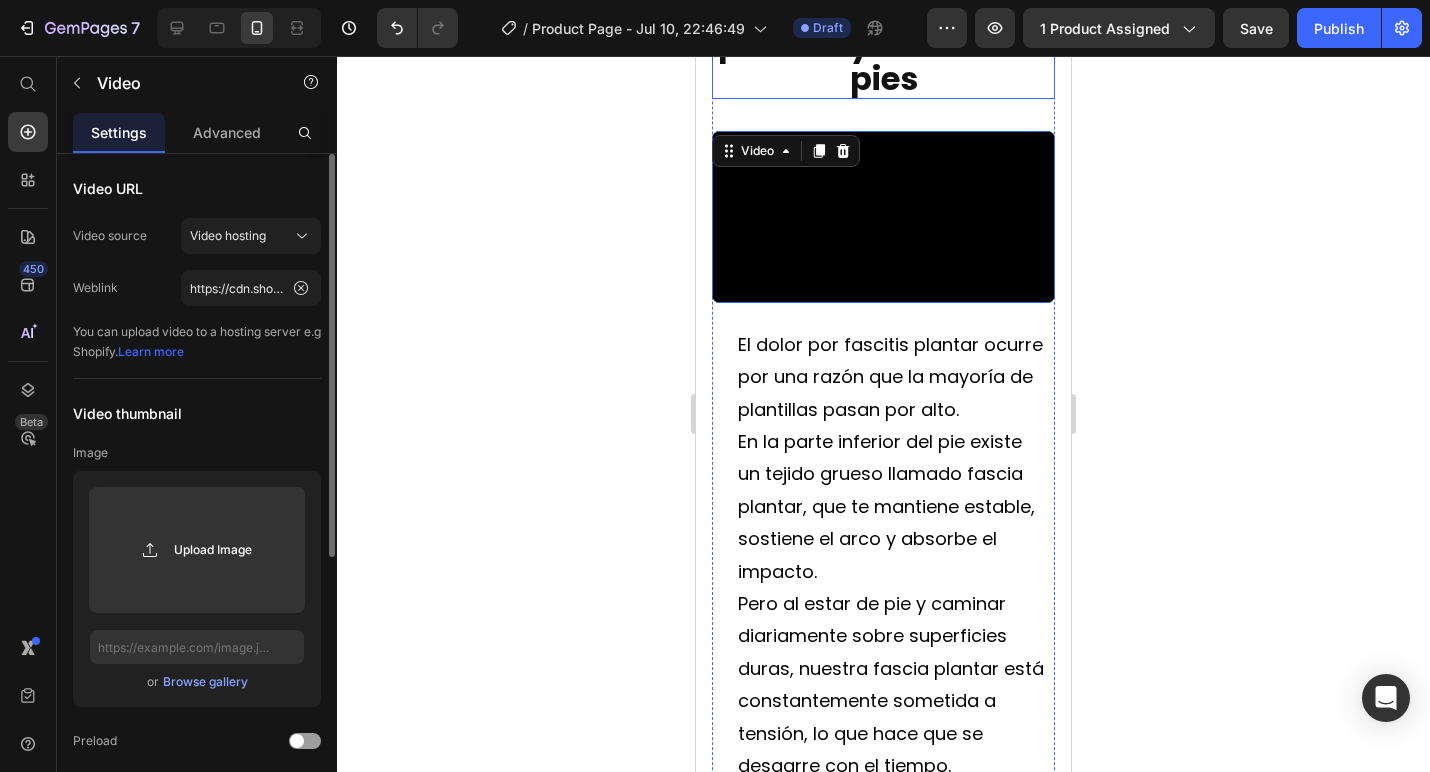 scroll, scrollTop: 2178, scrollLeft: 0, axis: vertical 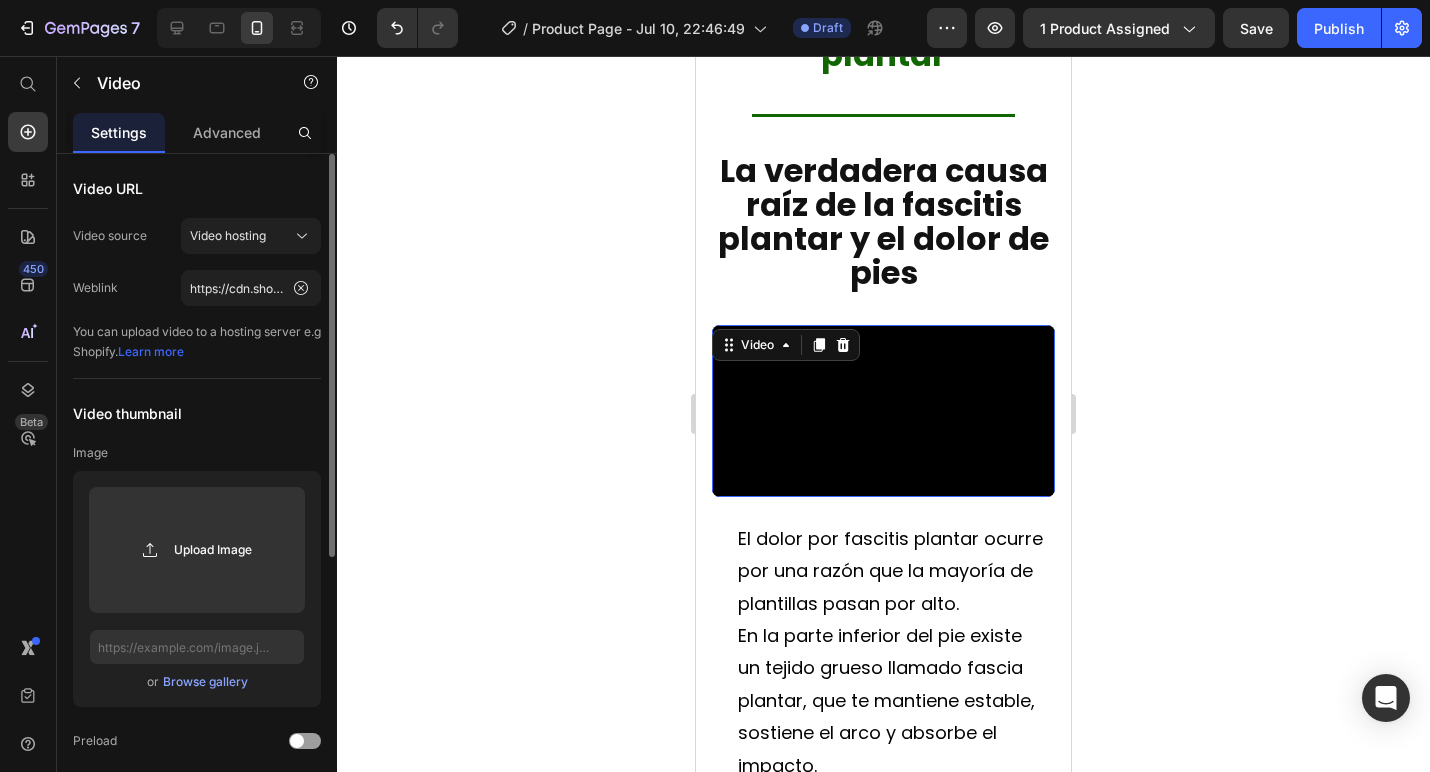 click 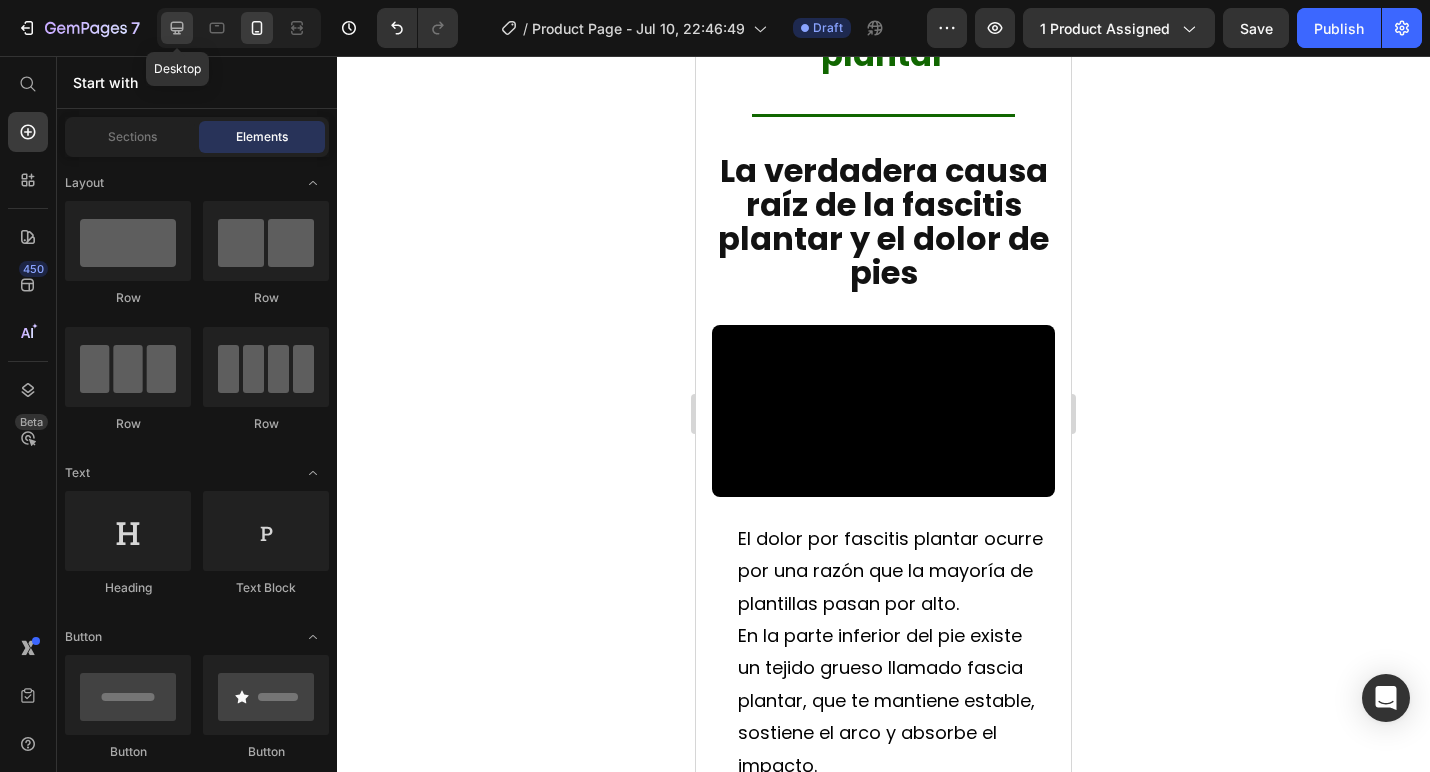 click 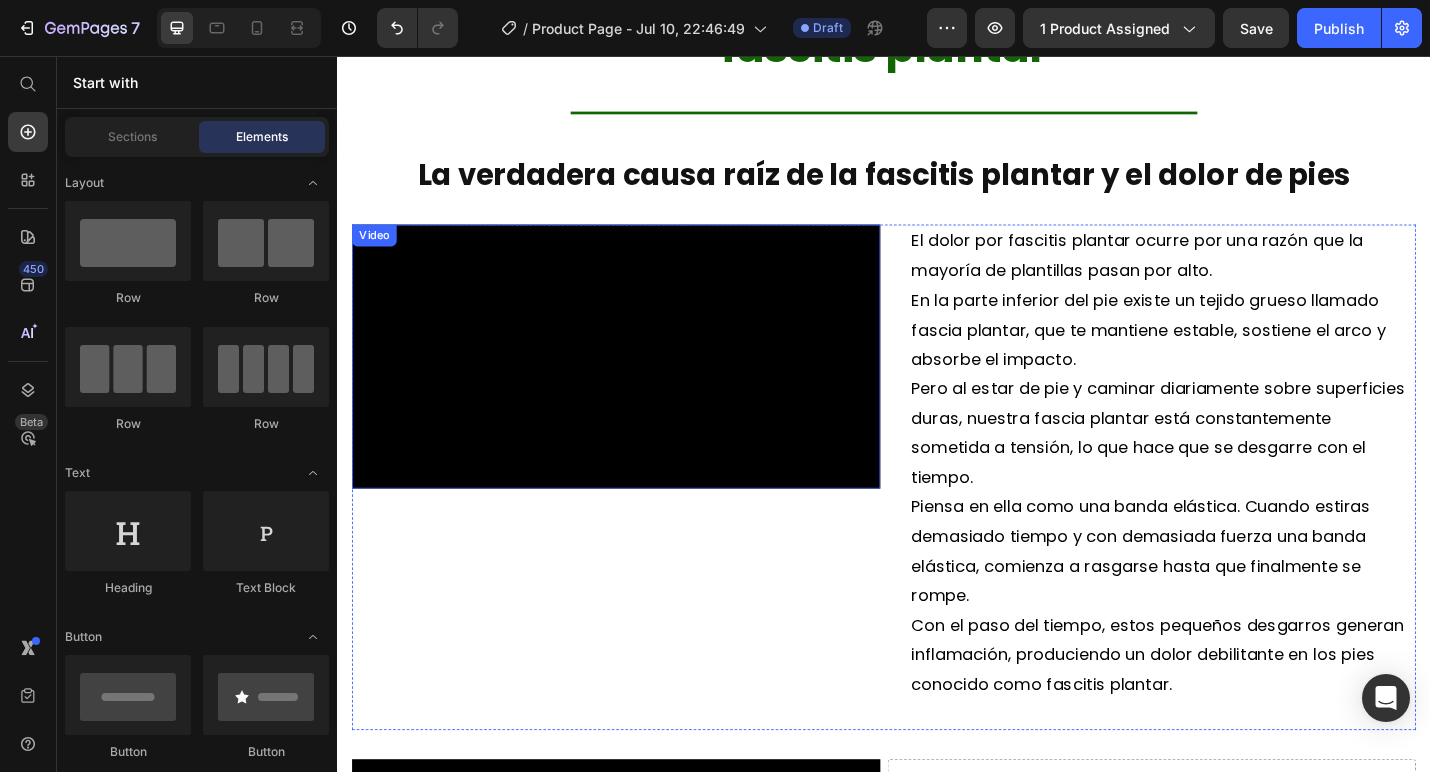 scroll, scrollTop: 1624, scrollLeft: 0, axis: vertical 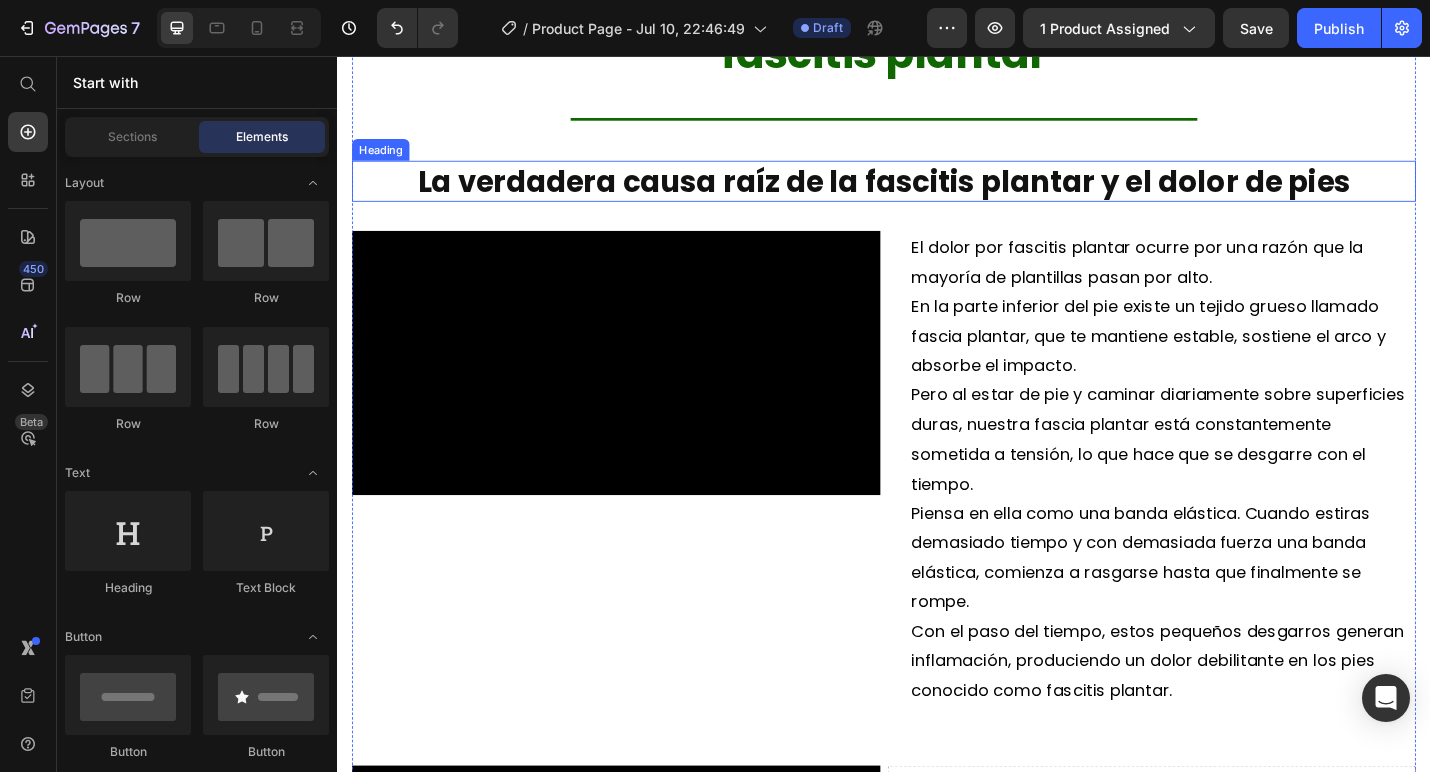 click on "La verdadera causa raíz de la fascitis plantar y el dolor de pies" at bounding box center (937, 193) 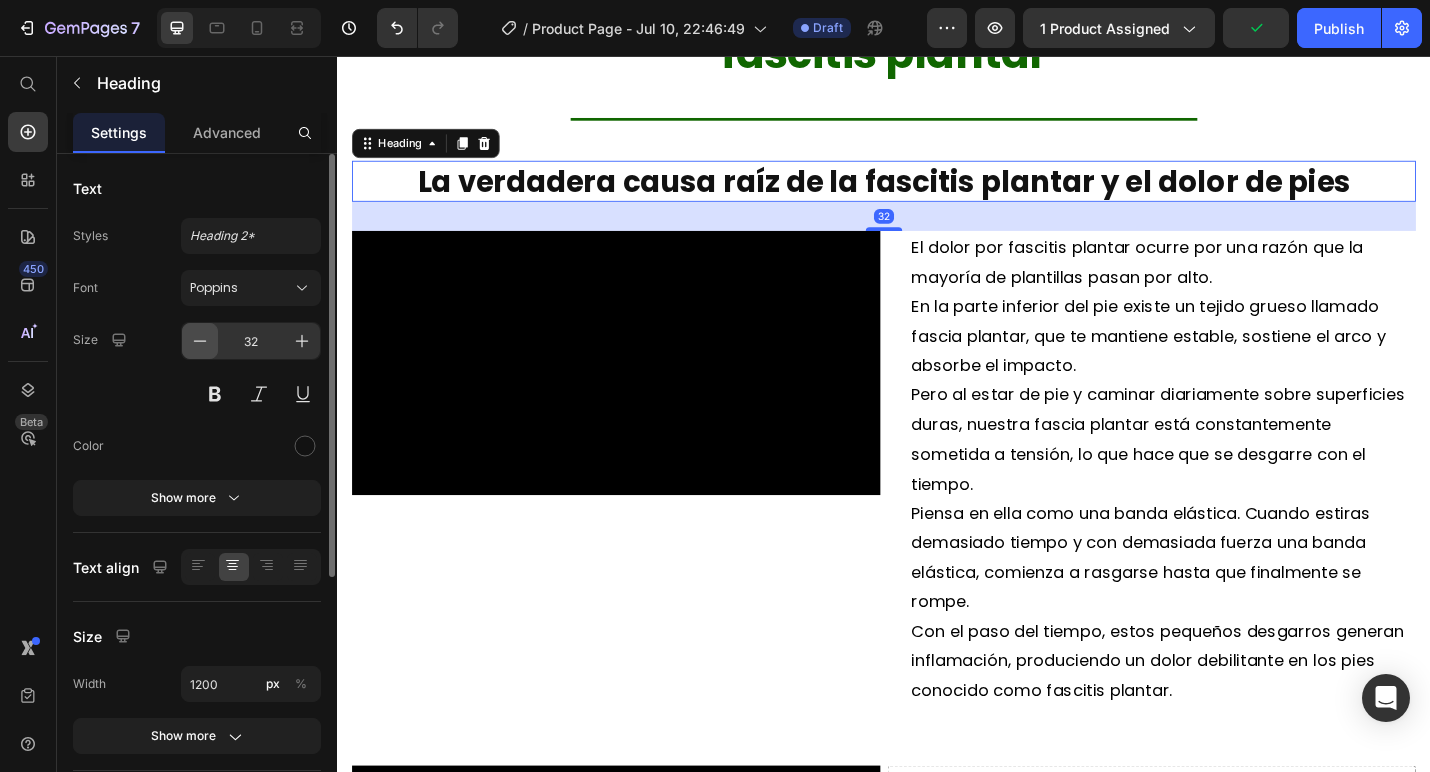 click 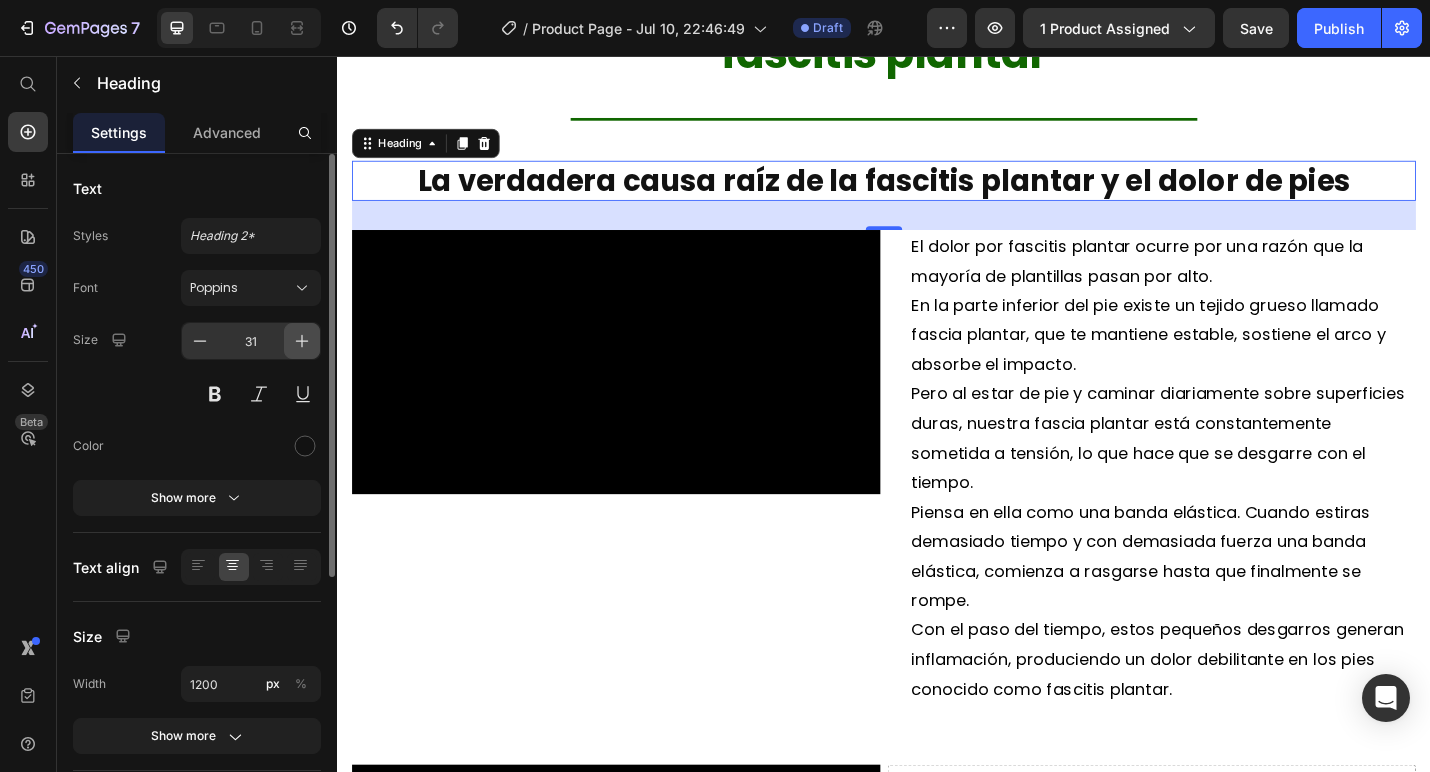 click 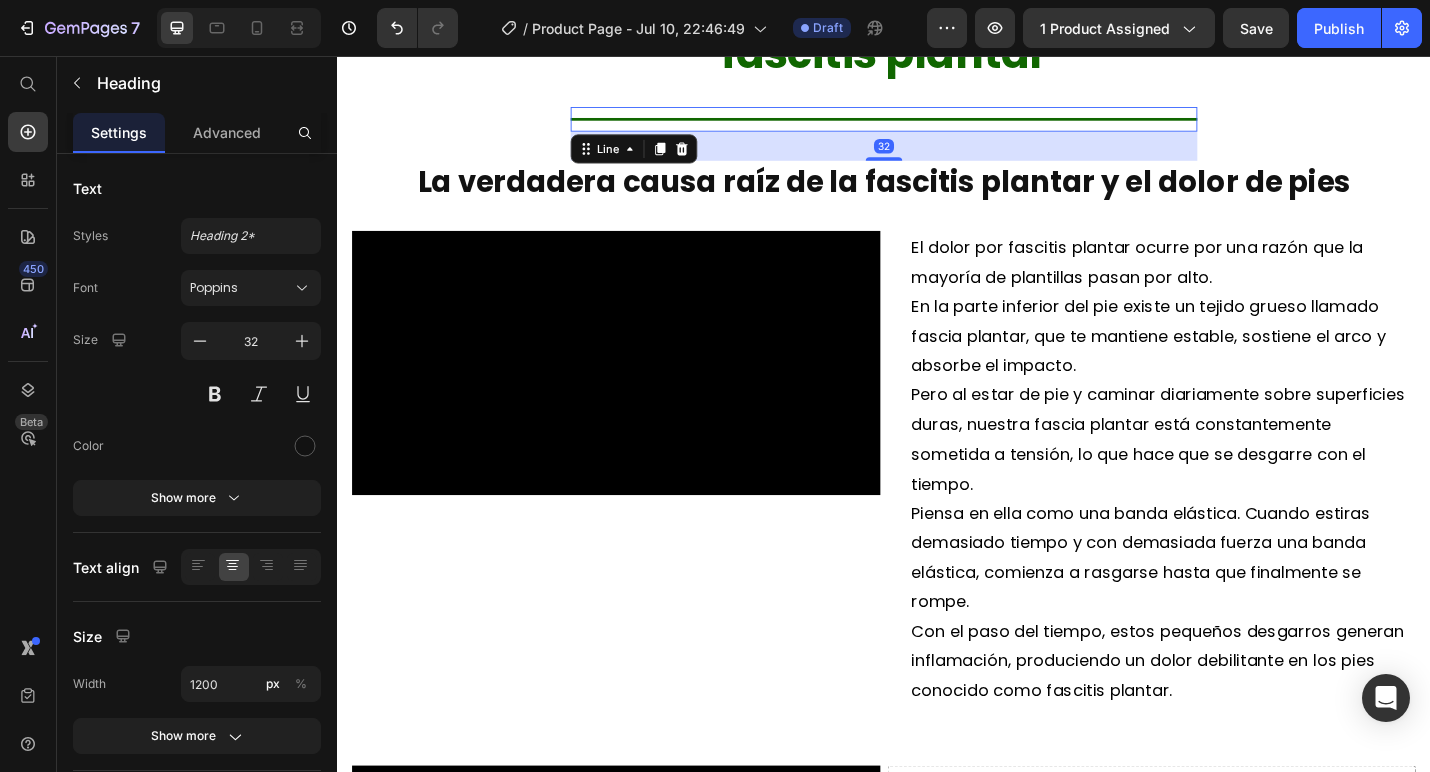 click on "Title Line   32" at bounding box center (937, 125) 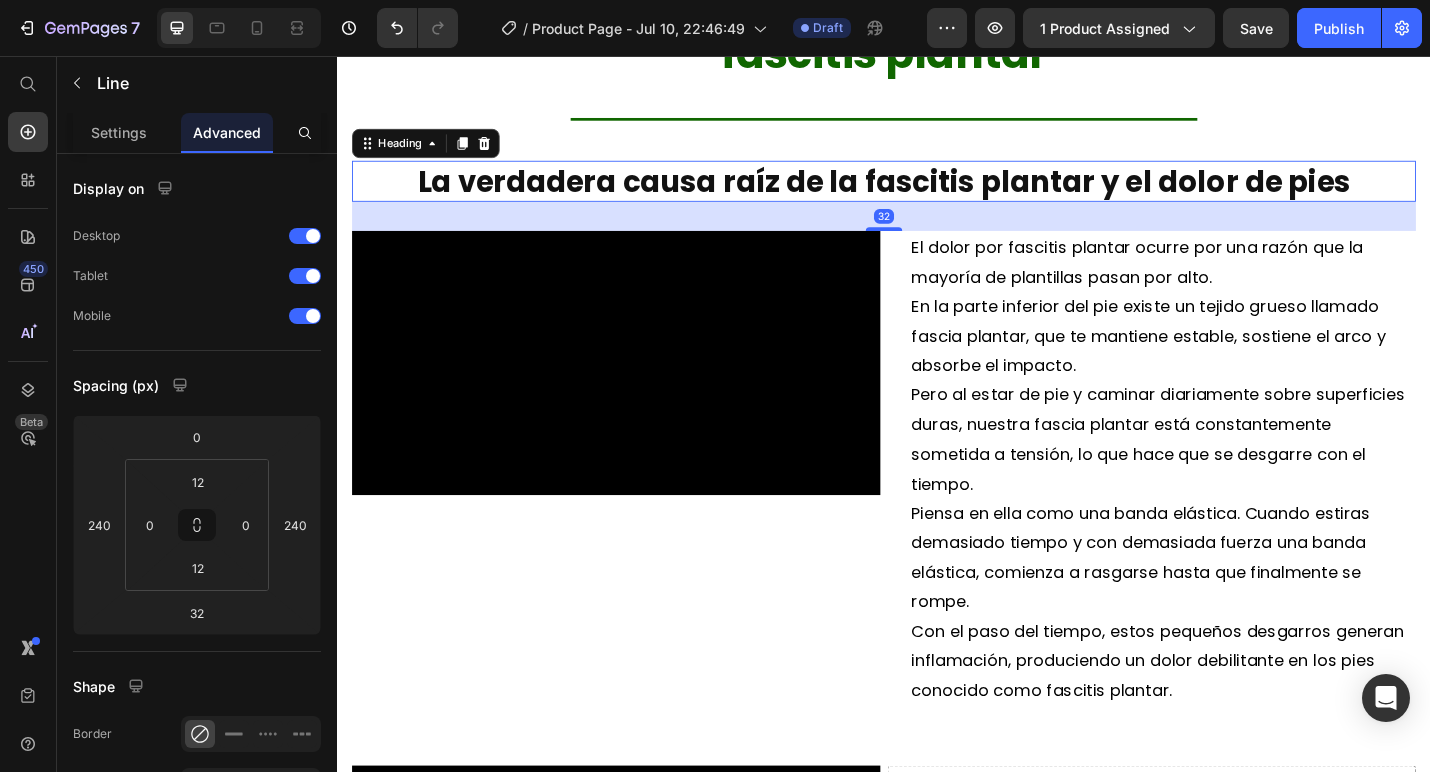 click on "La verdadera causa raíz de la fascitis plantar y el dolor de pies" at bounding box center (937, 193) 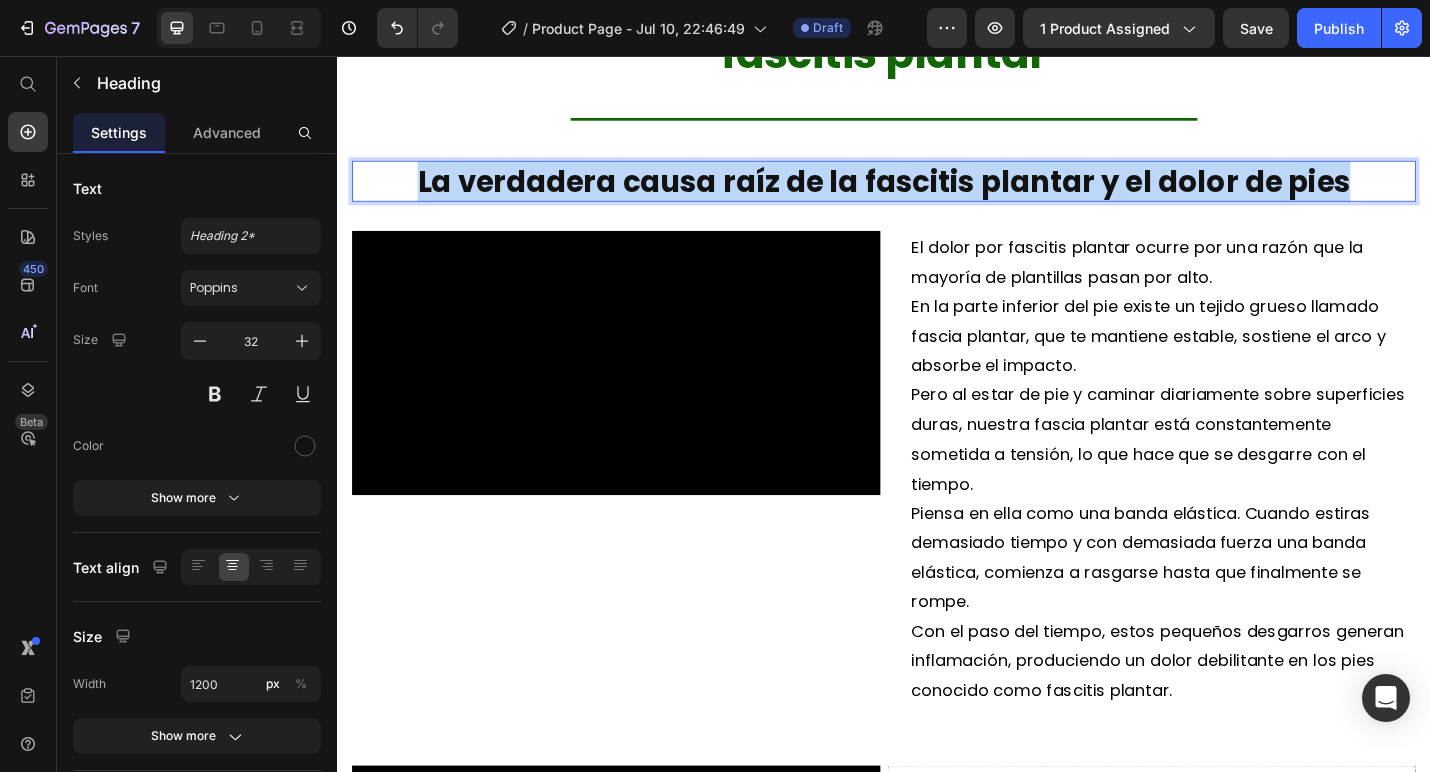 click on "La verdadera causa raíz de la fascitis plantar y el dolor de pies" at bounding box center (937, 193) 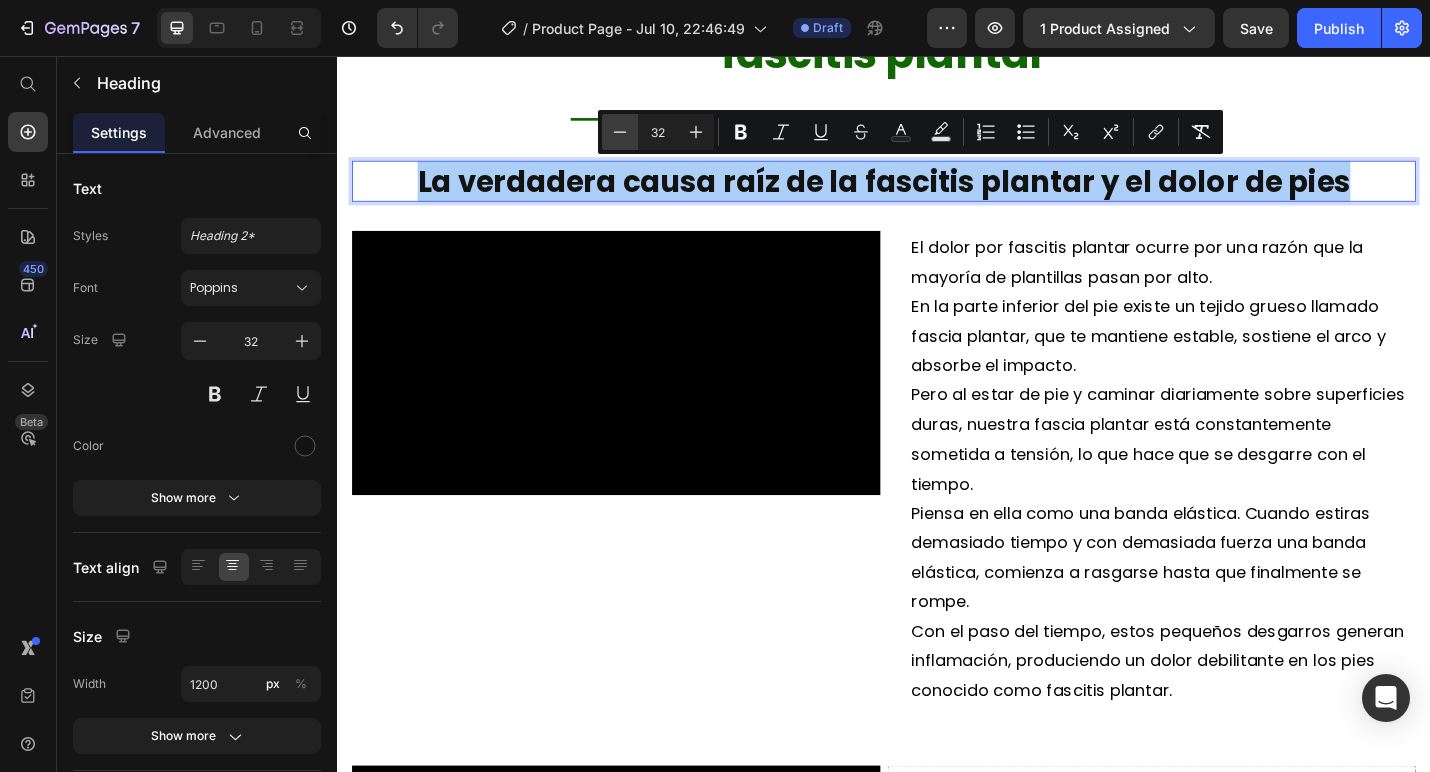click 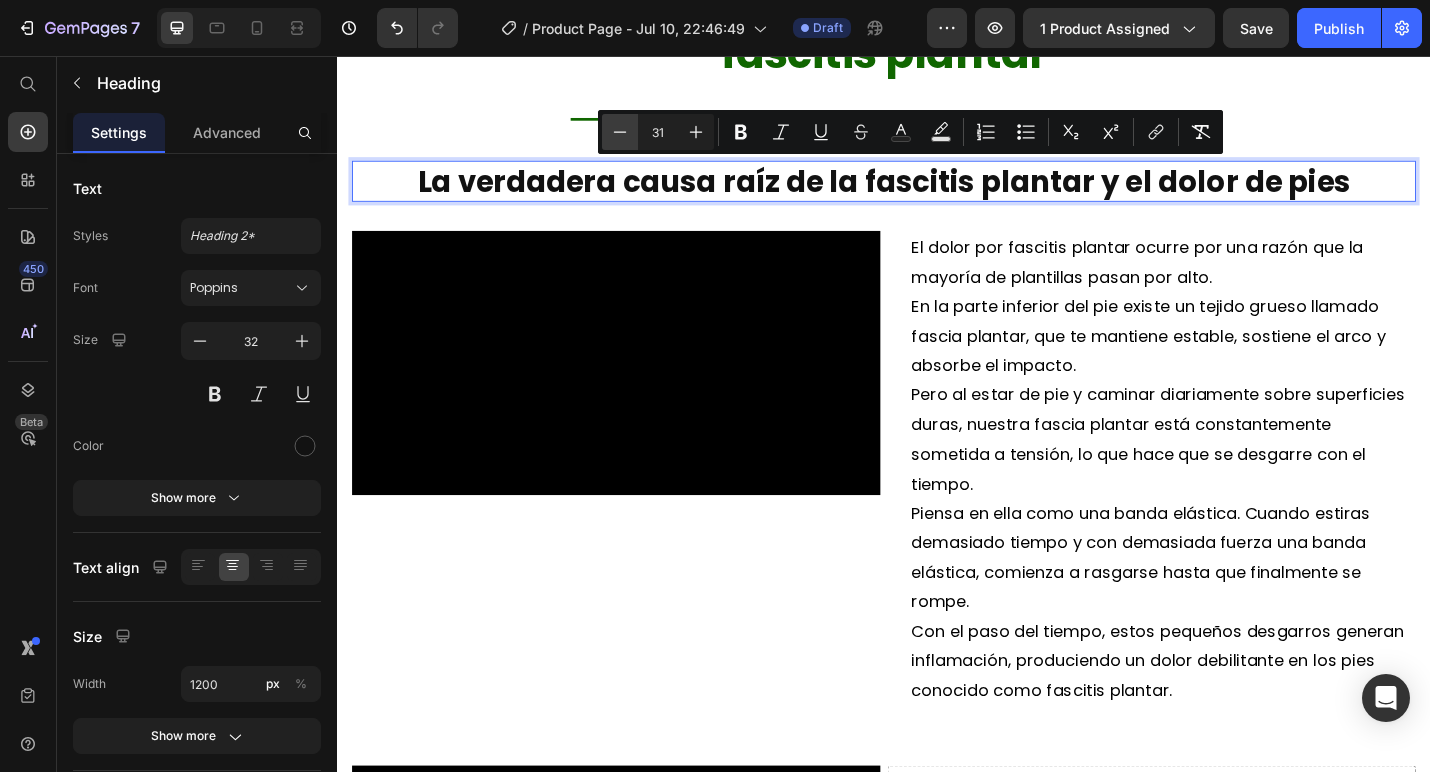 click 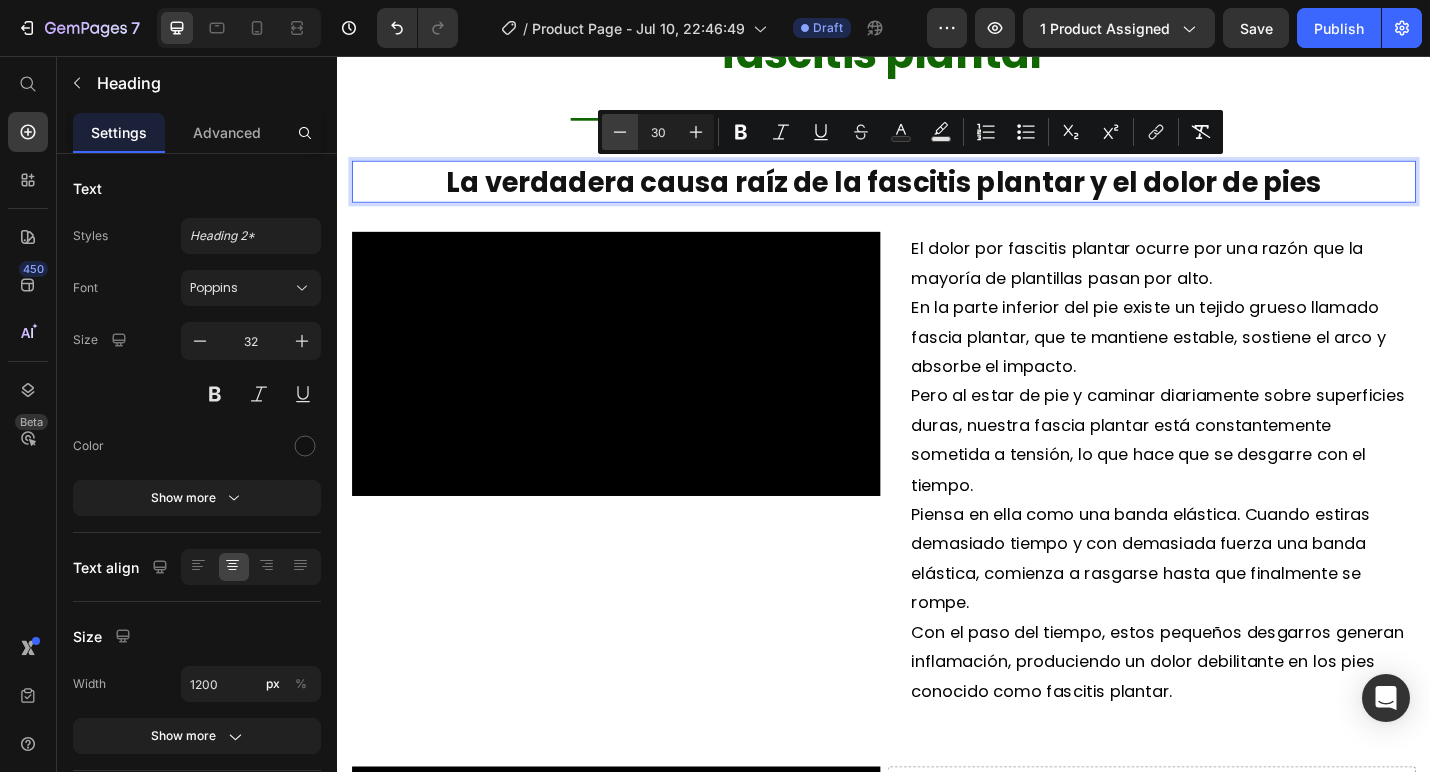 click 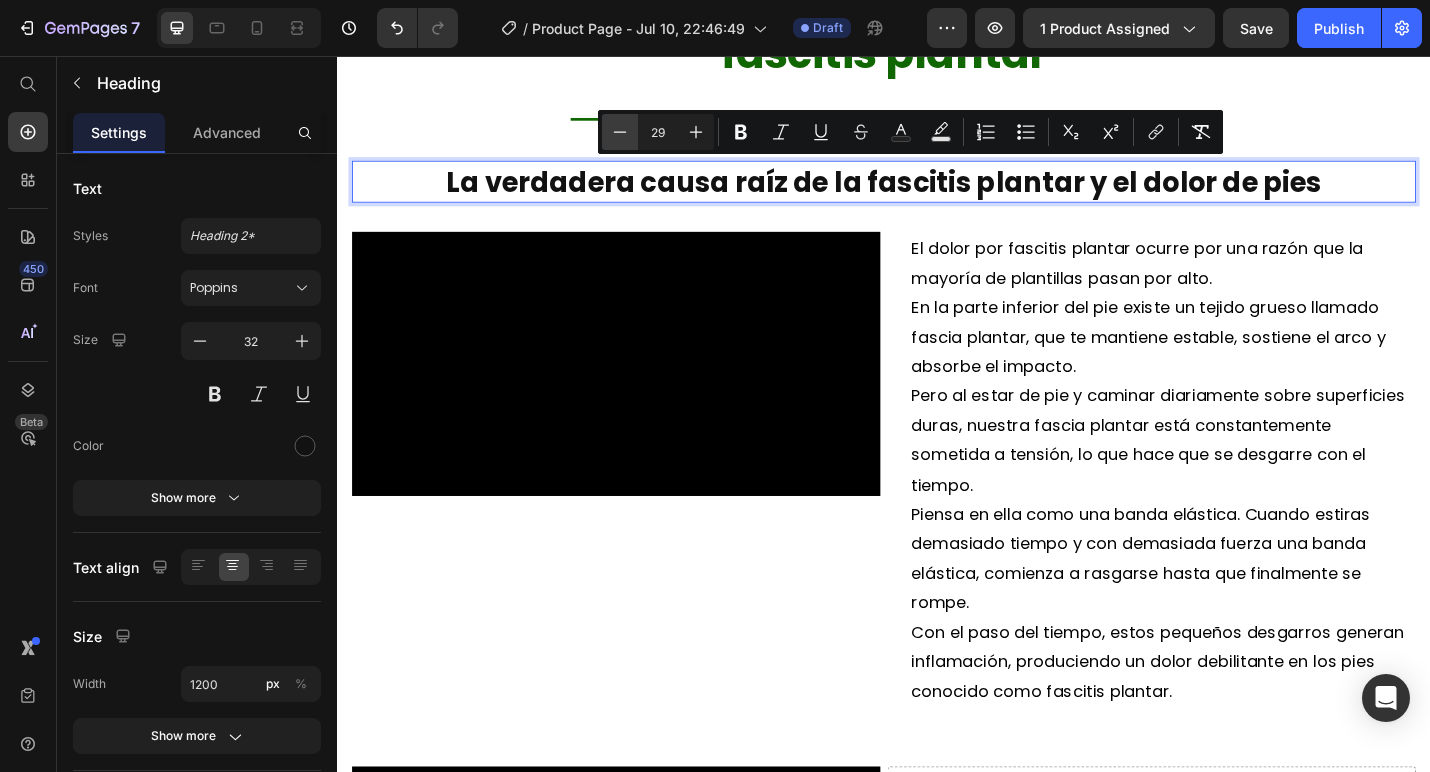 click 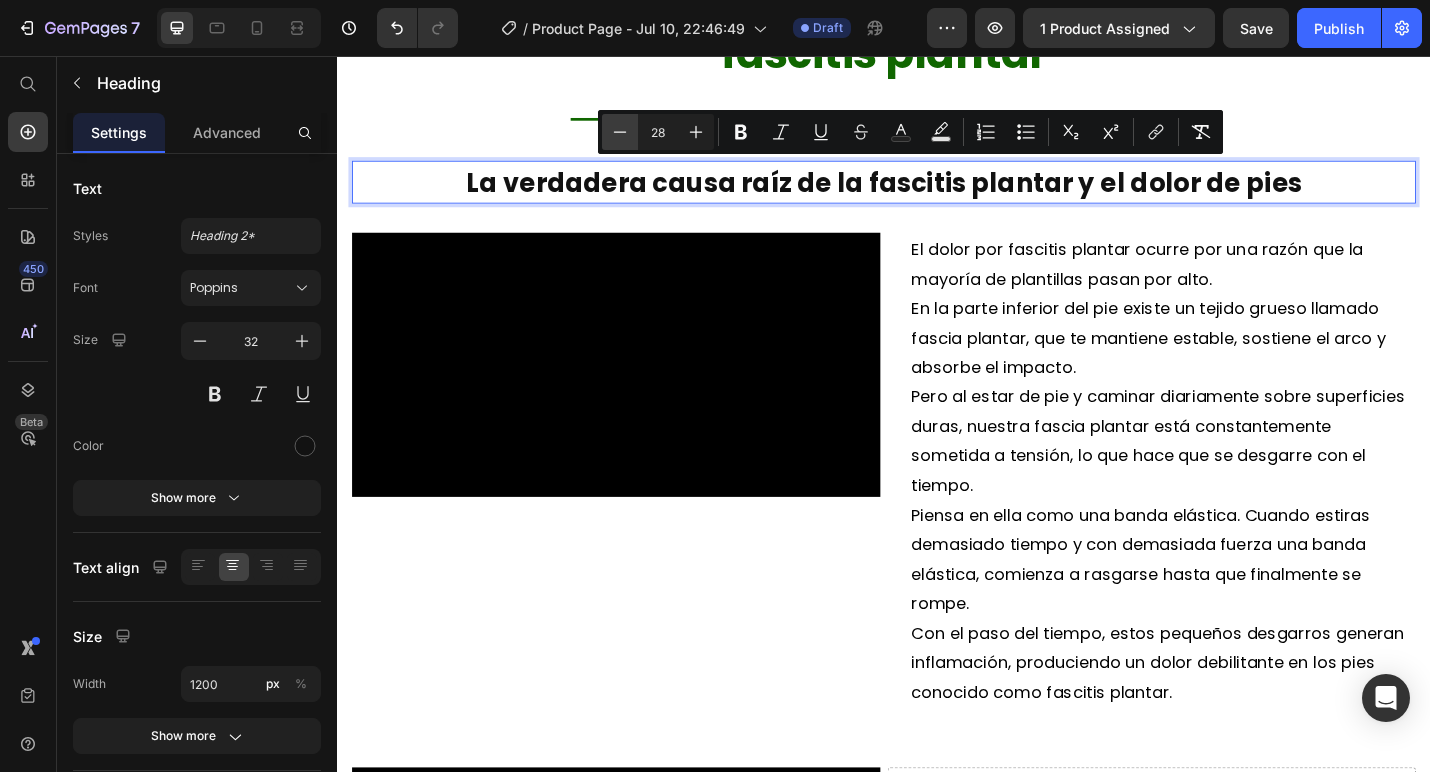 click 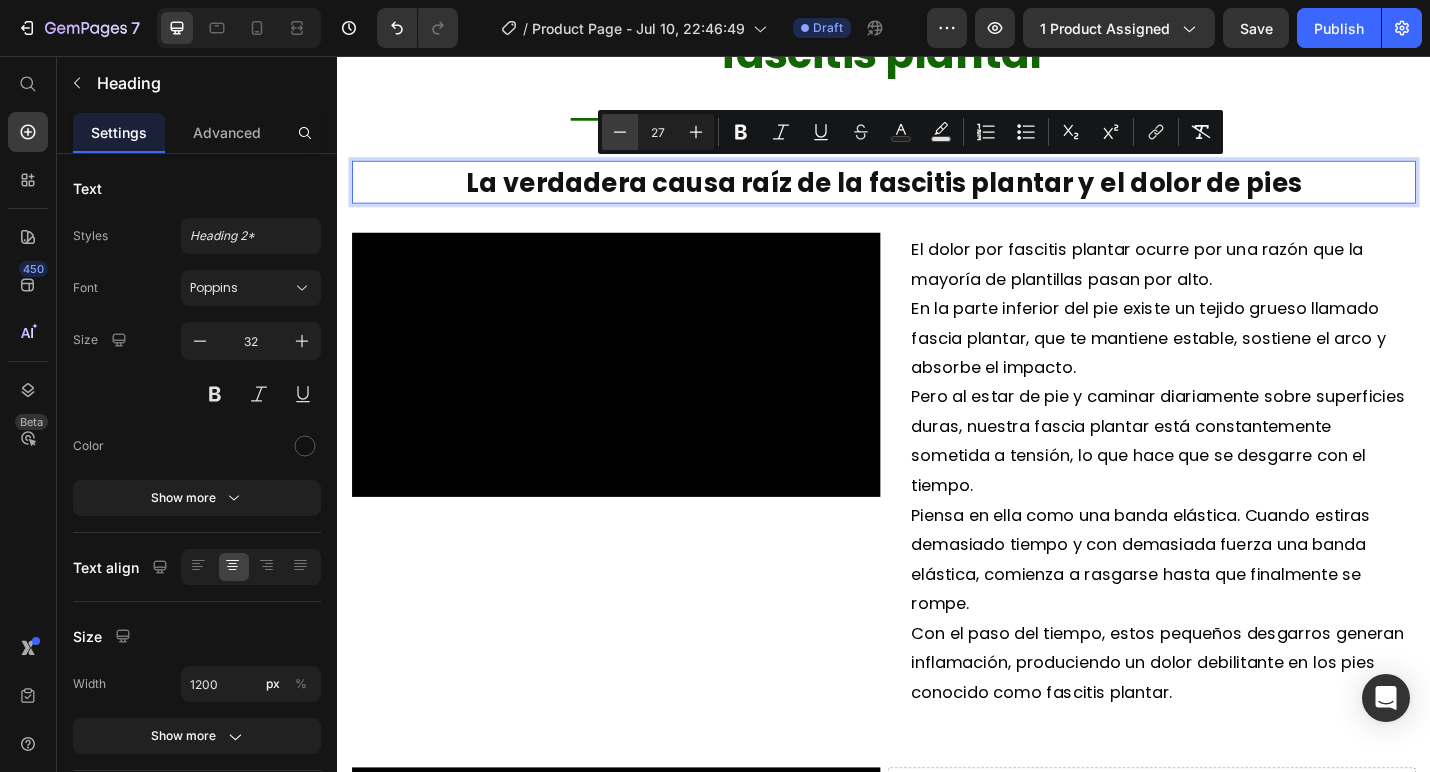 click 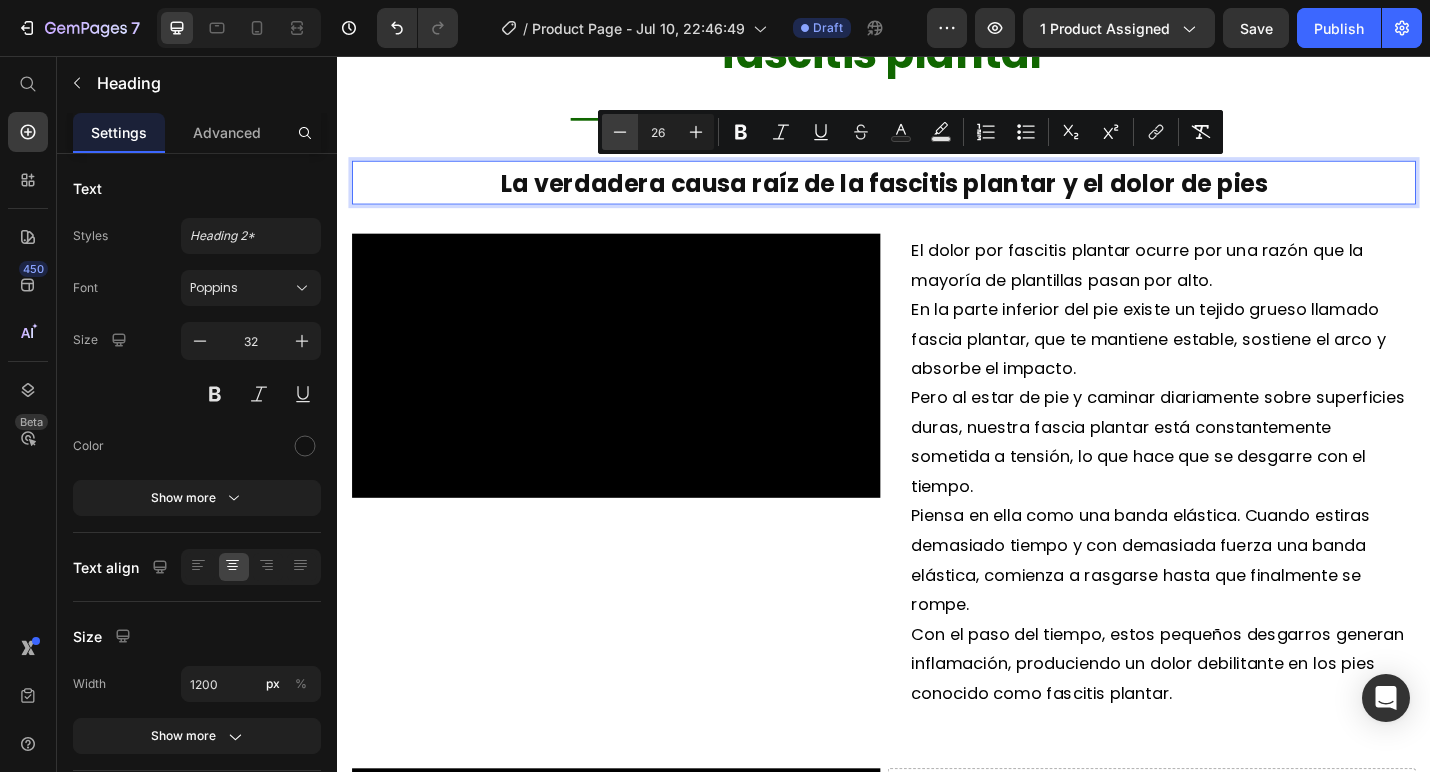 click 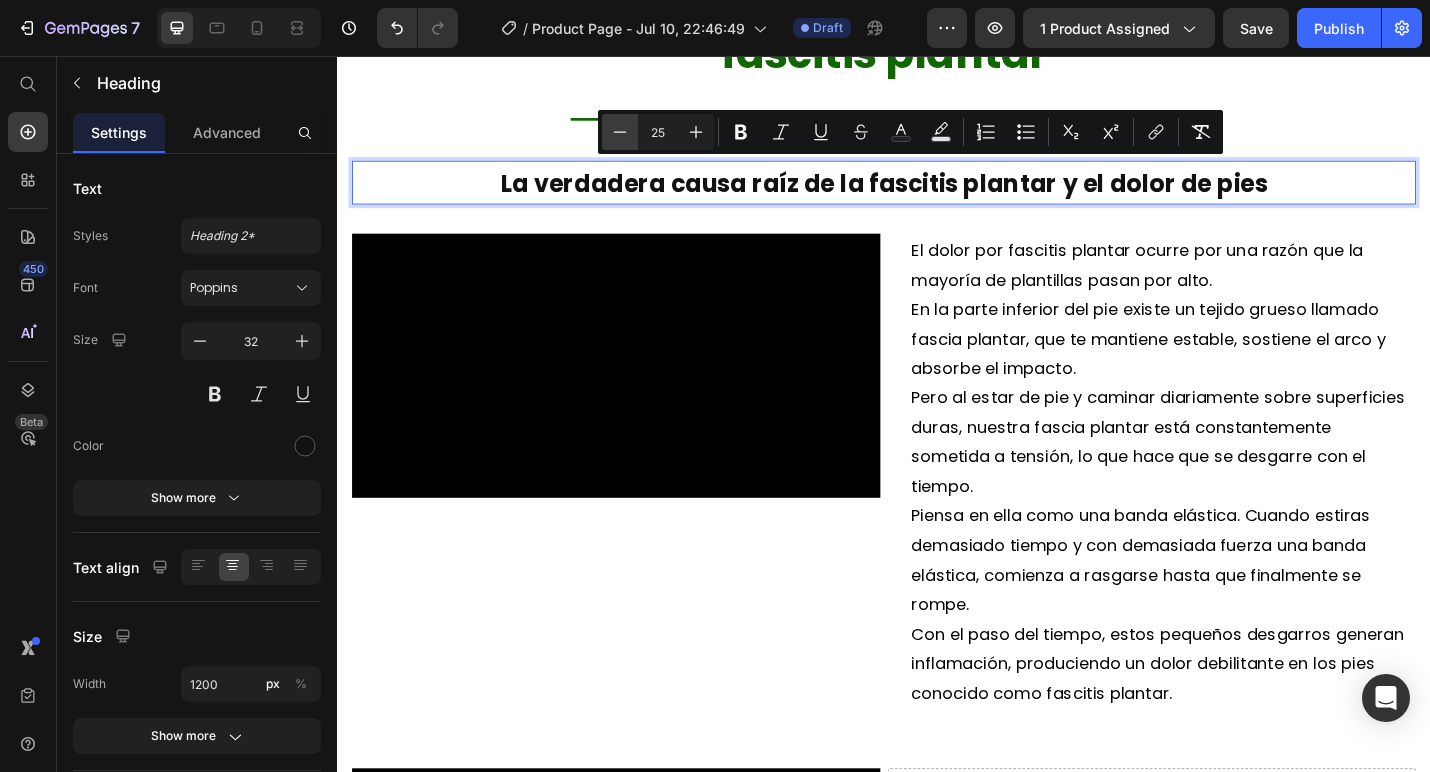 click 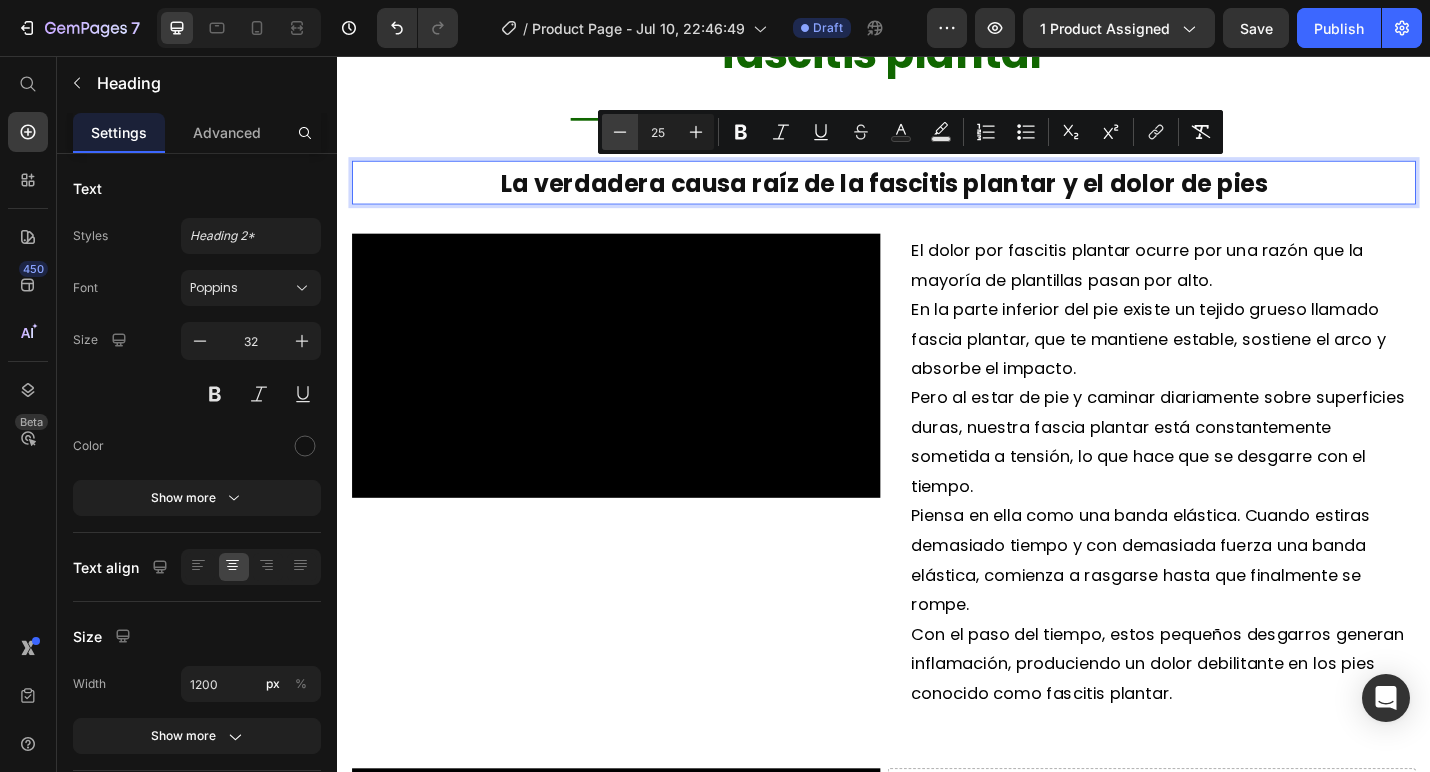 type on "24" 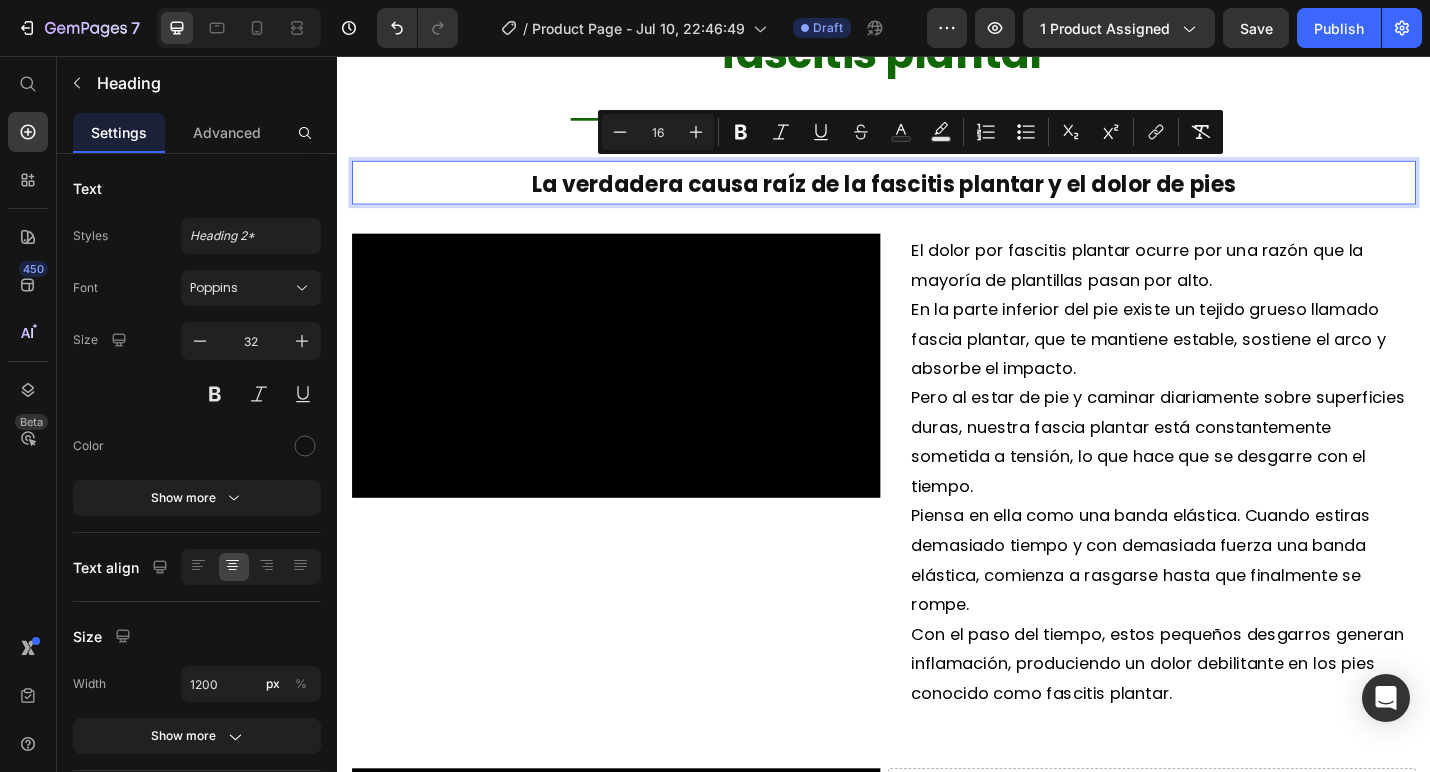 click on "Estás a solo un paso de liberarte del dolor de la fascitis plantar Heading                Title Line La verdadera causa raíz de la fascitis plantar y el dolor de pies Heading   32 Video El dolor por fascitis plantar ocurre por una razón que la mayoría de plantillas pasan por alto. En la parte inferior del pie existe un tejido grueso llamado fascia plantar, que te mantiene estable, sostiene el arco y absorbe el impacto. Pero al estar de pie y caminar diariamente sobre superficies duras, nuestra fascia plantar está constantemente sometida a tensión, lo que hace que se desgarre con el tiempo. Piensa en ella como una banda elástica. Cuando estiras demasiado tiempo y con demasiada fuerza una banda elástica, comienza a rasgarse hasta que finalmente se rompe. Con el paso del tiempo, estos pequeños desgarros generan inflamación, produciendo un dolor debilitante en los pies conocido como fascitis plantar. Text Block Row Video
Drop element here Row" at bounding box center (937, 557) 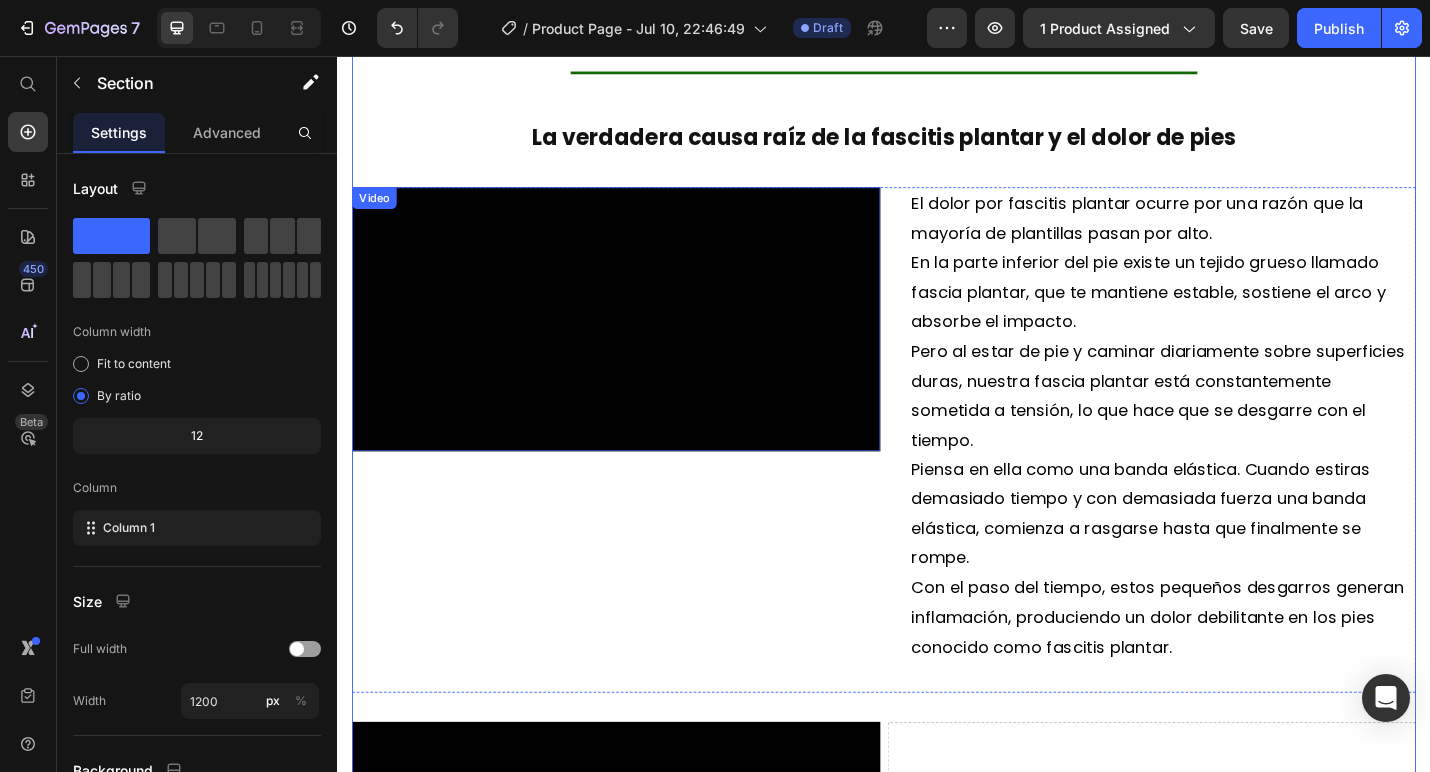 scroll, scrollTop: 1687, scrollLeft: 0, axis: vertical 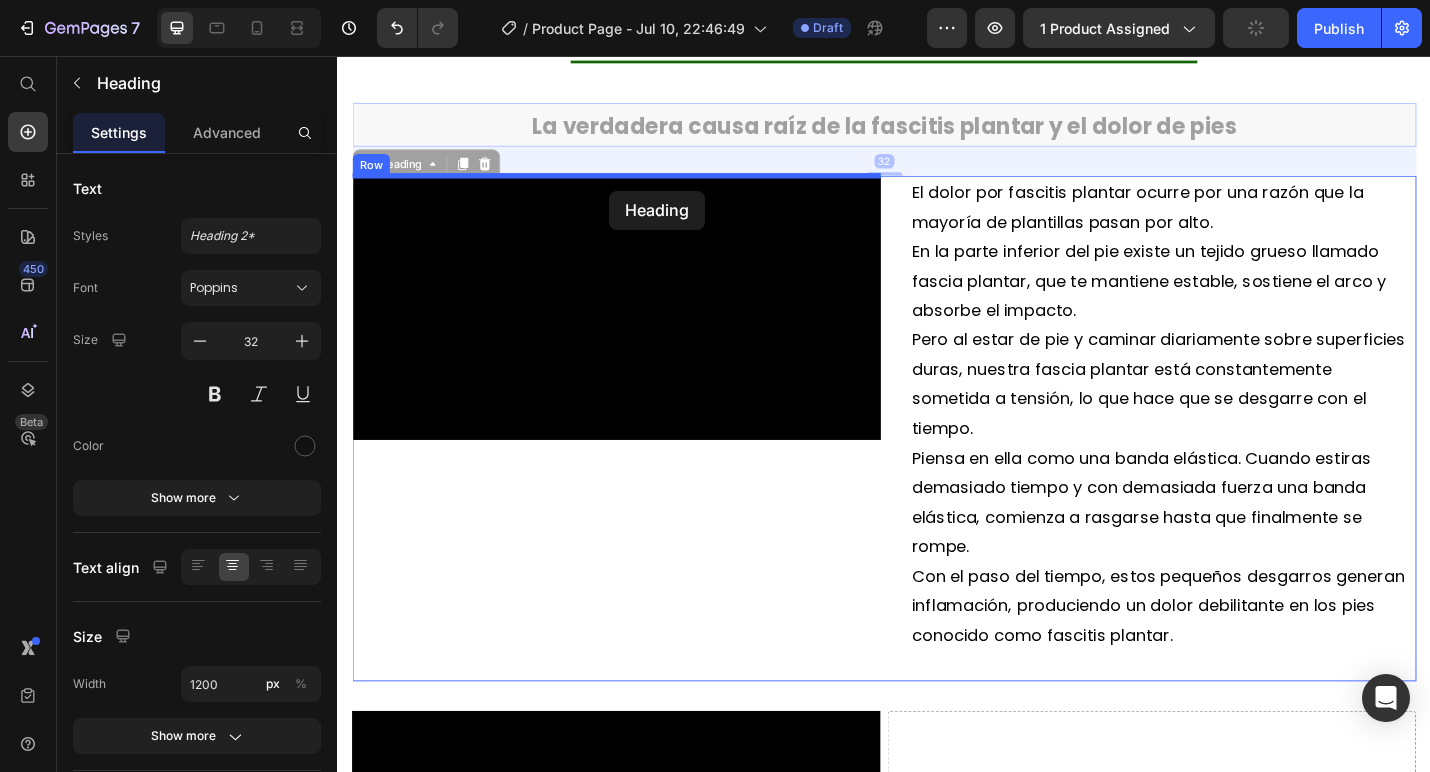 drag, startPoint x: 873, startPoint y: 121, endPoint x: 636, endPoint y: 204, distance: 251.11353 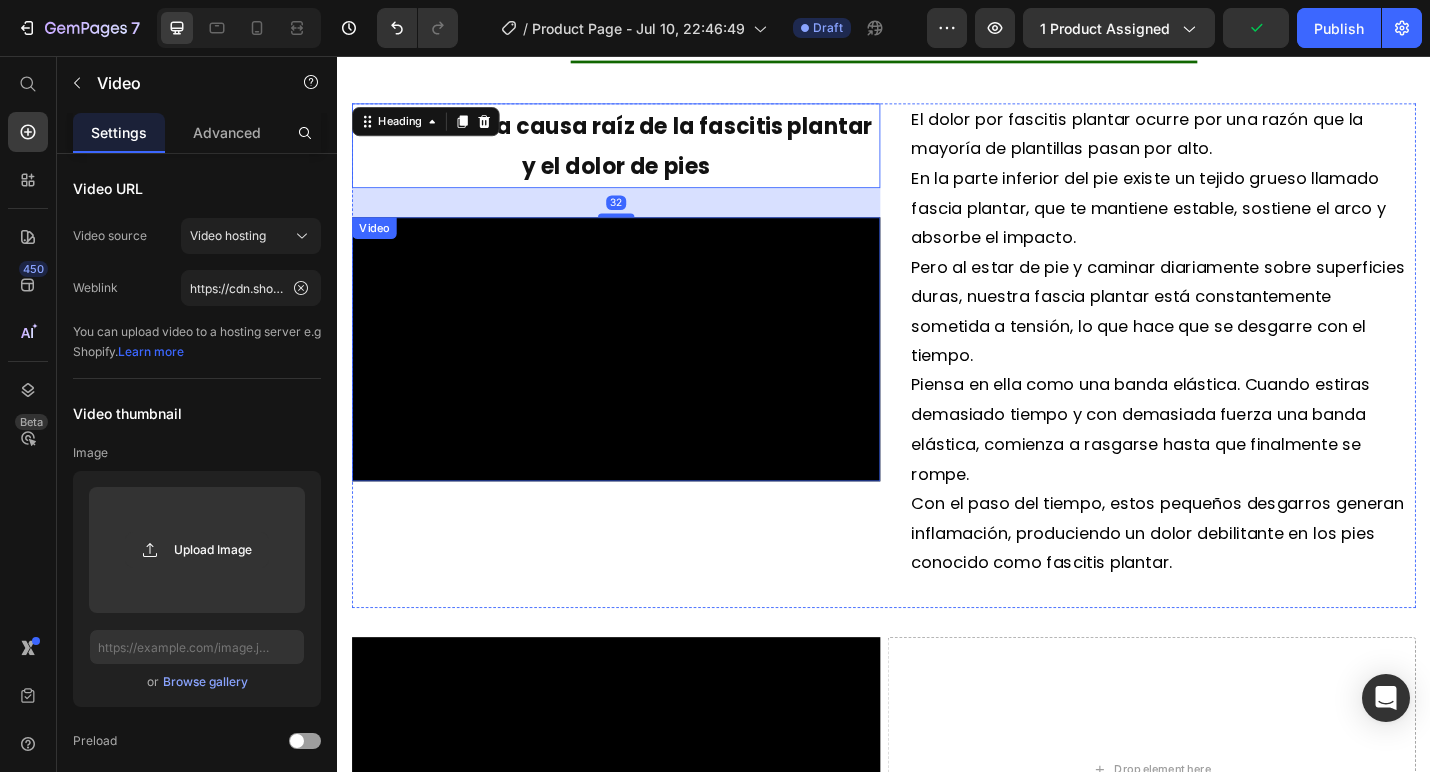 click at bounding box center (643, 378) 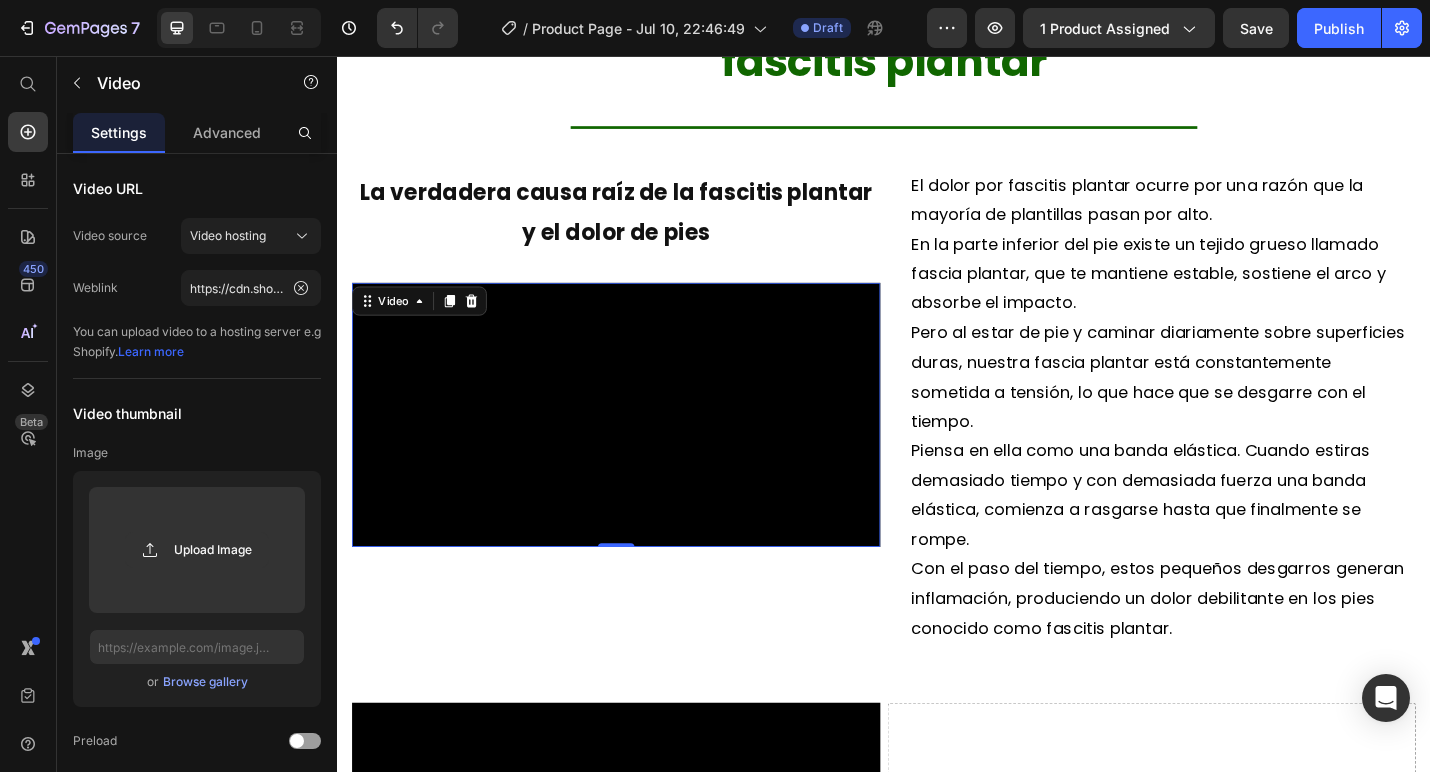 scroll, scrollTop: 1613, scrollLeft: 0, axis: vertical 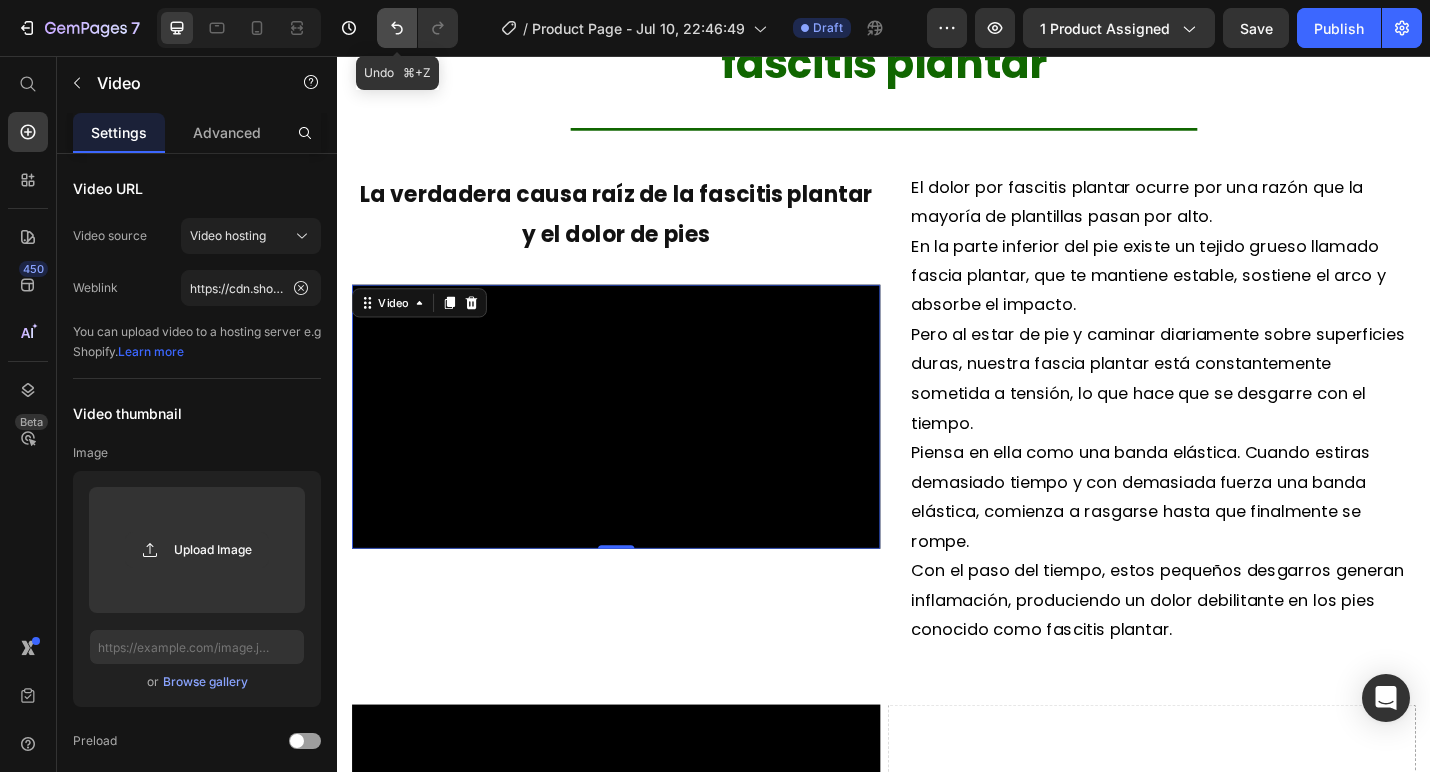 click 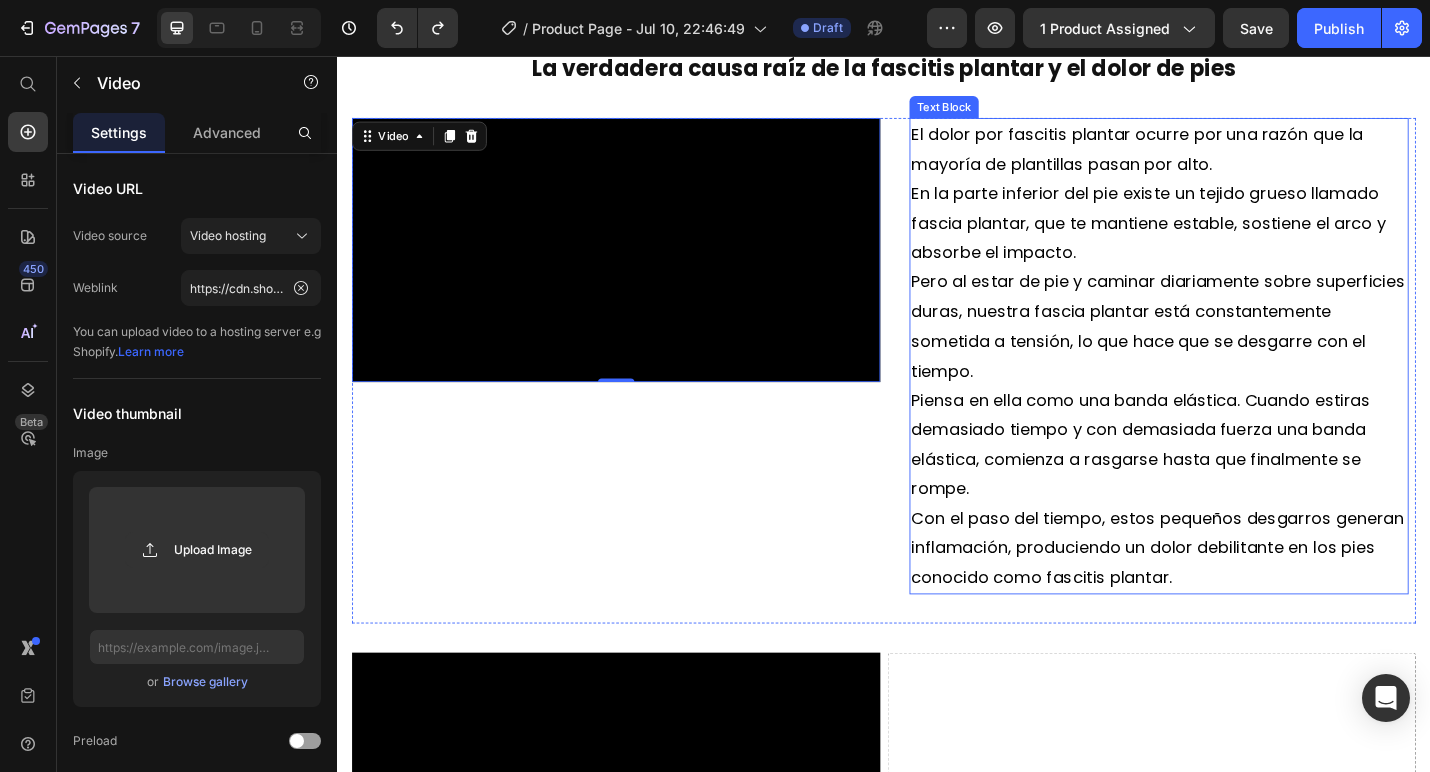 scroll, scrollTop: 1721, scrollLeft: 0, axis: vertical 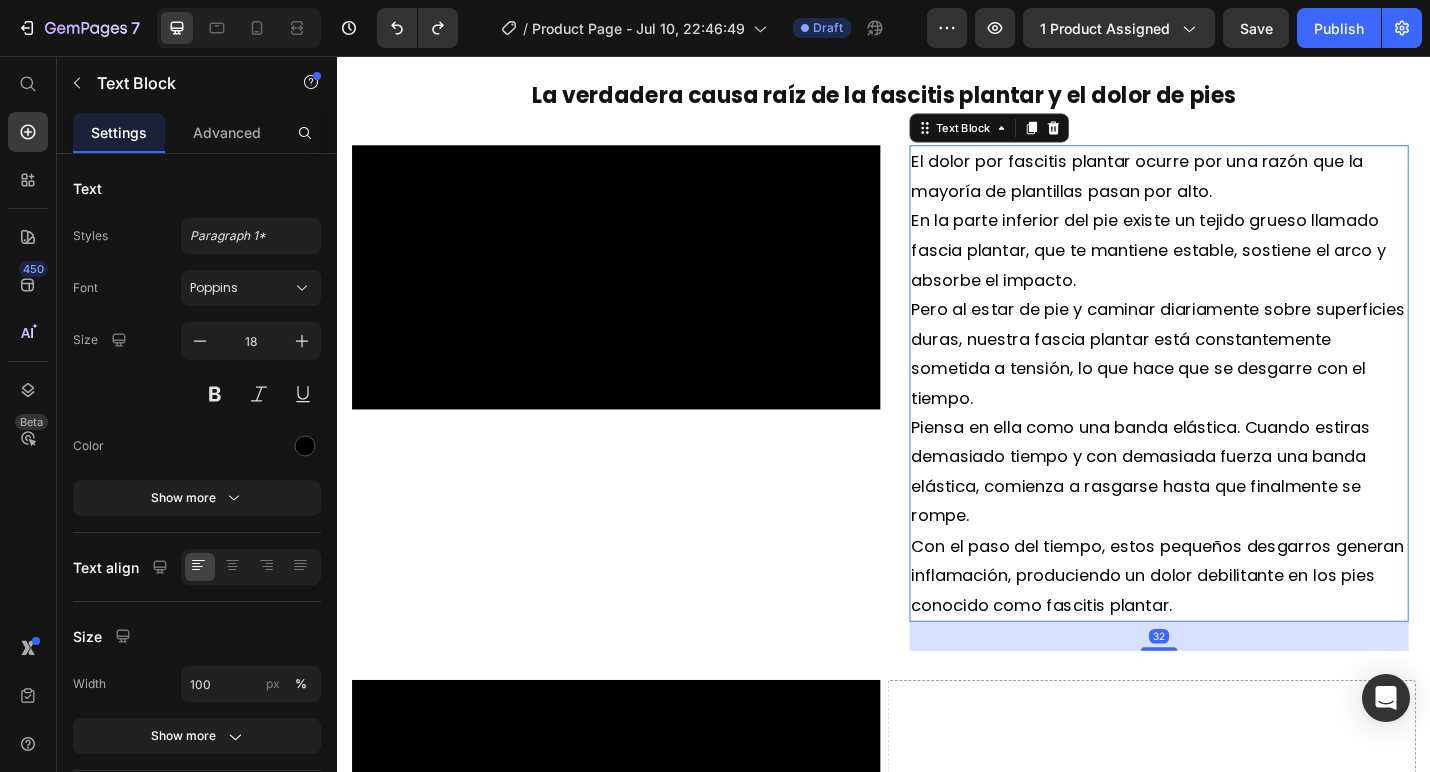 click on "En la parte inferior del pie existe un tejido grueso llamado fascia plantar, que te mantiene estable, sostiene el arco y absorbe el impacto." at bounding box center [1239, 269] 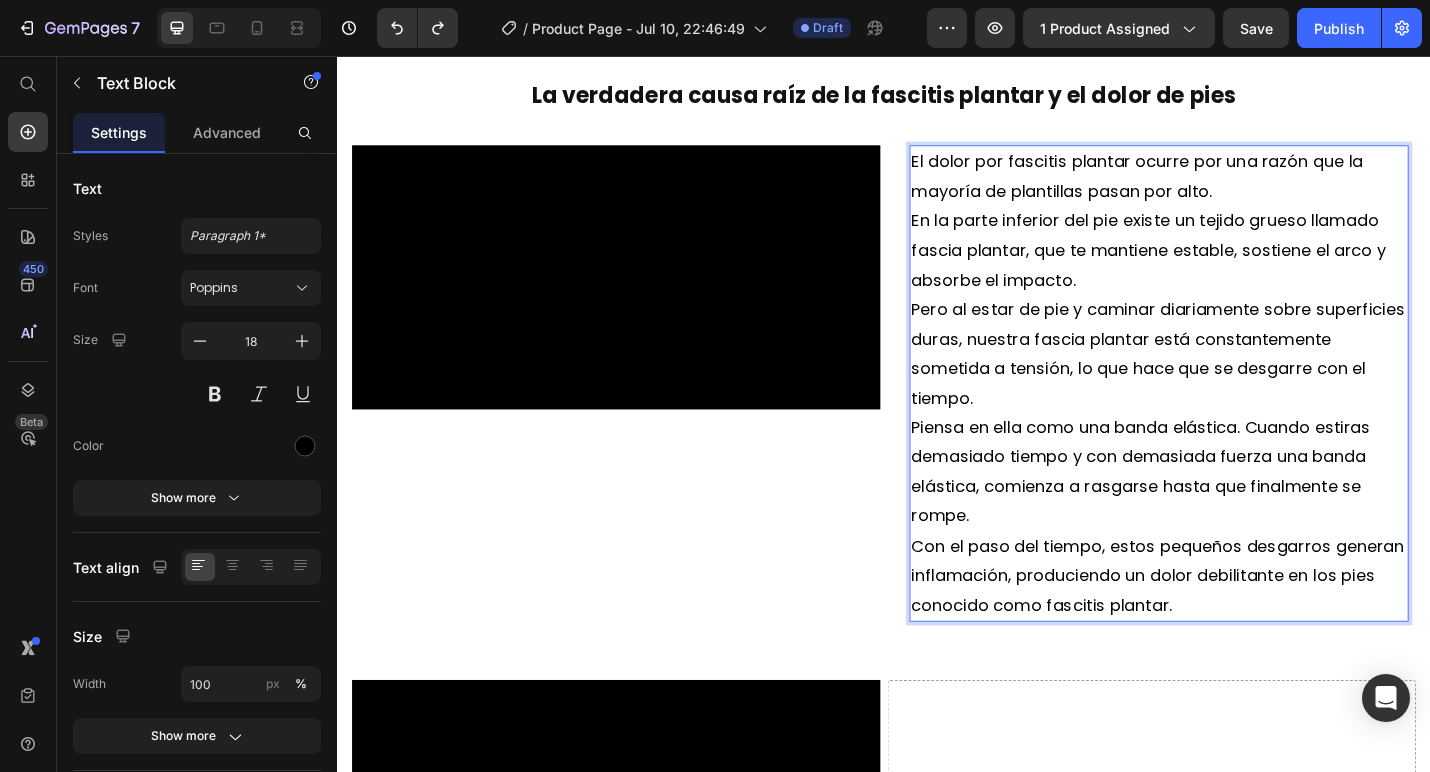 click on "El dolor por fascitis plantar ocurre por una razón que la mayoría de plantillas pasan por alto." at bounding box center (1239, 188) 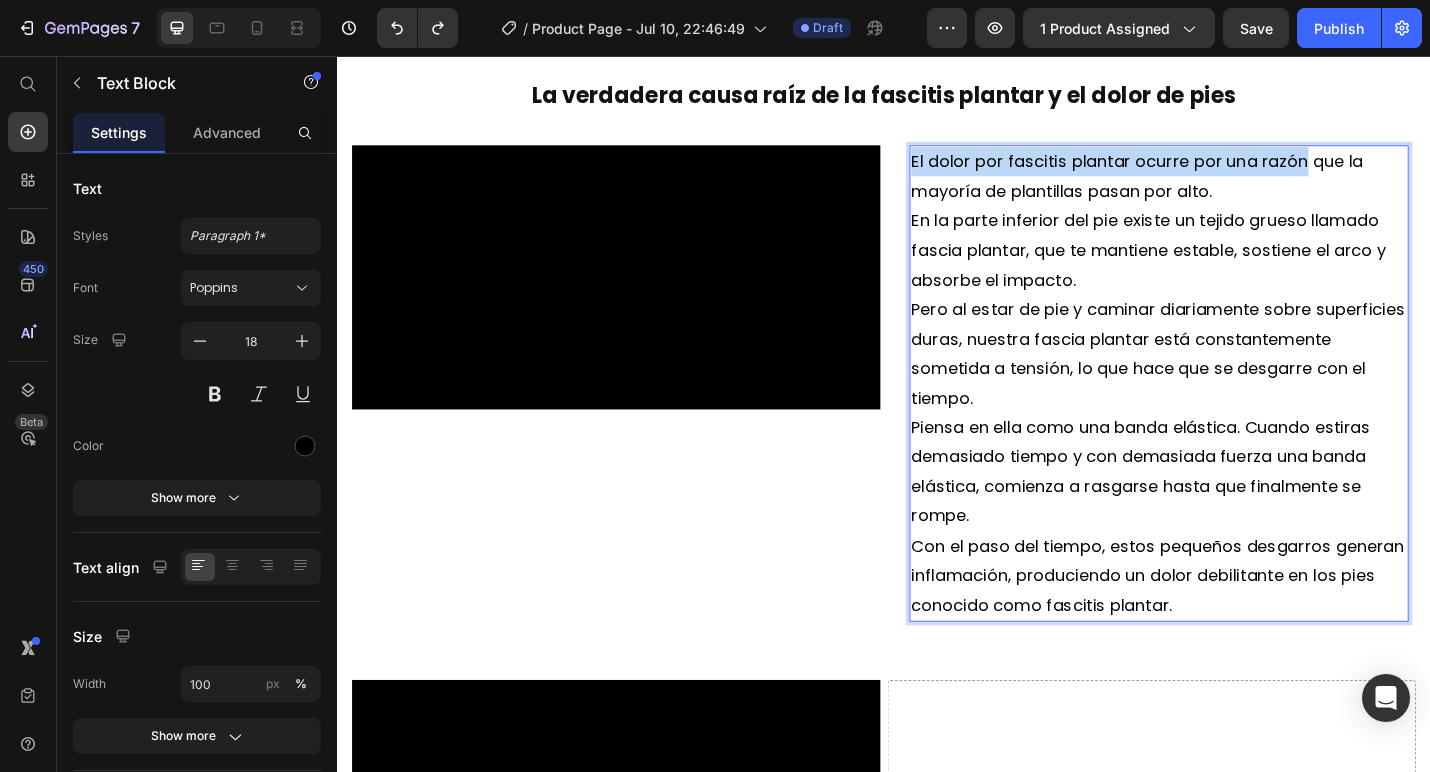 drag, startPoint x: 1398, startPoint y: 182, endPoint x: 970, endPoint y: 179, distance: 428.01053 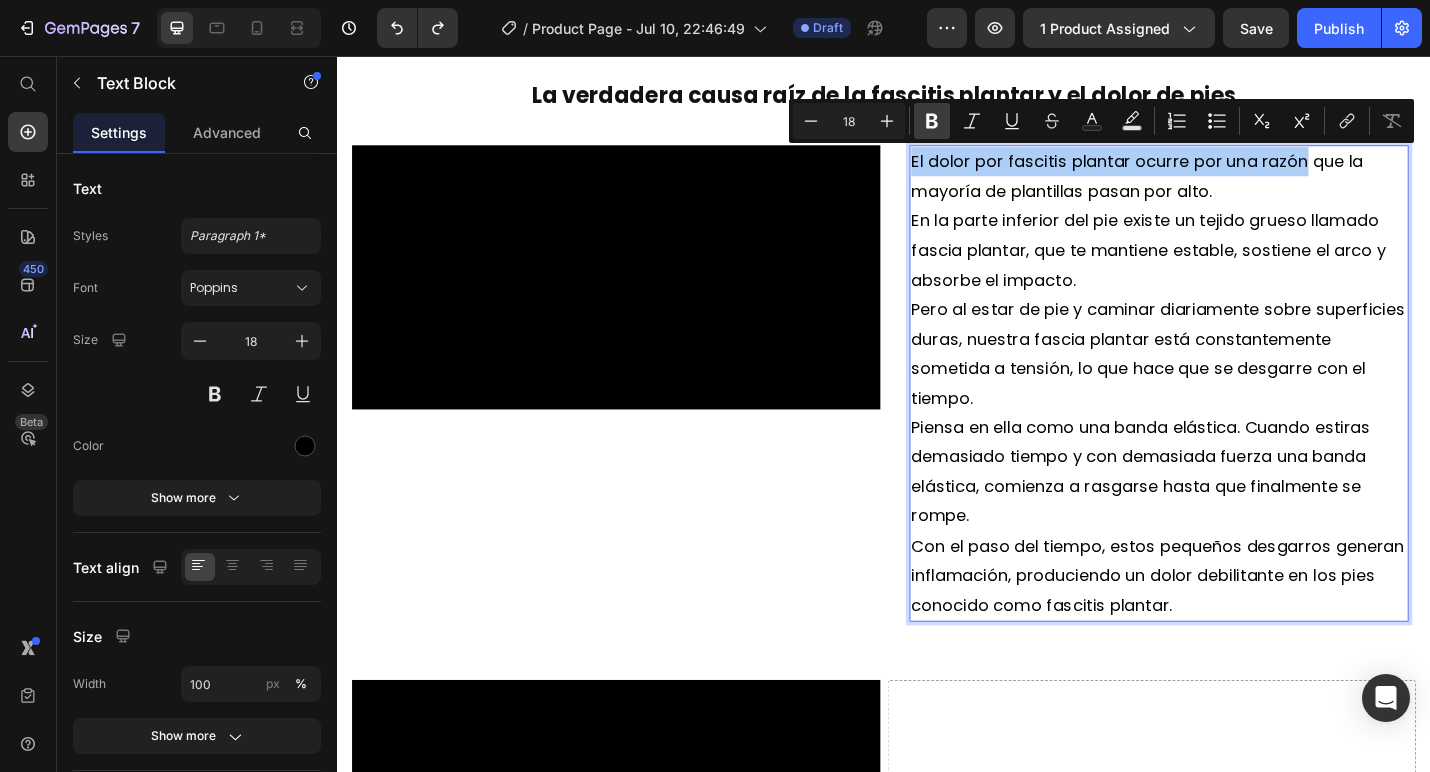 click 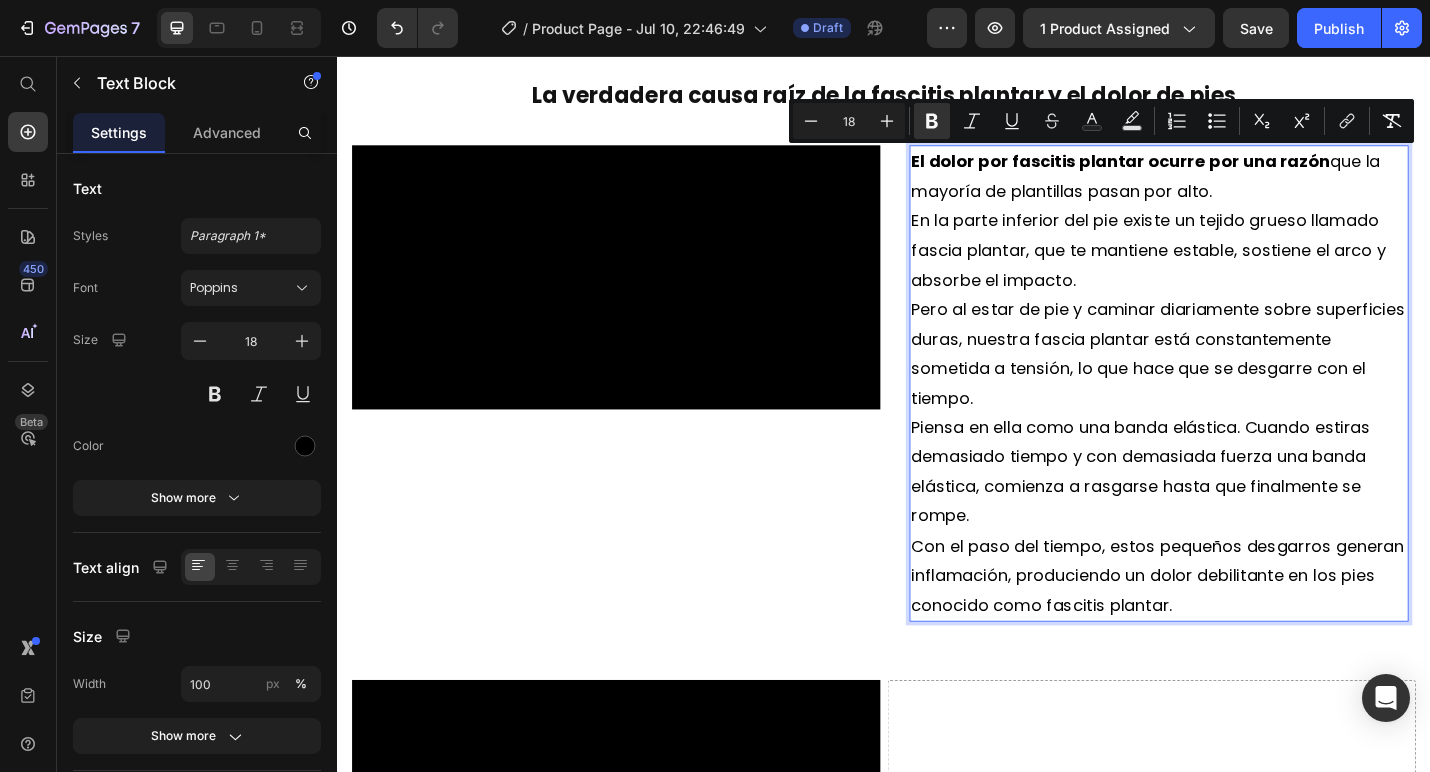 click on "En la parte inferior del pie existe un tejido grueso llamado fascia plantar, que te mantiene estable, sostiene el arco y absorbe el impacto." at bounding box center (1239, 269) 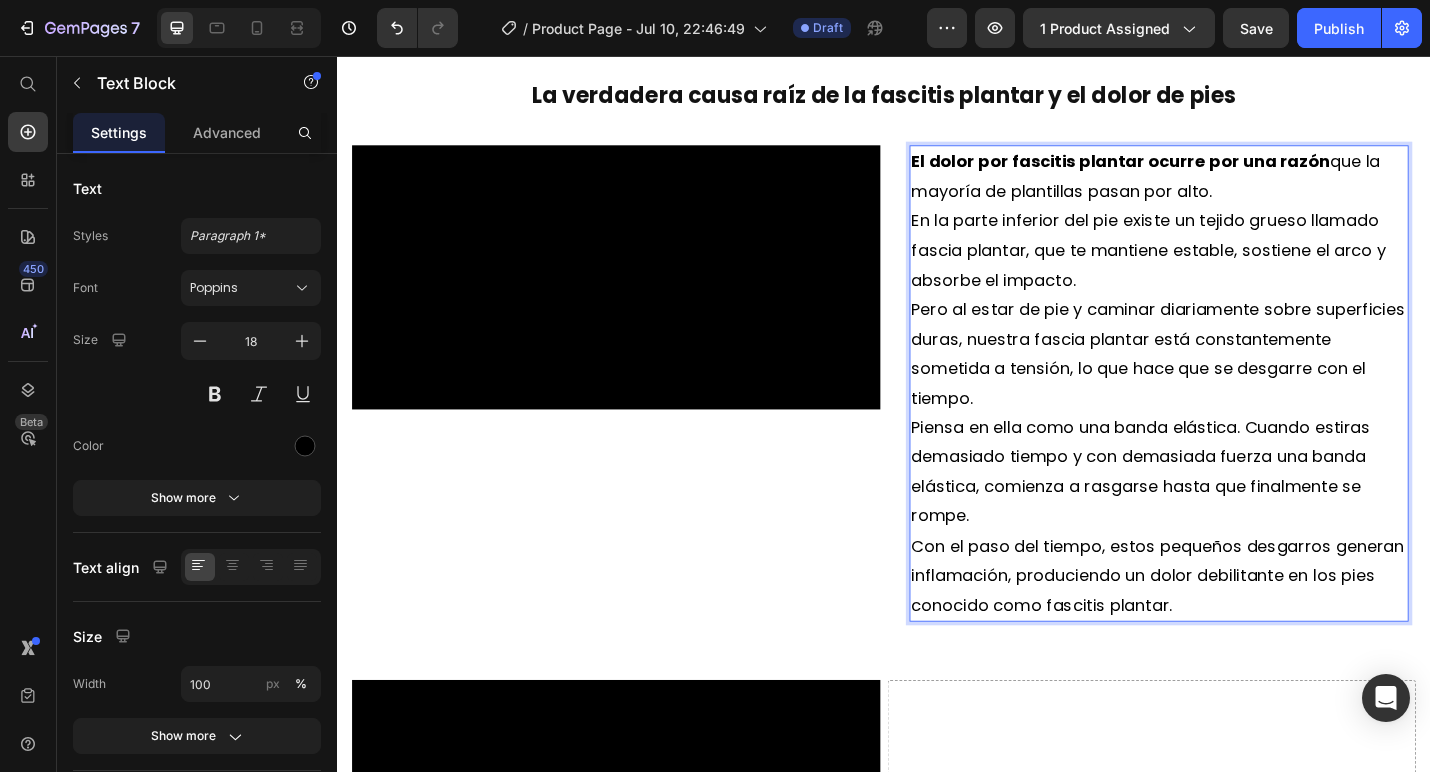 click on "El dolor por fascitis plantar ocurre por una razón  que la mayoría de plantillas pasan por alto." at bounding box center [1239, 188] 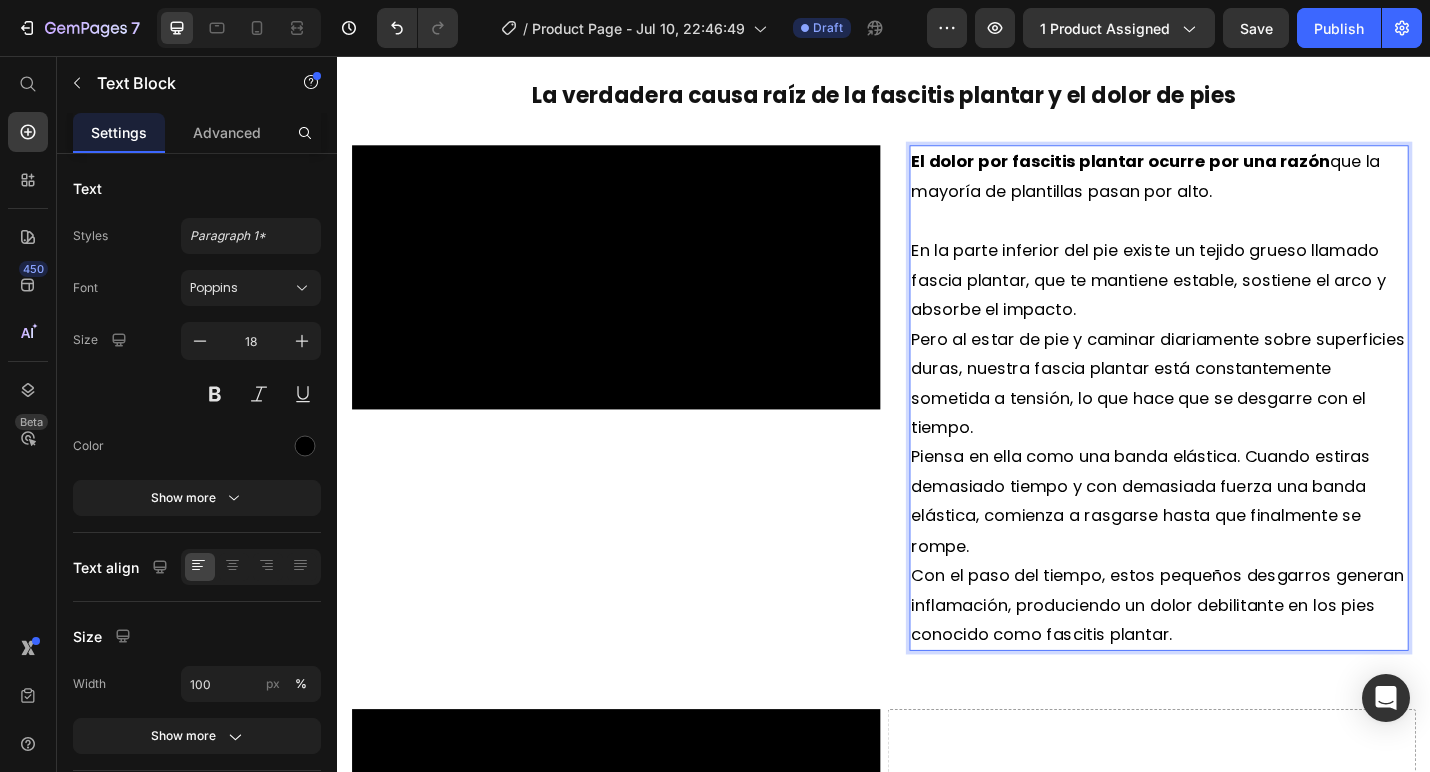 click on "En la parte inferior del pie existe un tejido grueso llamado fascia plantar, que te mantiene estable, sostiene el arco y absorbe el impacto." at bounding box center (1239, 302) 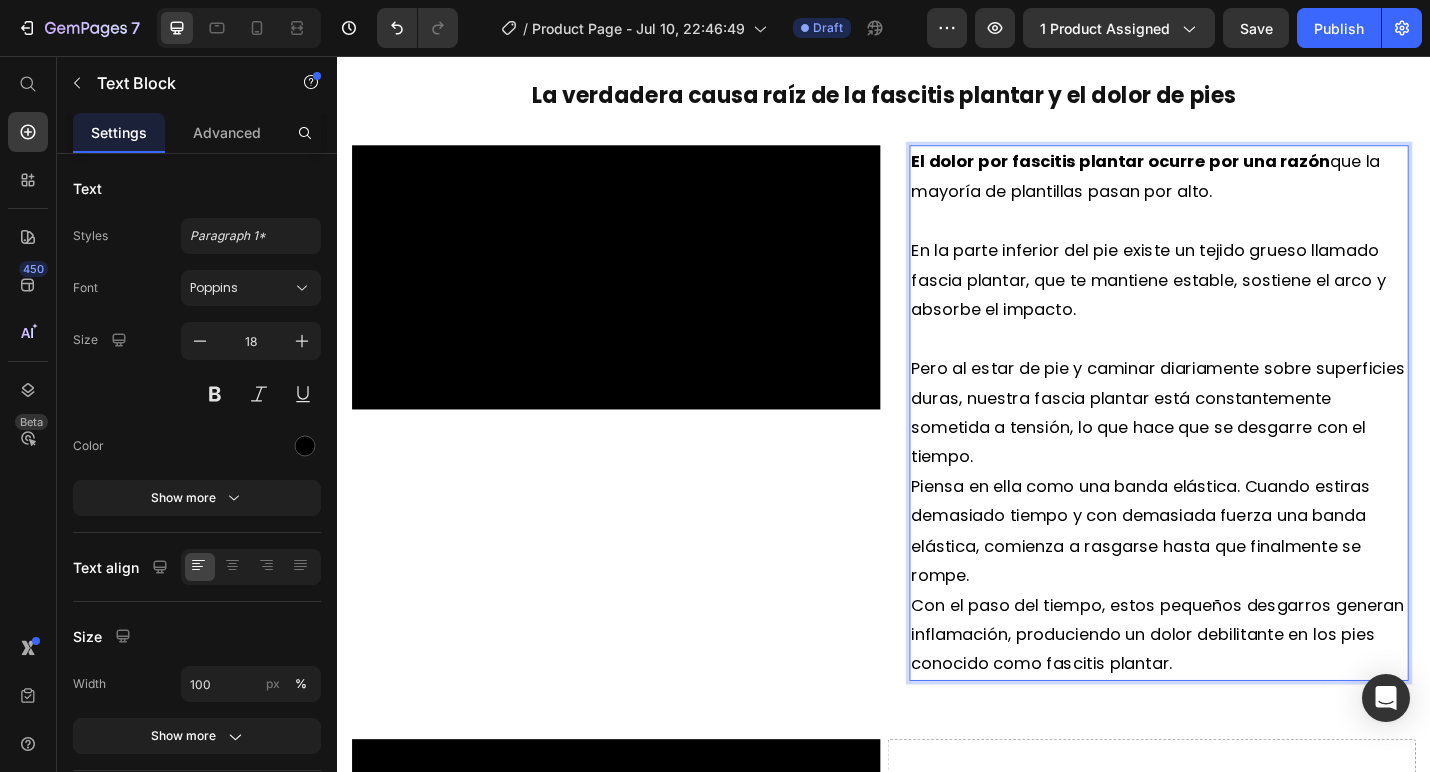 scroll, scrollTop: 1735, scrollLeft: 0, axis: vertical 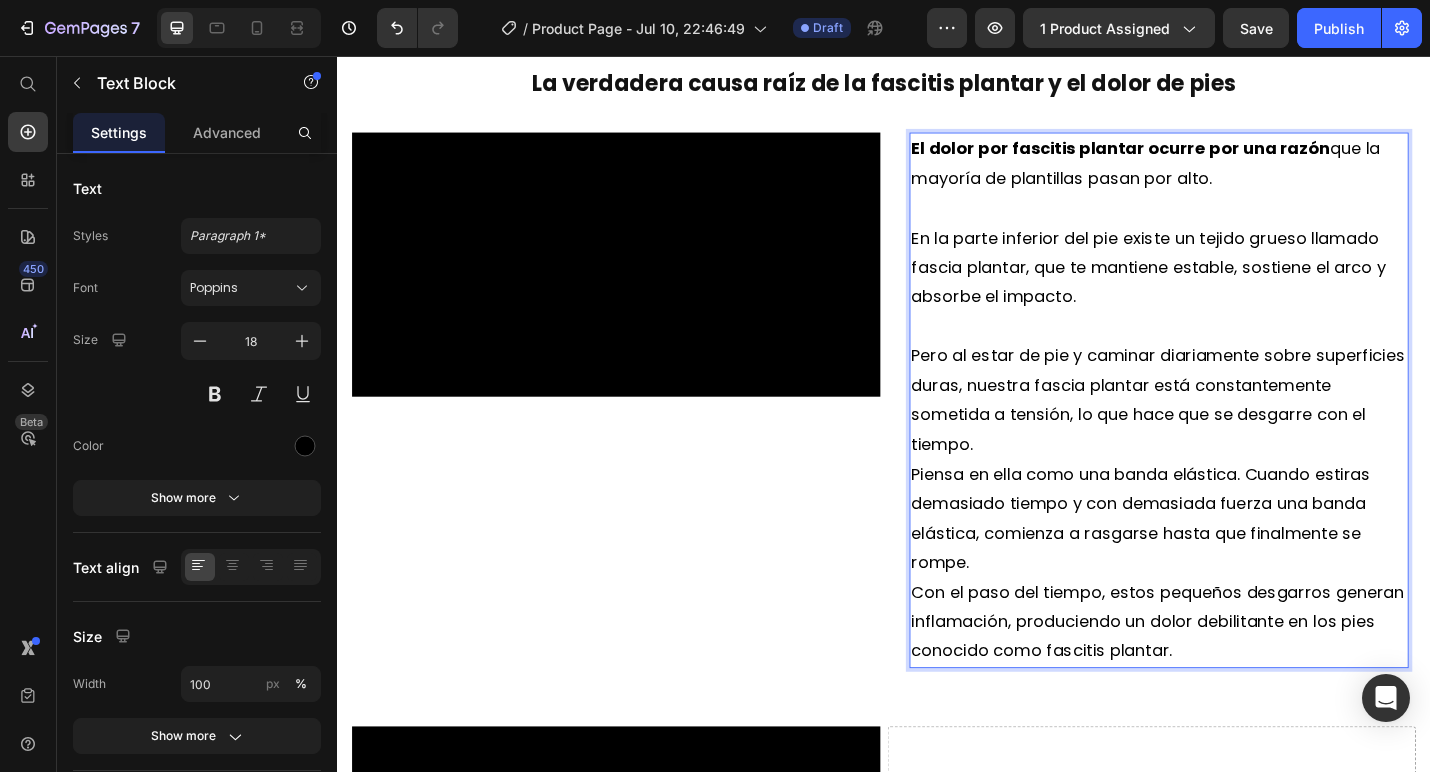 click on "Pero al estar de pie y caminar diariamente sobre superficies duras, nuestra fascia plantar está constantemente sometida a tensión, lo que hace que se desgarre con el tiempo." at bounding box center [1239, 434] 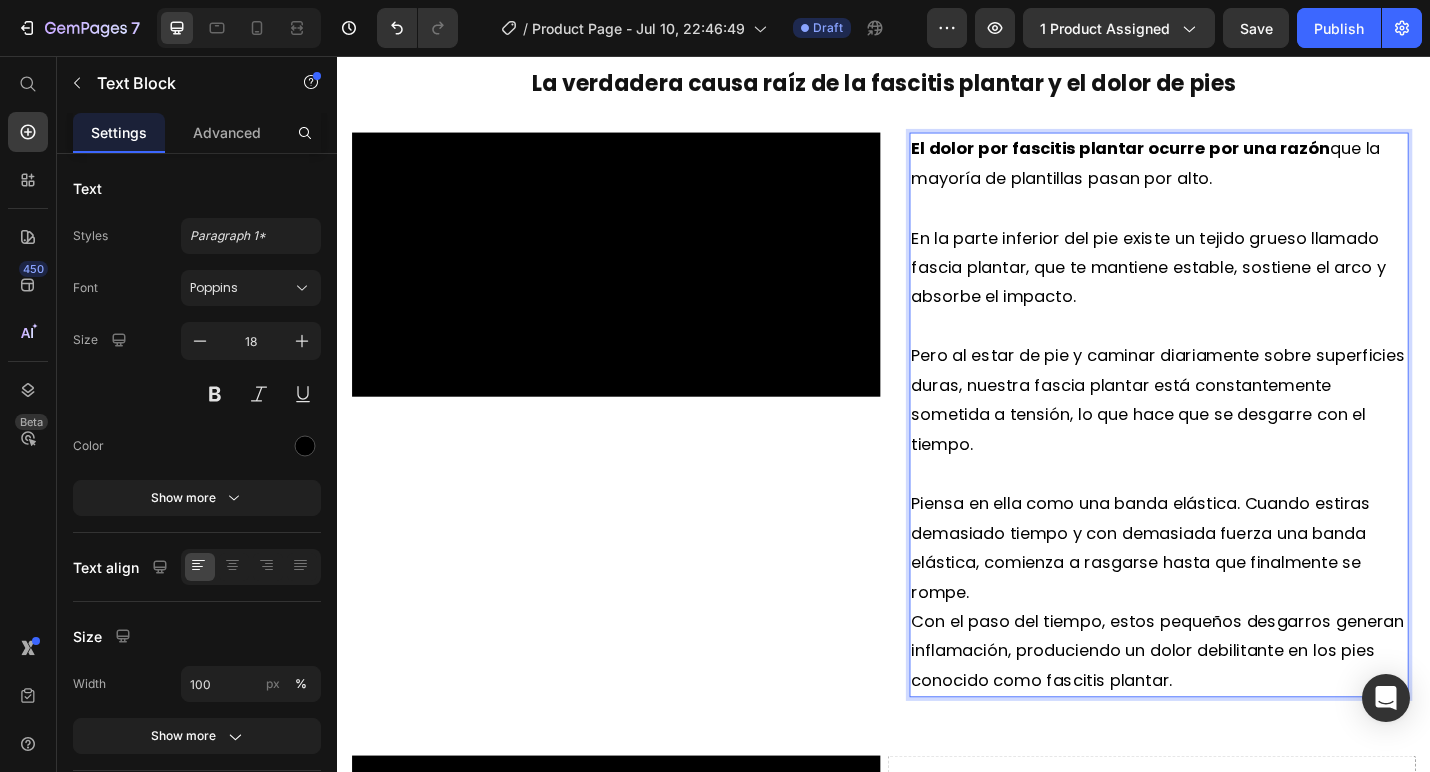 click on "Piensa en ella como una banda elástica. Cuando estiras demasiado tiempo y con demasiada fuerza una banda elástica, comienza a rasgarse hasta que finalmente se rompe." at bounding box center (1239, 596) 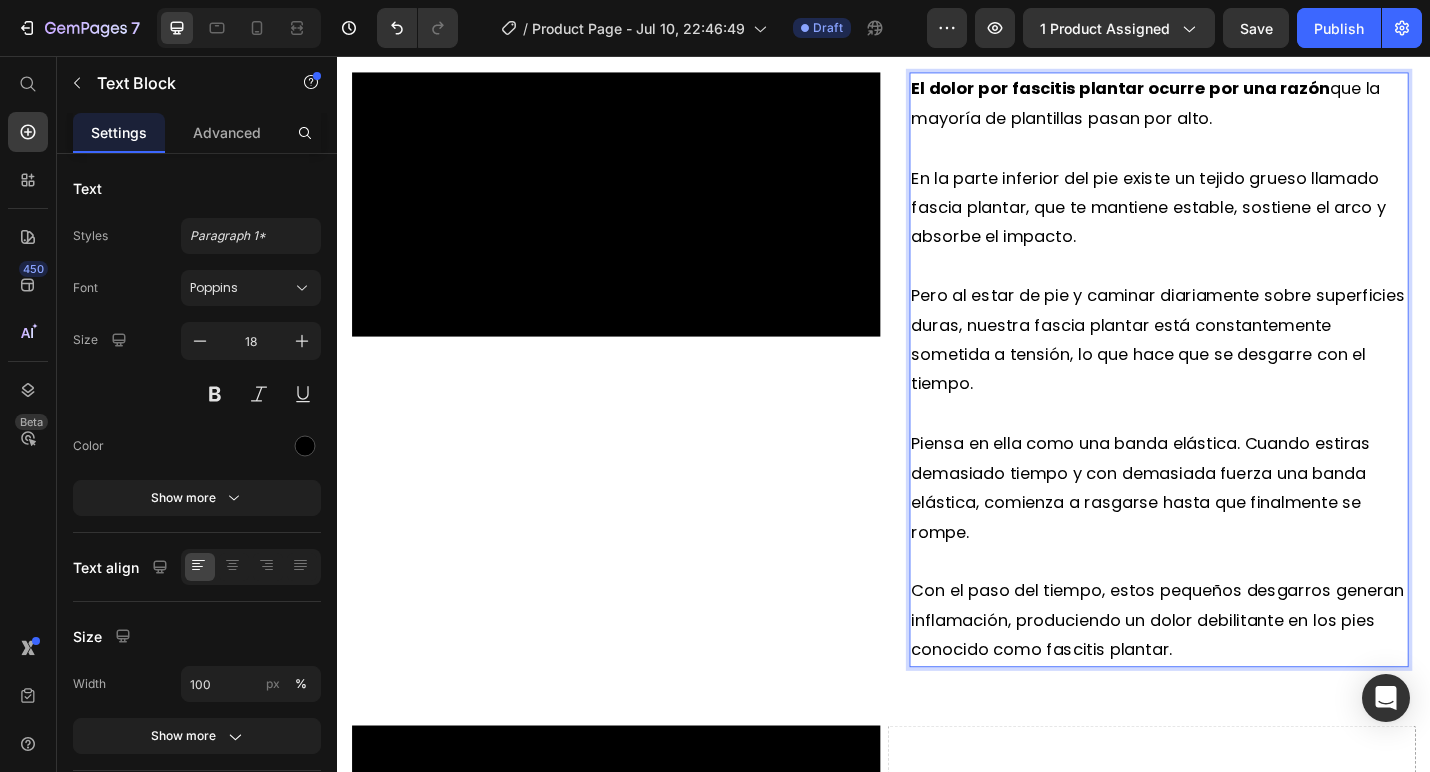 scroll, scrollTop: 1822, scrollLeft: 0, axis: vertical 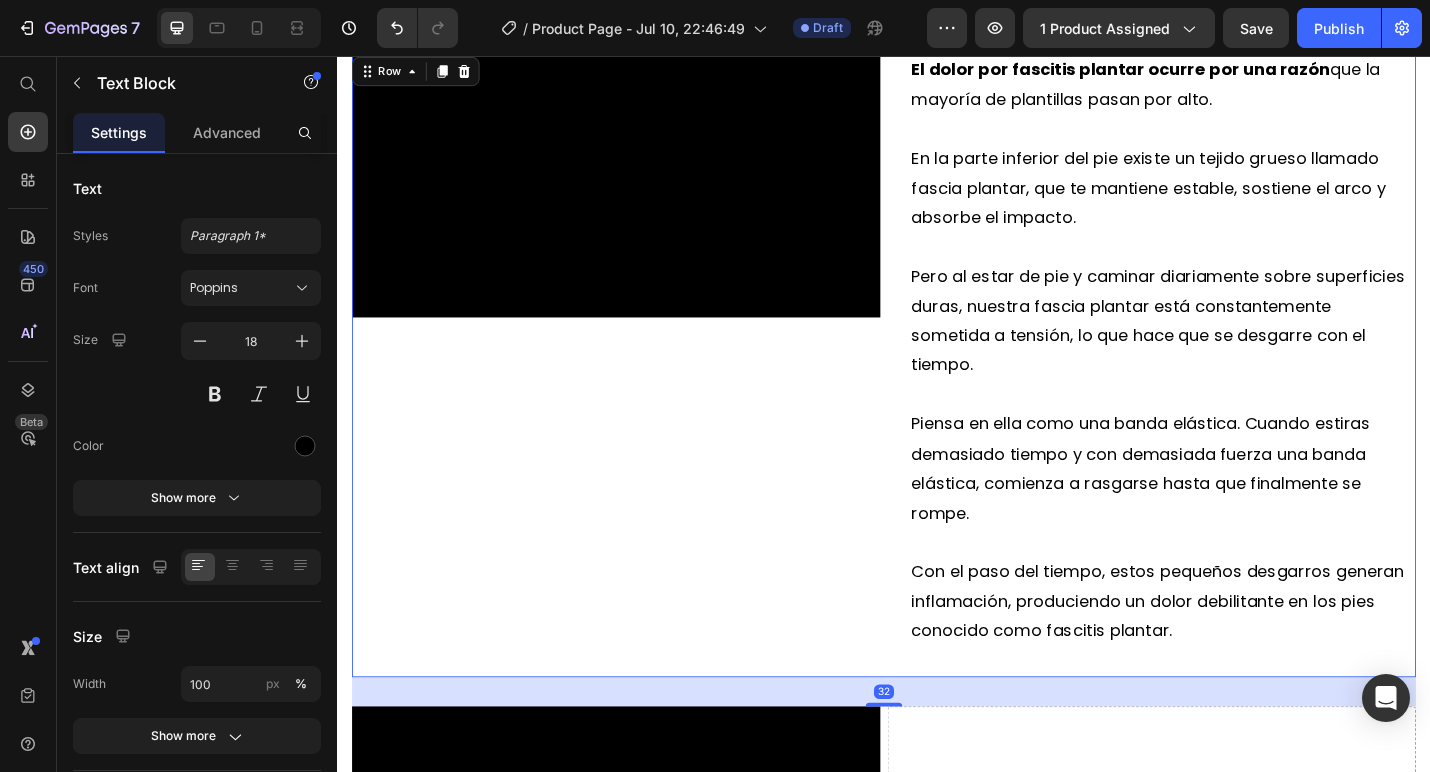 click on "Video" at bounding box center (643, 395) 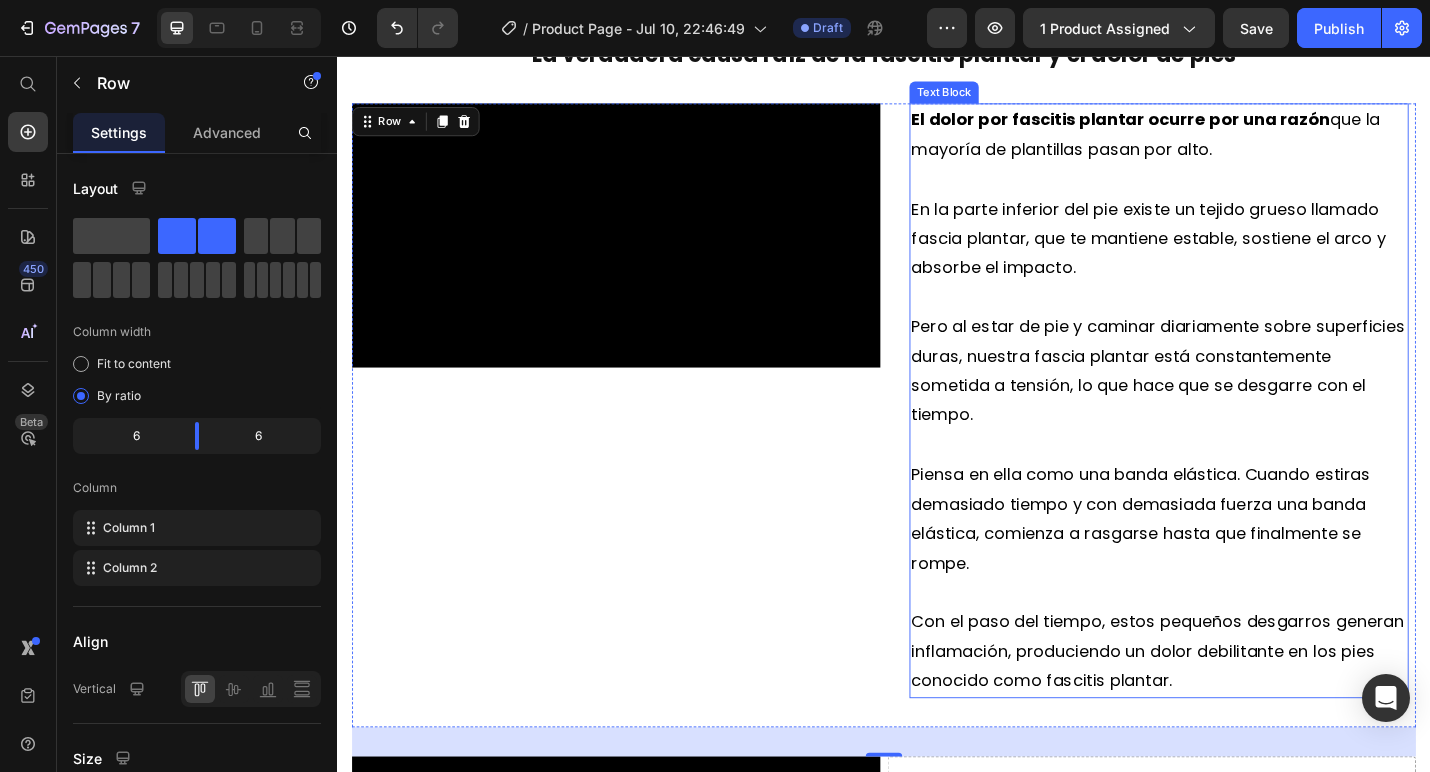 scroll, scrollTop: 1770, scrollLeft: 0, axis: vertical 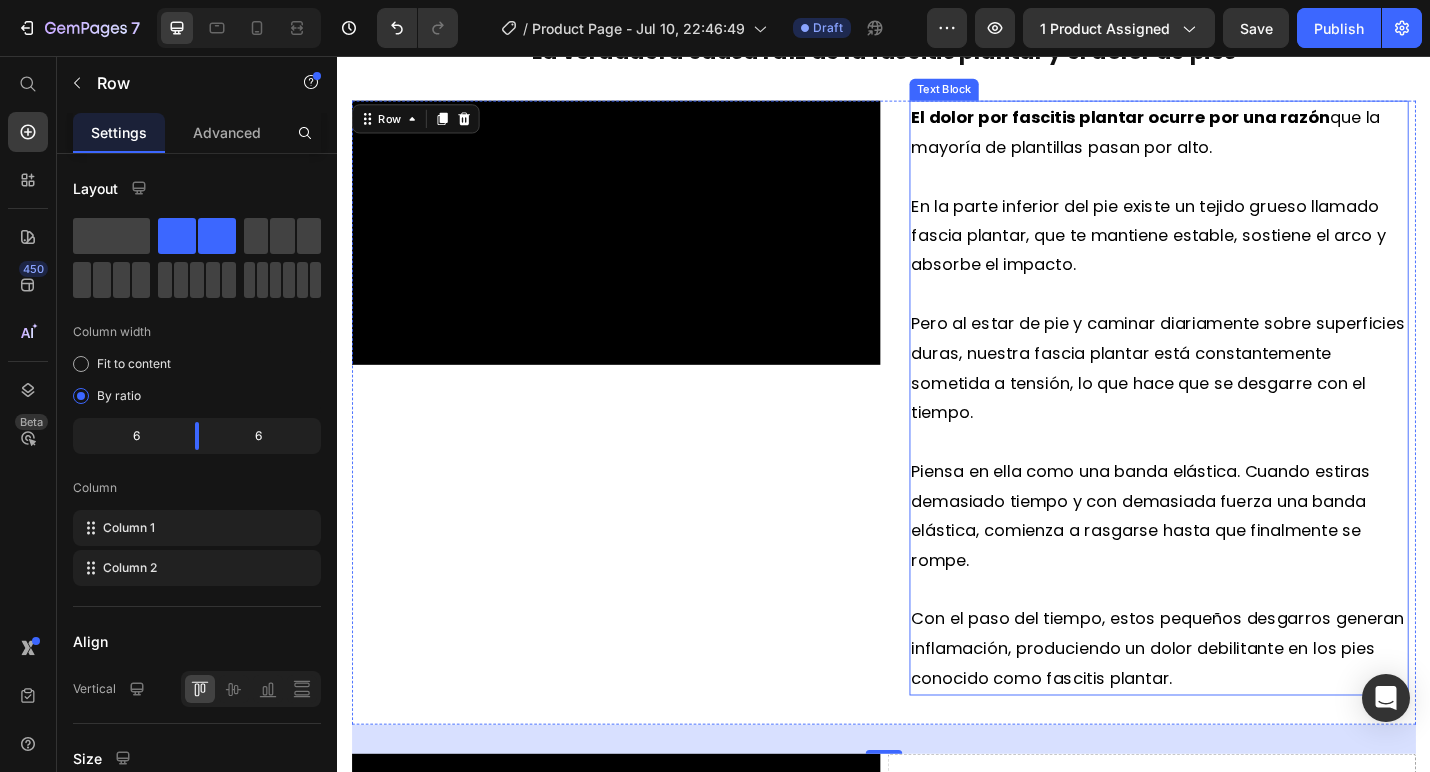 click on "En la parte inferior del pie existe un tejido grueso llamado fascia plantar, que te mantiene estable, sostiene el arco y absorbe el impacto." at bounding box center [1239, 253] 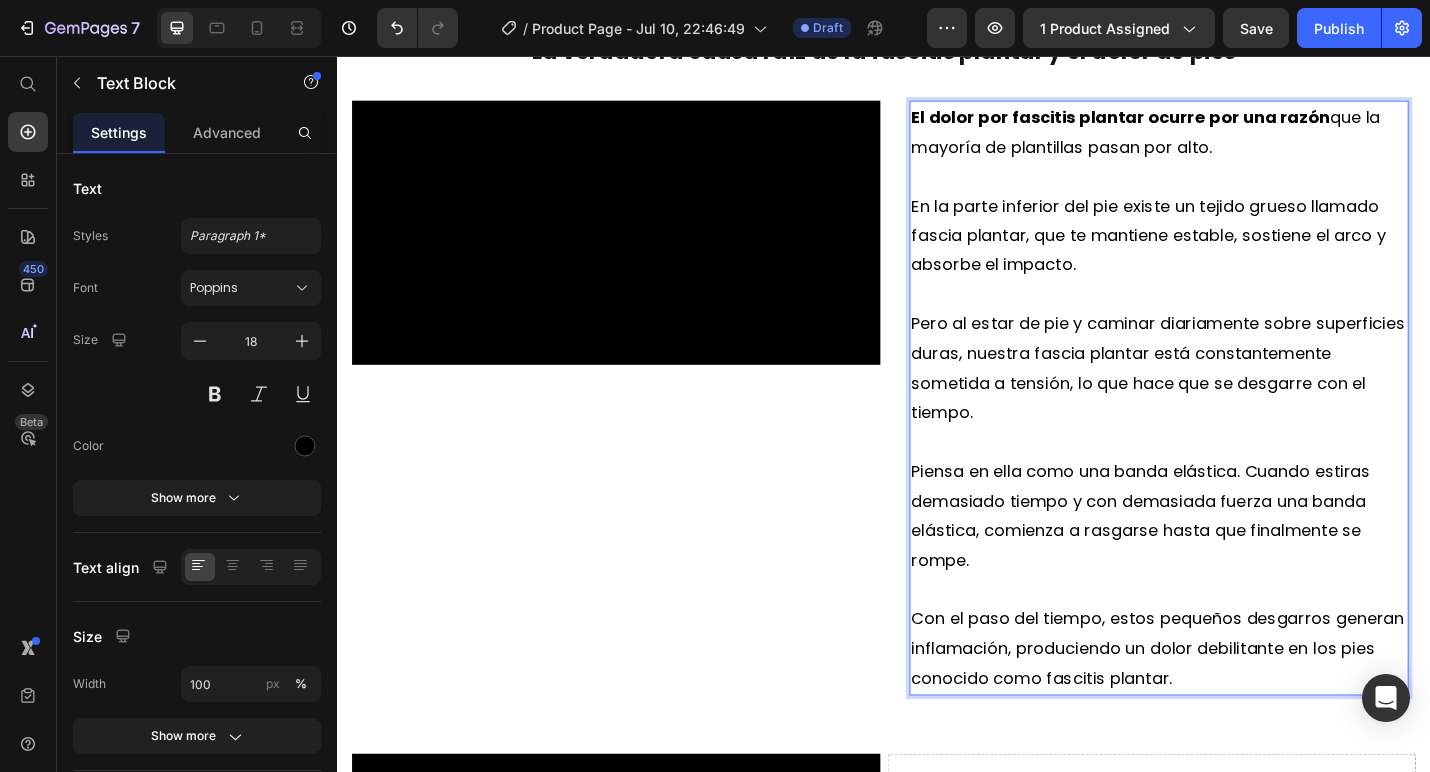 click on "En la parte inferior del pie existe un tejido grueso llamado fascia plantar, que te mantiene estable, sostiene el arco y absorbe el impacto." at bounding box center (1239, 253) 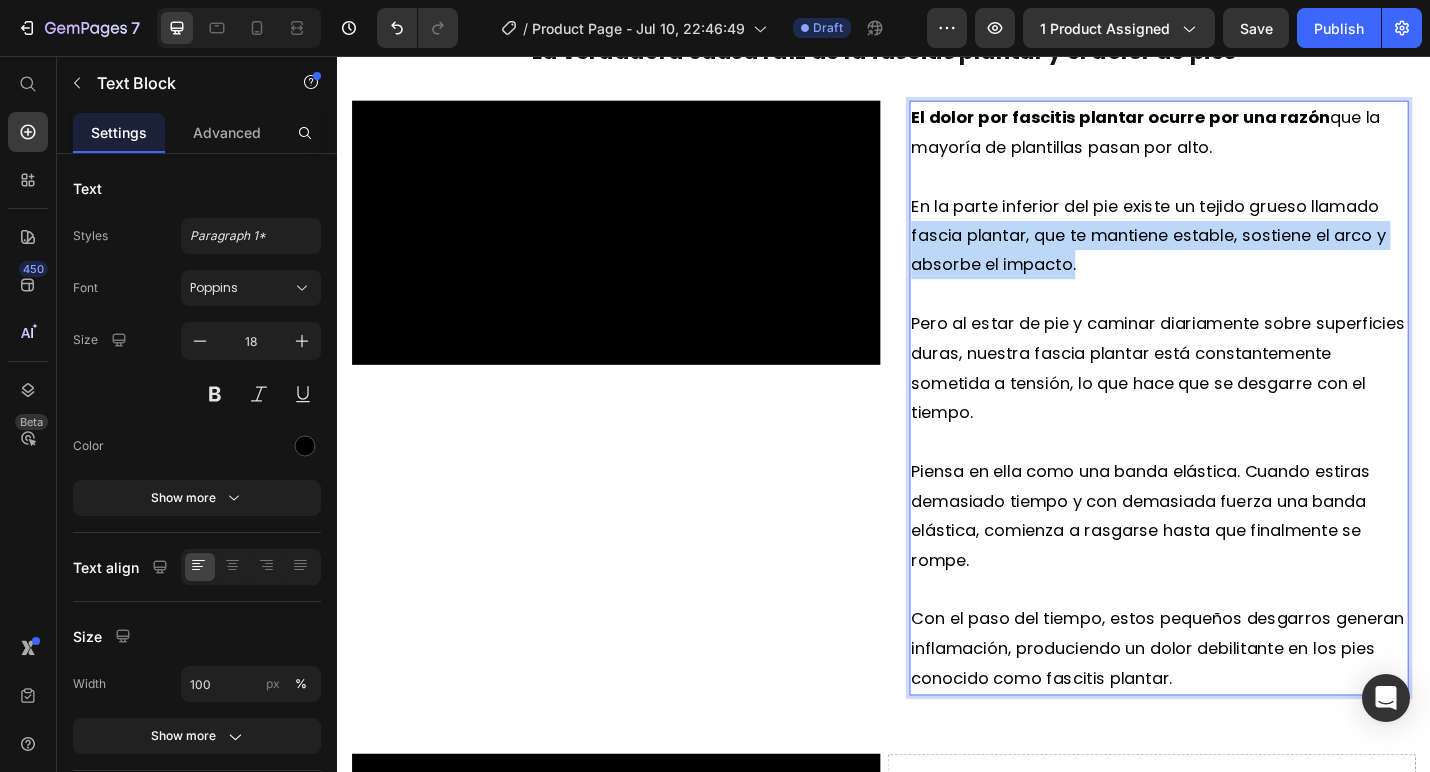 drag, startPoint x: 967, startPoint y: 255, endPoint x: 1177, endPoint y: 298, distance: 214.35718 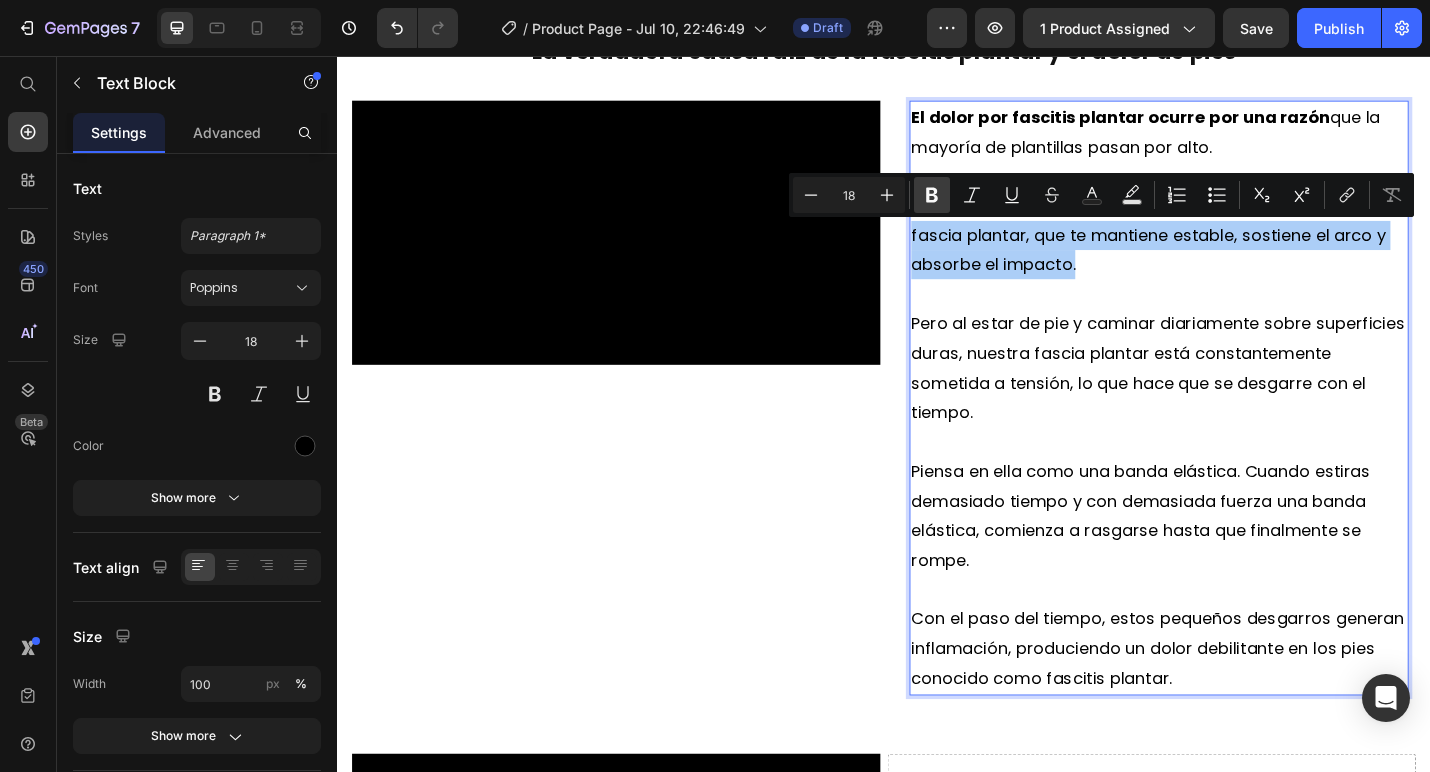 click 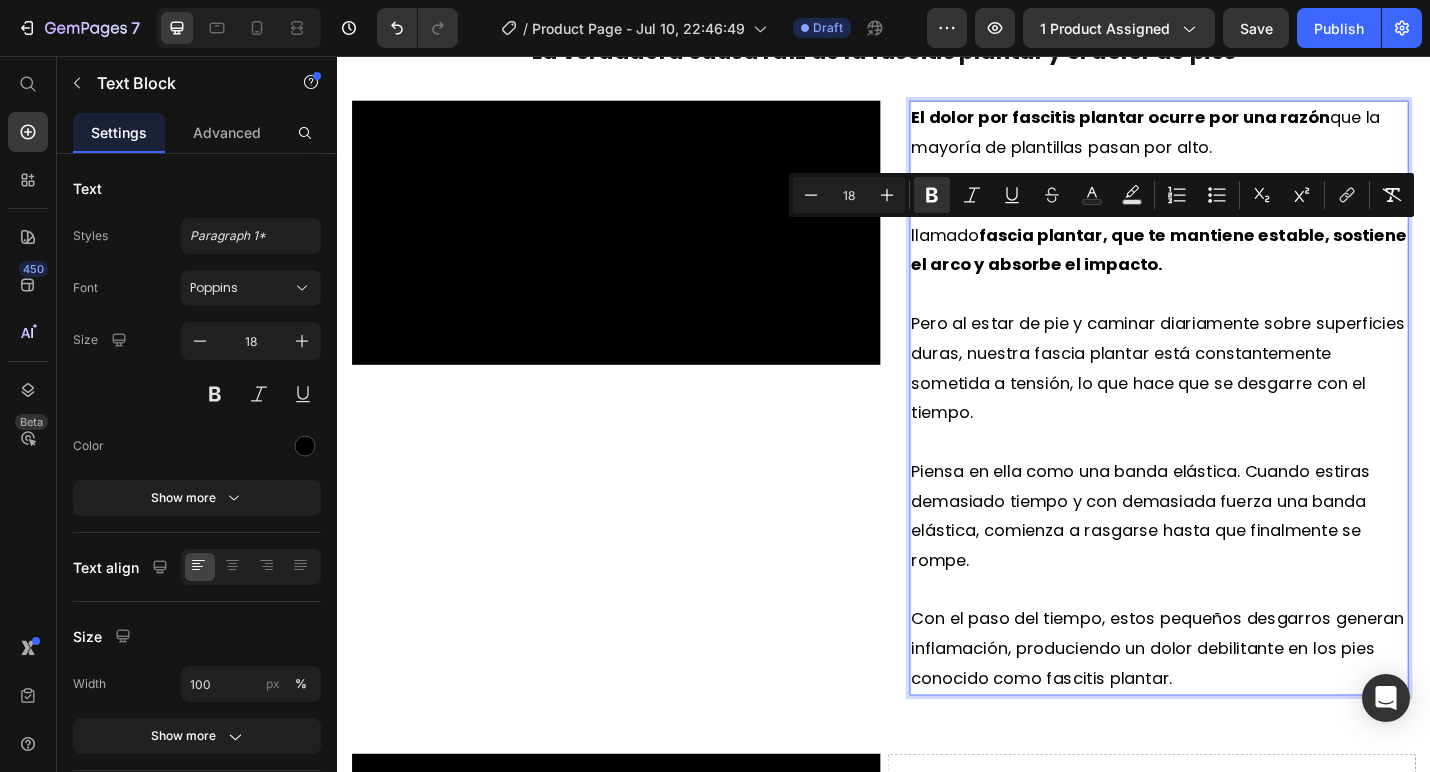 click on "Pero al estar de pie y caminar diariamente sobre superficies duras, nuestra fascia plantar está constantemente sometida a tensión, lo que hace que se desgarre con el tiempo." at bounding box center [1239, 399] 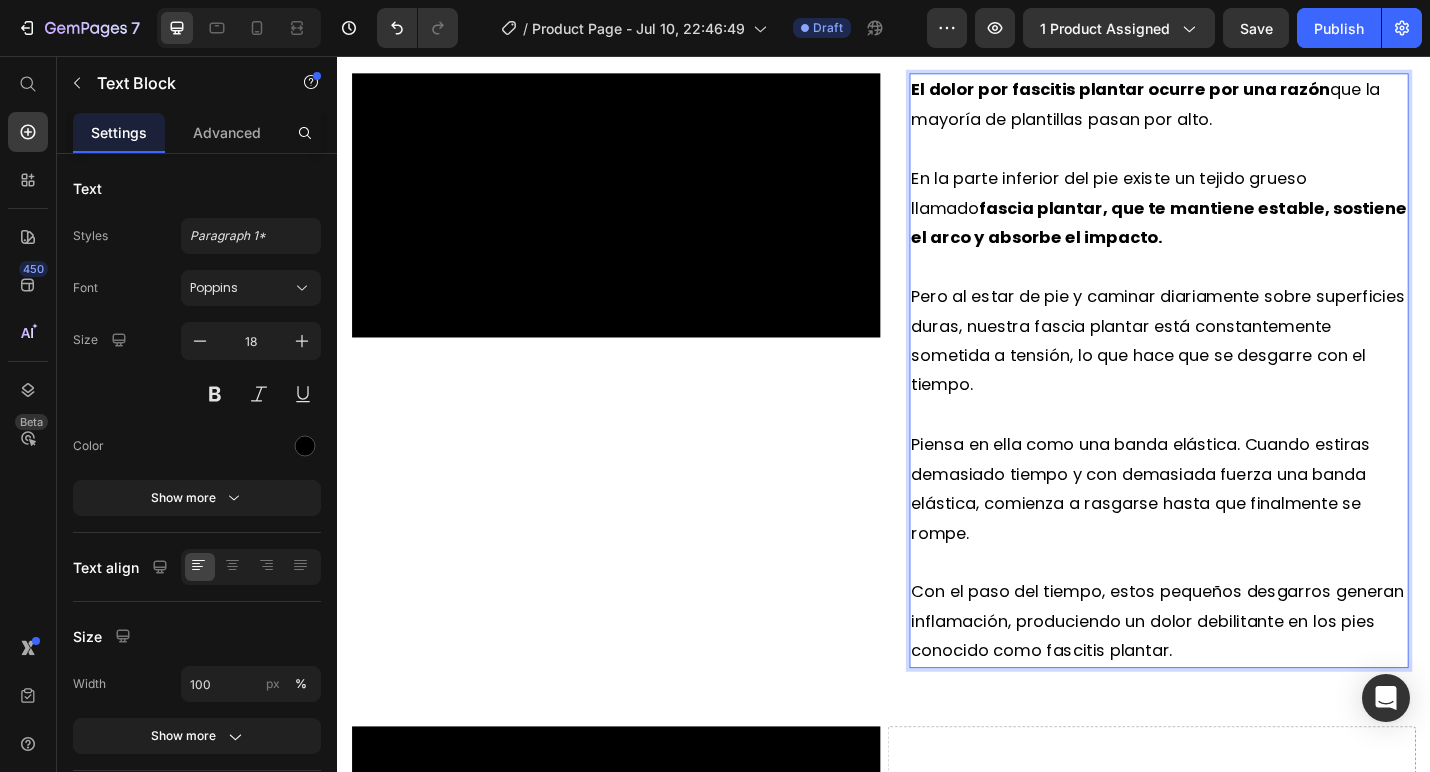 scroll, scrollTop: 1814, scrollLeft: 0, axis: vertical 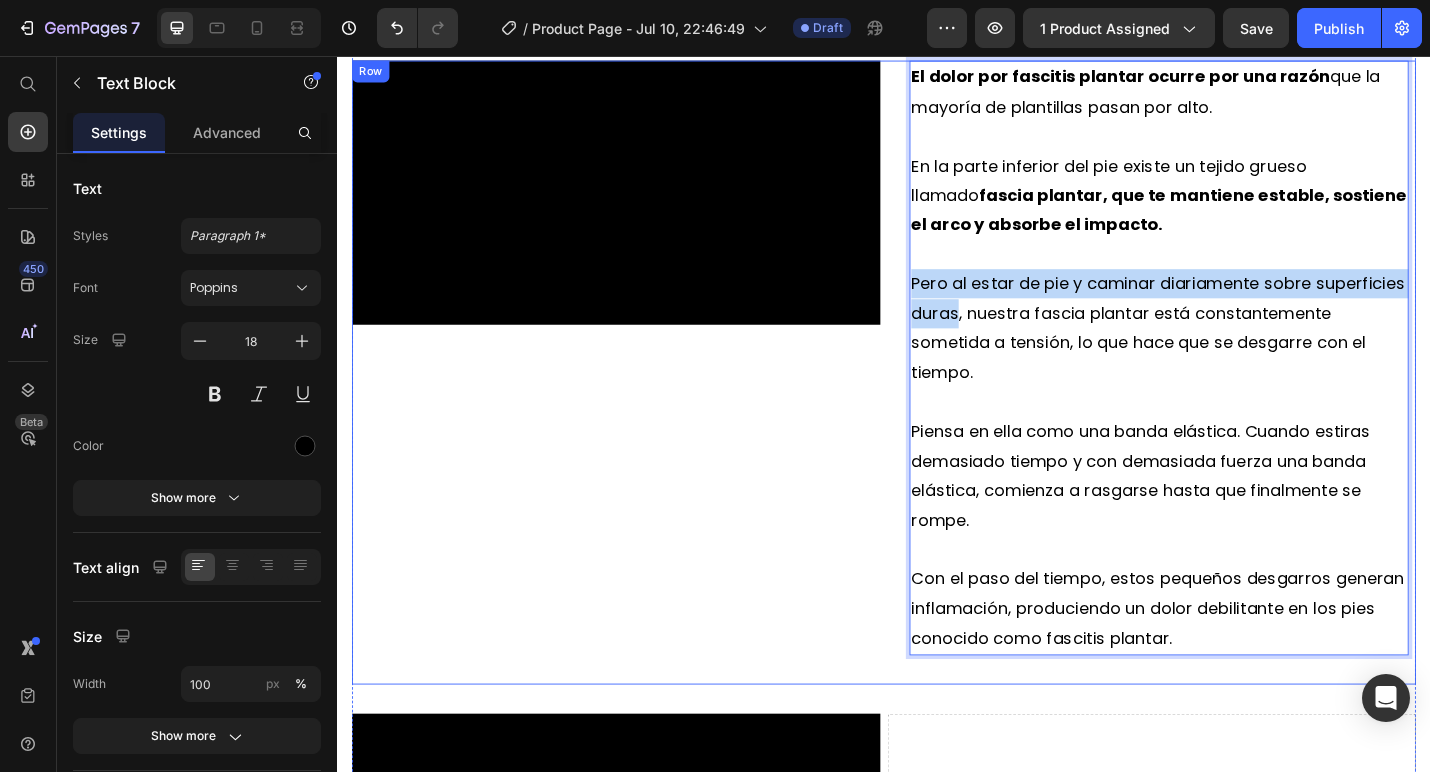 drag, startPoint x: 1019, startPoint y: 345, endPoint x: 960, endPoint y: 310, distance: 68.60029 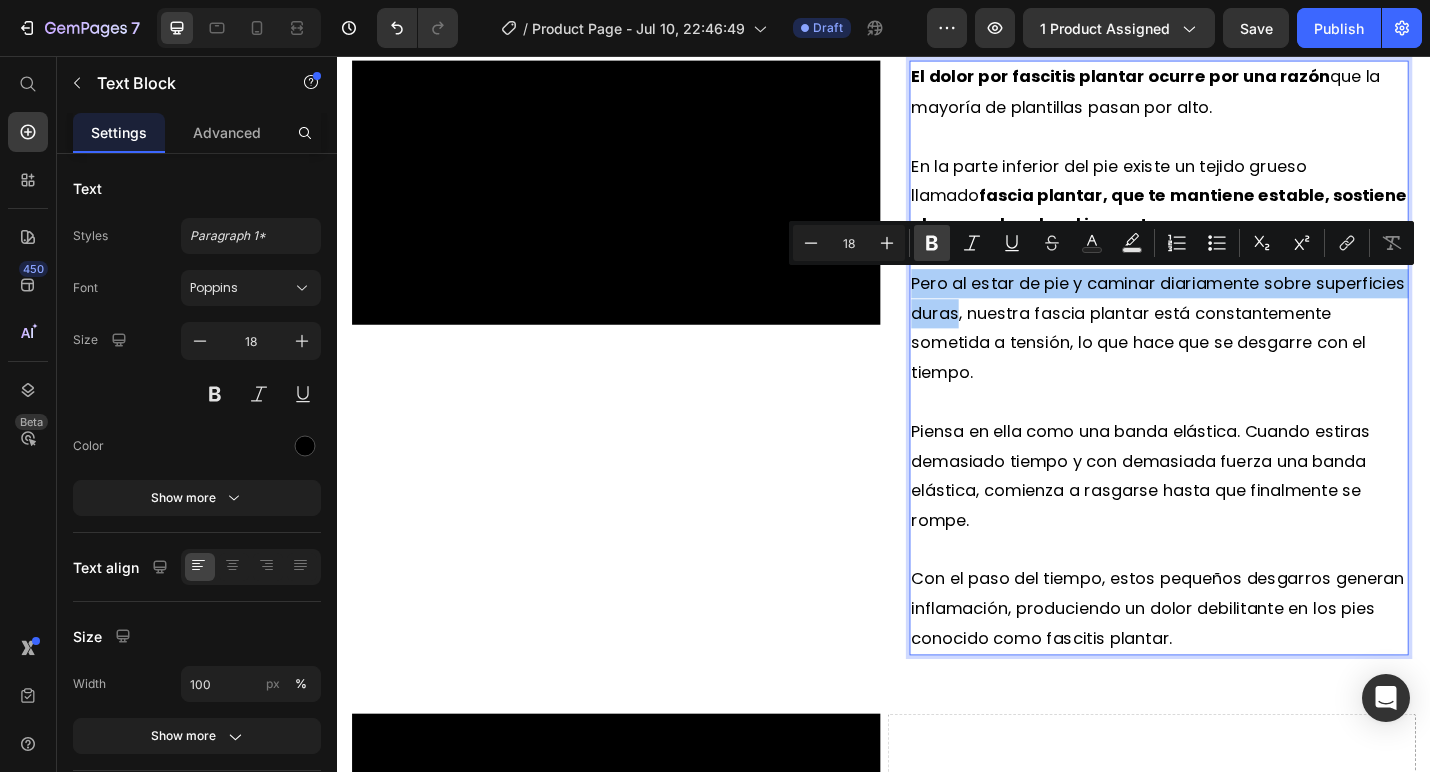 click on "Bold" at bounding box center (932, 243) 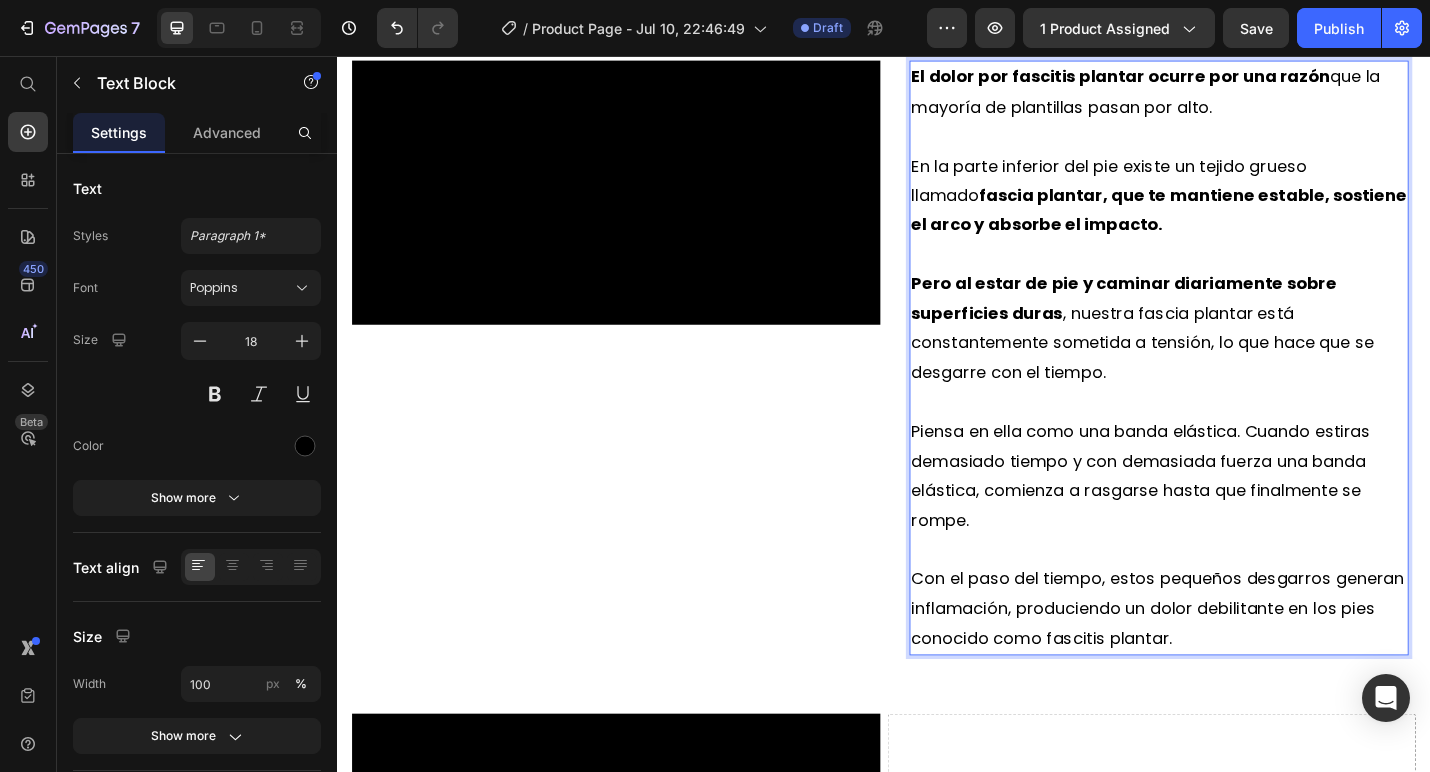 click on "Pero al estar de pie y caminar diariamente sobre superficies duras , nuestra fascia plantar está constantemente sometida a tensión, lo que hace que se desgarre con el tiempo." at bounding box center [1239, 355] 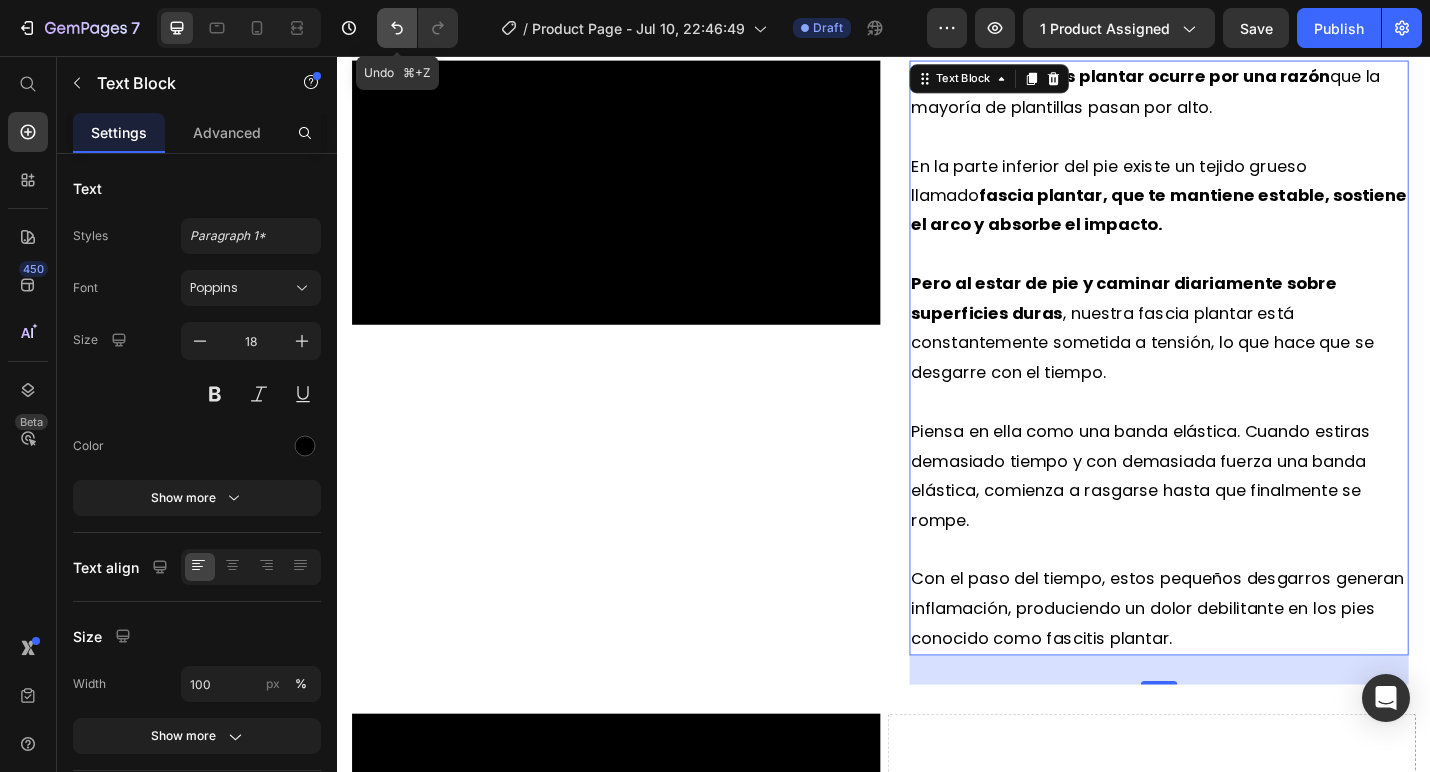 click 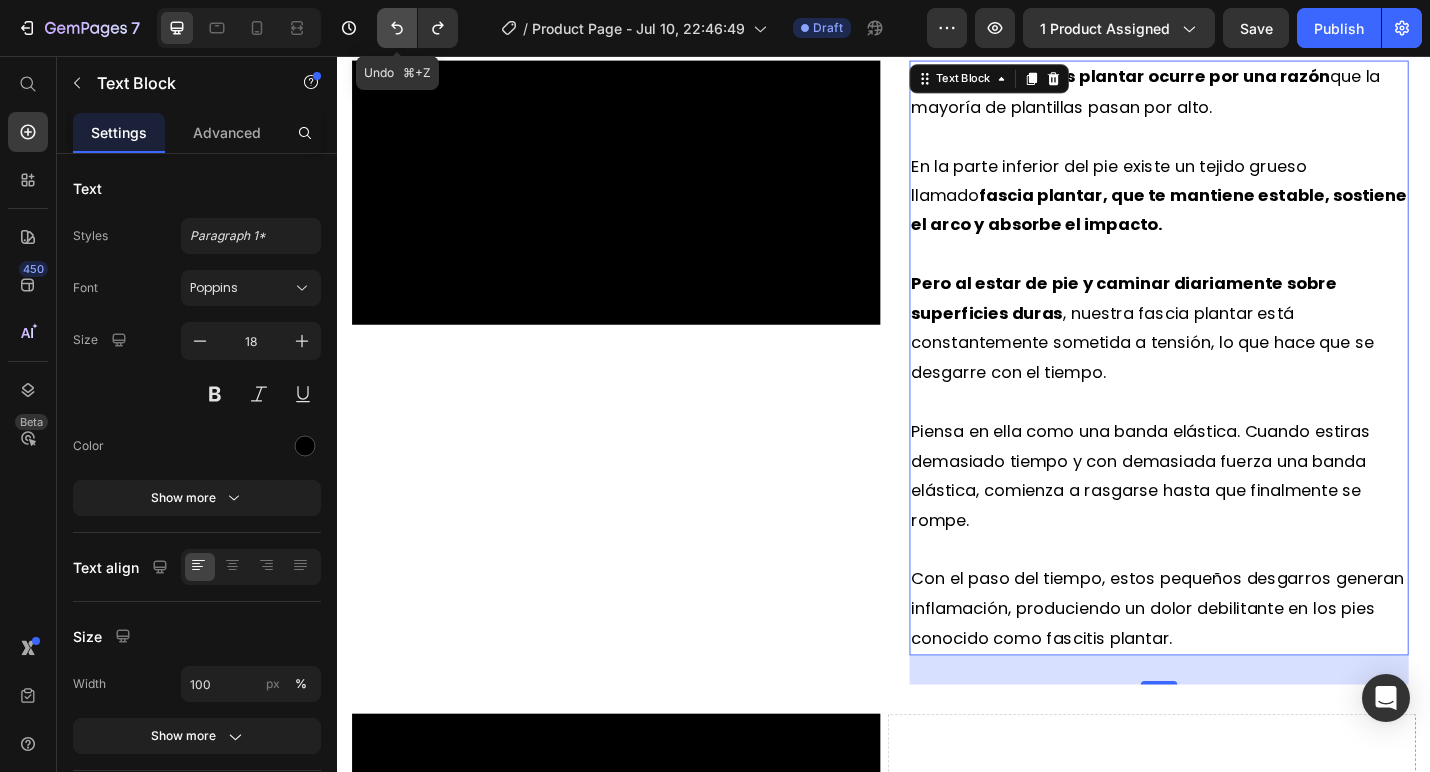 click 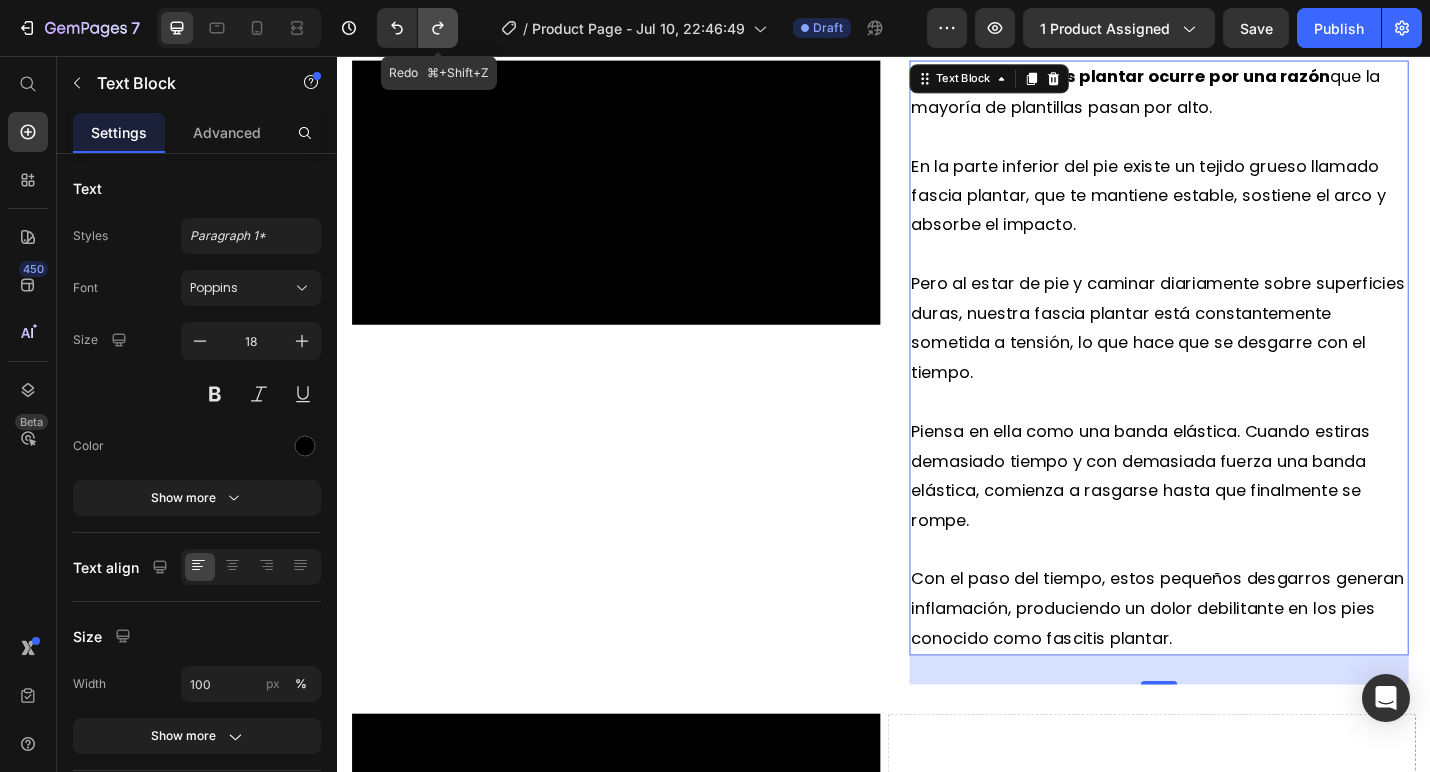 click 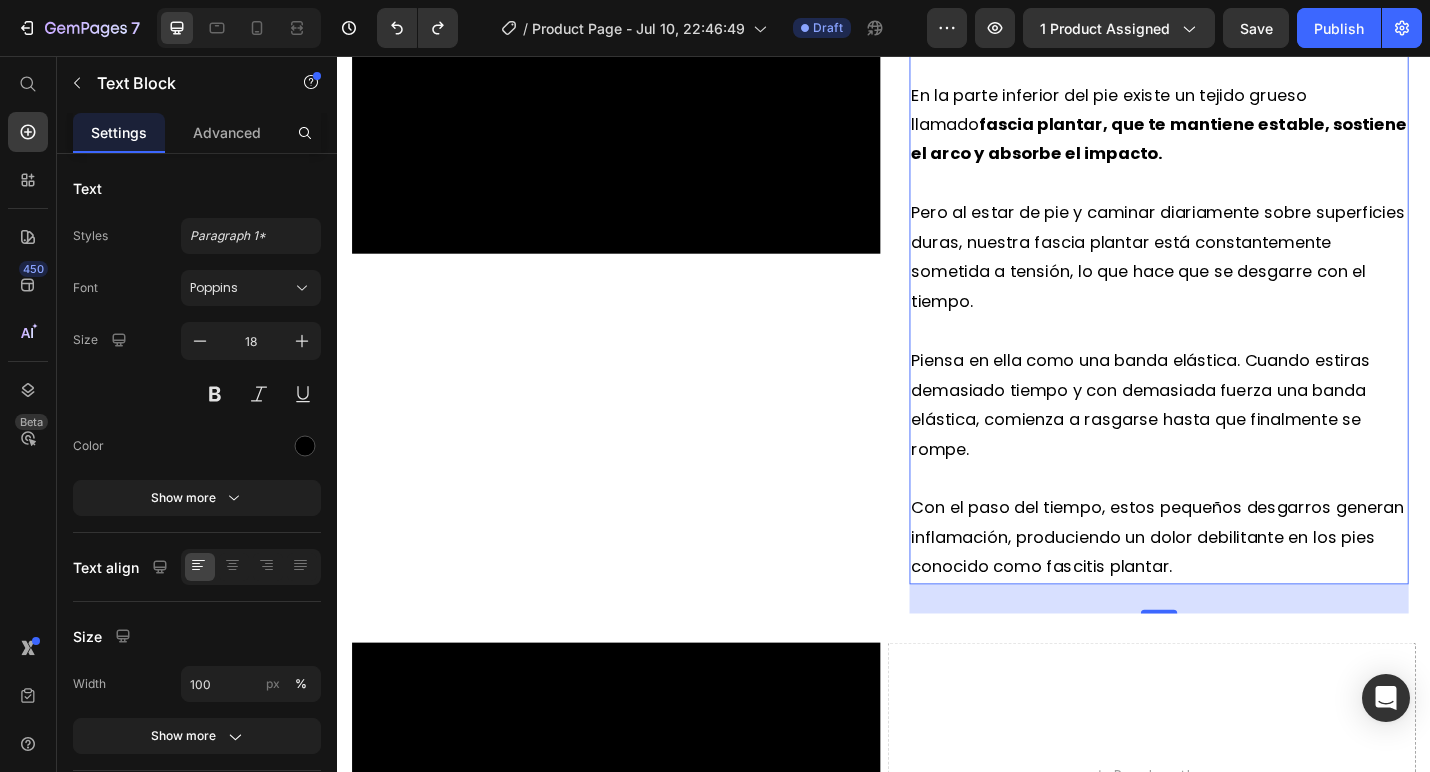 scroll, scrollTop: 1903, scrollLeft: 0, axis: vertical 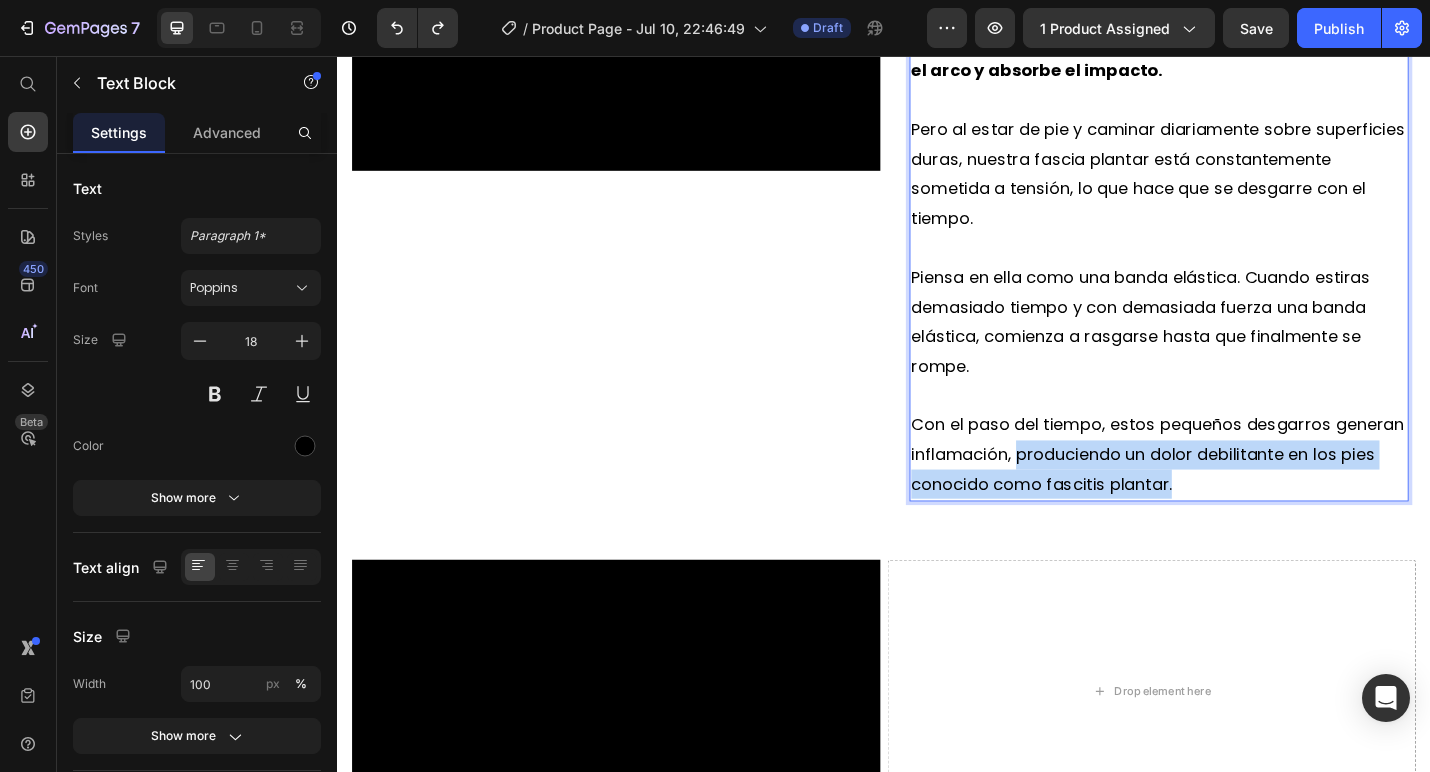 drag, startPoint x: 1086, startPoint y: 494, endPoint x: 1277, endPoint y: 531, distance: 194.55077 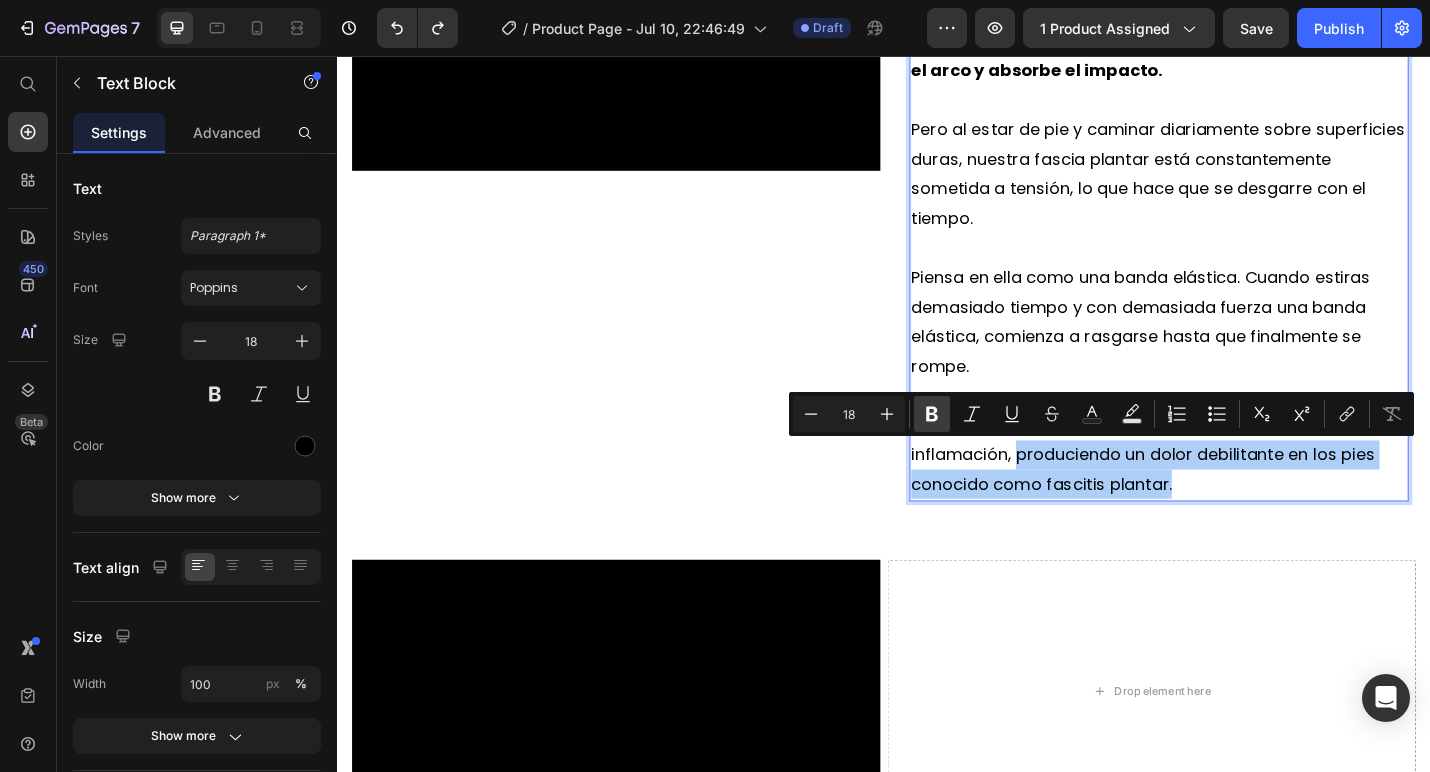 click 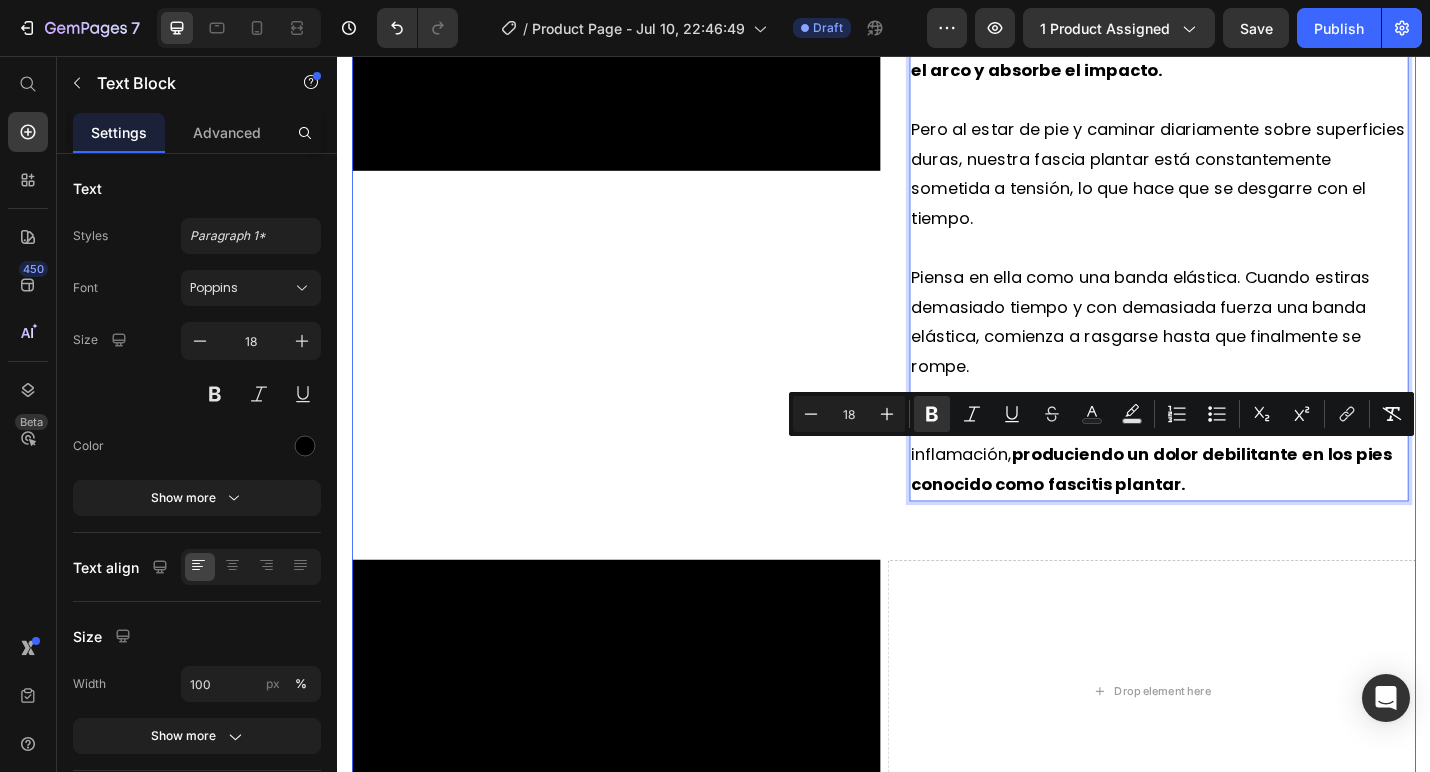 click on "Estás a solo un paso de liberarte del dolor de la fascitis plantar Heading                Title Line La verdadera causa raíz de la fascitis plantar y el dolor de pies Heading Video El dolor por fascitis plantar ocurre por una razón  que la mayoría de plantillas pasan por alto. En la parte inferior del pie existe un tejido grueso llamado  fascia plantar, que te mantiene estable, sostiene el arco y absorbe el impacto. Pero al estar de pie y caminar diariamente sobre superficies duras, nuestra fascia plantar está constantemente sometida a tensión, lo que hace que se desgarre con el tiempo. Piensa en ella como una banda elástica. Cuando estiras demasiado tiempo y con demasiada fuerza una banda elástica, comienza a rasgarse hasta que finalmente se rompe. Con el paso del tiempo, estos pequeños desgarros generan inflamación,  produciendo un dolor debilitante en los pies conocido como fascitis plantar. Text Block   32 Row Video
Drop element here Row" at bounding box center [937, 263] 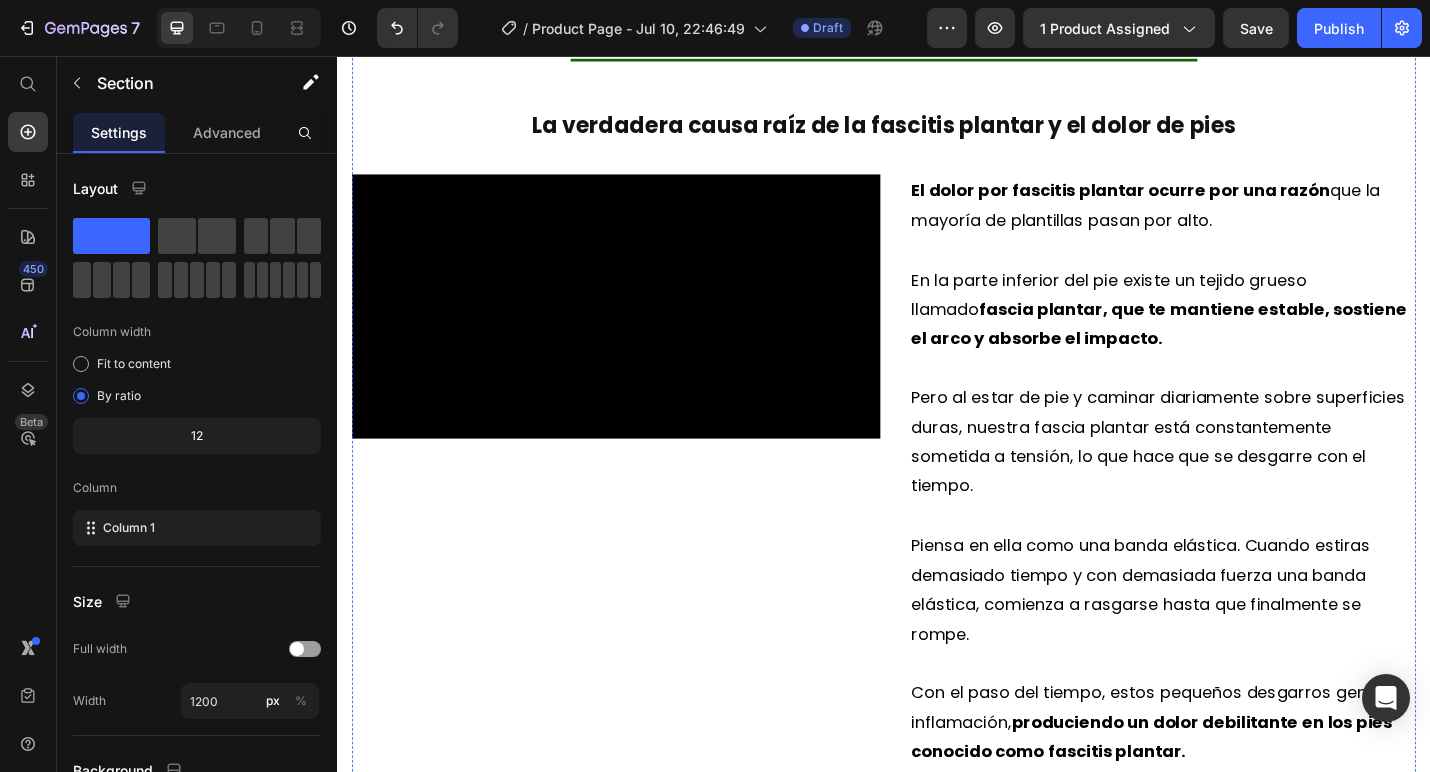 scroll, scrollTop: 1591, scrollLeft: 0, axis: vertical 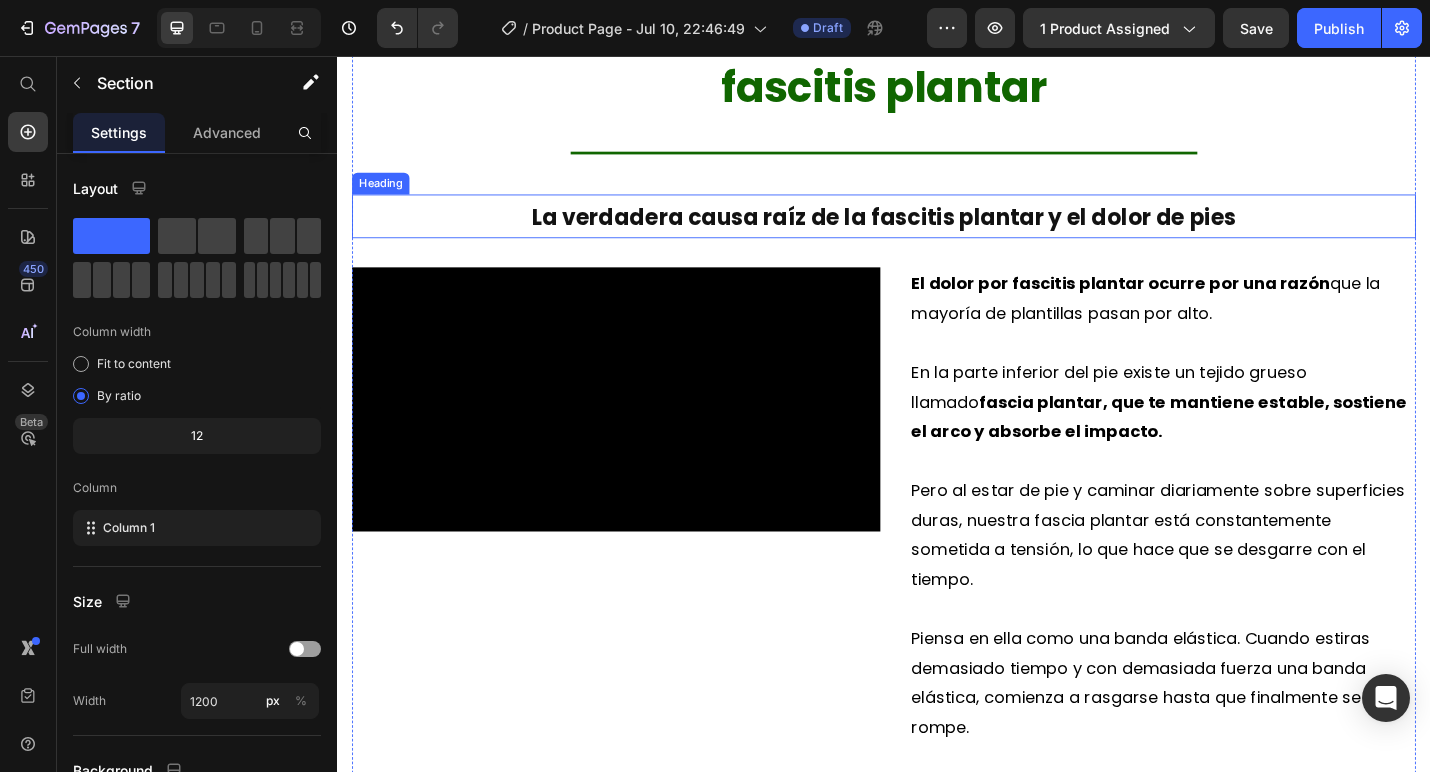 click on "La verdadera causa raíz de la fascitis plantar y el dolor de pies" at bounding box center (937, 233) 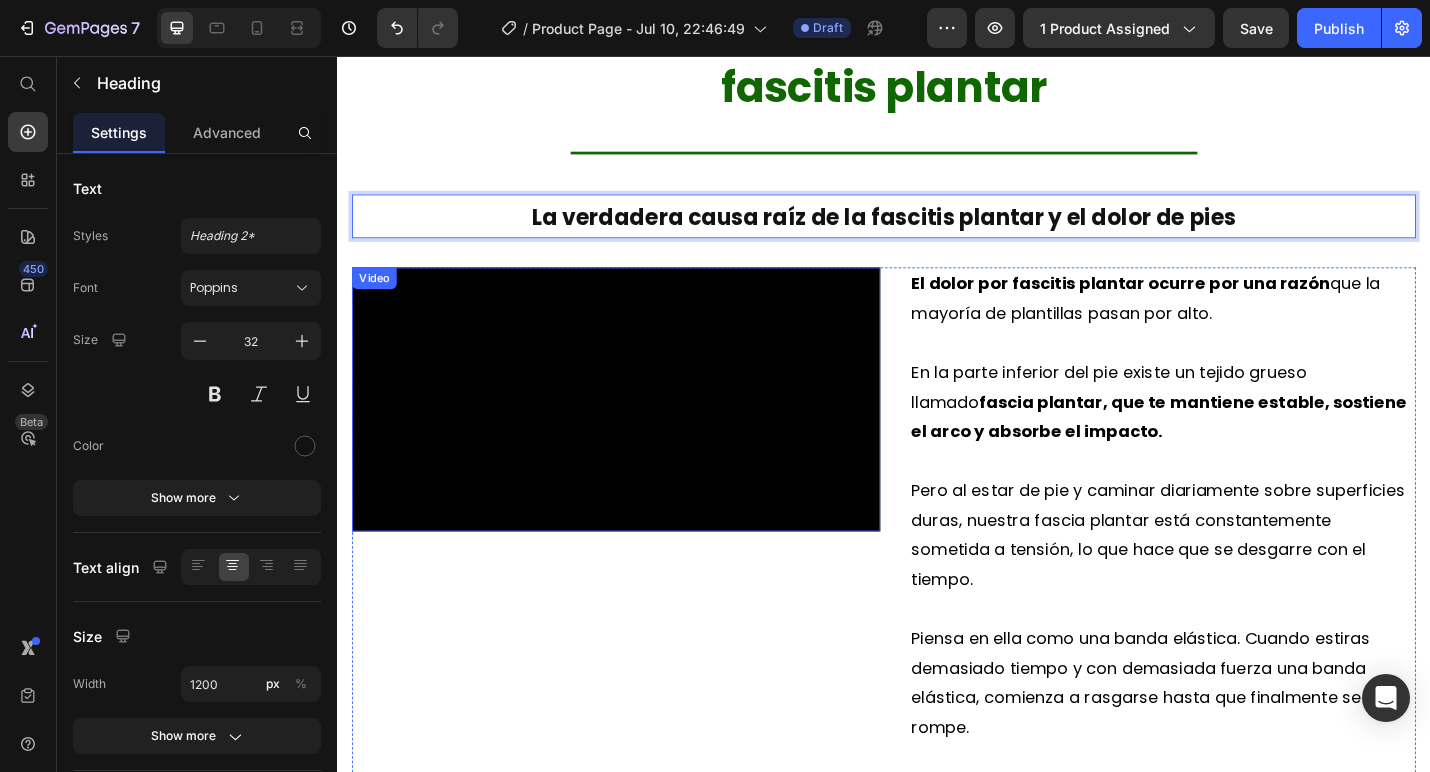click at bounding box center (643, 433) 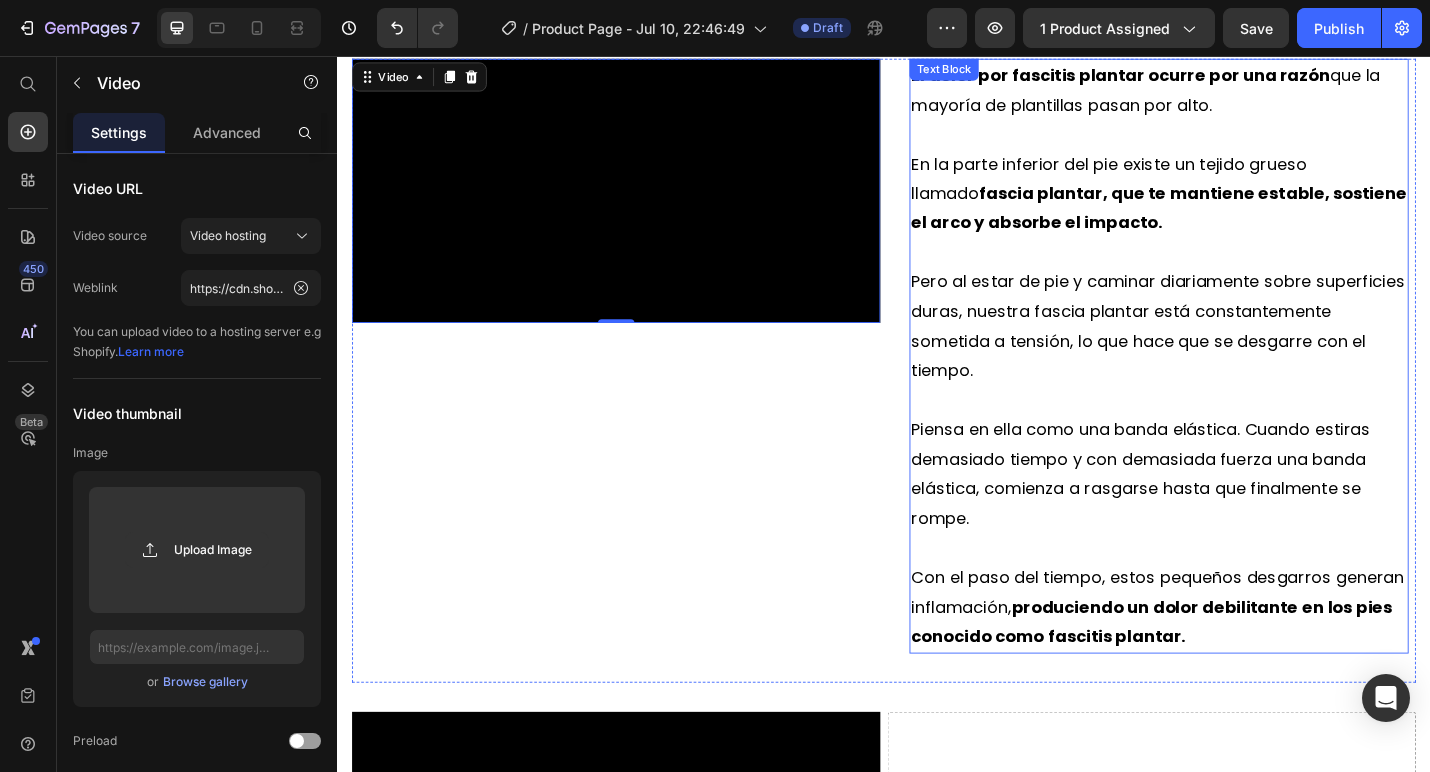 scroll, scrollTop: 1820, scrollLeft: 0, axis: vertical 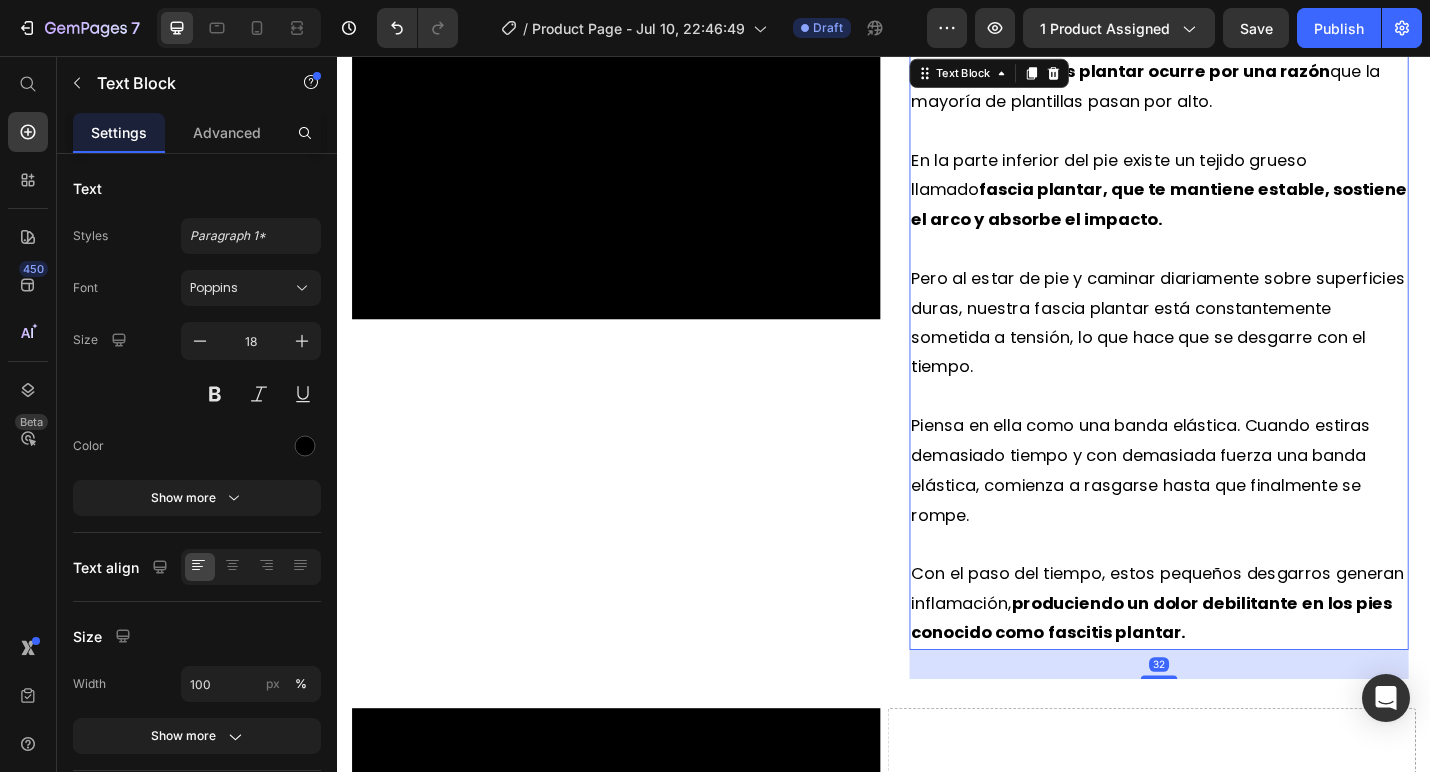 click on "Pero al estar de pie y caminar diariamente sobre superficies duras, nuestra fascia plantar está constantemente sometida a tensión, lo que hace que se desgarre con el tiempo." at bounding box center [1239, 349] 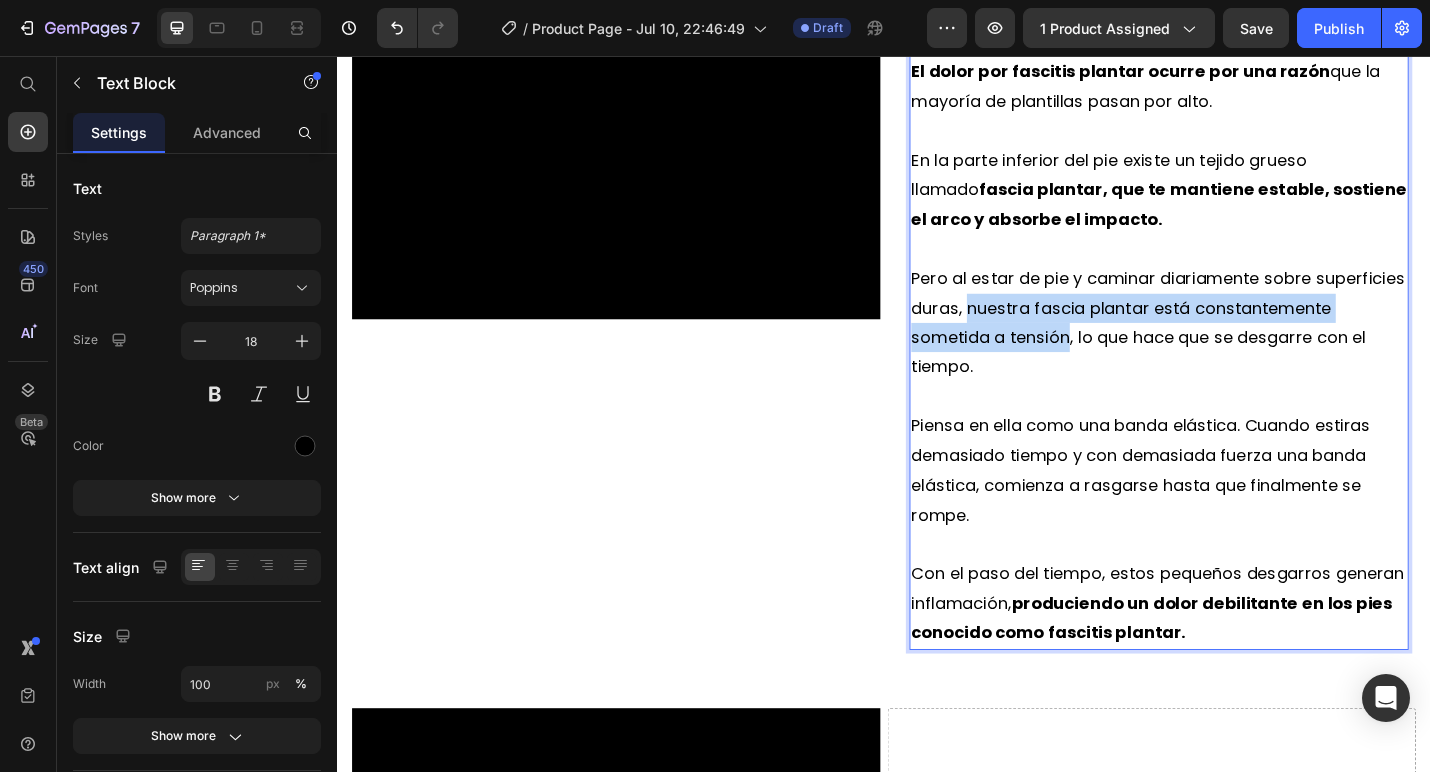 drag, startPoint x: 1025, startPoint y: 334, endPoint x: 1138, endPoint y: 371, distance: 118.90332 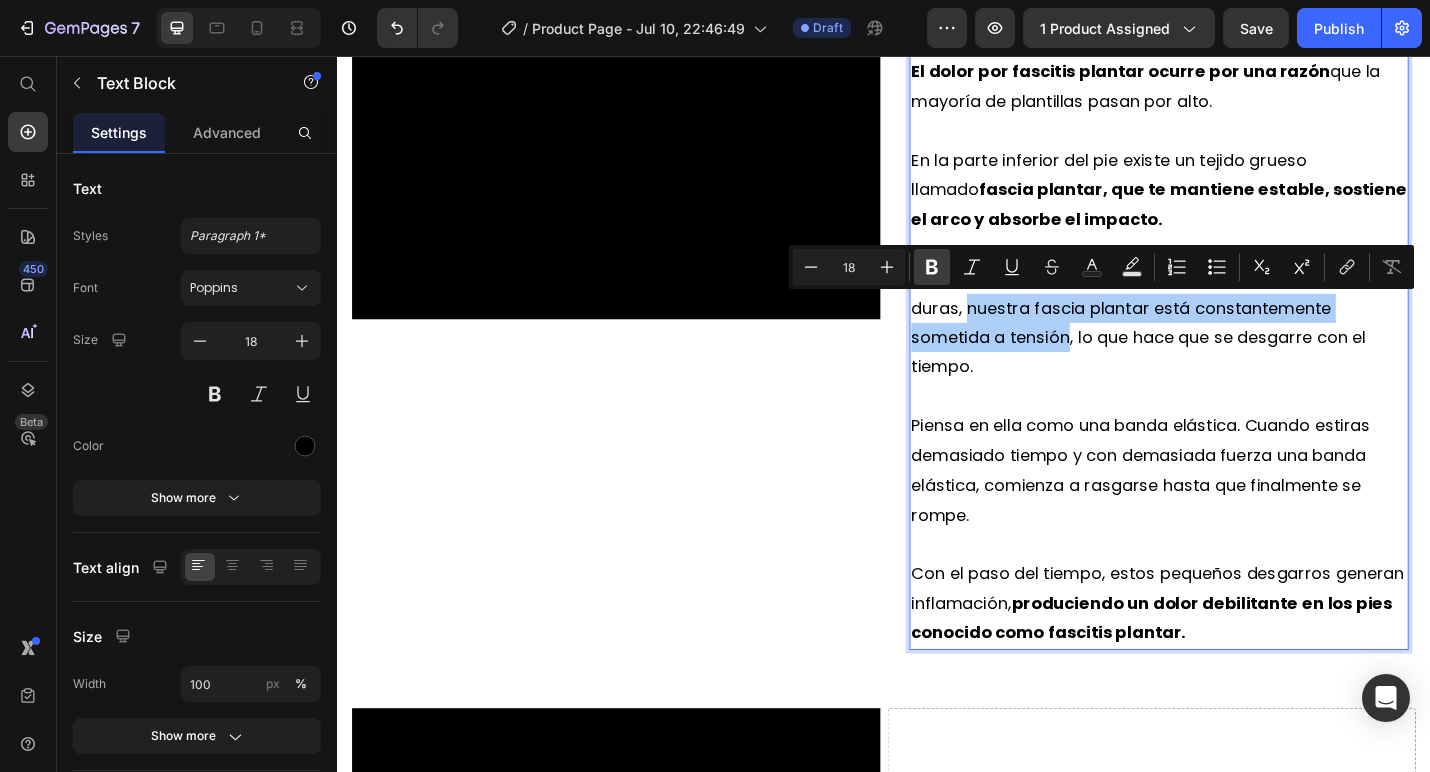 drag, startPoint x: 937, startPoint y: 273, endPoint x: 705, endPoint y: 358, distance: 247.08096 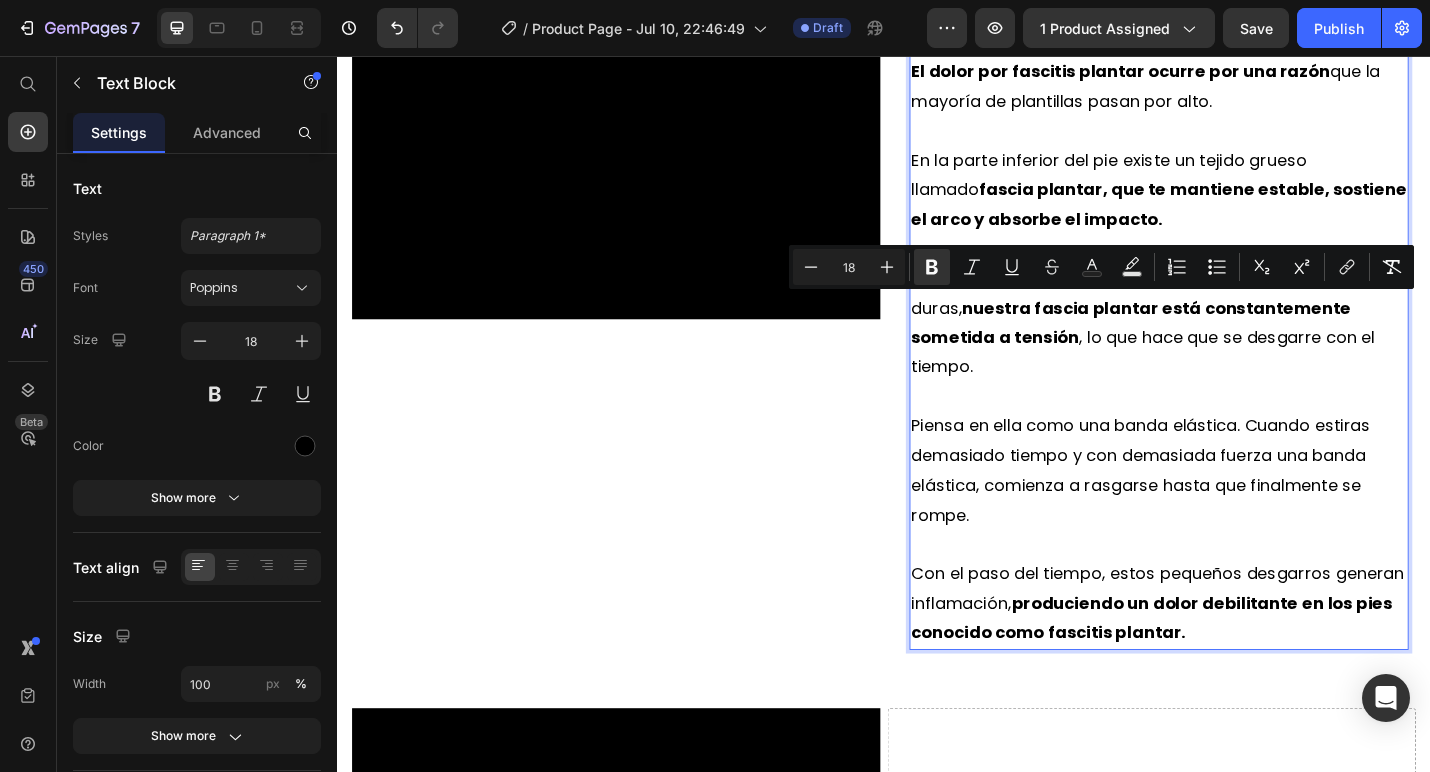 click at bounding box center (1239, 430) 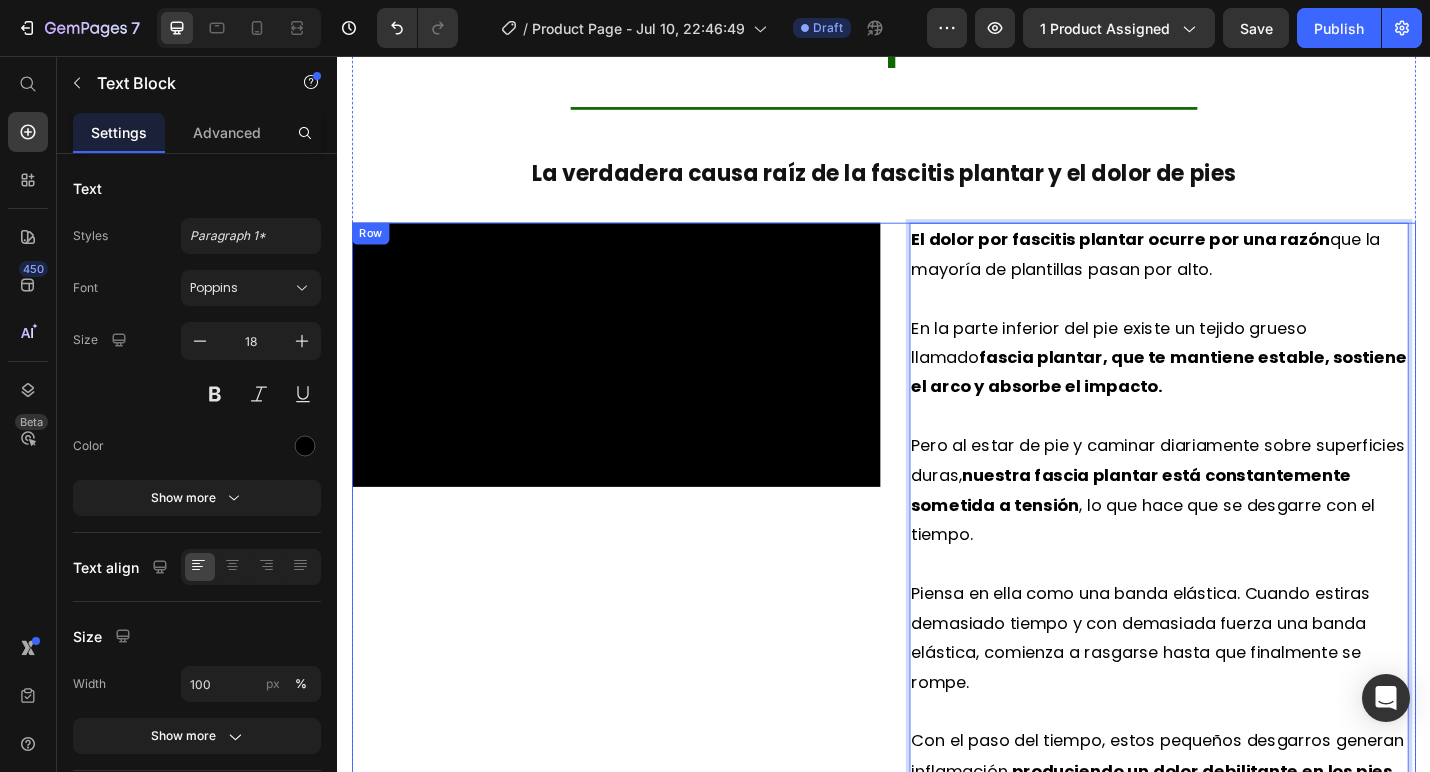 scroll, scrollTop: 1628, scrollLeft: 0, axis: vertical 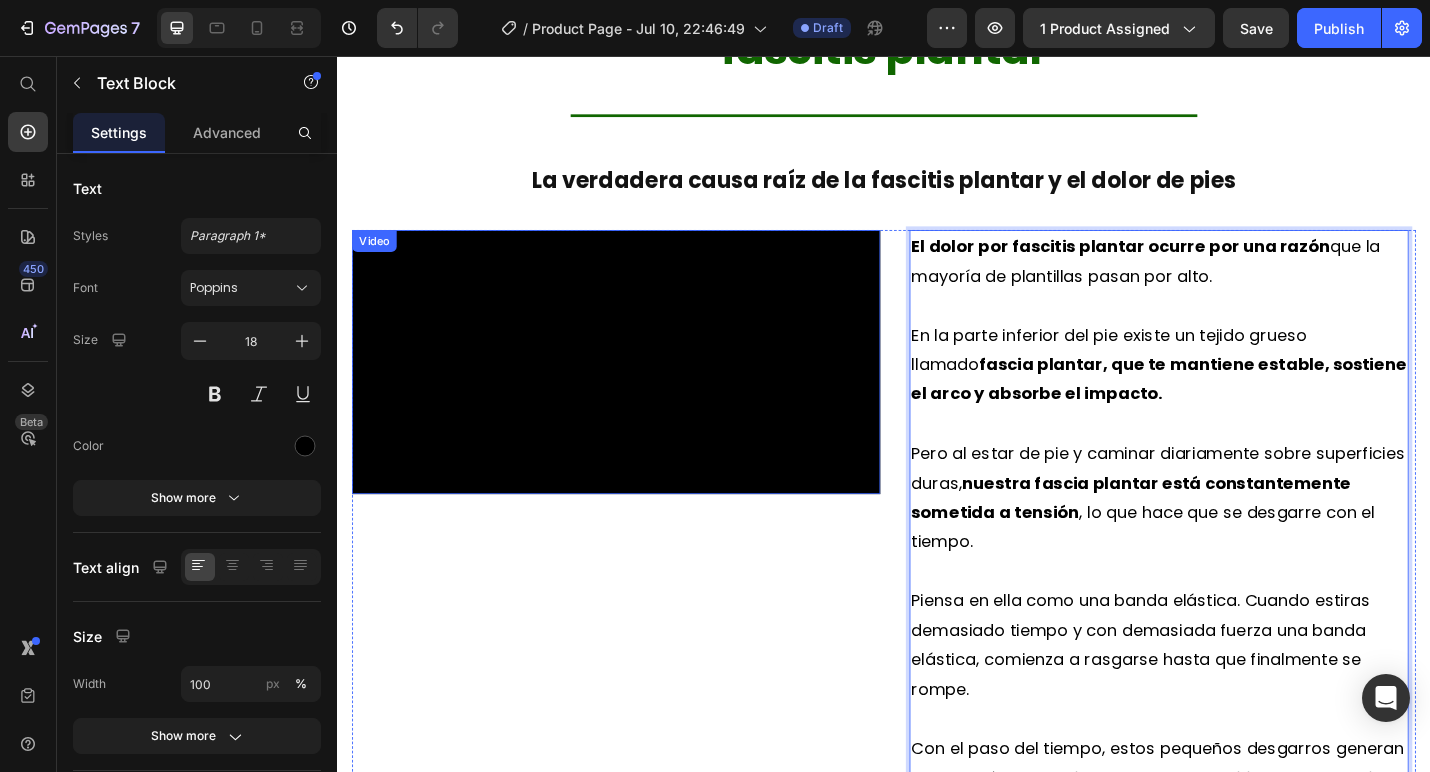 click on "La verdadera causa raíz de la fascitis plantar y el dolor de pies" at bounding box center [937, 192] 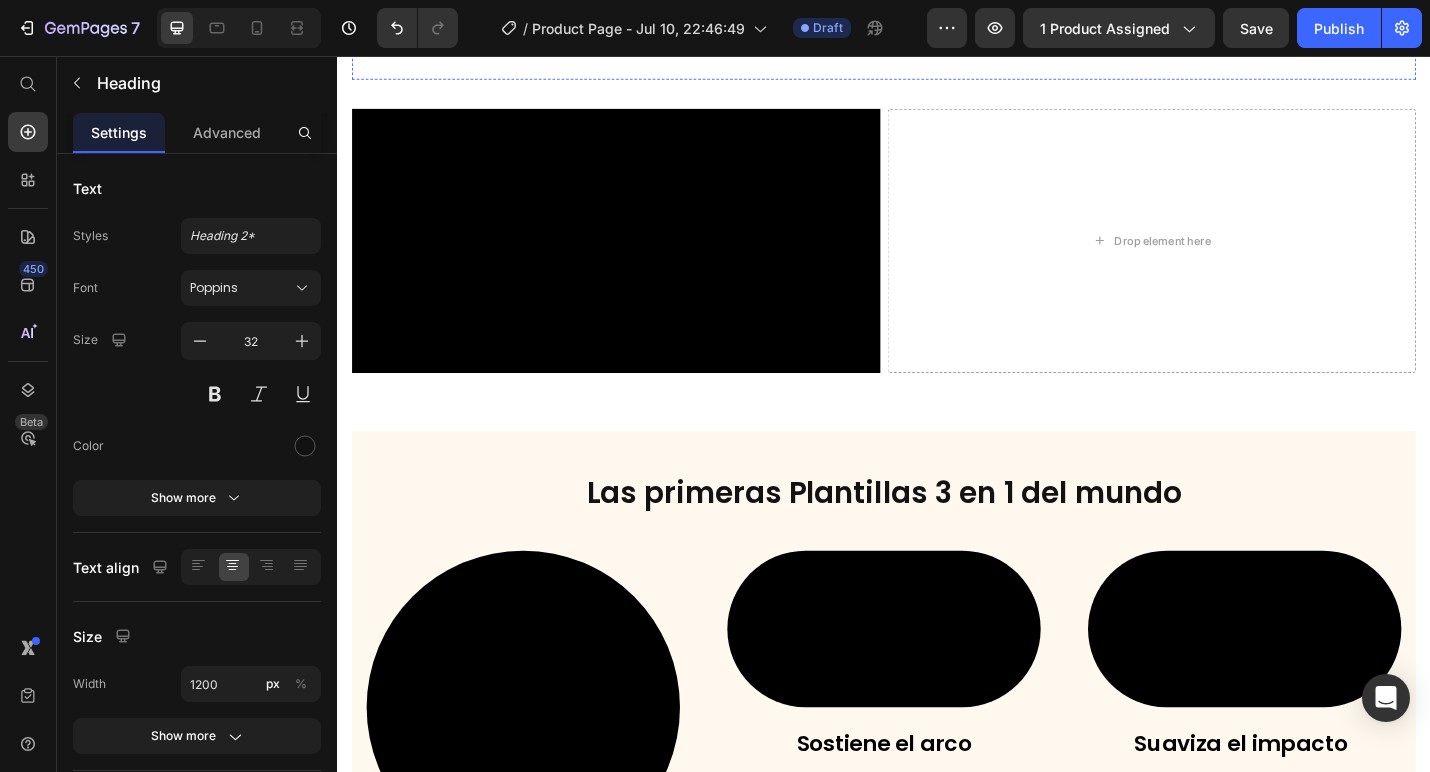 scroll, scrollTop: 2477, scrollLeft: 0, axis: vertical 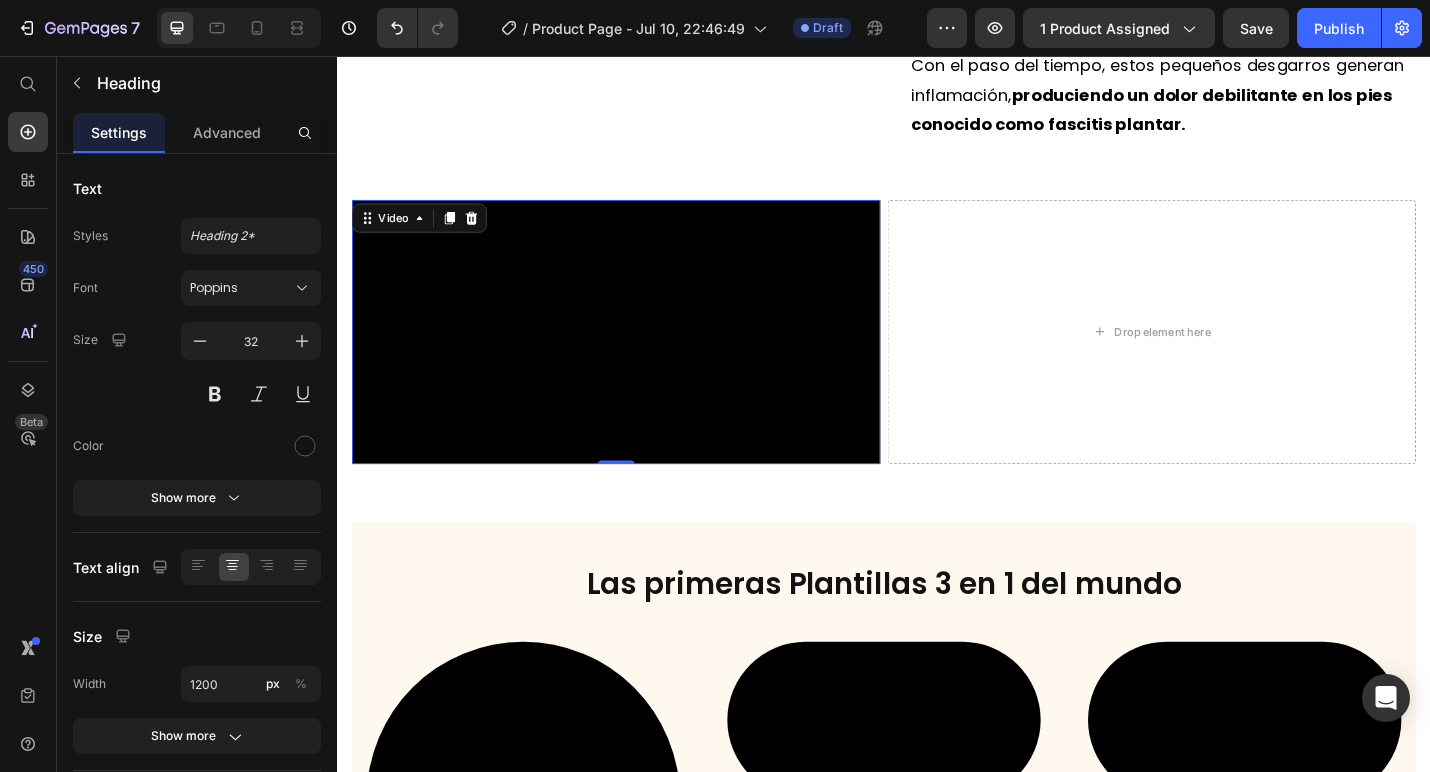 click at bounding box center [643, 359] 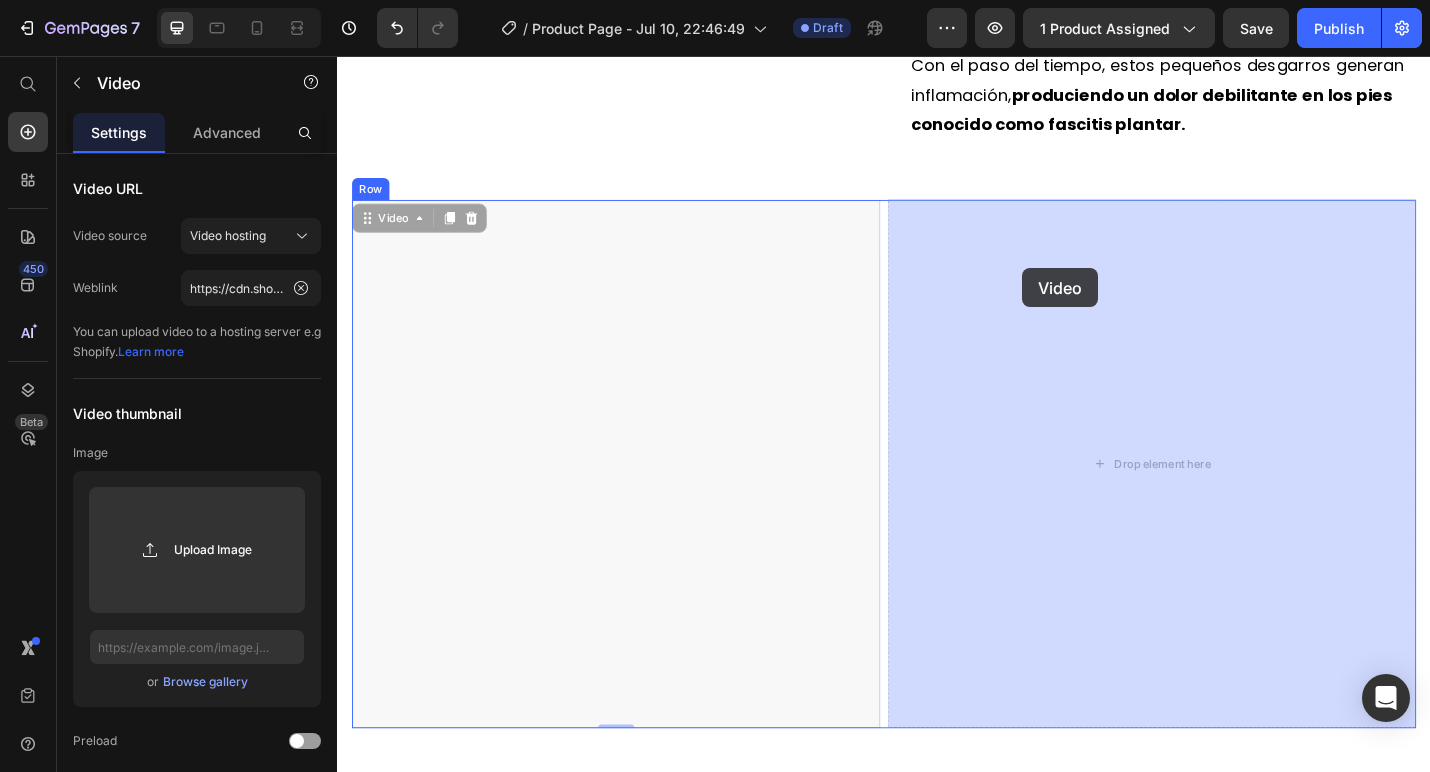 drag, startPoint x: 372, startPoint y: 235, endPoint x: 1091, endPoint y: 290, distance: 721.1005 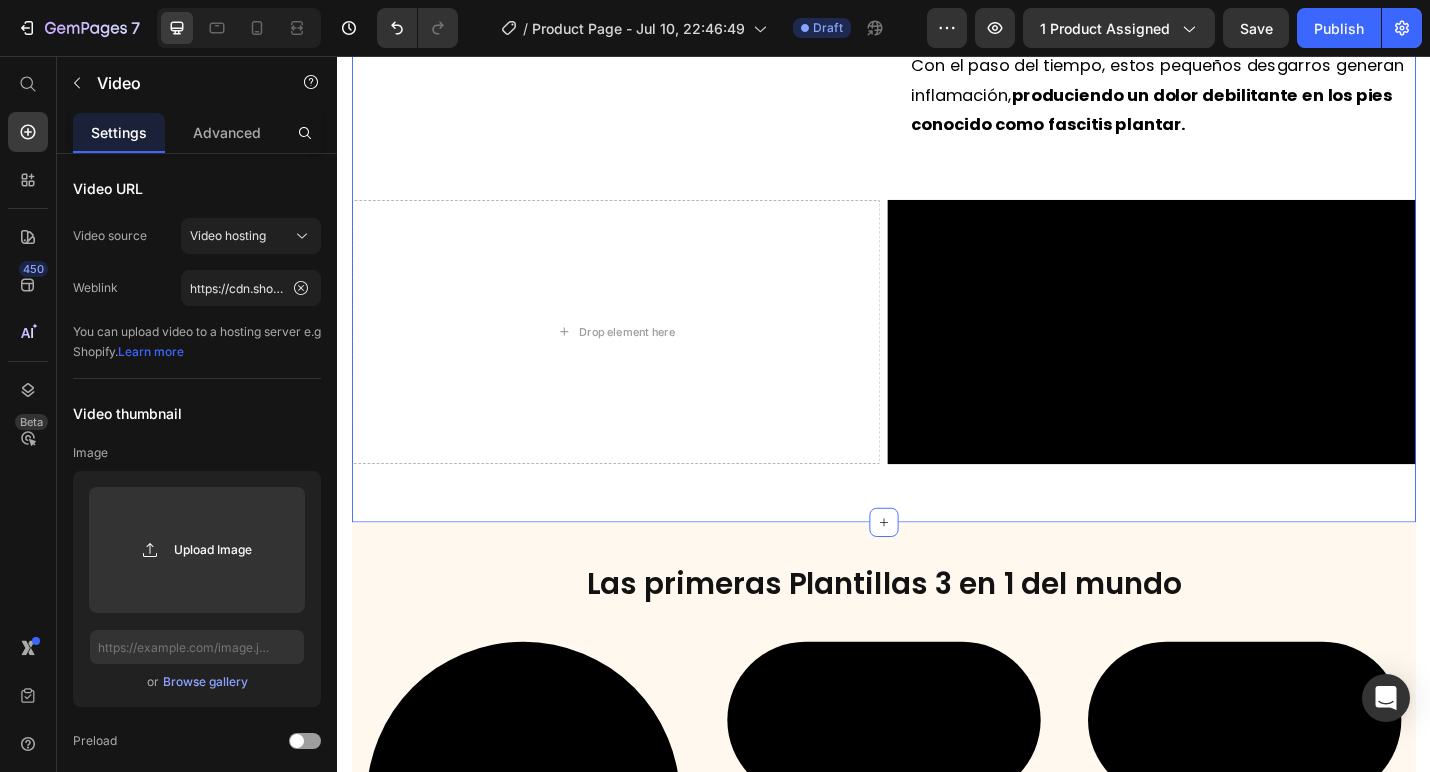 click on "Estás a solo un paso de liberarte del dolor de la fascitis plantar Heading                Title Line ⁠⁠⁠⁠⁠⁠⁠ La verdadera causa raíz de la fascitis plantar y el dolor de pies Heading Video El dolor por fascitis plantar ocurre por una razón  que la mayoría de plantillas pasan por alto. En la parte inferior del pie existe un tejido grueso llamado  fascia plantar, que te mantiene estable, sostiene el arco y absorbe el impacto. Pero al estar de pie y caminar diariamente sobre superficies duras,  nuestra fascia plantar está constantemente sometida a tensión , lo que hace que se desgarre con el tiempo. Piensa en ella como una banda elástica. Cuando estiras demasiado tiempo y con demasiada fuerza una banda elástica, comienza a rasgarse hasta que finalmente se rompe. Con el paso del tiempo, estos pequeños desgarros generan inflamación,  produciendo un dolor debilitante en los pies conocido como fascitis plantar. Text Block Row
Drop element here Video Row" at bounding box center (937, -132) 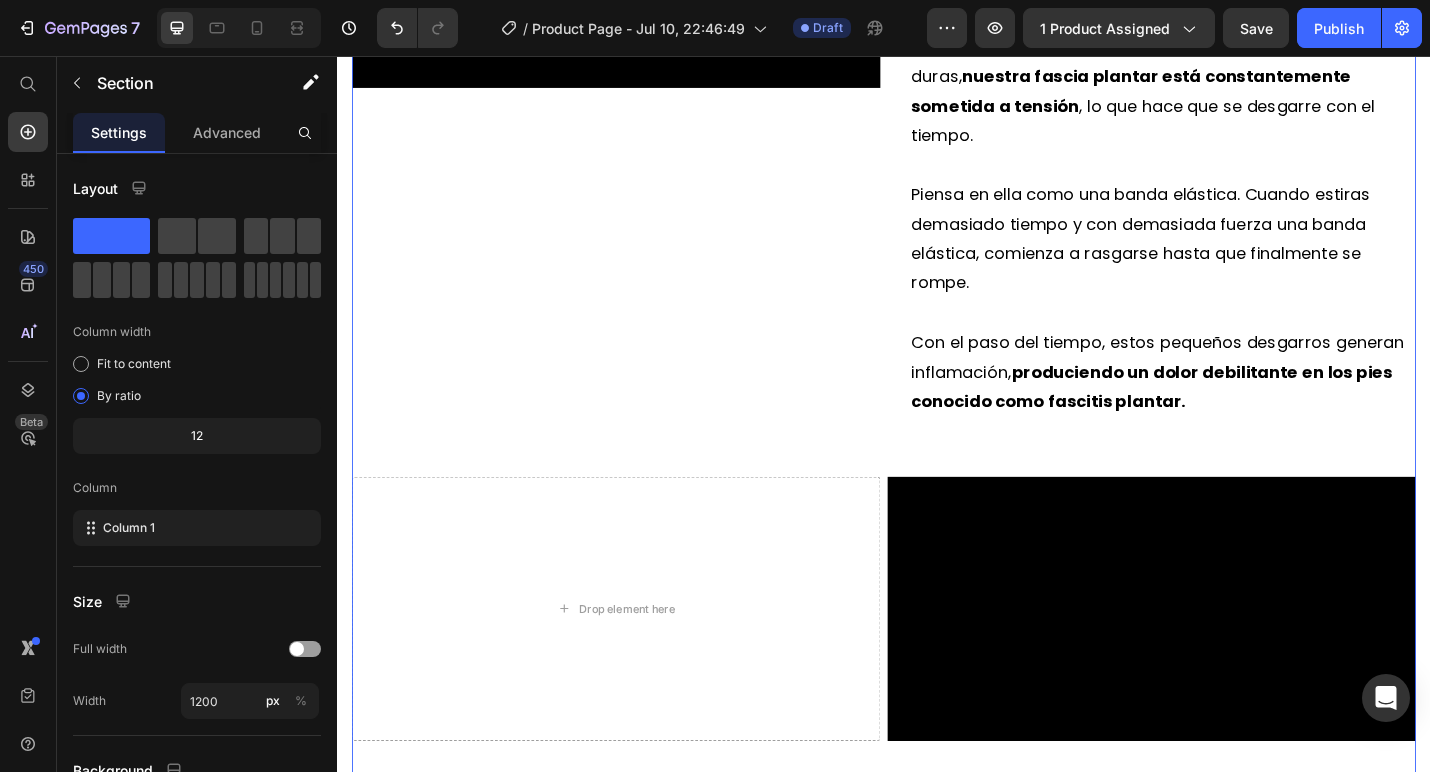 scroll, scrollTop: 2016, scrollLeft: 0, axis: vertical 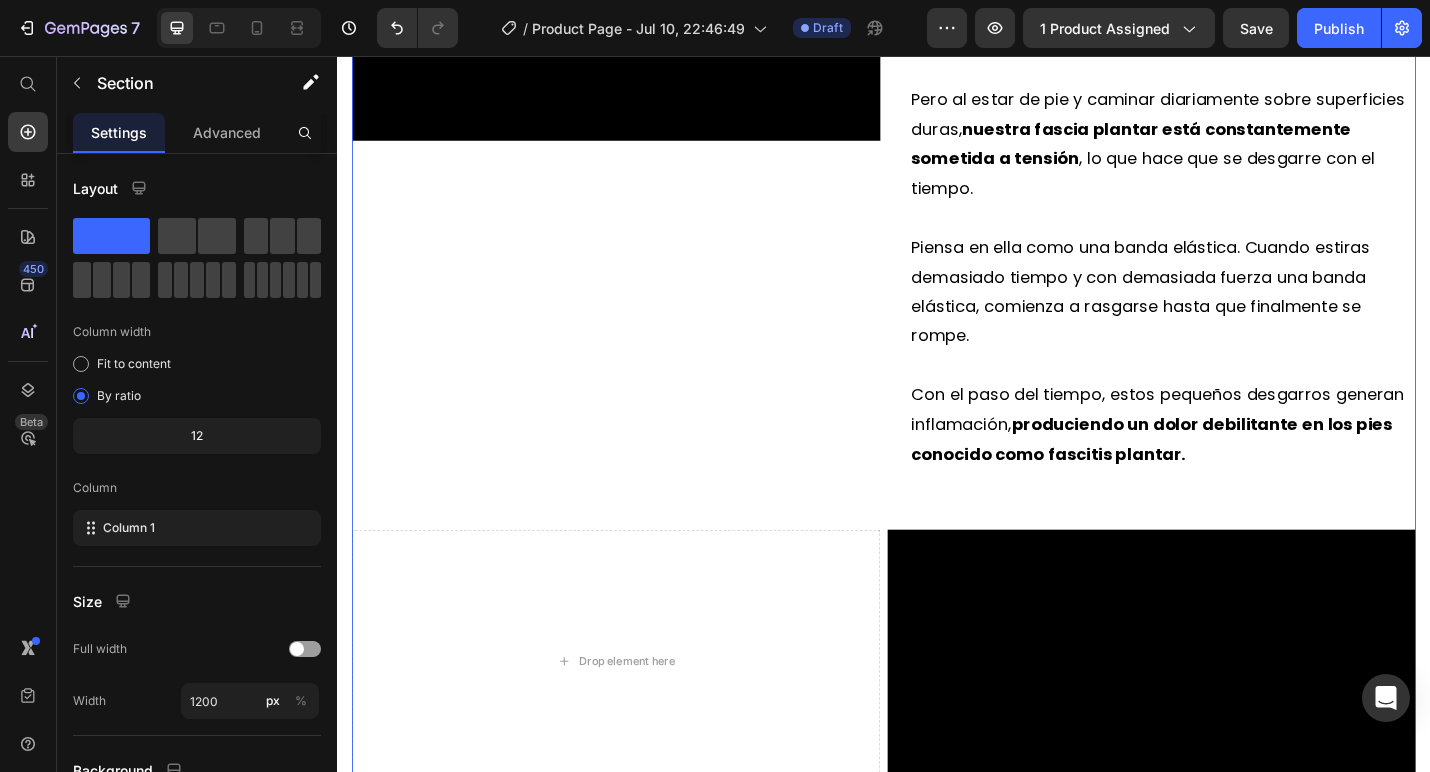 click at bounding box center (239, 28) 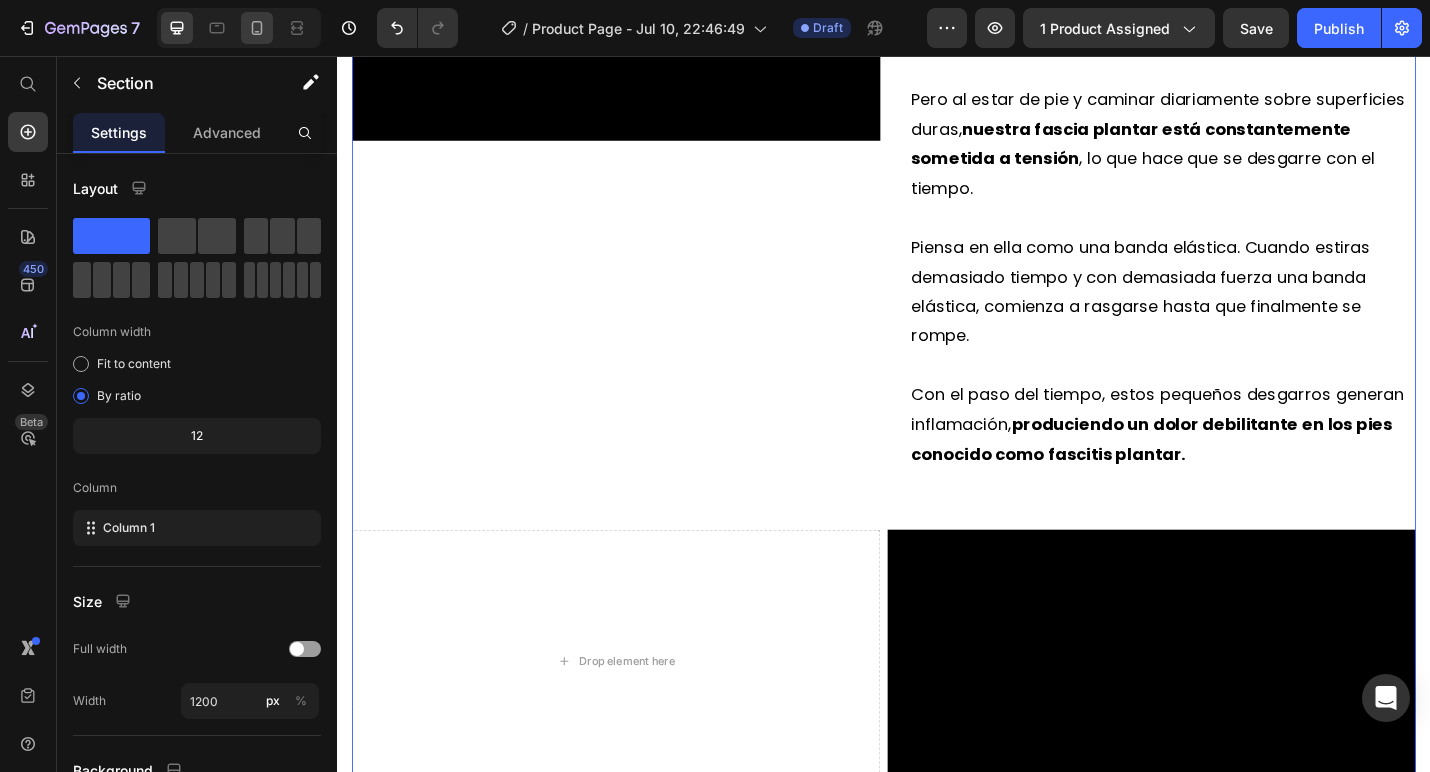 click 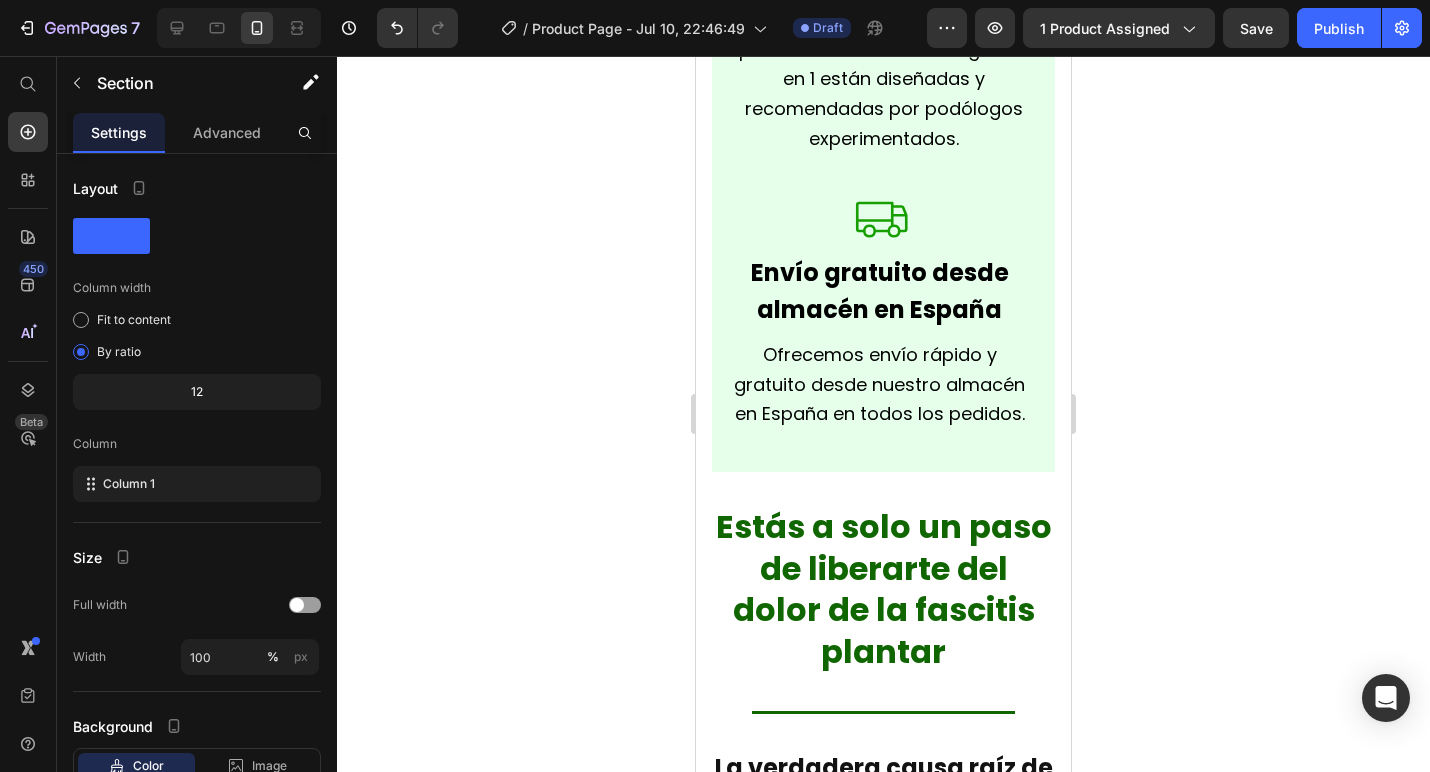 scroll, scrollTop: 2276, scrollLeft: 0, axis: vertical 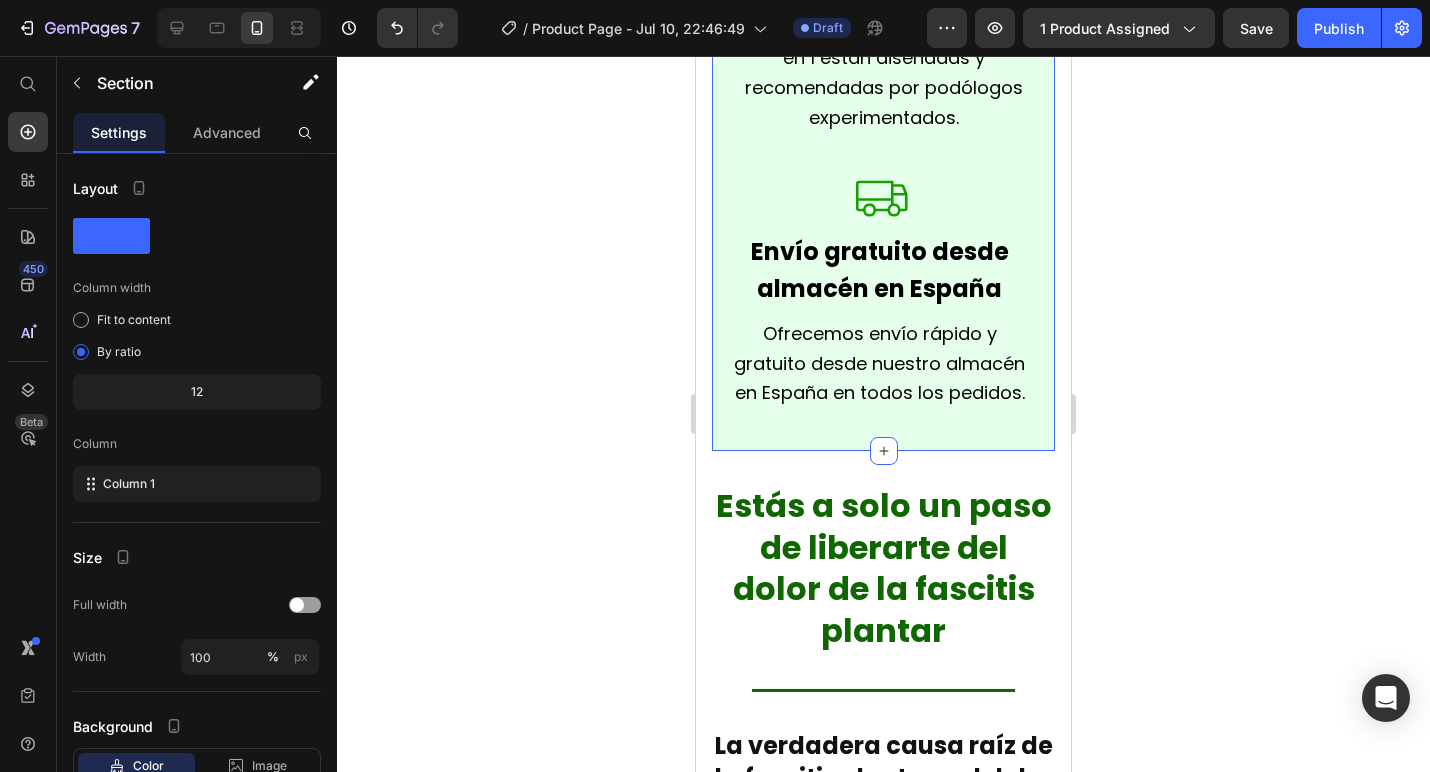 click on "Icon Más de 35.000 clientes felices en España Text Block Clientes en toda España están encantados con las Plantillas Reguva 3 en 1. Text Block
Icon Aprobado por médicos destacados Text Block Tu salud es nuestra máxima prioridad. Las Plantillas Reguva 3 en 1 están diseñadas y recomendadas por podólogos experimentados. Text Block
Icon Envío gratuito desde almacén en España Text Block Ofrecemos envío rápido y gratuito desde nuestro almacén en España en todos los pedidos. Text Block Section 2" at bounding box center (883, -12) 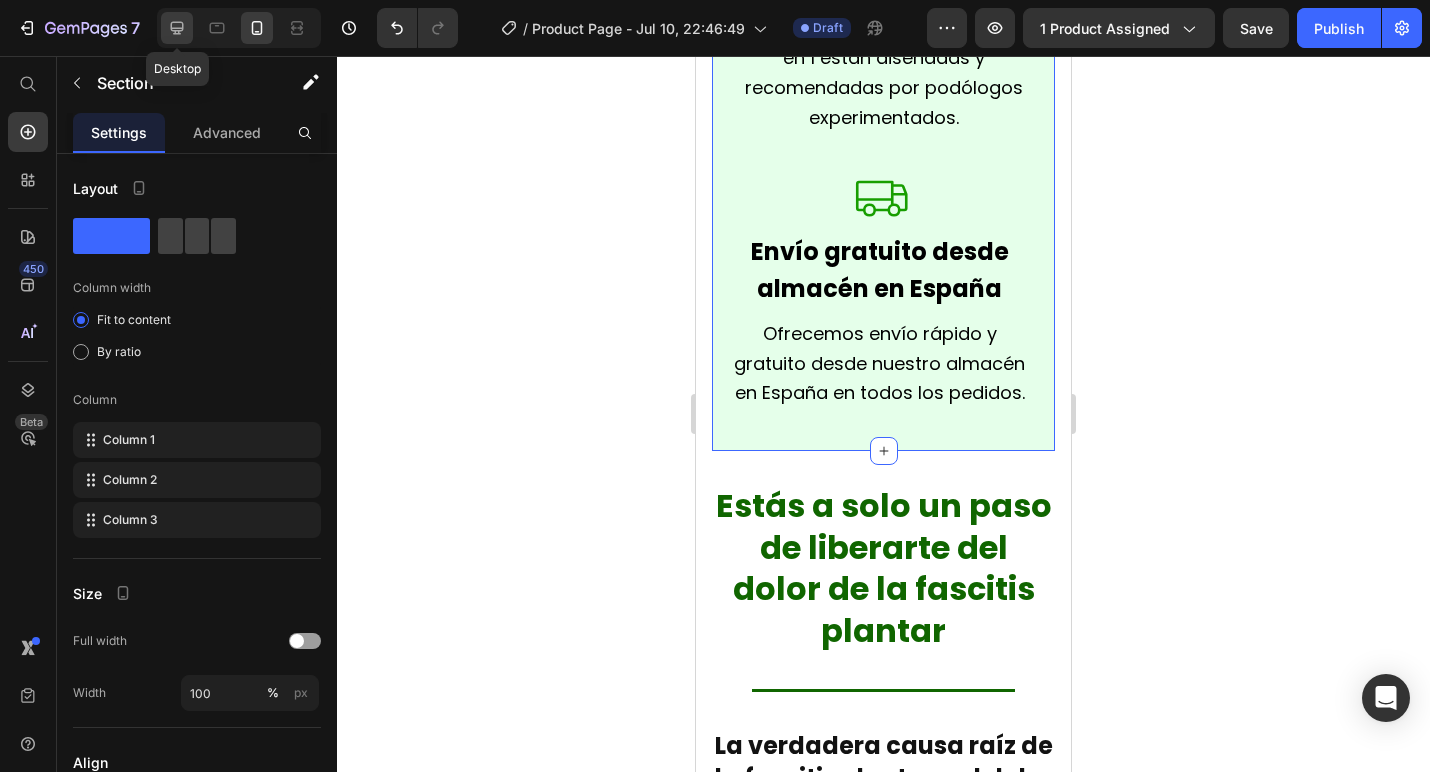 click 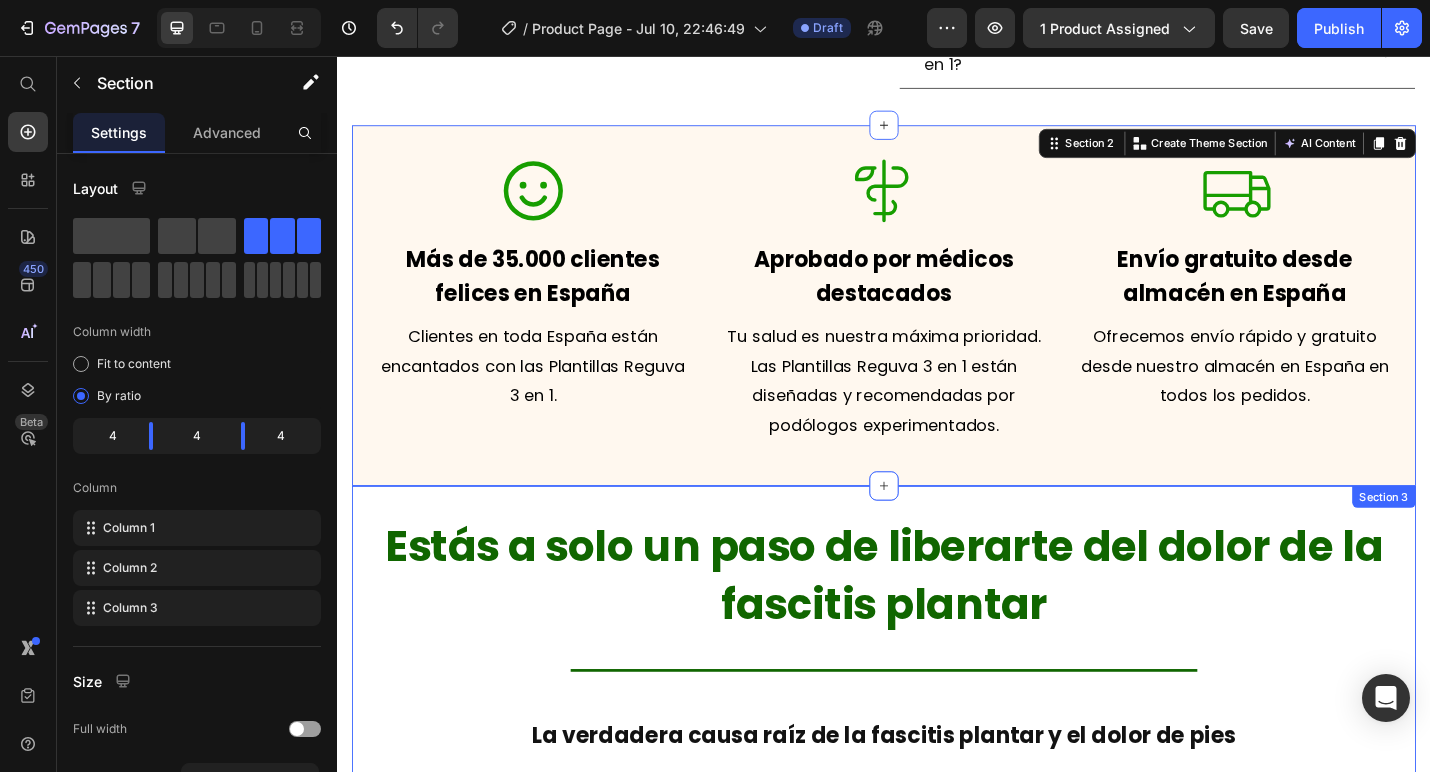 scroll, scrollTop: 1030, scrollLeft: 0, axis: vertical 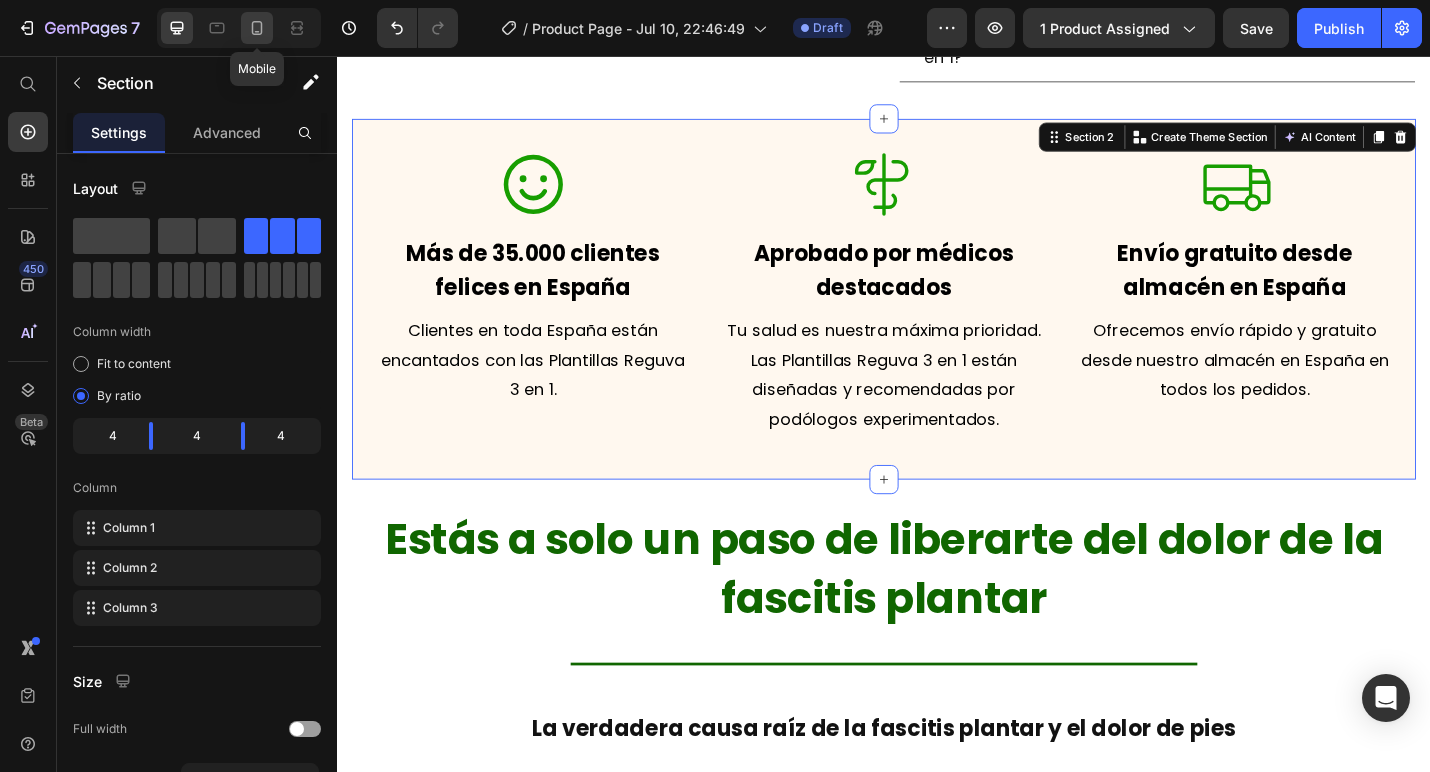 click 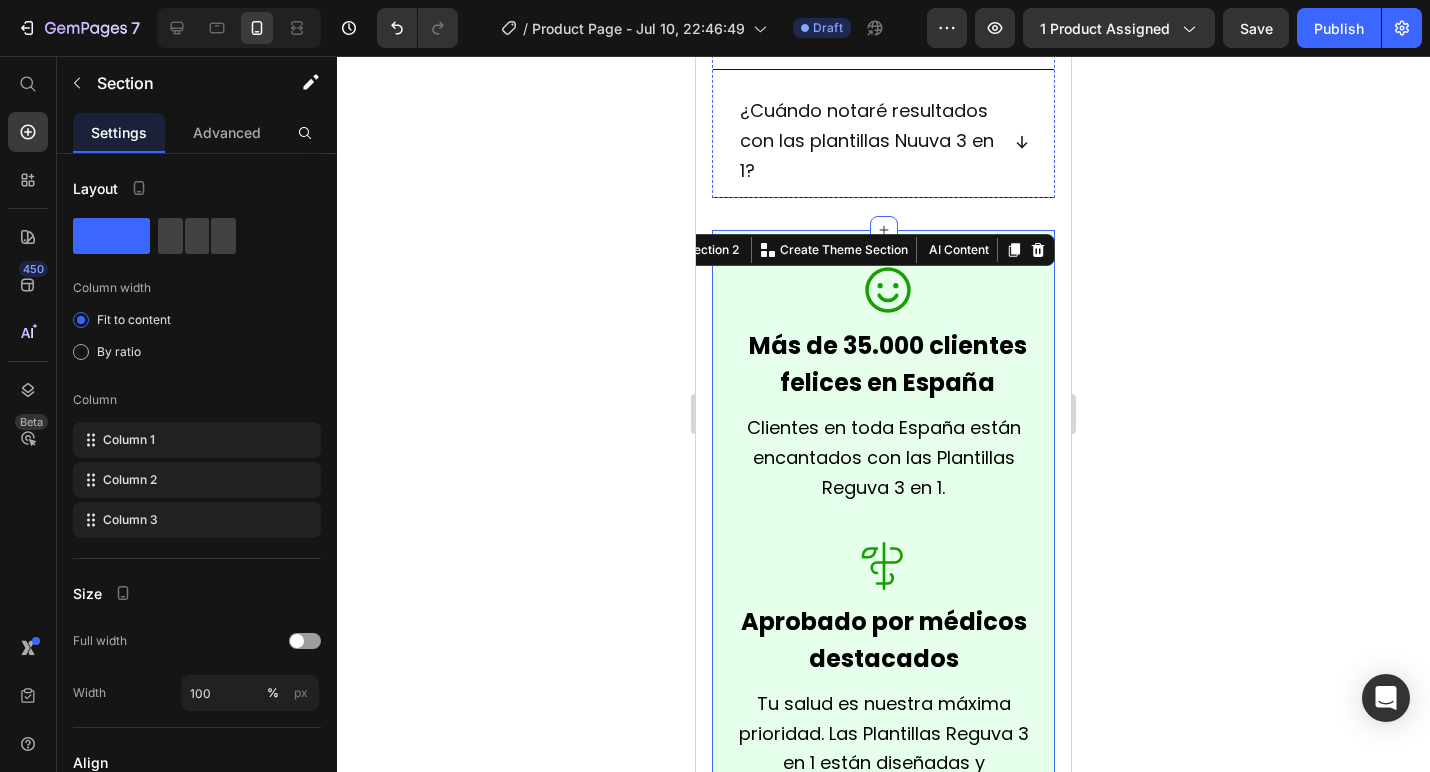 scroll, scrollTop: 1682, scrollLeft: 0, axis: vertical 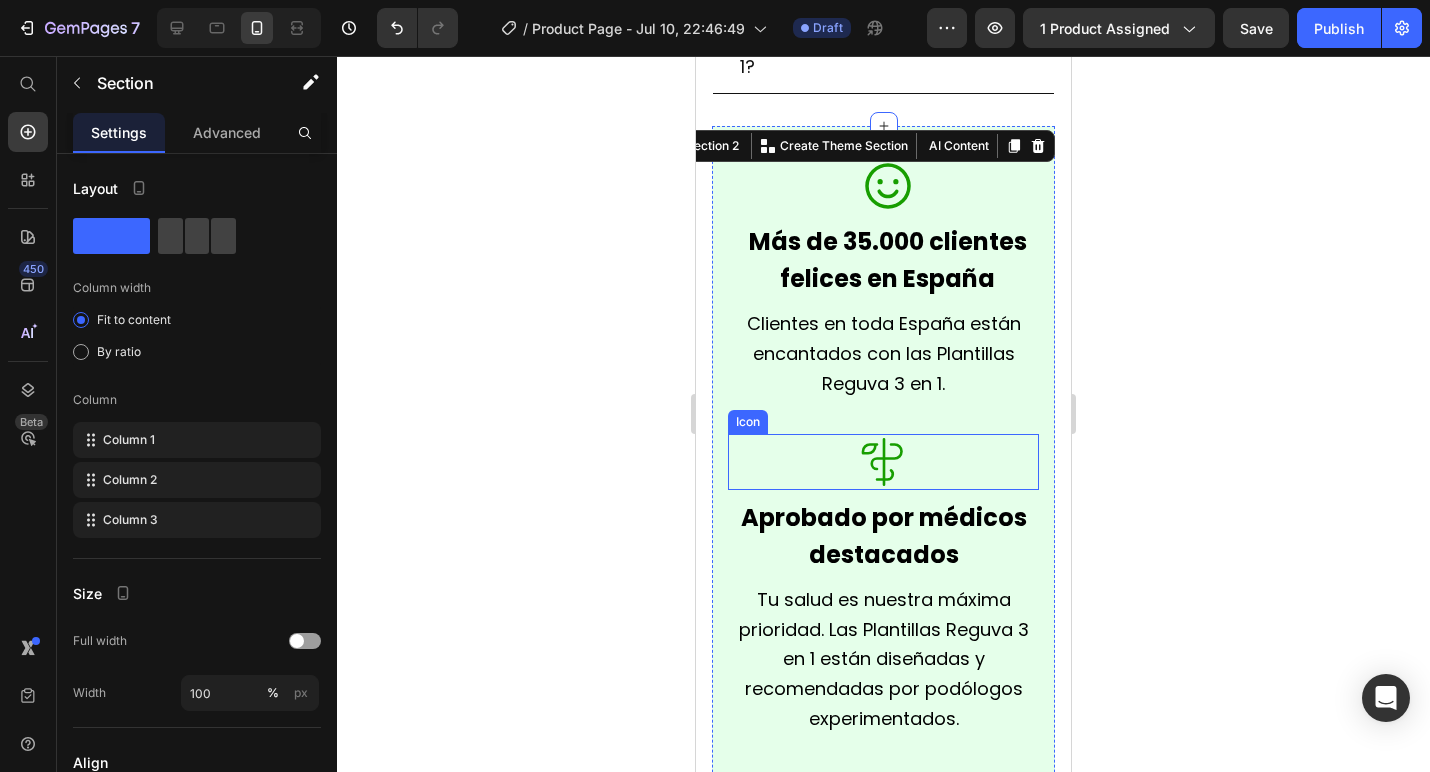 click on "Icon" at bounding box center (883, 462) 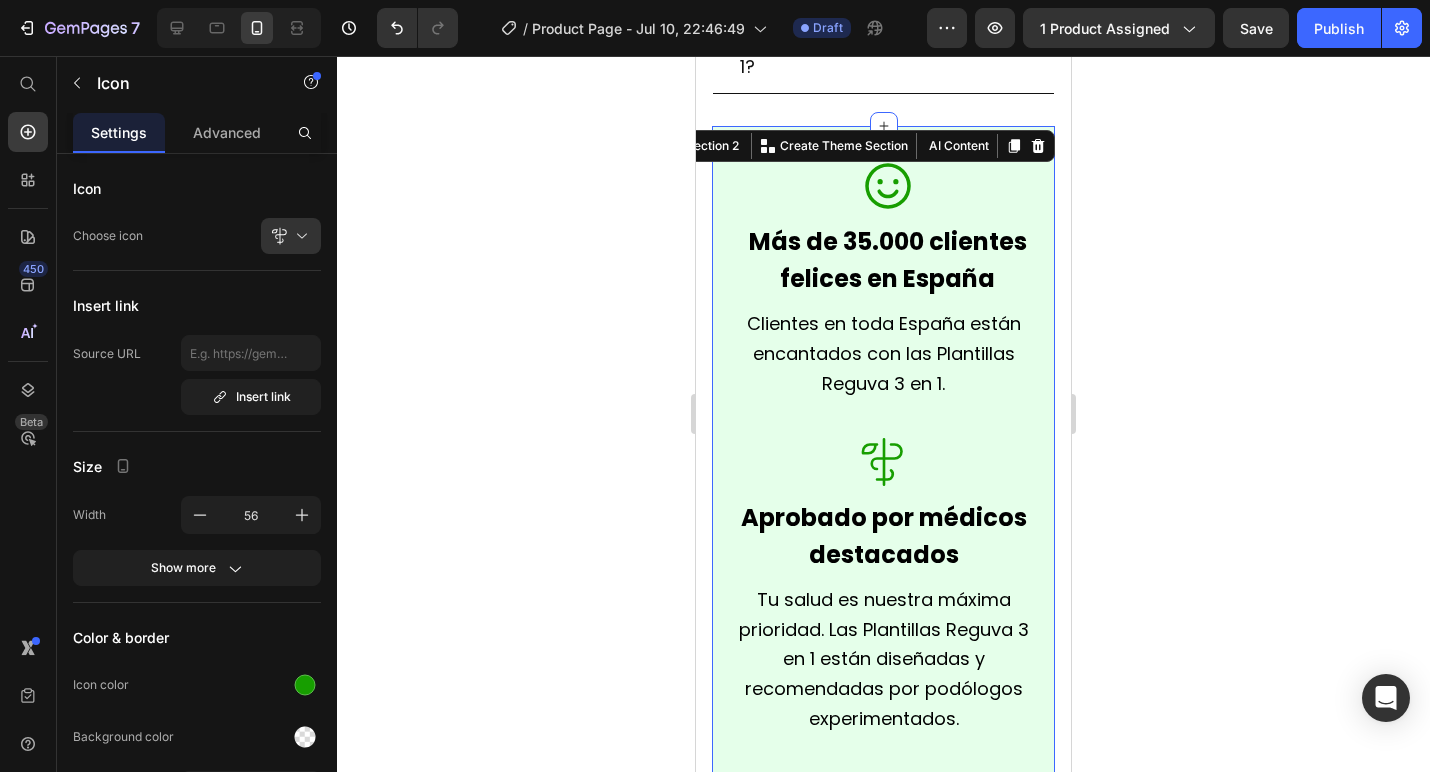 click on "Icon Más de 35.000 clientes felices en España Text Block Clientes en toda España están encantados con las Plantillas Reguva 3 en 1. Text Block
Icon Aprobado por médicos destacados Text Block Tu salud es nuestra máxima prioridad. Las Plantillas Reguva 3 en 1 están diseñadas y recomendadas por podólogos experimentados. Text Block
Icon Envío gratuito desde almacén en España Text Block Ofrecemos envío rápido y gratuito desde nuestro almacén en España en todos los pedidos. Text Block Section 2   You can create reusable sections Create Theme Section AI Content Write with GemAI What would you like to describe here? Tone and Voice Persuasive Product Plantillas Reguva 3 en 1 Show more Generate" at bounding box center (883, 589) 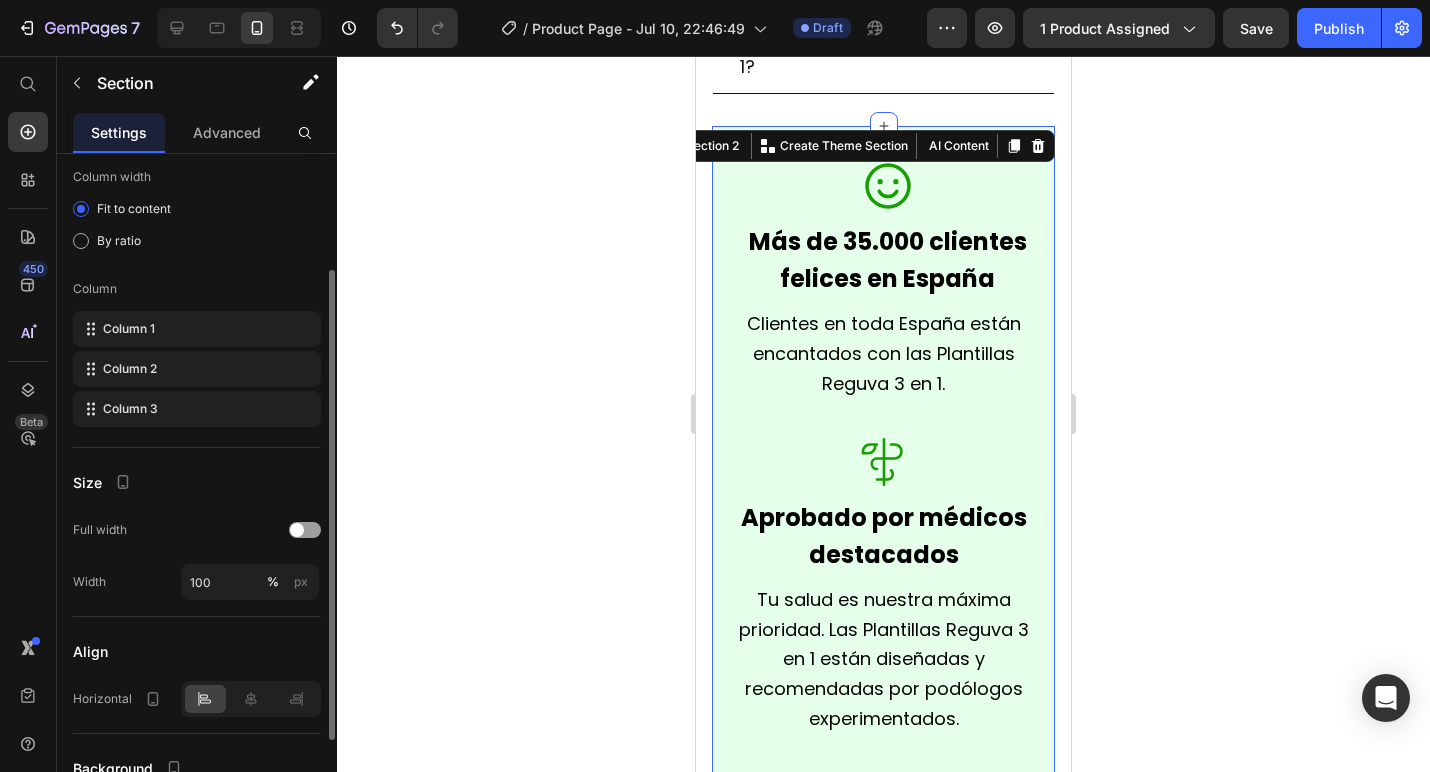 scroll, scrollTop: 294, scrollLeft: 0, axis: vertical 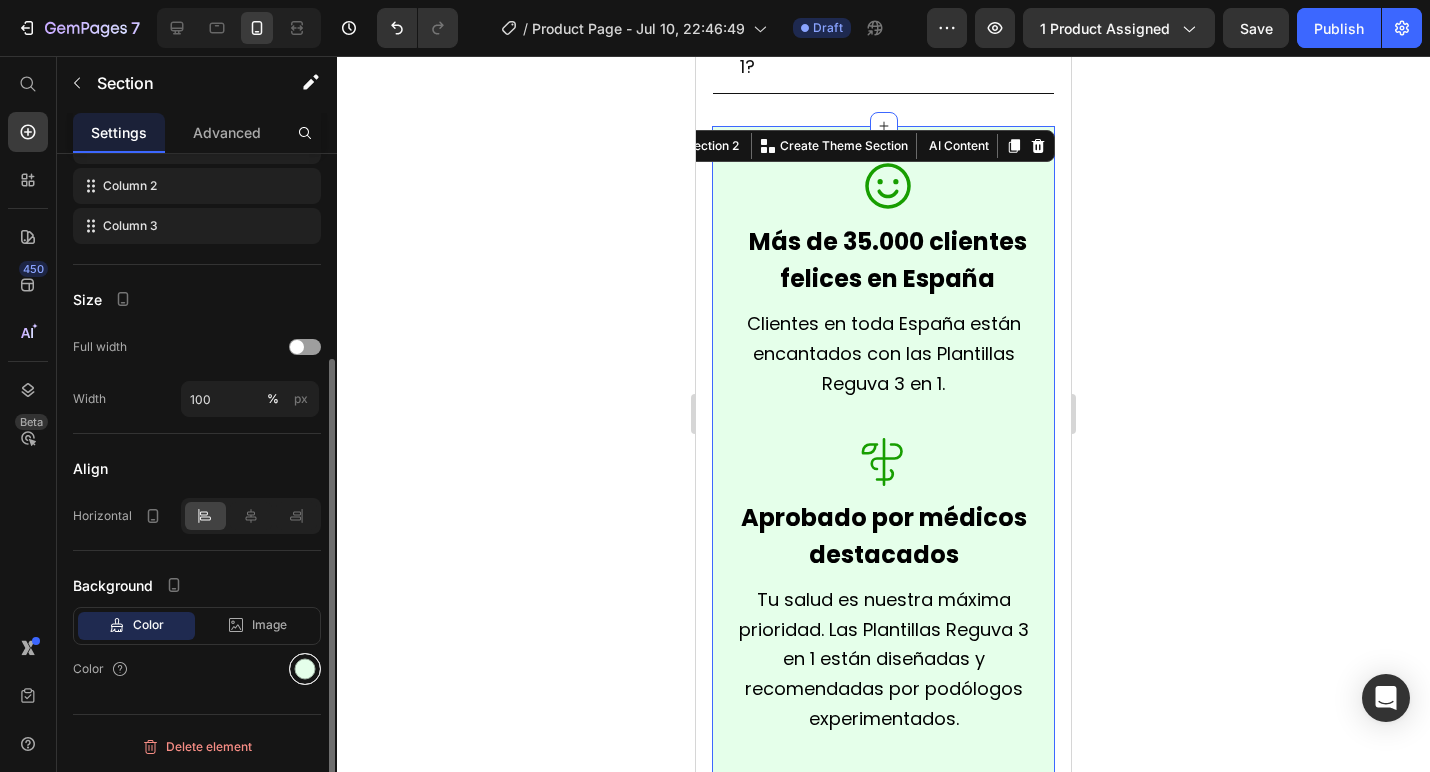 click at bounding box center (305, 669) 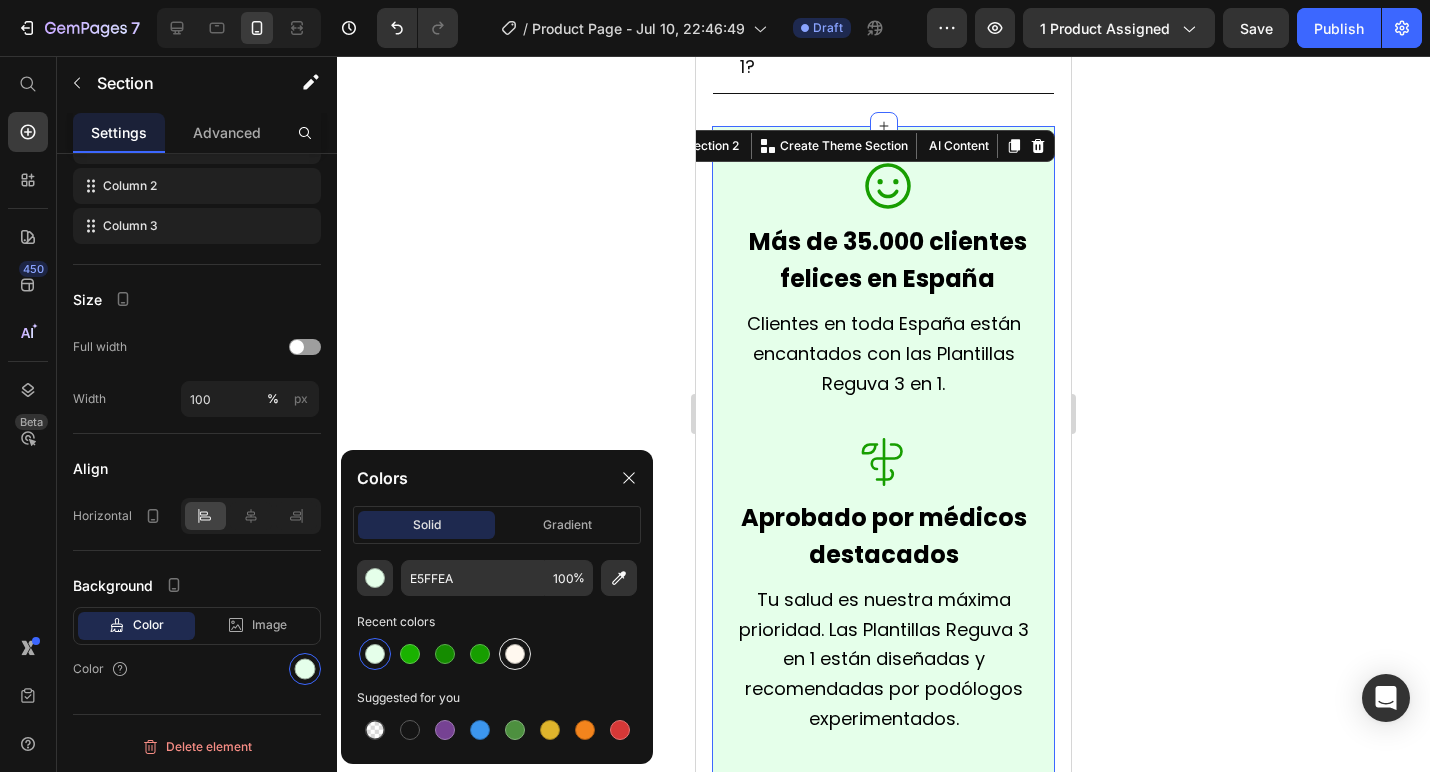 click at bounding box center [515, 654] 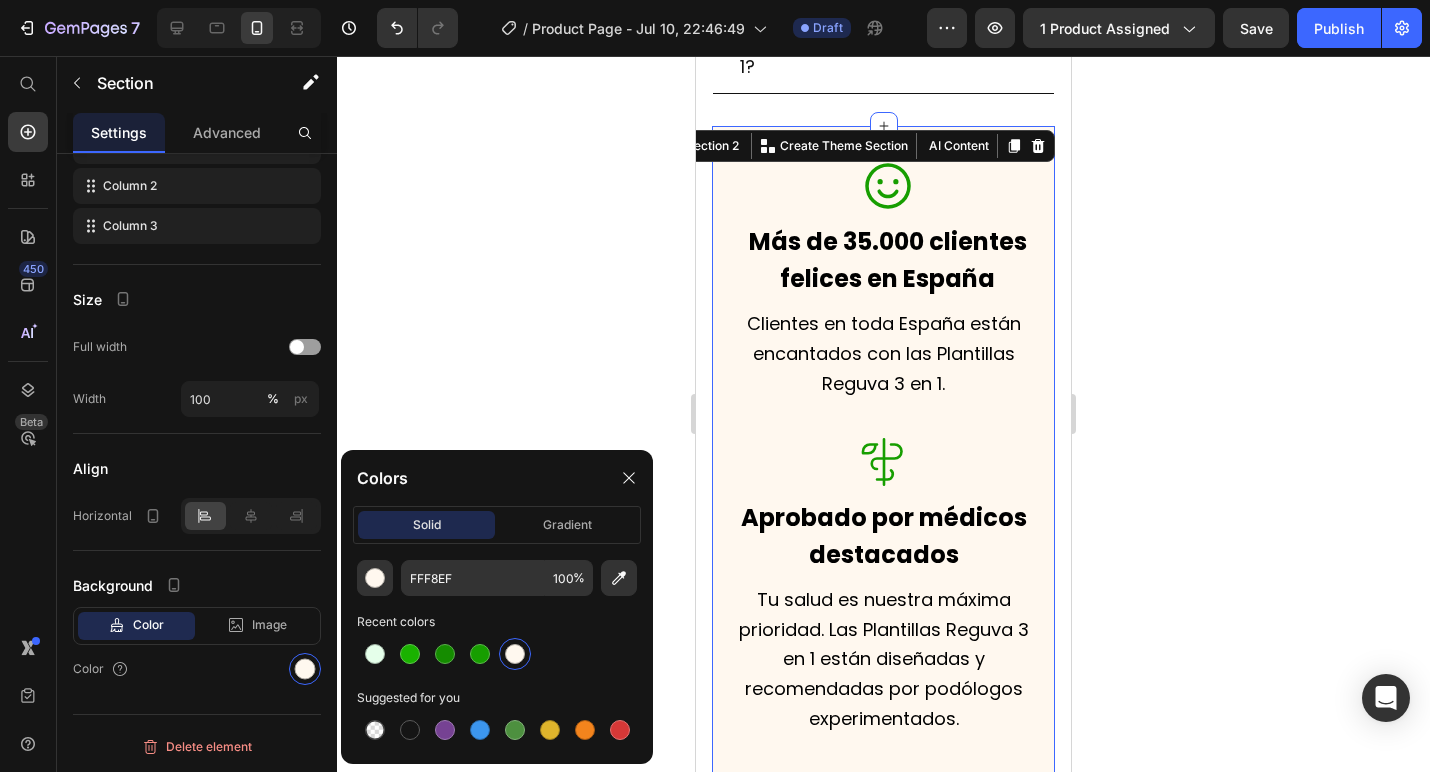 click 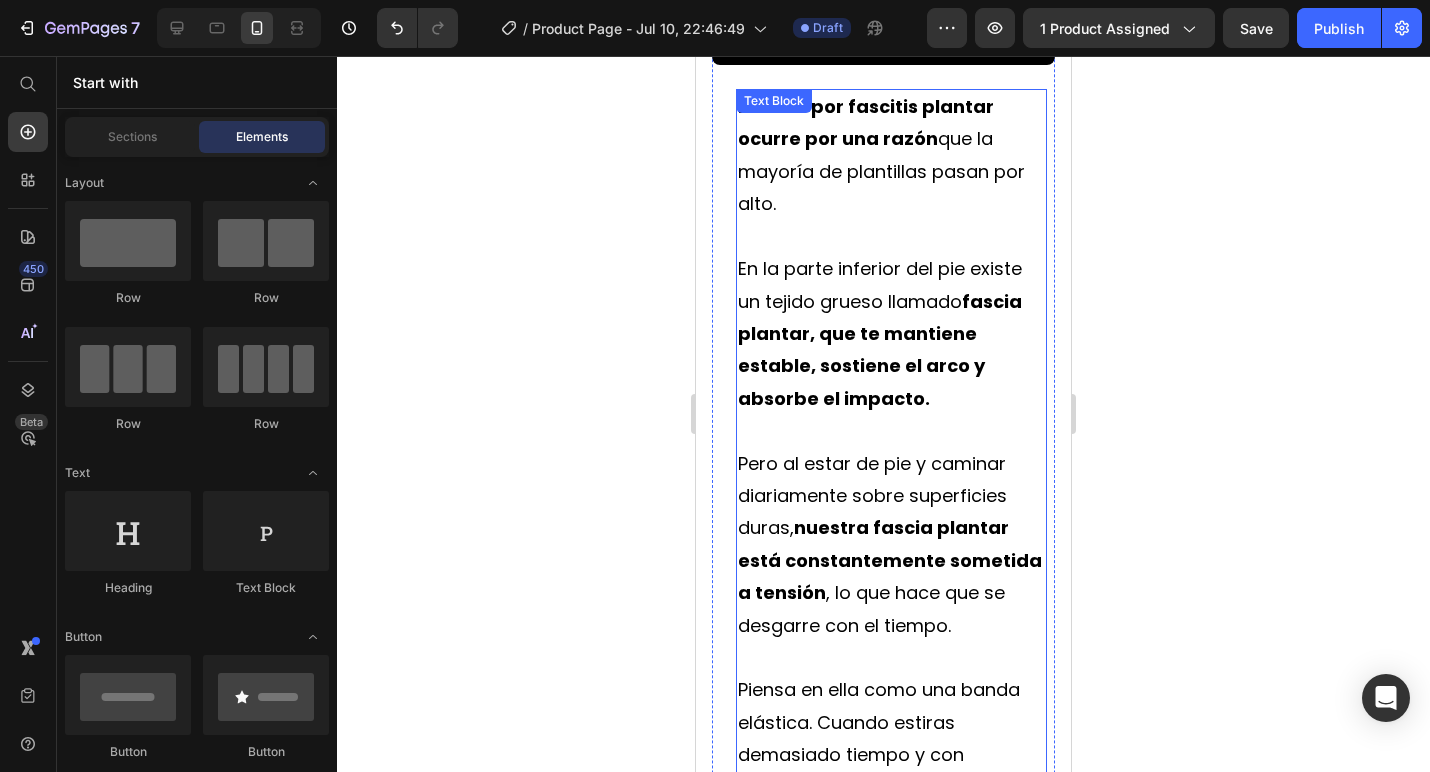 scroll, scrollTop: 3190, scrollLeft: 0, axis: vertical 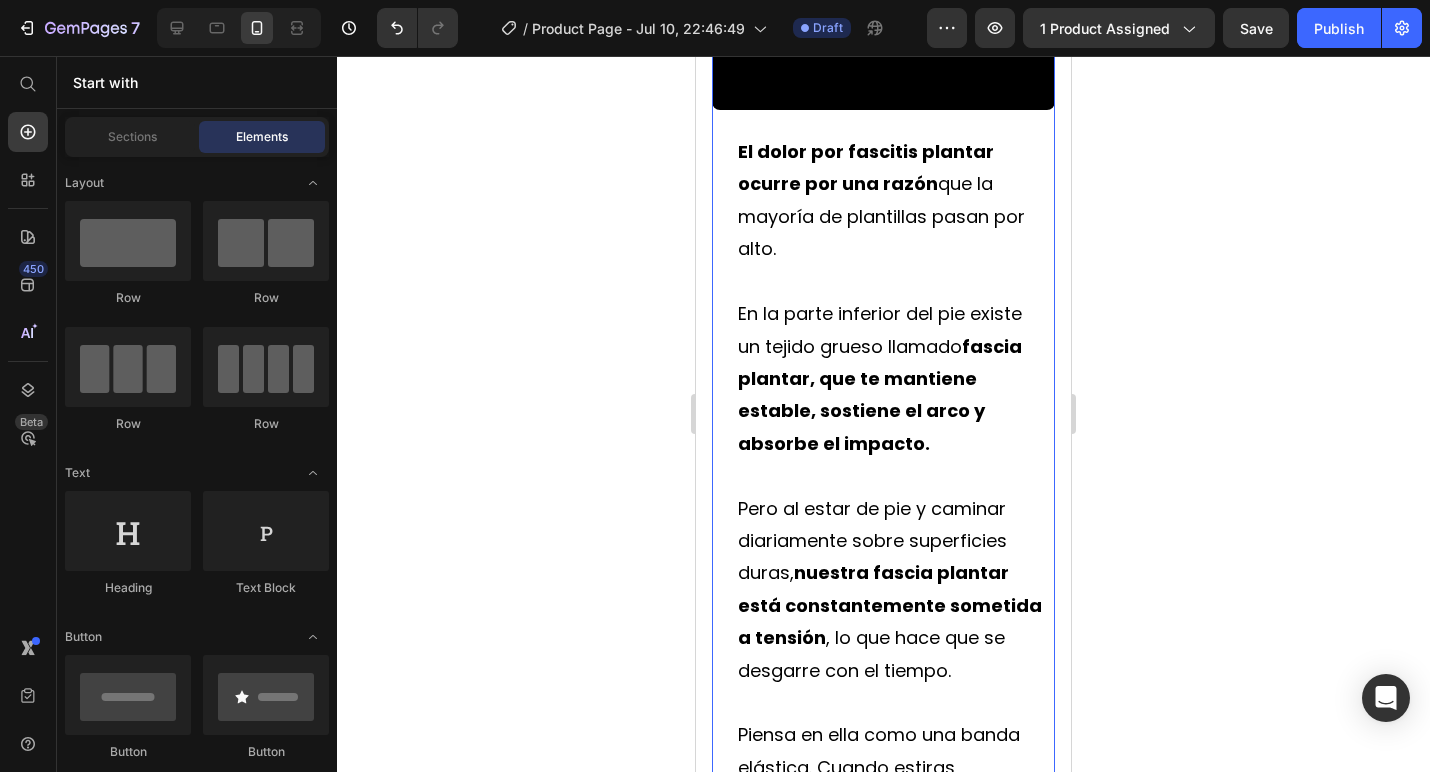 click 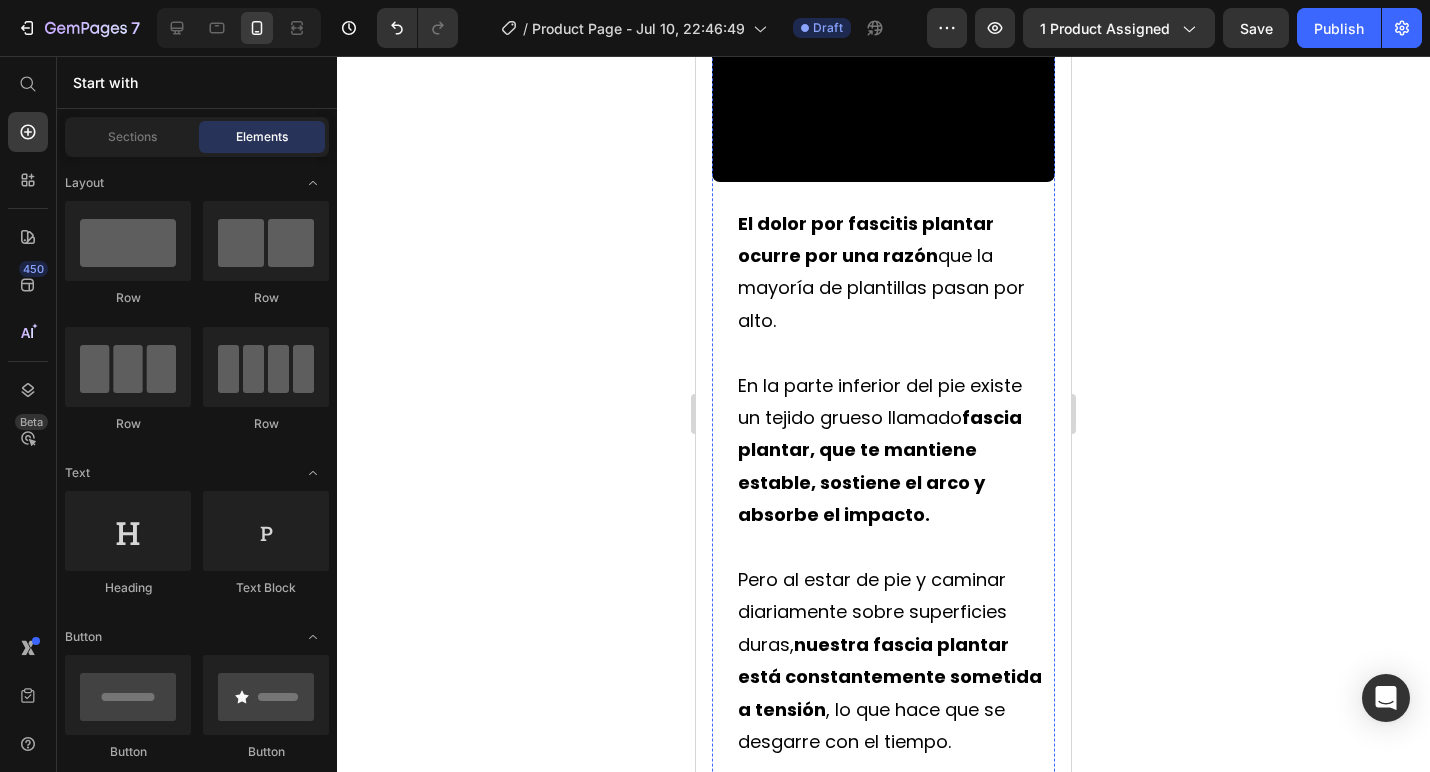 scroll, scrollTop: 3177, scrollLeft: 0, axis: vertical 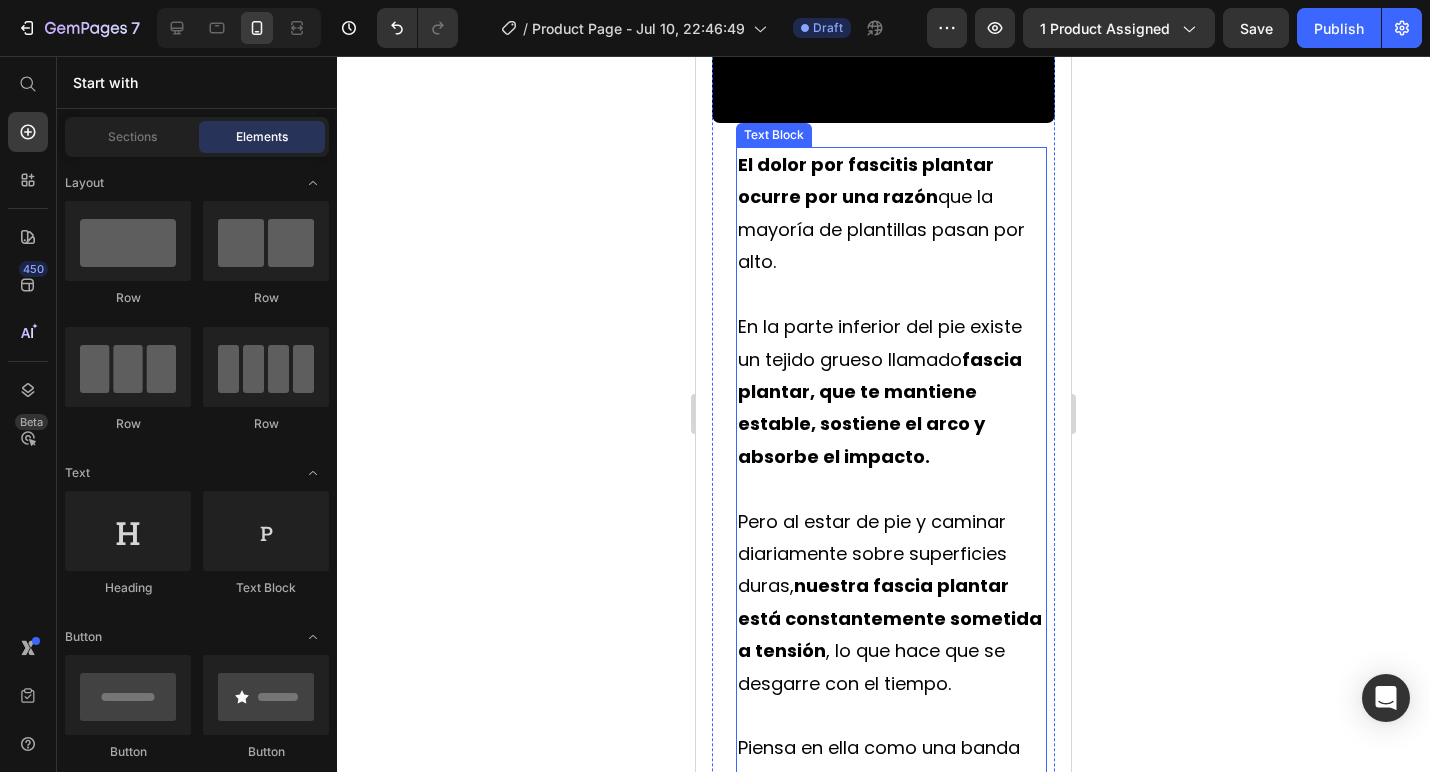 click on "El dolor por fascitis plantar ocurre por una razón  que la mayoría de plantillas pasan por alto." at bounding box center [891, 214] 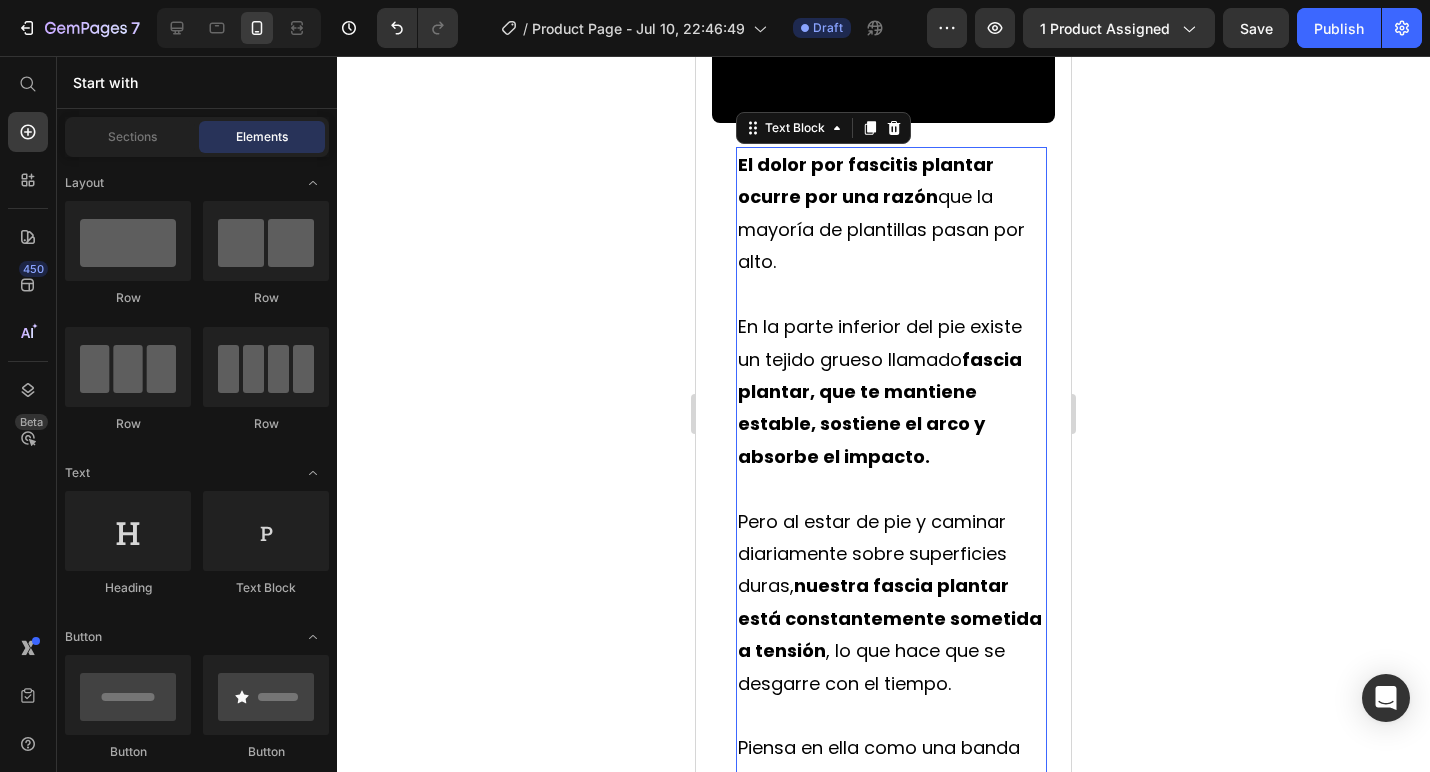 scroll, scrollTop: 0, scrollLeft: 0, axis: both 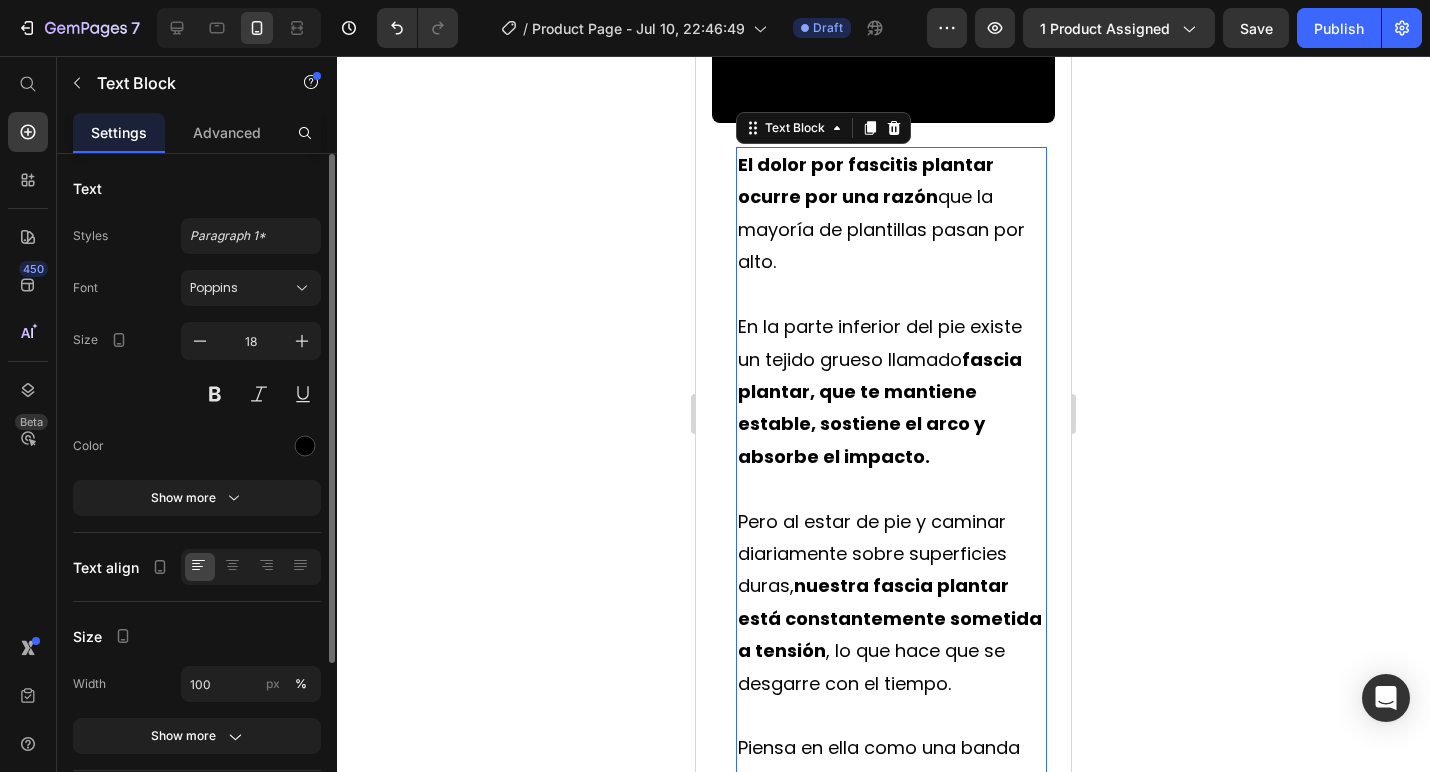 click on "El dolor por fascitis plantar ocurre por una razón  que la mayoría de plantillas pasan por alto." at bounding box center [891, 214] 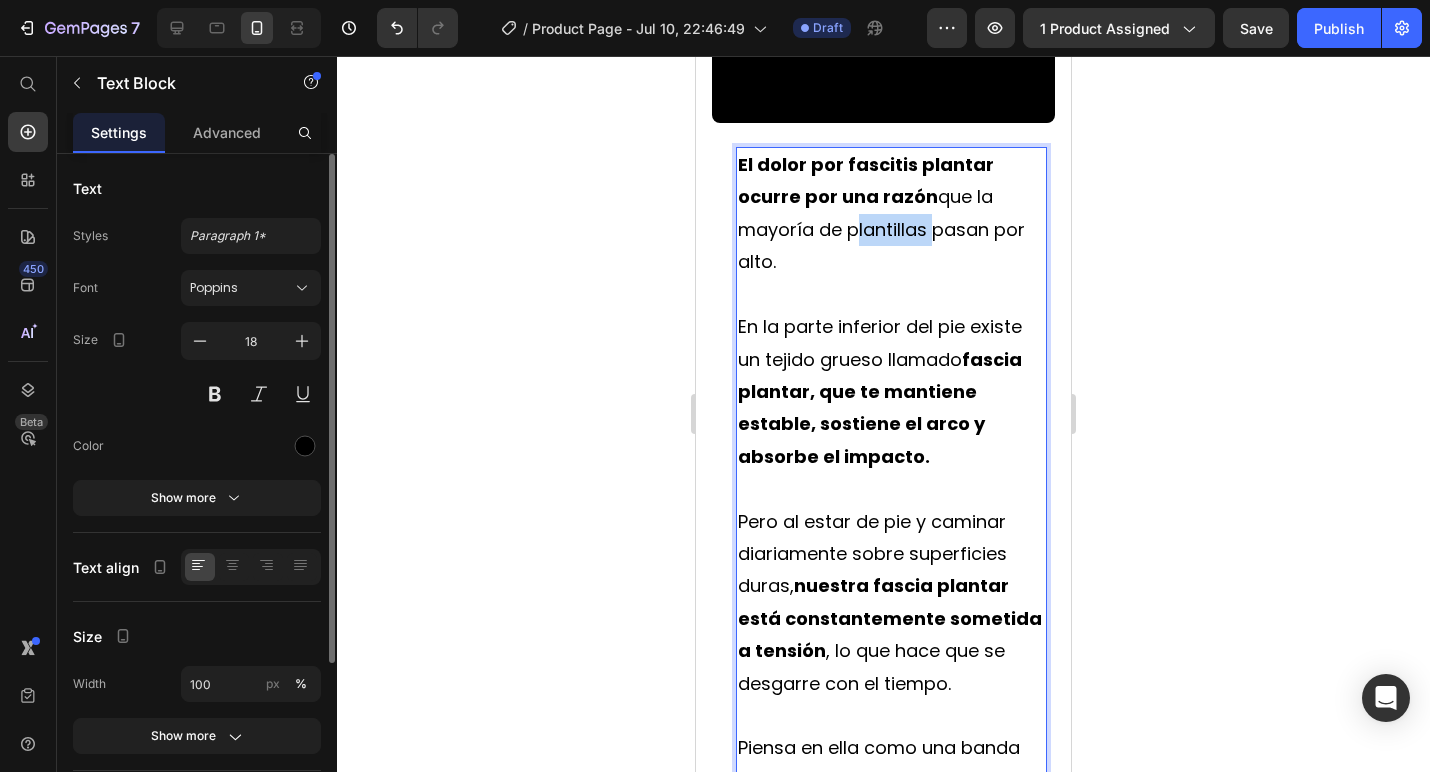 click on "El dolor por fascitis plantar ocurre por una razón  que la mayoría de plantillas pasan por alto." at bounding box center [891, 214] 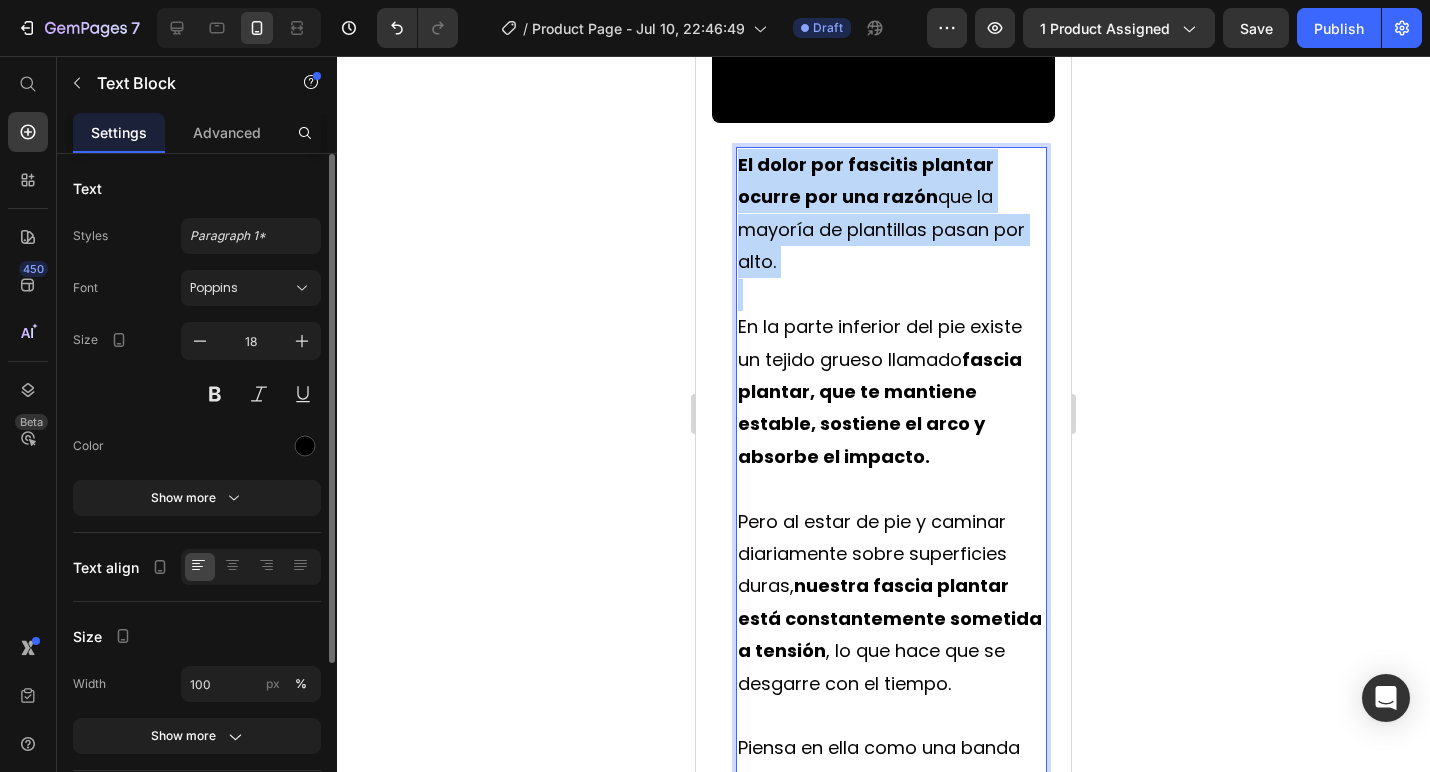 click on "El dolor por fascitis plantar ocurre por una razón  que la mayoría de plantillas pasan por alto." at bounding box center [891, 214] 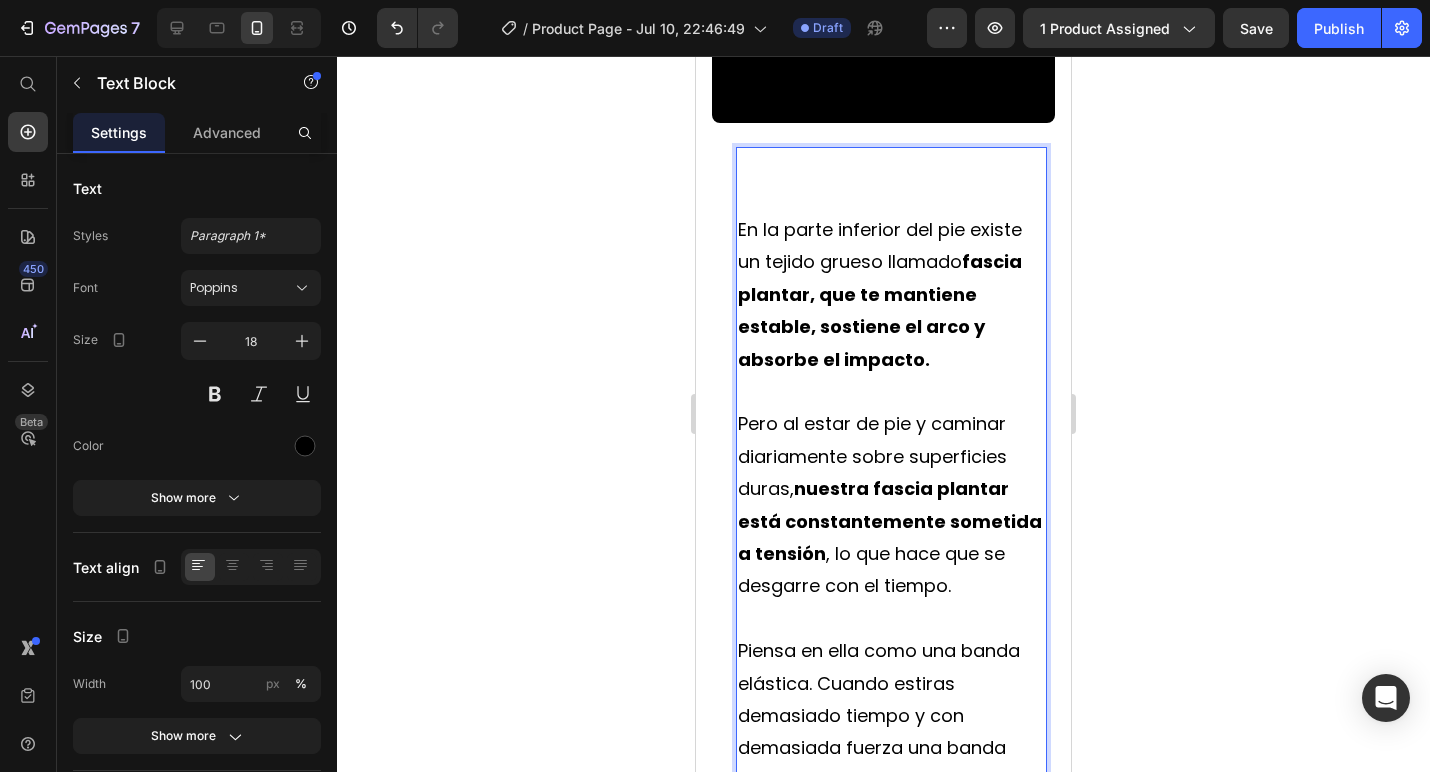 click on "En la parte inferior del pie existe un tejido grueso llamado  fascia plantar, que te mantiene estable, sostiene el arco y absorbe el impacto." at bounding box center (891, 295) 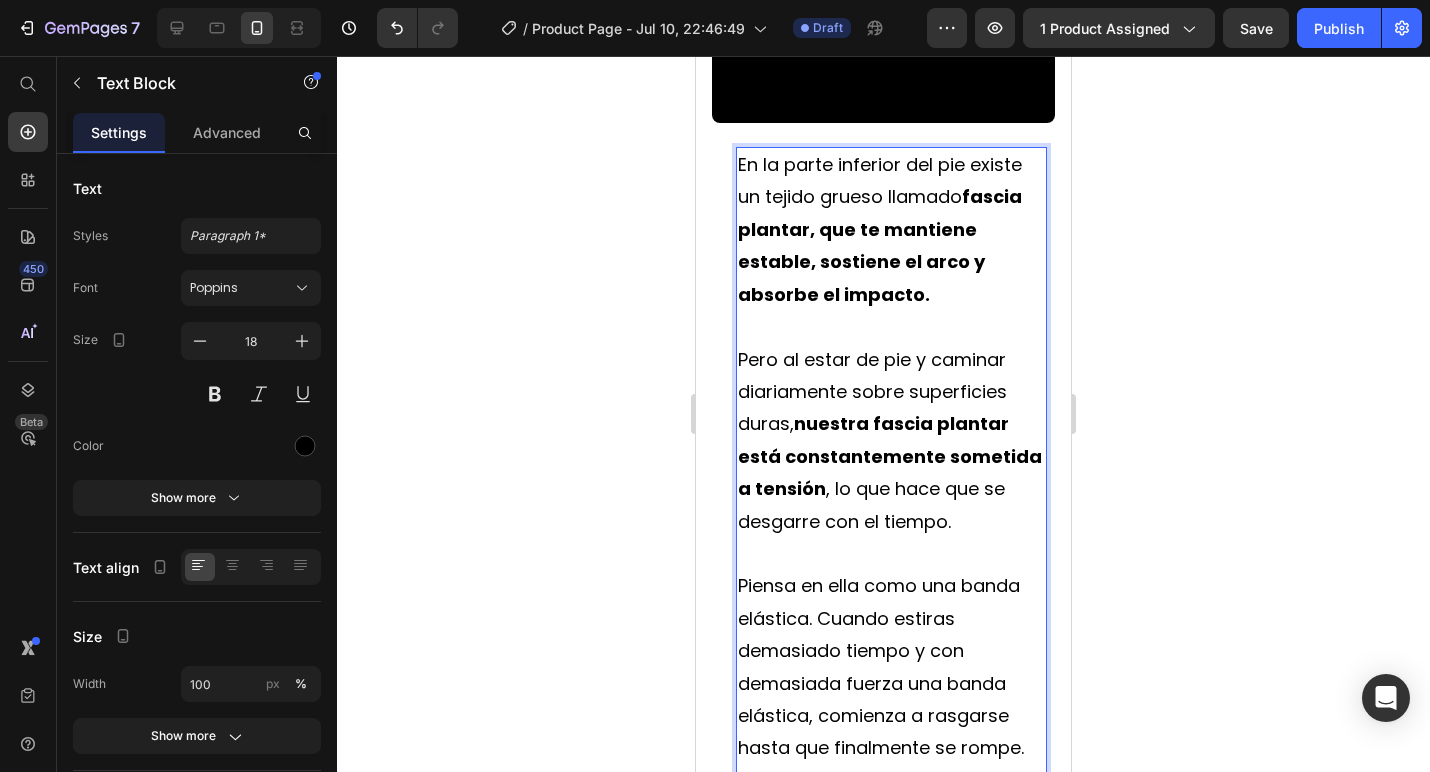 click 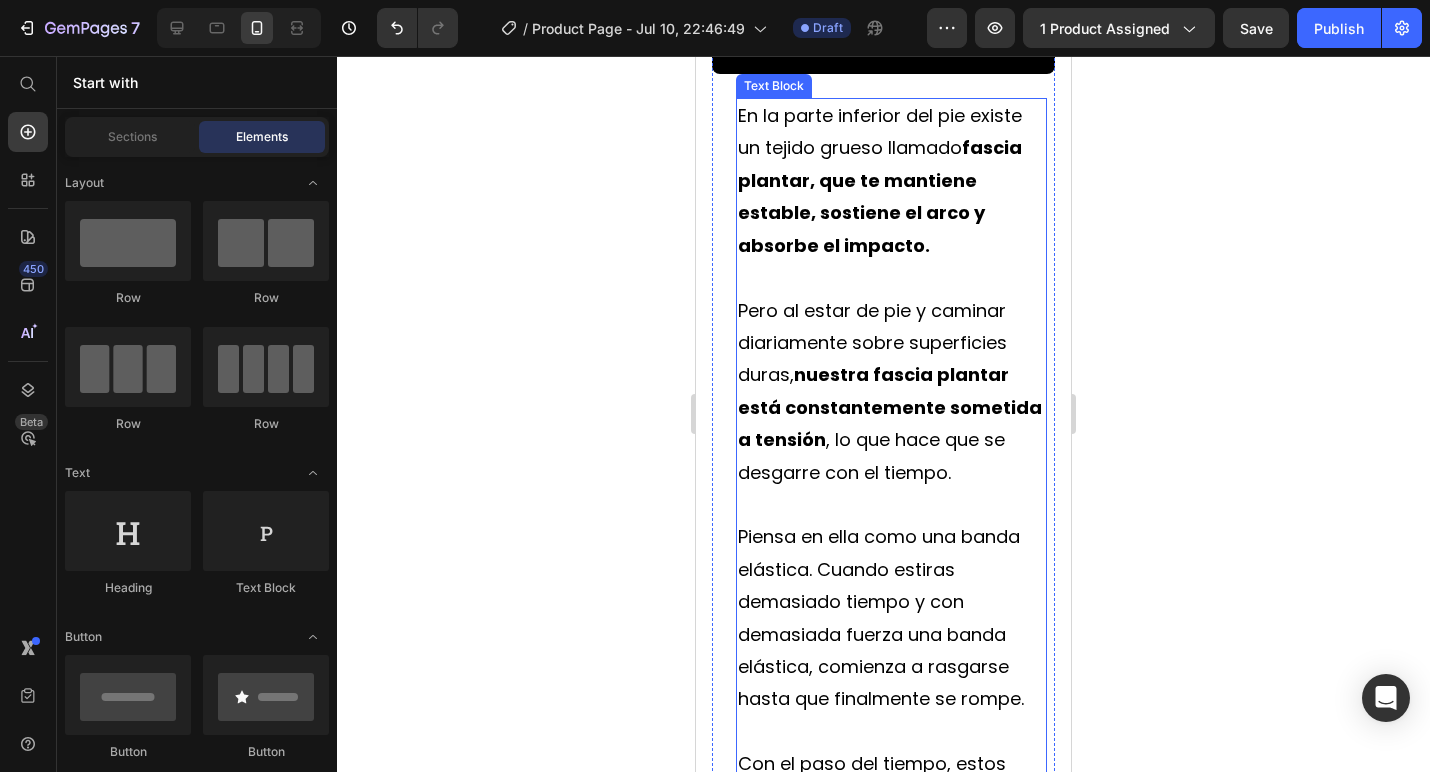 scroll, scrollTop: 3246, scrollLeft: 0, axis: vertical 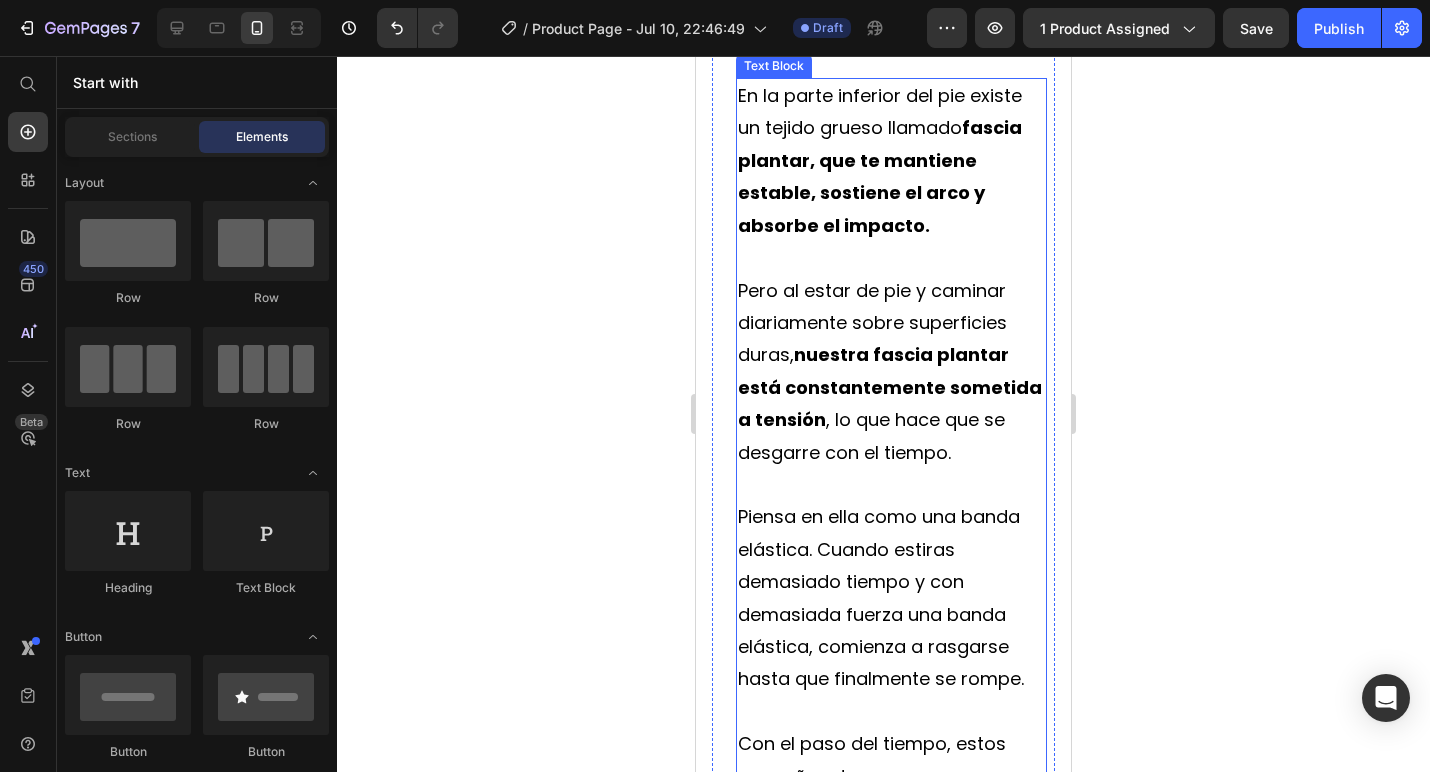 click on "fascia plantar, que te mantiene estable, sostiene el arco y absorbe el impacto." at bounding box center [880, 176] 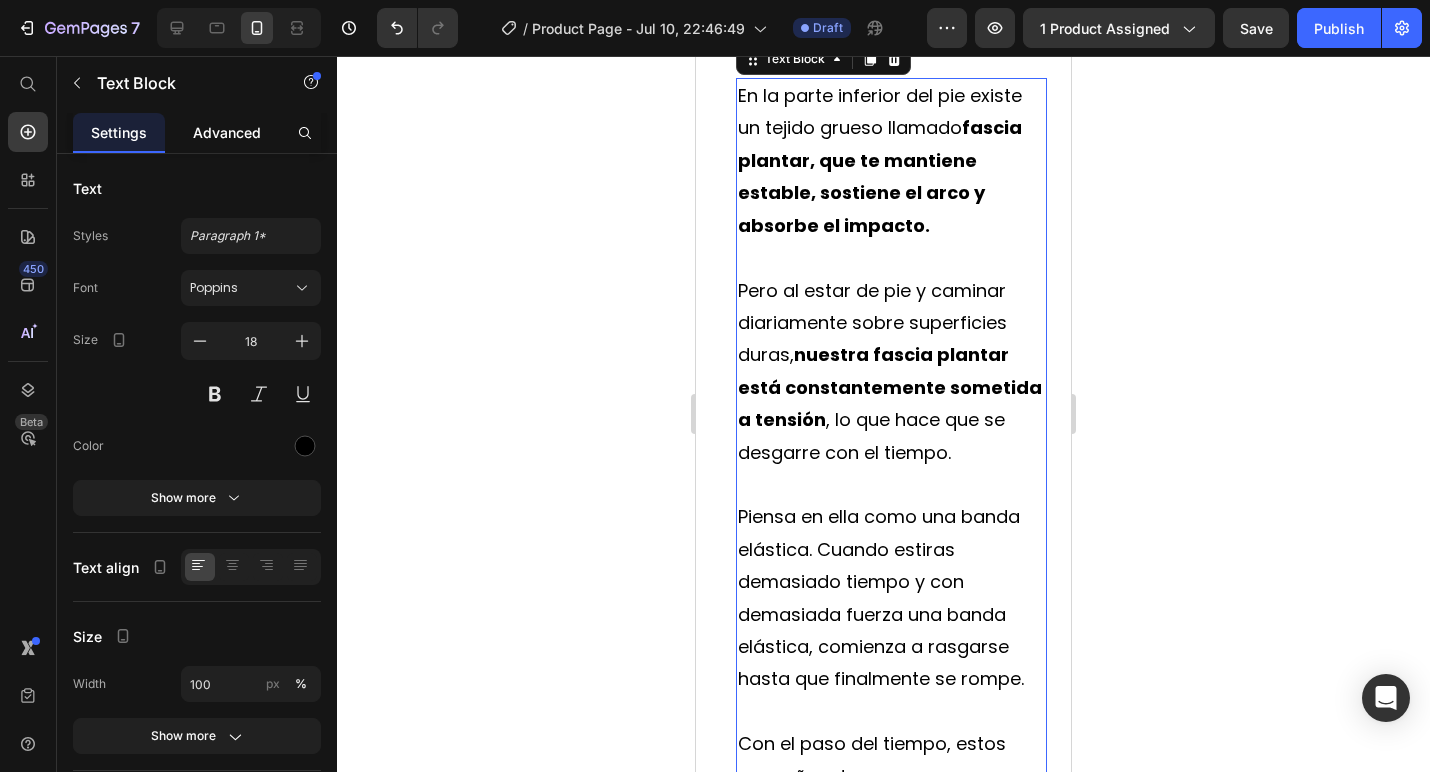 click on "Advanced" at bounding box center [227, 132] 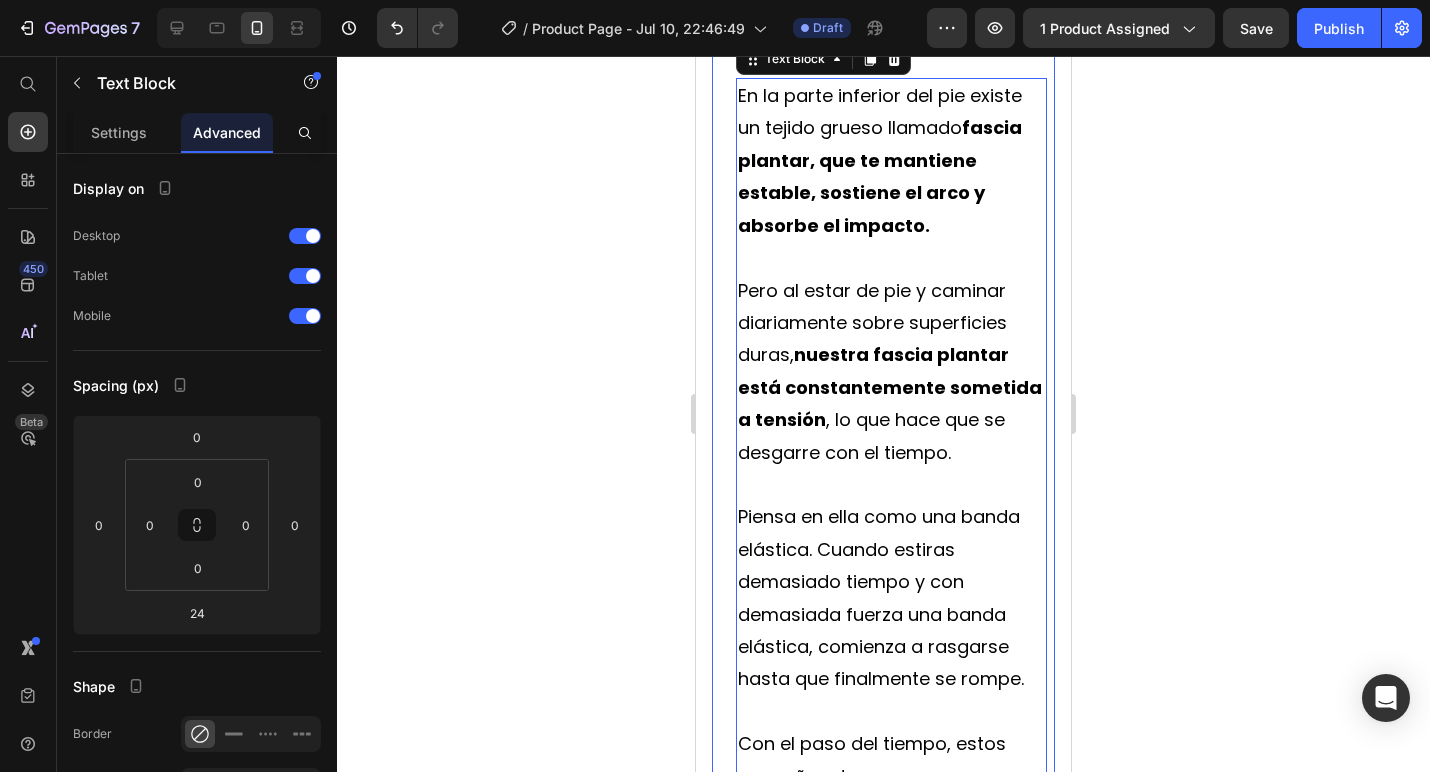 click on "En la parte inferior del pie existe un tejido grueso llamado  fascia plantar, que te mantiene estable, sostiene el arco y absorbe el impacto. Pero al estar de pie y caminar diariamente sobre superficies duras,  nuestra fascia plantar está constantemente sometida a tensión , lo que hace que se desgarre con el tiempo. Piensa en ella como una banda elástica. Cuando estiras demasiado tiempo y con demasiada fuerza una banda elástica, comienza a rasgarse hasta que finalmente se rompe. Con el paso del tiempo, estos pequeños desgarros generan inflamación,  produciendo un dolor debilitante en los pies conocido como fascitis plantar. Text Block   24" at bounding box center (883, 497) 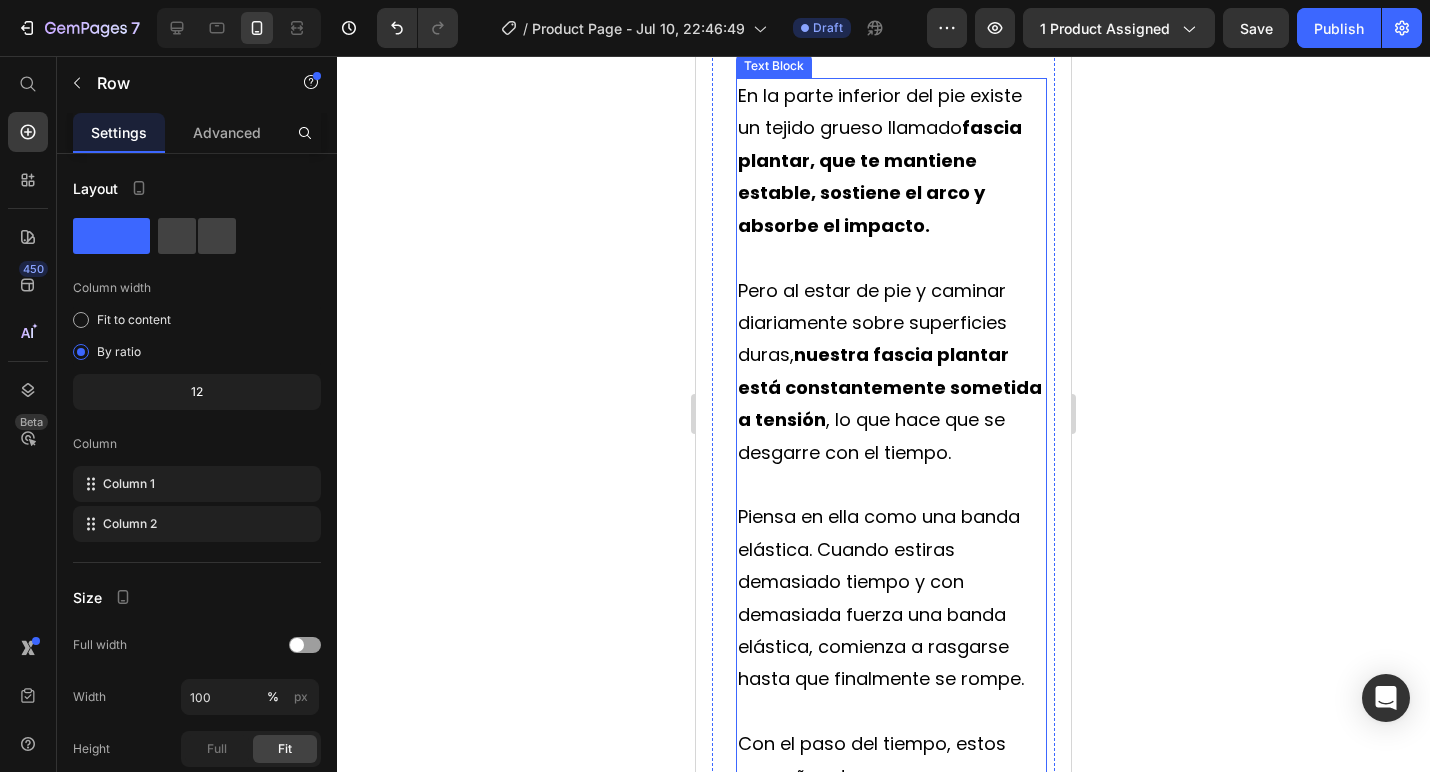 click on "fascia plantar, que te mantiene estable, sostiene el arco y absorbe el impacto." at bounding box center [880, 176] 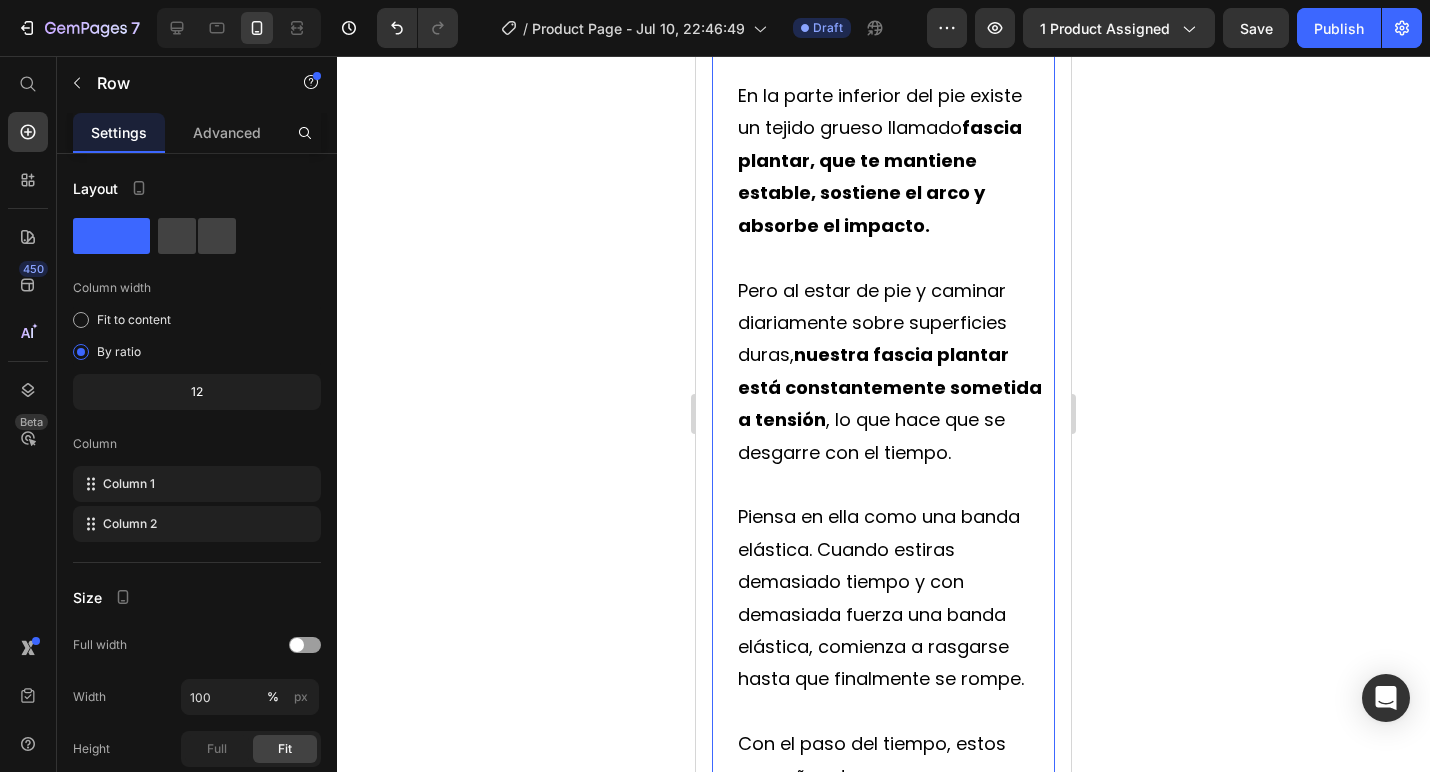 click on "En la parte inferior del pie existe un tejido grueso llamado  fascia plantar, que te mantiene estable, sostiene el arco y absorbe el impacto. Pero al estar de pie y caminar diariamente sobre superficies duras,  nuestra fascia plantar está constantemente sometida a tensión , lo que hace que se desgarre con el tiempo. Piensa en ella como una banda elástica. Cuando estiras demasiado tiempo y con demasiada fuerza una banda elástica, comienza a rasgarse hasta que finalmente se rompe. Con el paso del tiempo, estos pequeños desgarros generan inflamación,  produciendo un dolor debilitante en los pies conocido como fascitis plantar. Text Block" at bounding box center (883, 497) 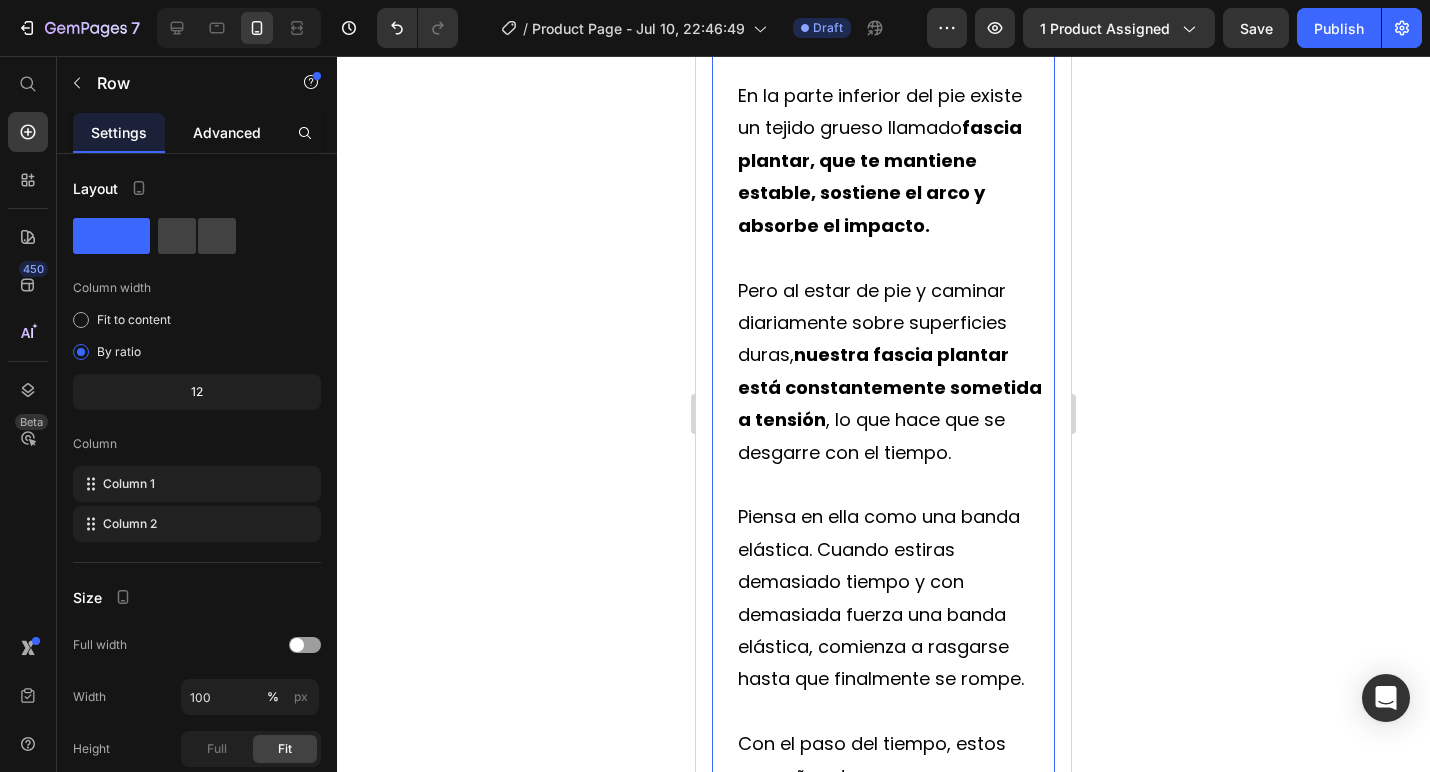 click on "Advanced" 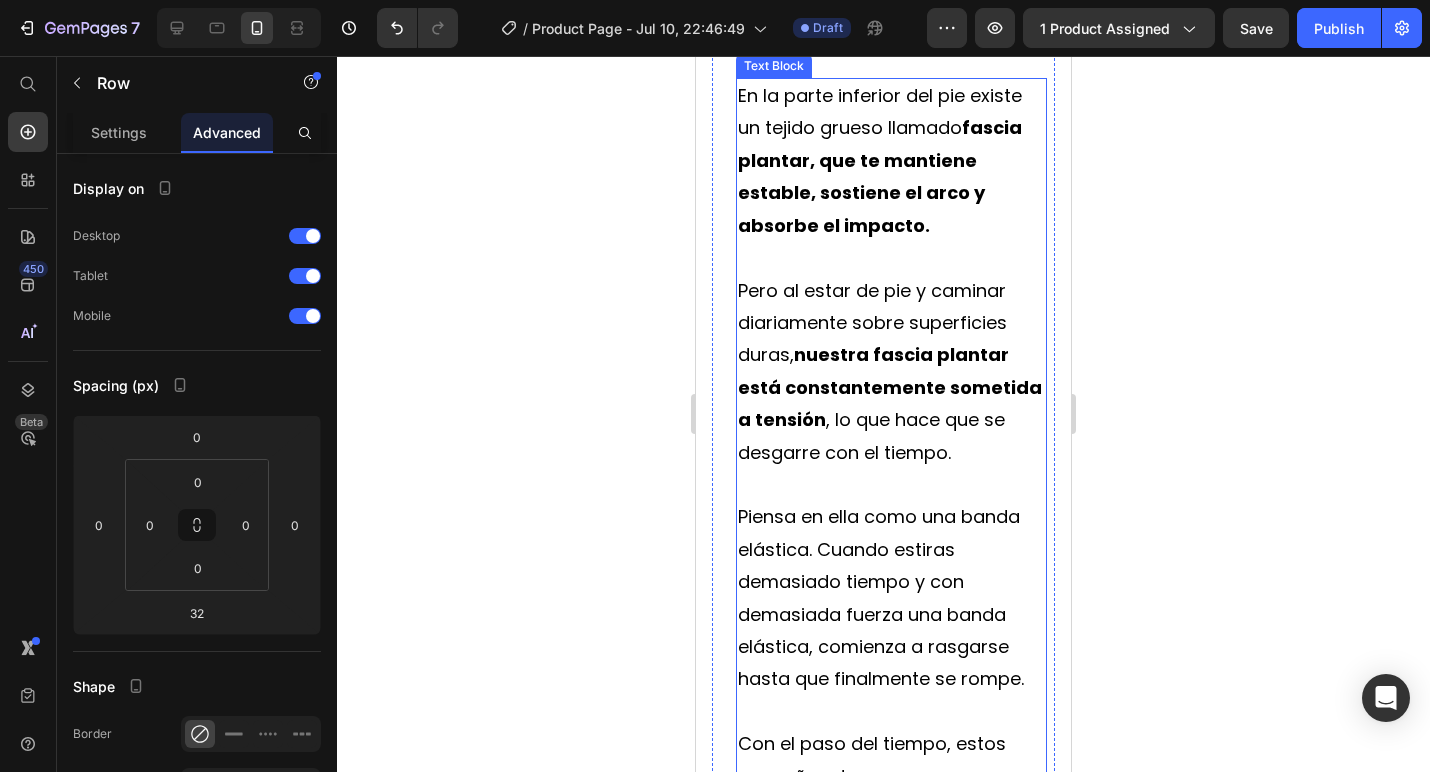 click at bounding box center [891, 258] 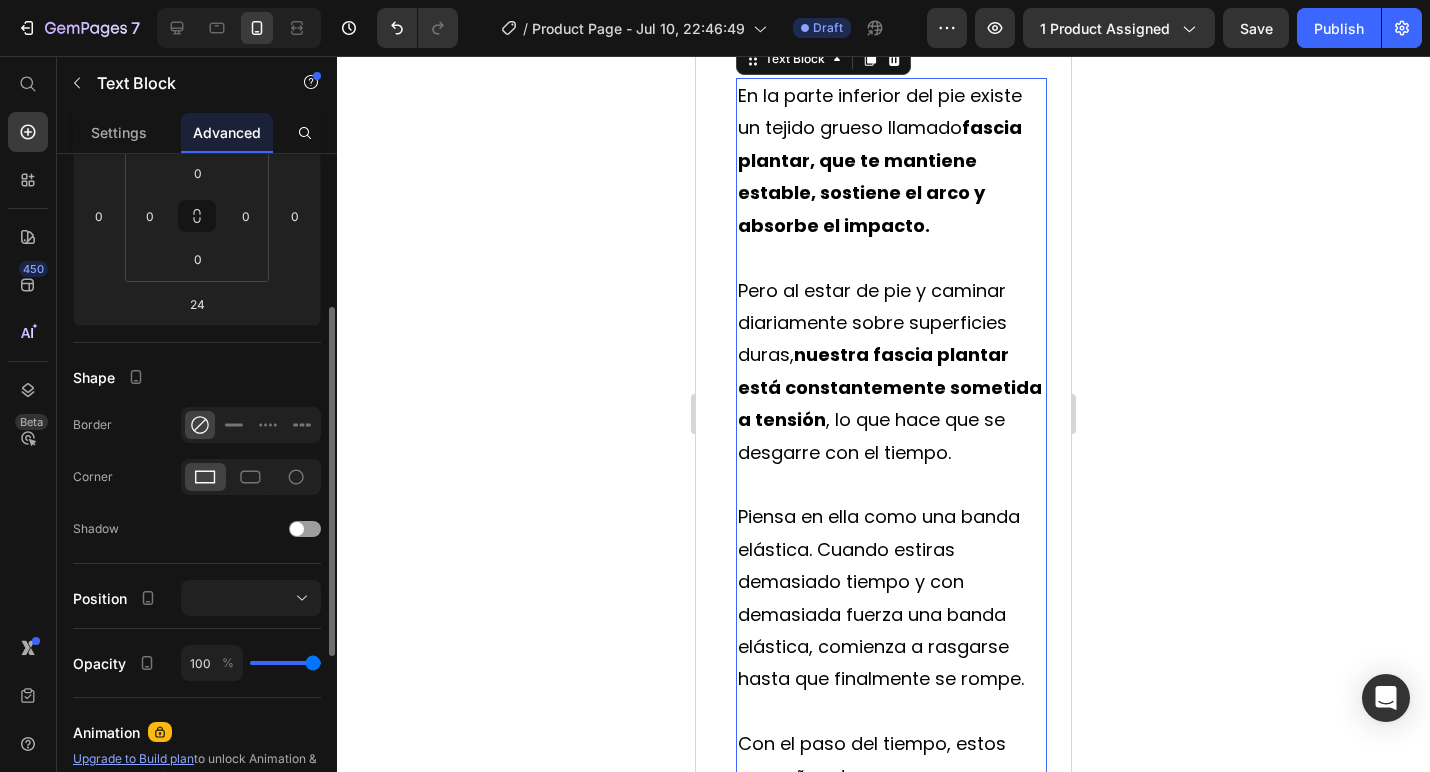 scroll, scrollTop: 316, scrollLeft: 0, axis: vertical 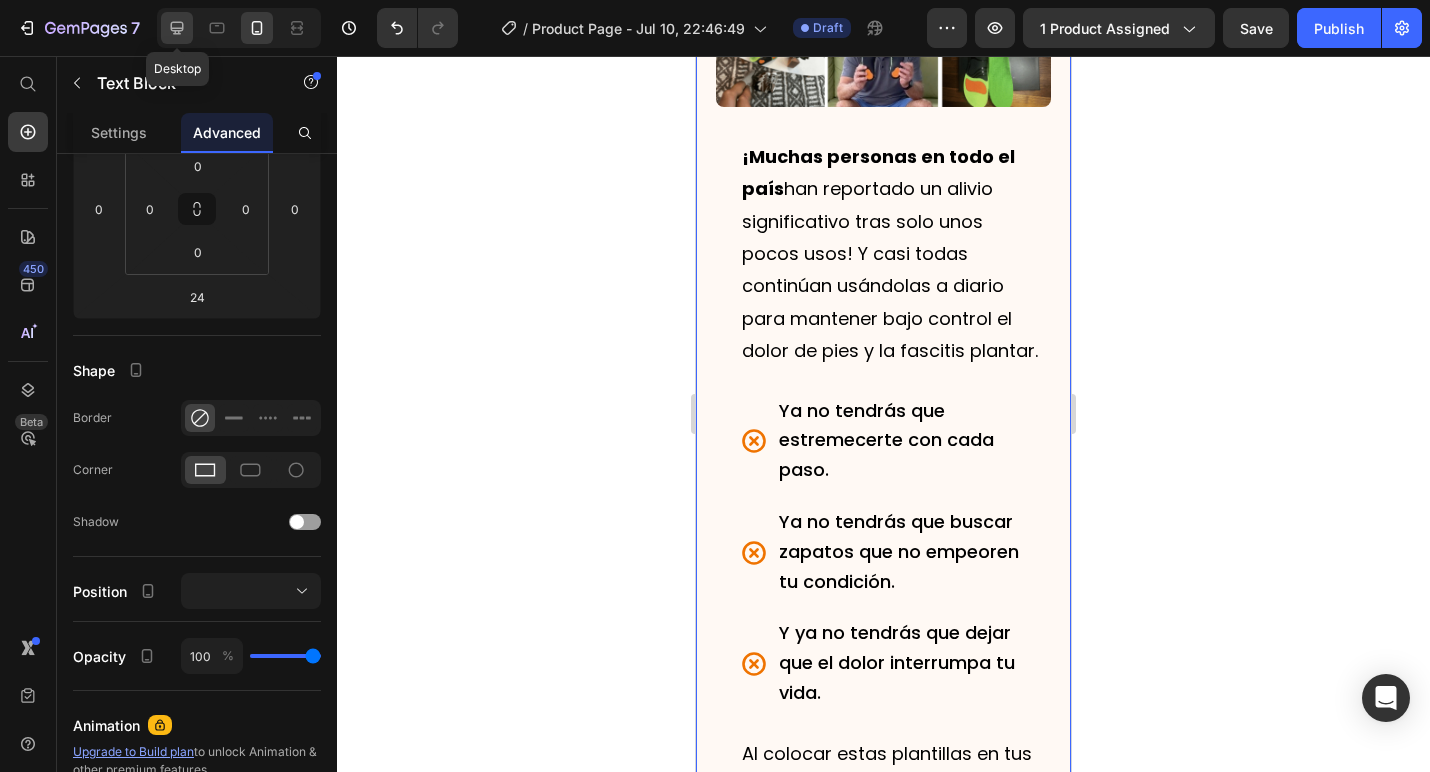 click 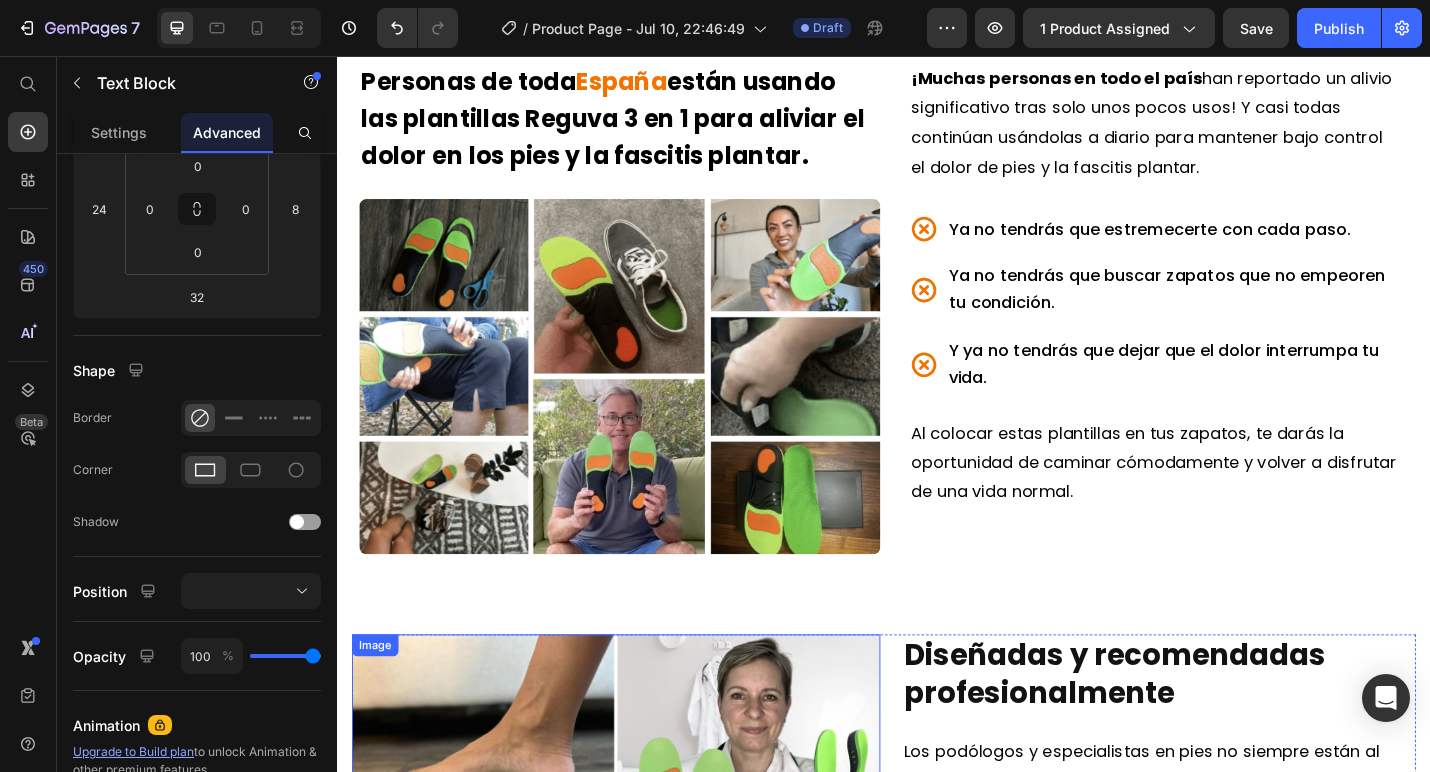 scroll, scrollTop: 5480, scrollLeft: 0, axis: vertical 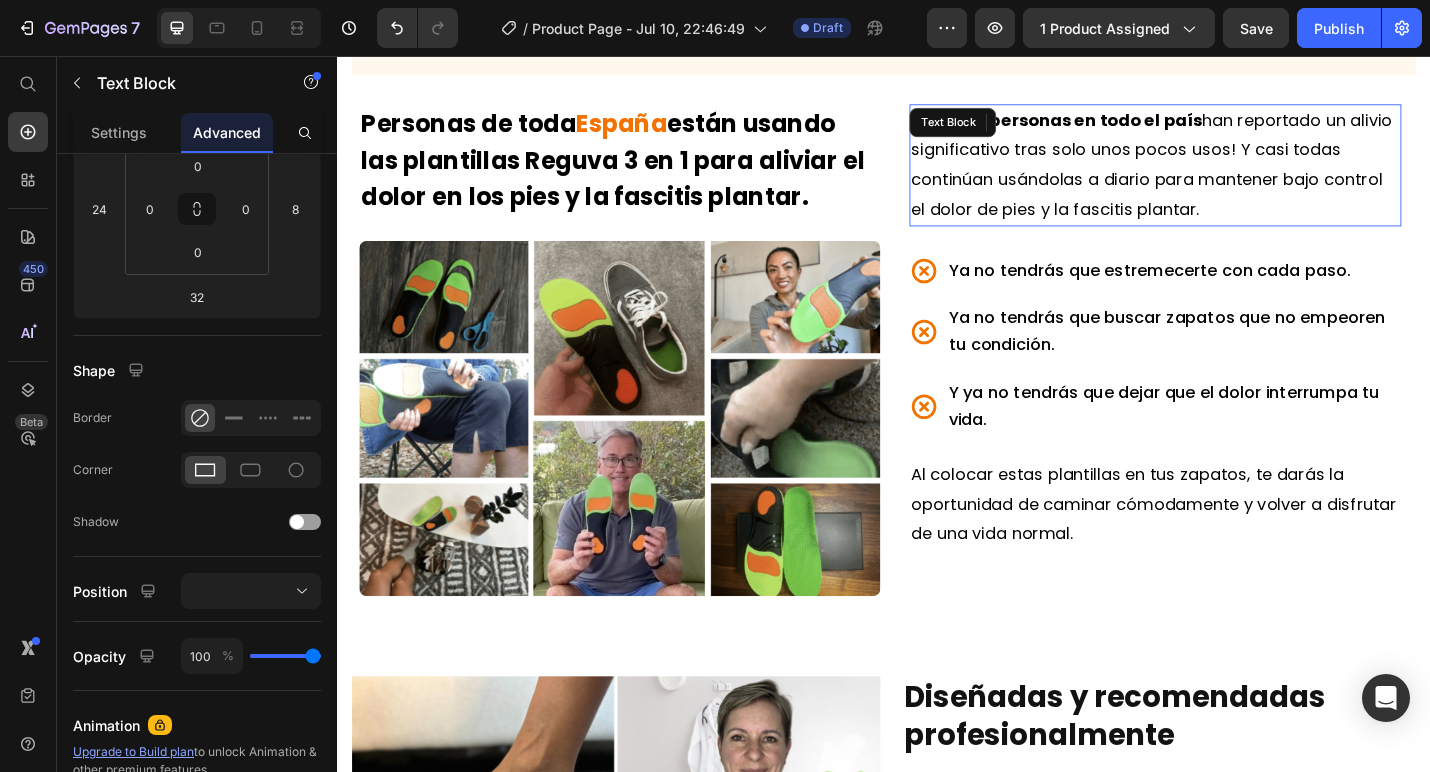 click on "¡Muchas personas en todo el país  han reportado un alivio significativo tras solo unos pocos usos! Y casi todas continúan usándolas a diario para mantener bajo control el dolor de pies y la fascitis plantar." at bounding box center [1231, 175] 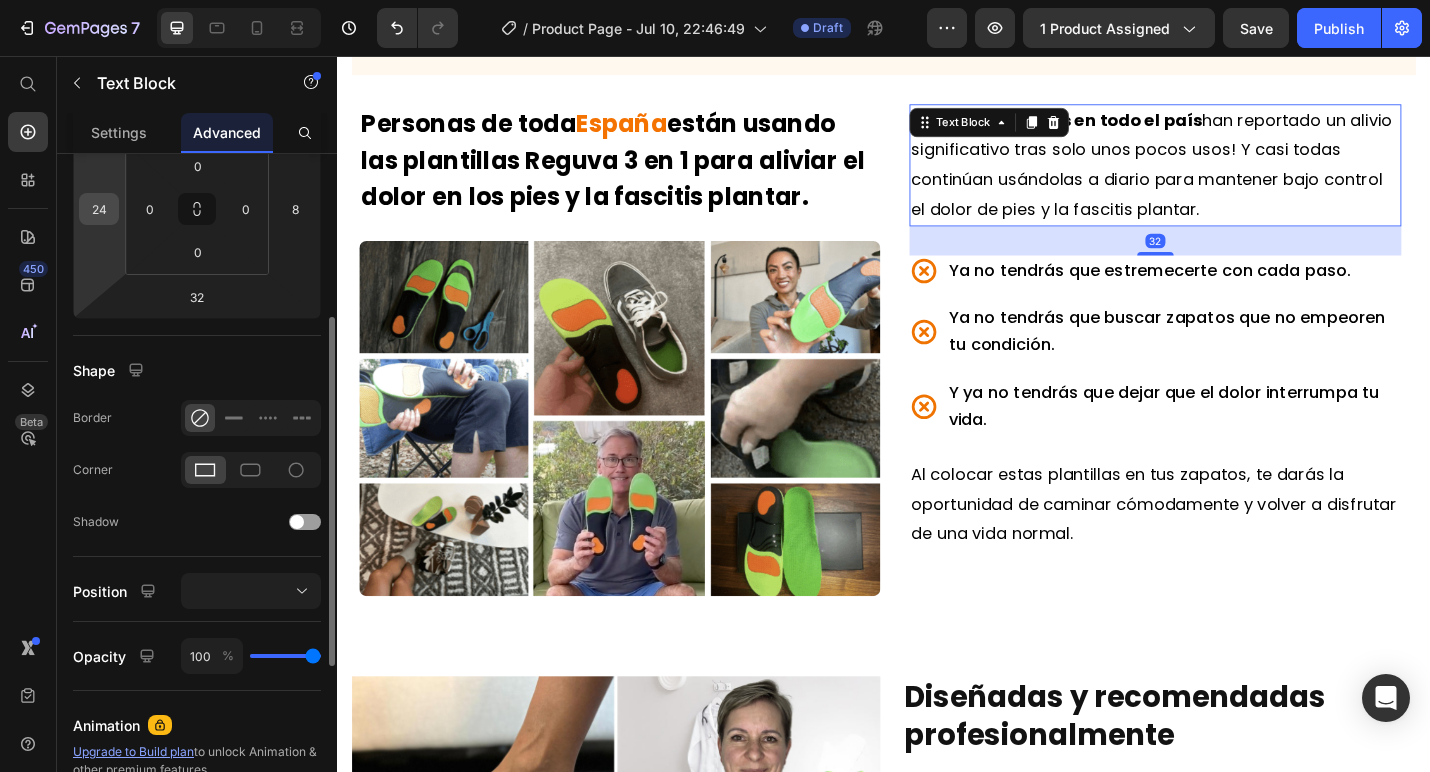 click on "24" at bounding box center (99, 209) 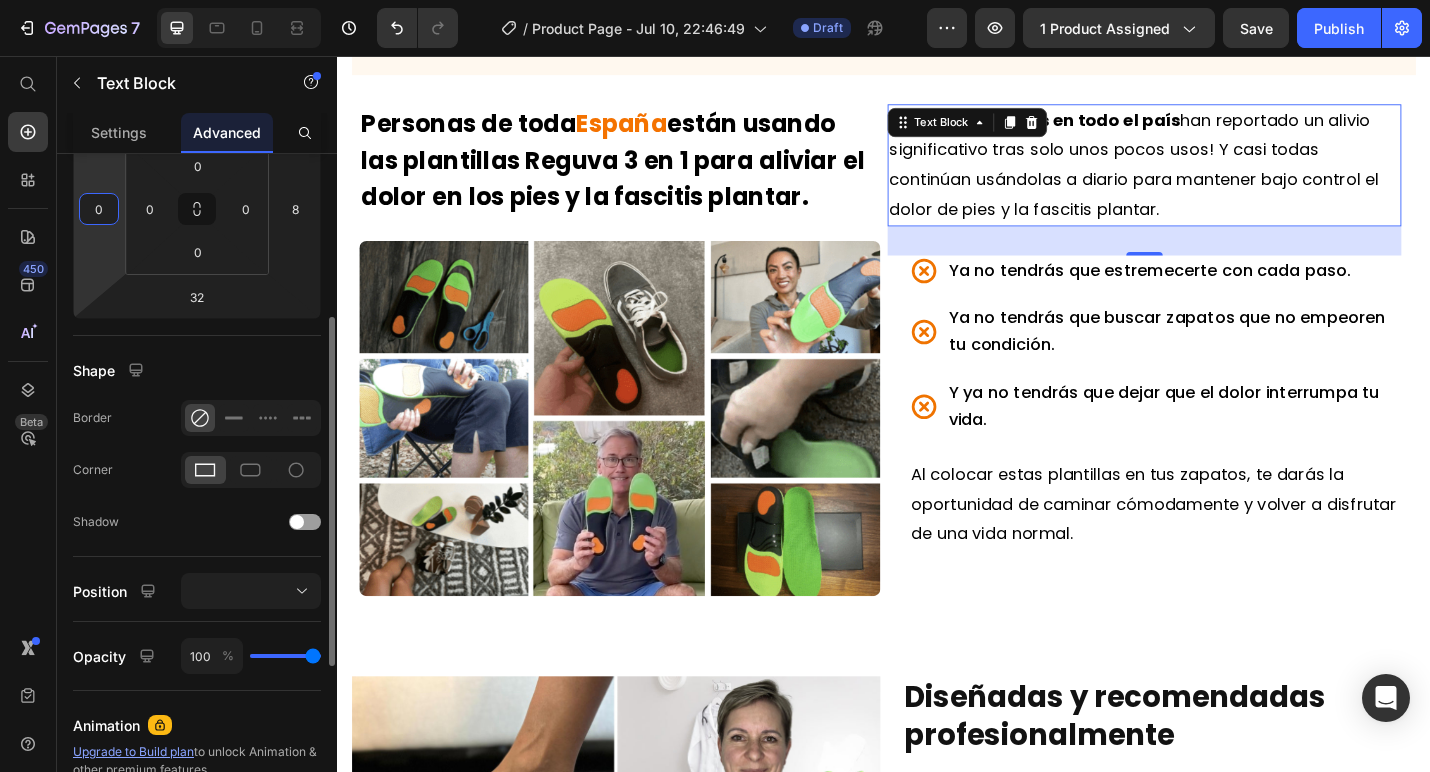 type on "0" 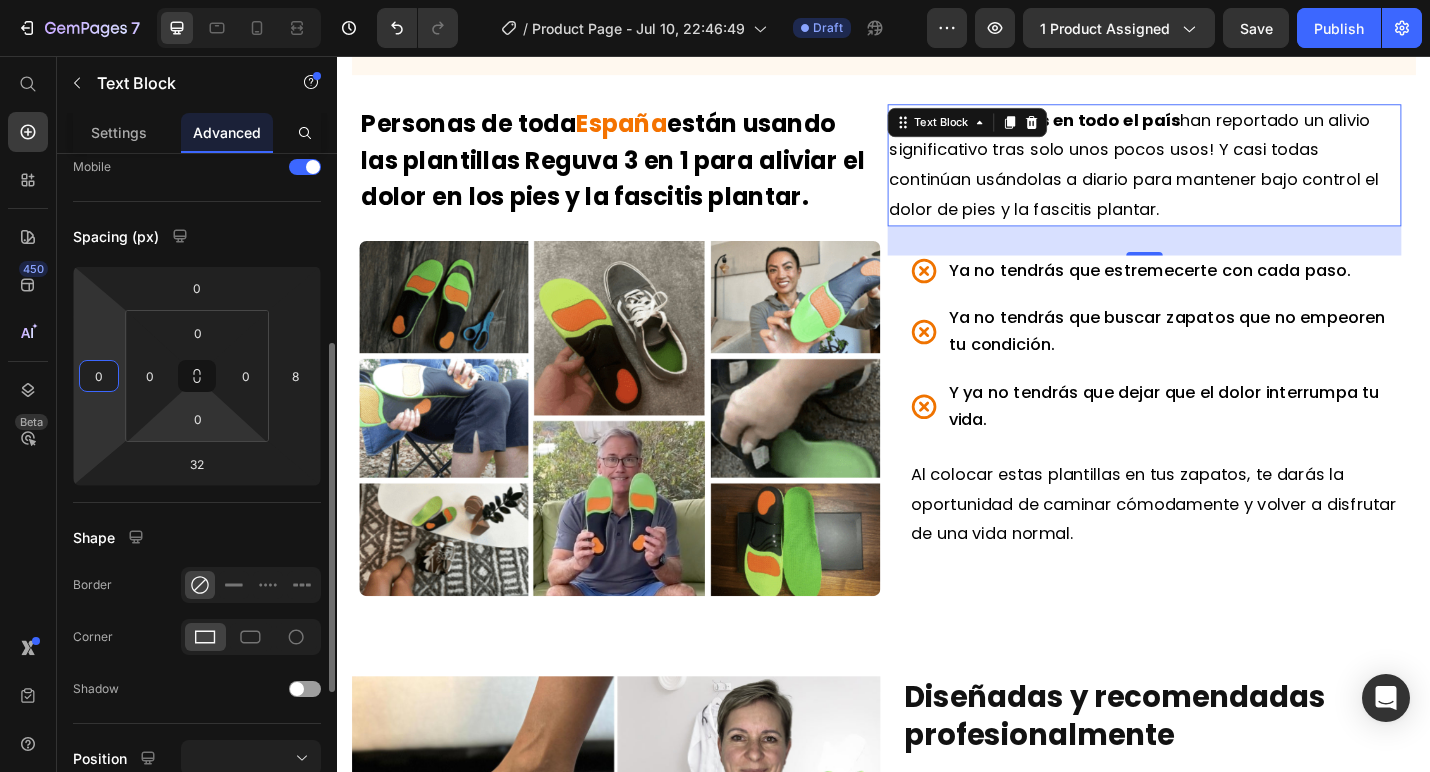 scroll, scrollTop: 144, scrollLeft: 0, axis: vertical 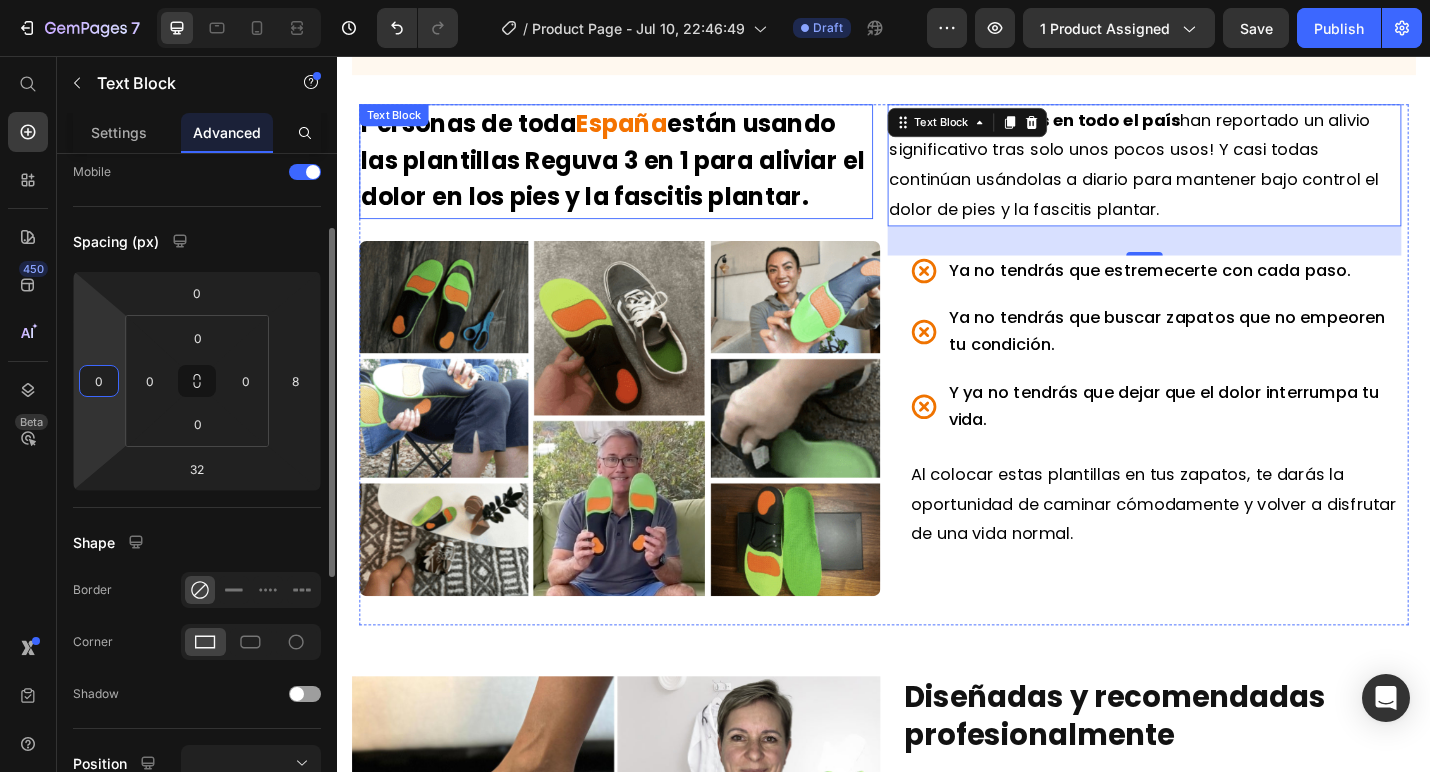 click on "están usando las plantillas Reguva 3 en 1 para aliviar el dolor en los pies y la fascitis plantar." at bounding box center (639, 170) 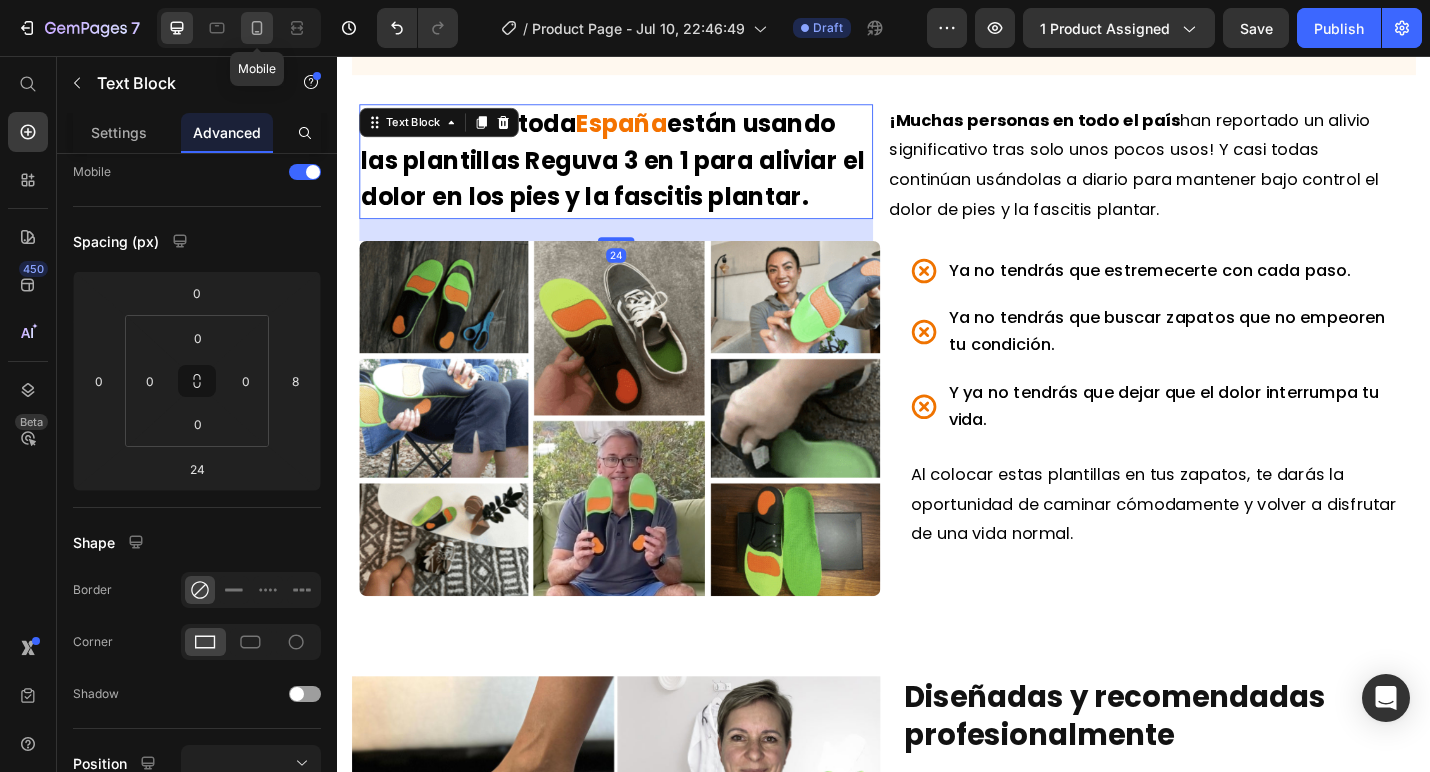 click 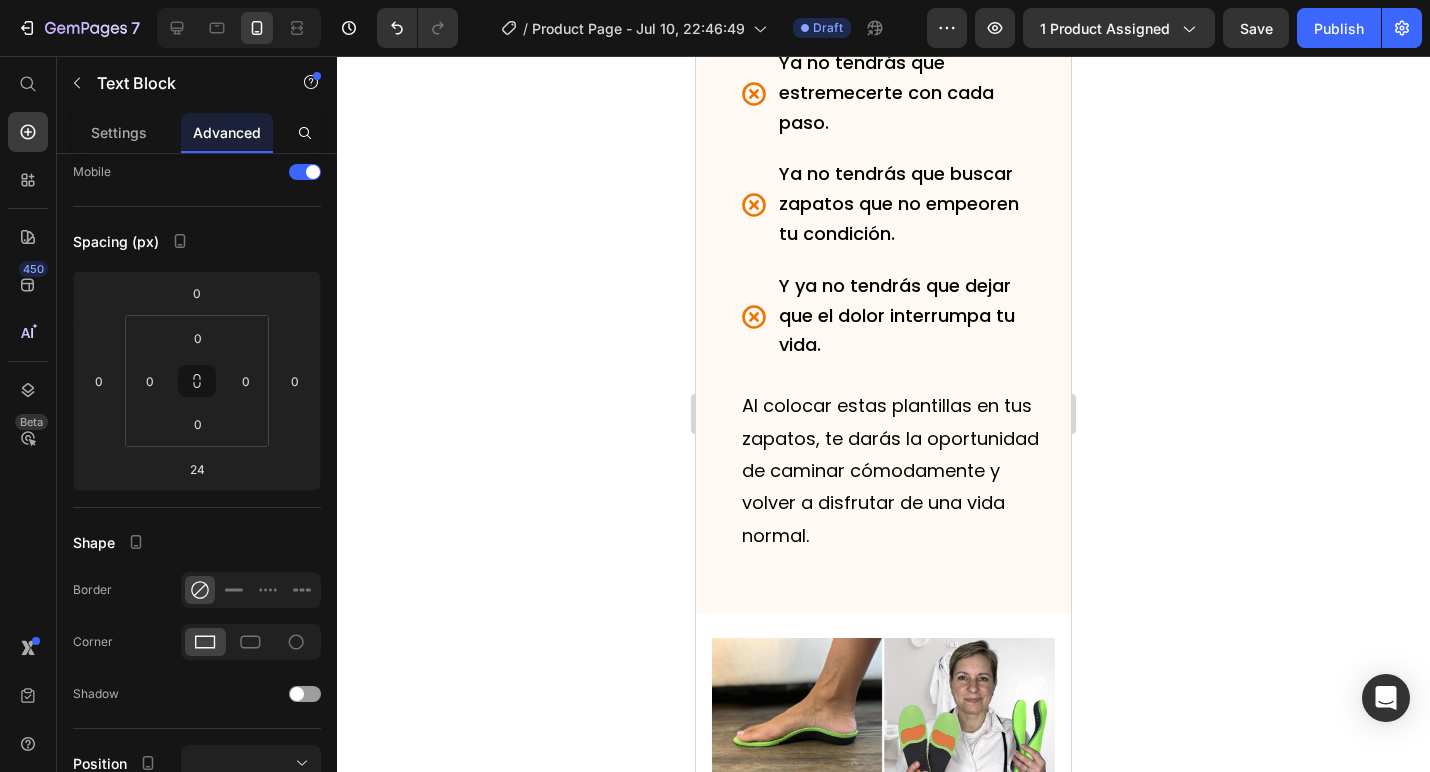 scroll, scrollTop: 6725, scrollLeft: 0, axis: vertical 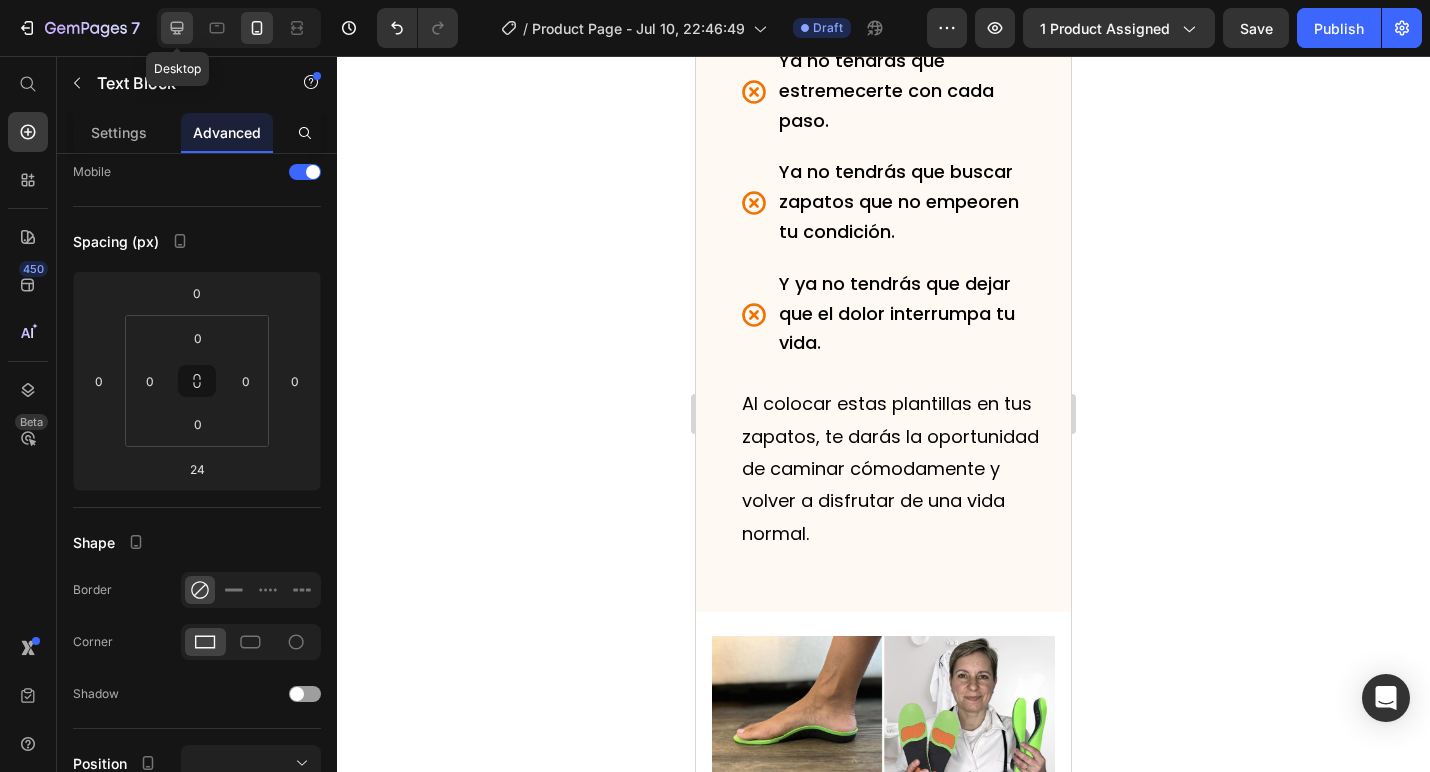 click 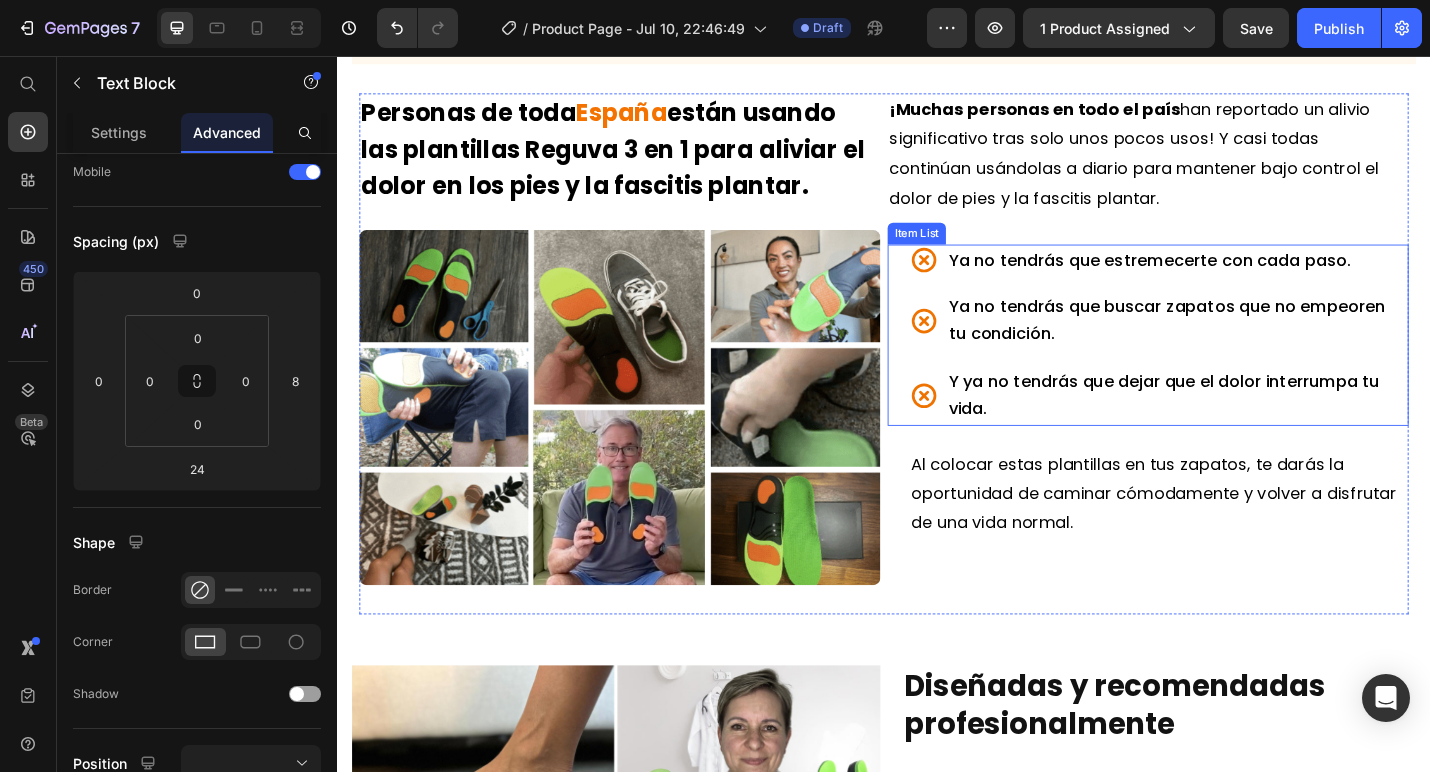 scroll, scrollTop: 5493, scrollLeft: 0, axis: vertical 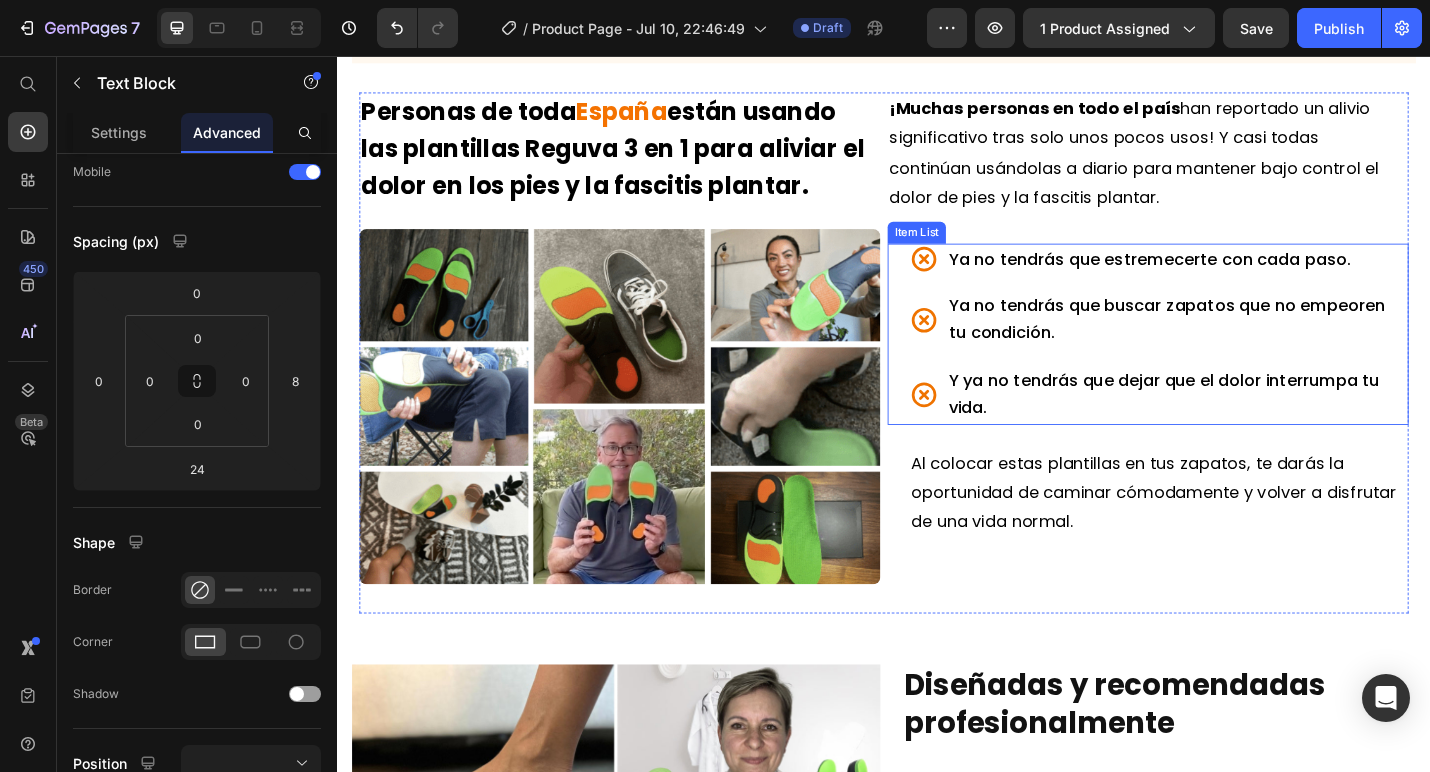 click on "Ya no tendrás que estremecerte con cada paso.
Ya no tendrás que buscar zapatos que no empeoren tu condición.
Y ya no tendrás que dejar que el dolor interrumpa tu vida. Item List" at bounding box center [1227, 361] 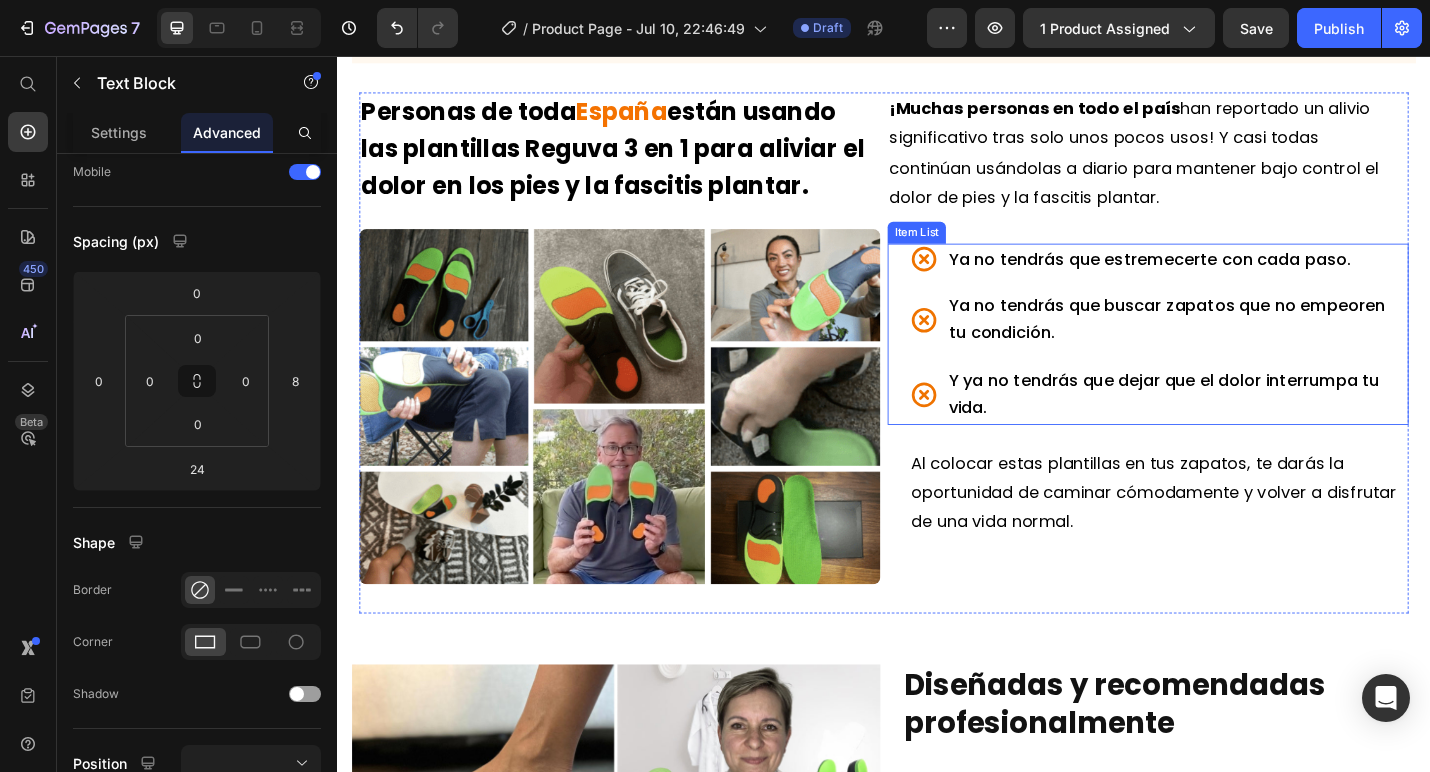 scroll, scrollTop: 0, scrollLeft: 0, axis: both 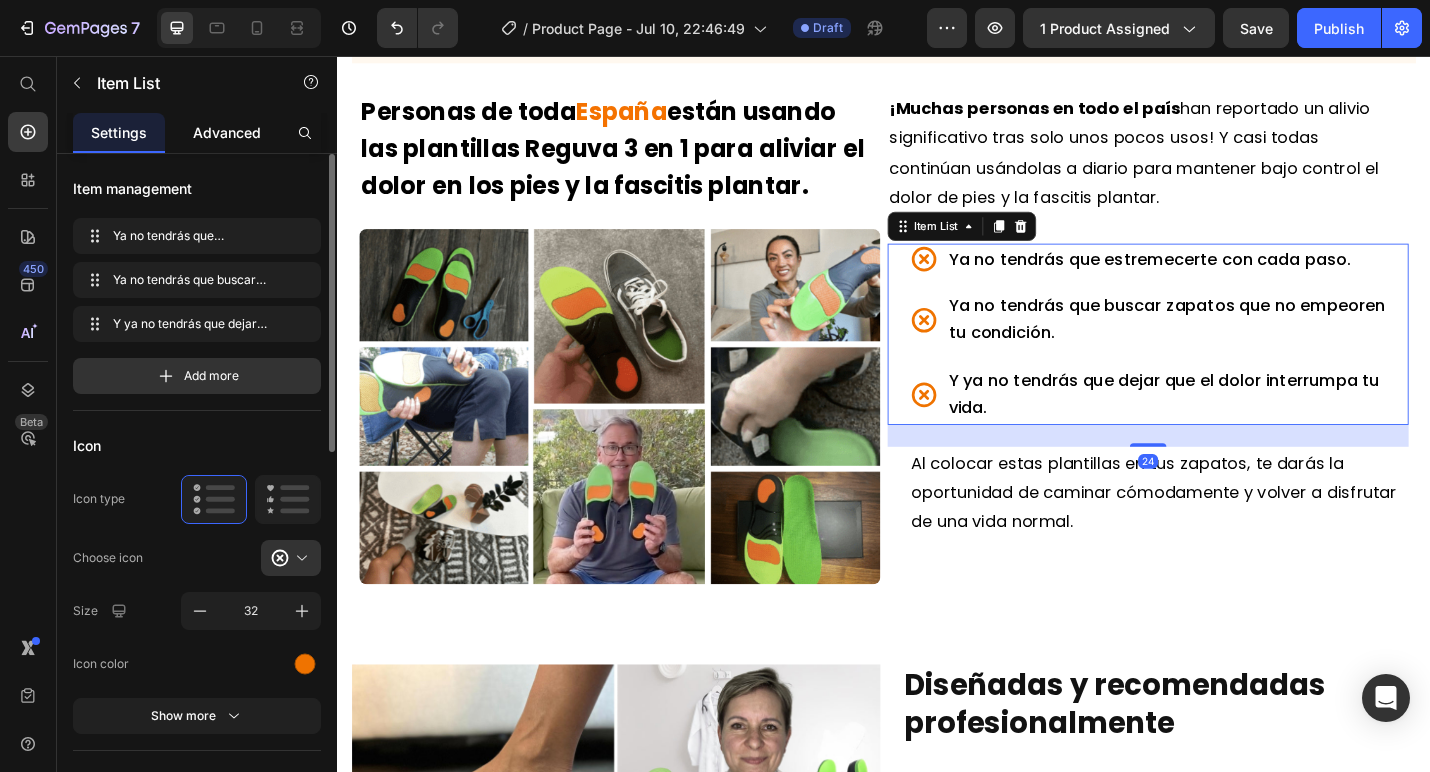 click on "Advanced" at bounding box center [227, 132] 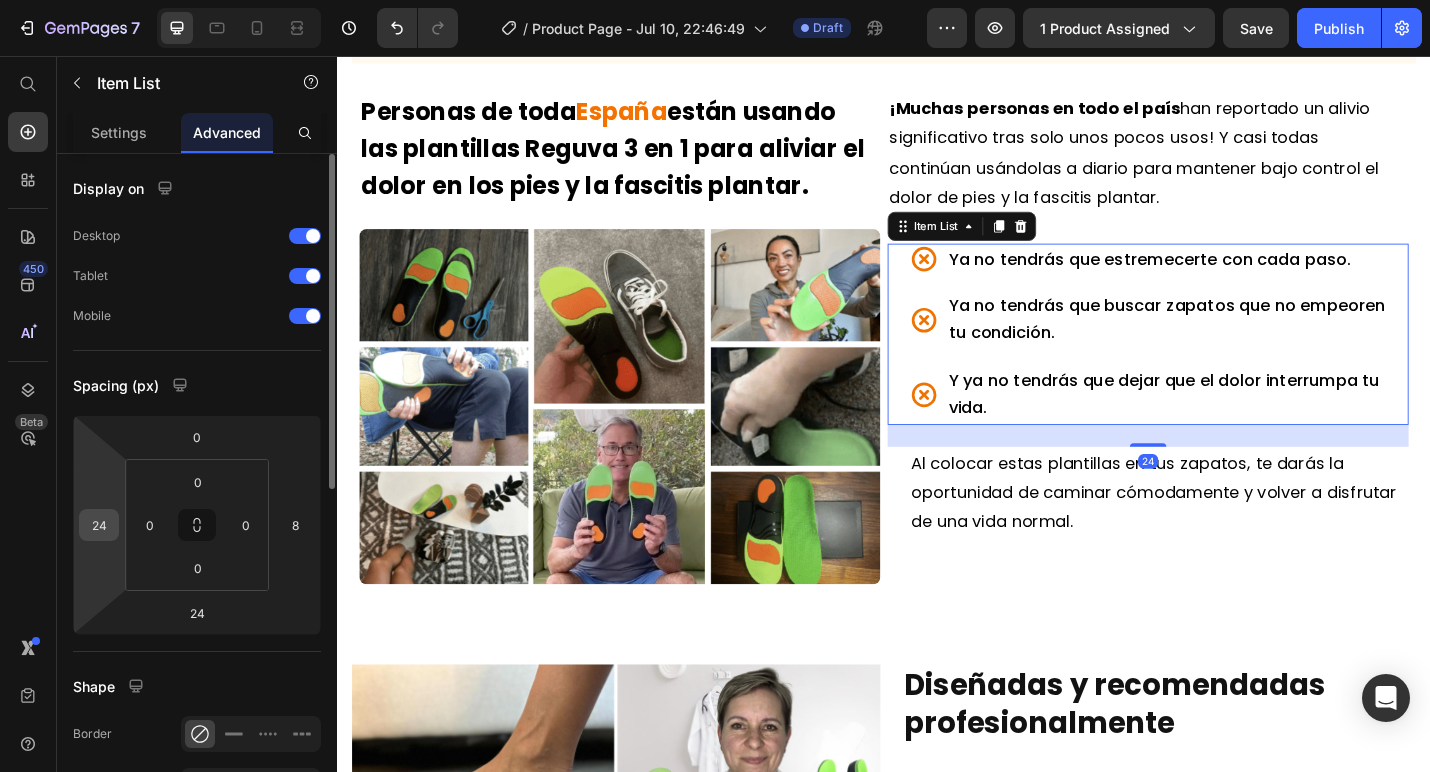 click on "24" at bounding box center (99, 525) 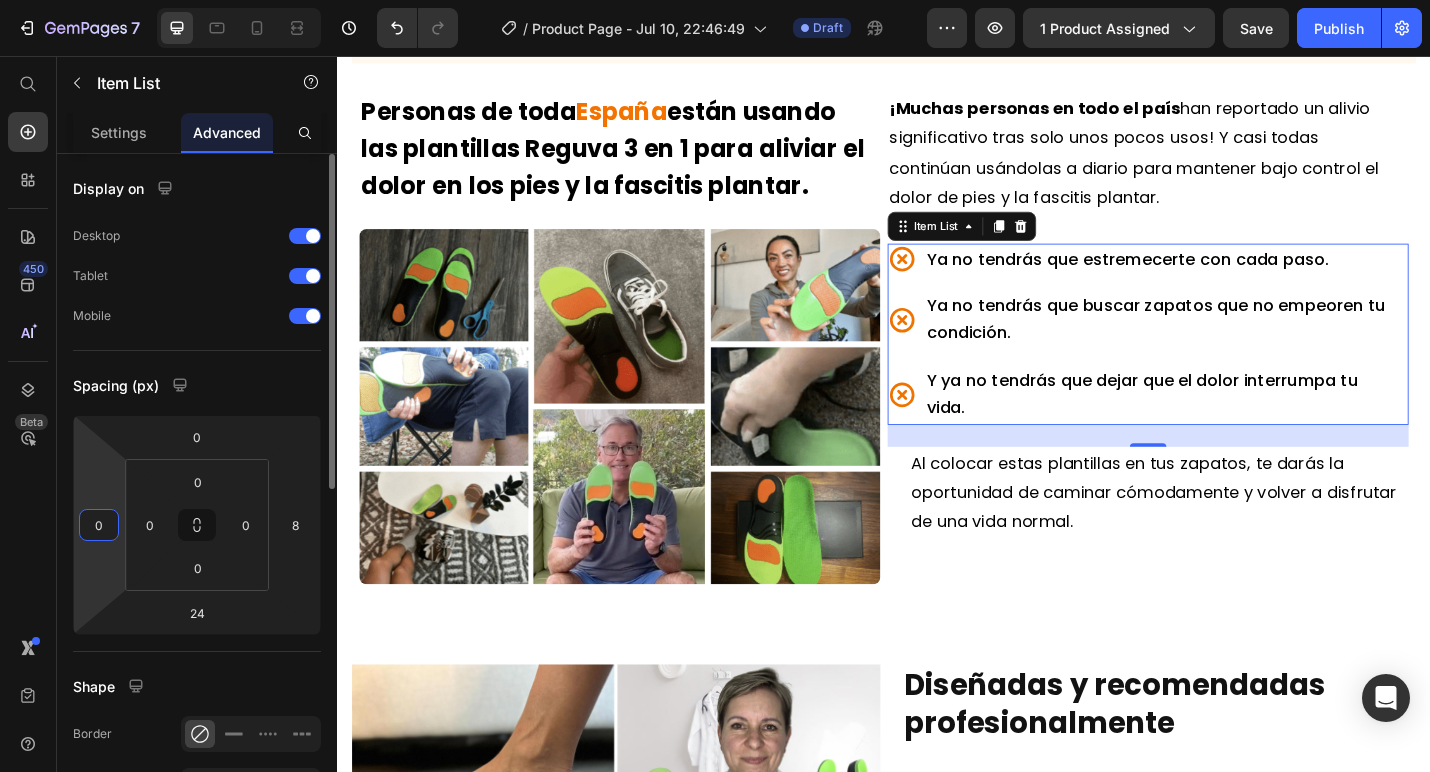 type on "0" 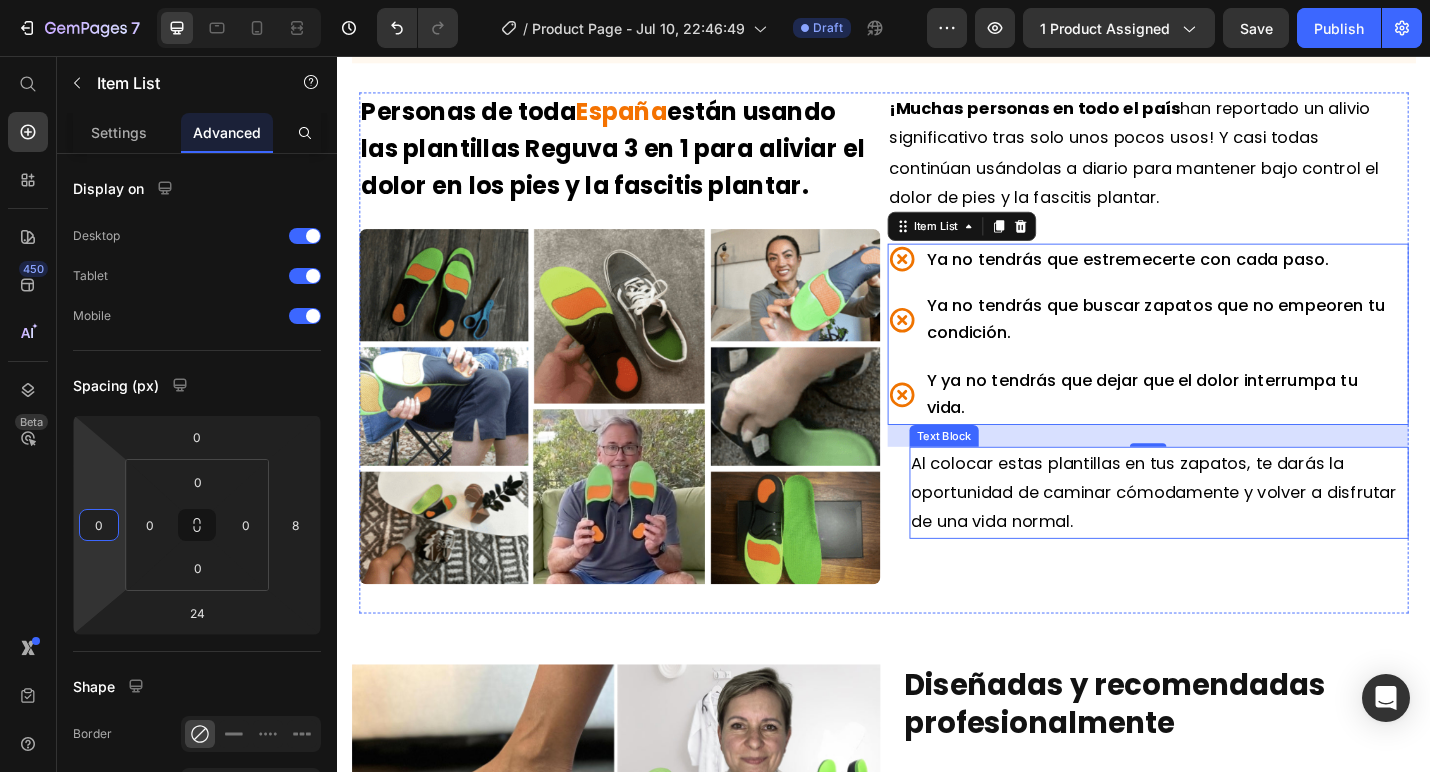 click on "Al colocar estas plantillas en tus zapatos, te darás la oportunidad de caminar cómodamente y volver a disfrutar de una vida normal." at bounding box center (1233, 535) 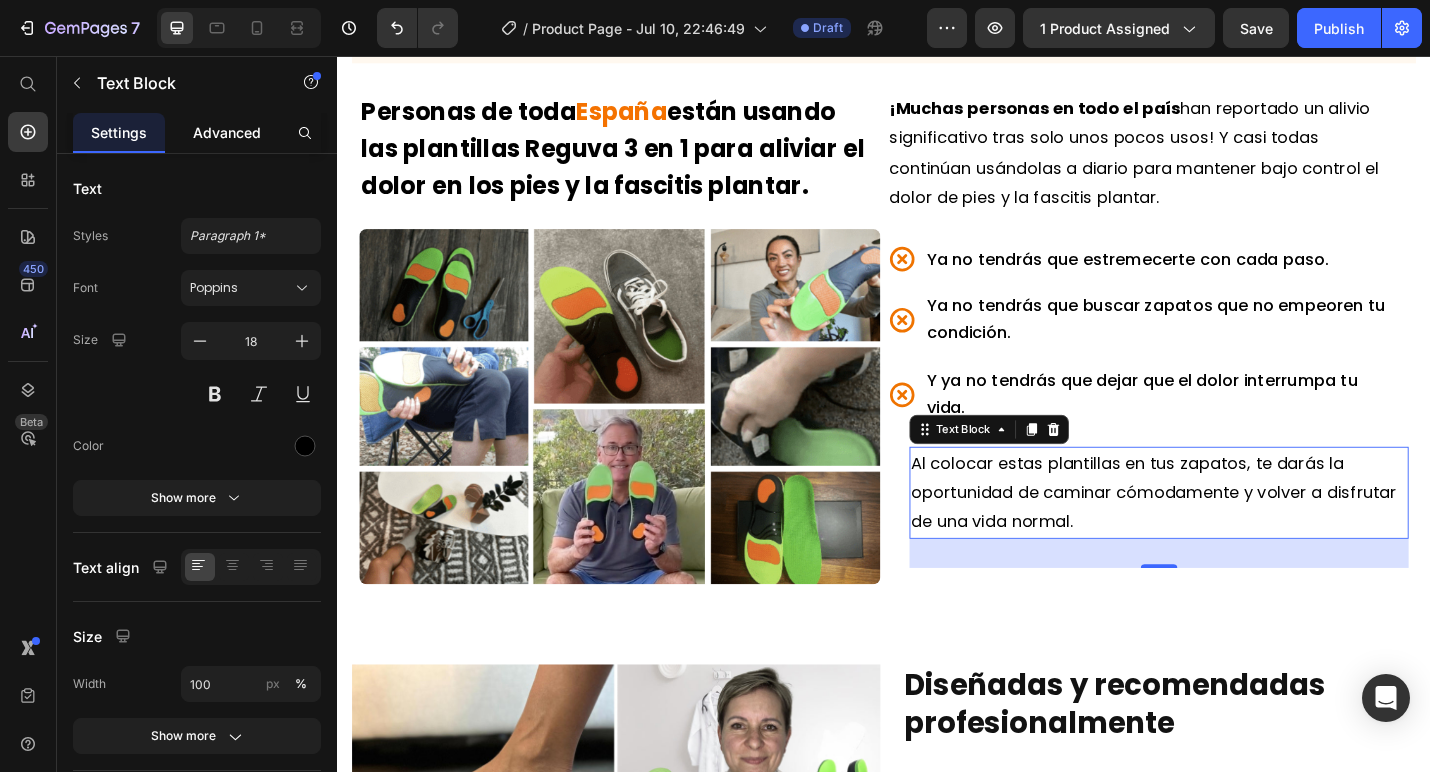 click on "Advanced" at bounding box center (227, 132) 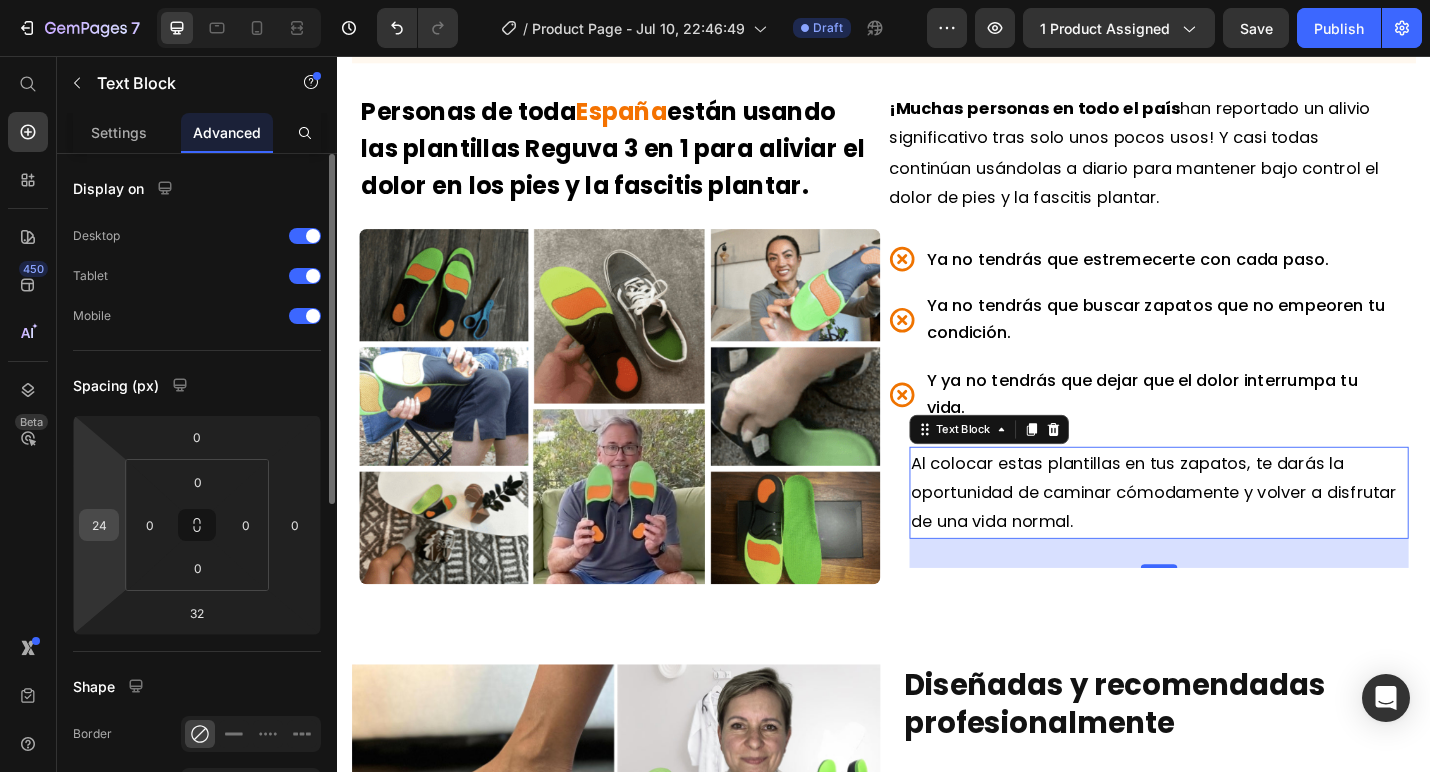 click on "24" at bounding box center [99, 525] 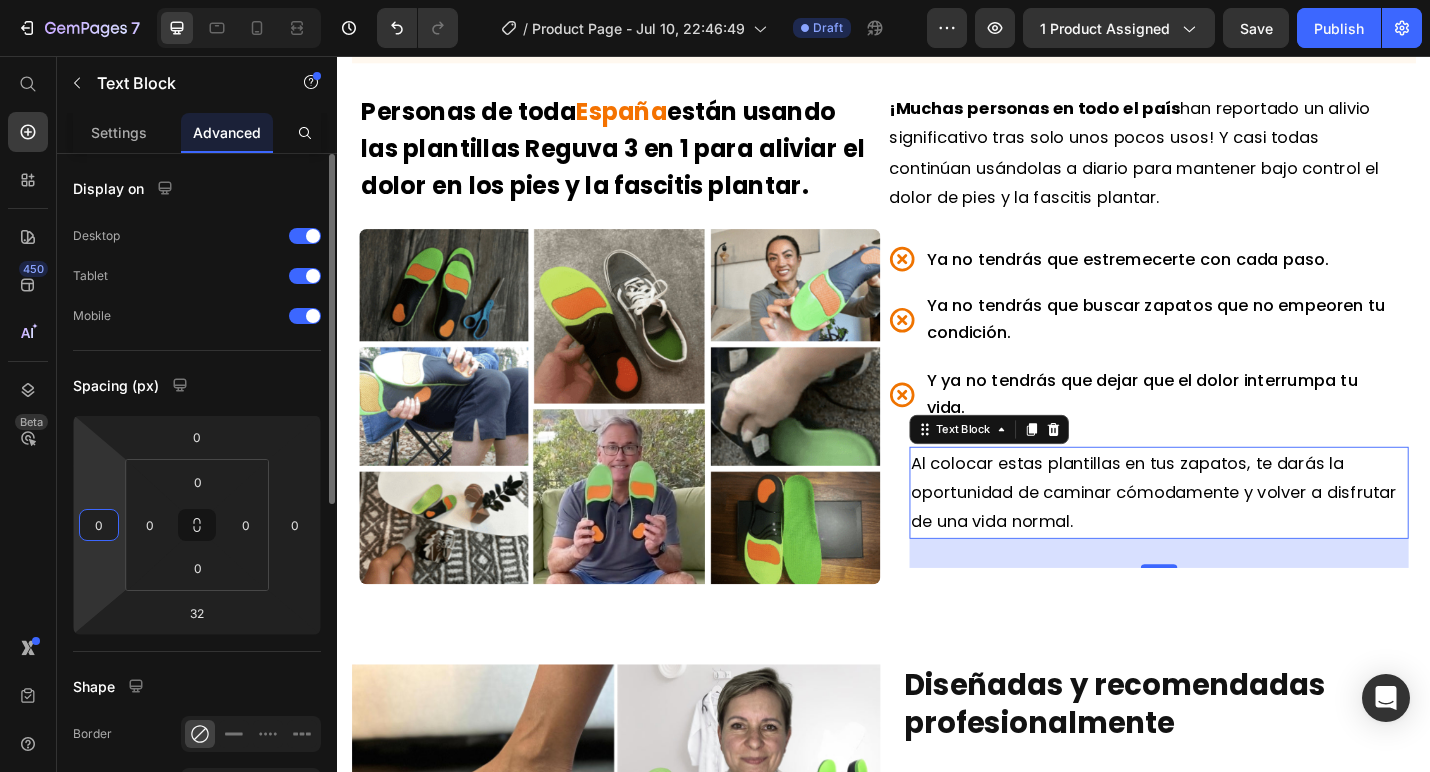 type on "0" 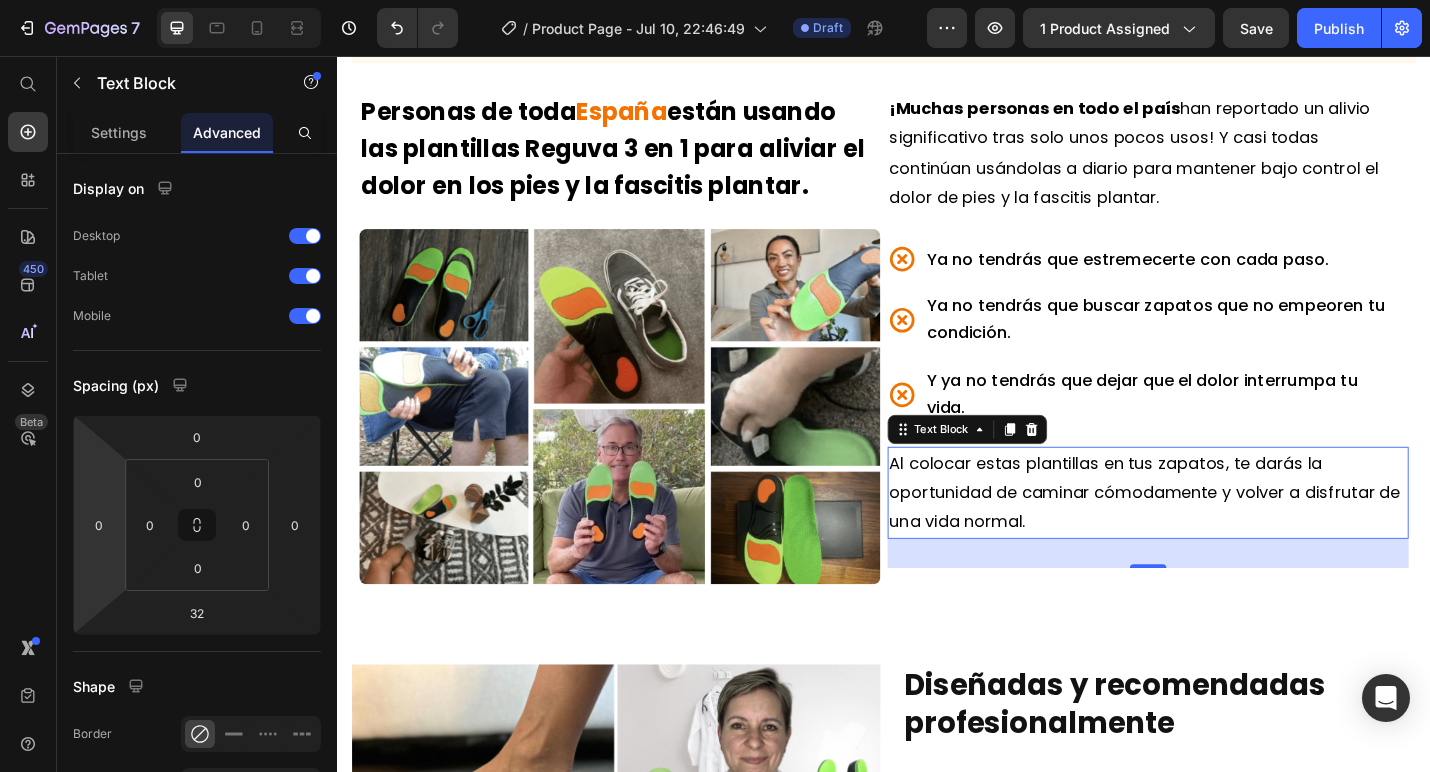 click on "Al colocar estas plantillas en tus zapatos, te darás la oportunidad de caminar cómodamente y volver a disfrutar de una vida normal." at bounding box center [1223, 535] 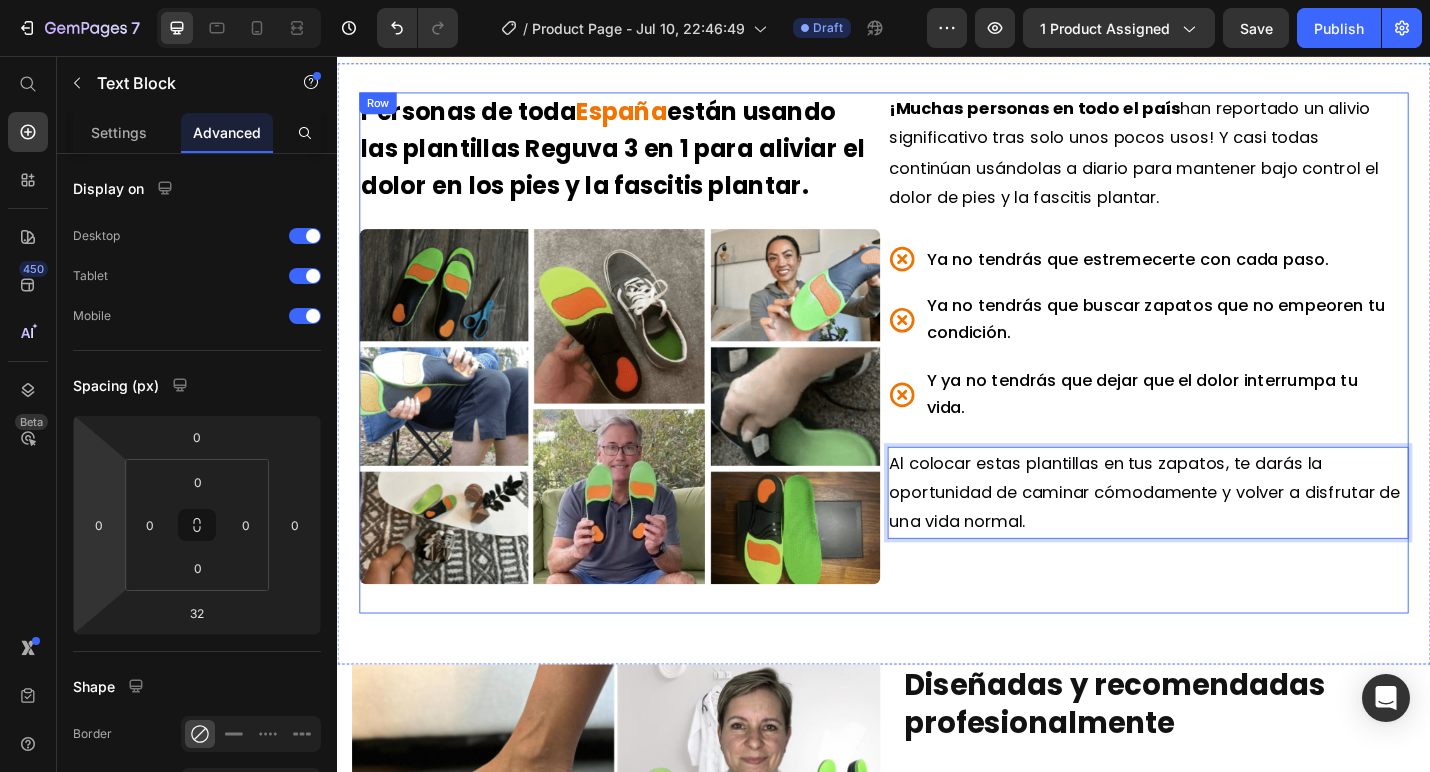 click on "¡Muchas personas en todo el país han reportado un alivio significativo tras solo unos pocos usos! Y casi todas continúan usándolas a diario para mantener bajo control el dolor de pies y la fascitis plantar. Text Block
Ya no tendrás que estremecerte con cada paso.
Ya no tendrás que buscar zapatos que no empeoren tu condición.
Y ya no tendrás que dejar que el dolor interrumpa tu vida. Item List Al colocar estas plantillas en tus zapatos, te darás la oportunidad de caminar cómodamente y volver a disfrutar de una vida normal. Text Block   32" at bounding box center [1227, 382] 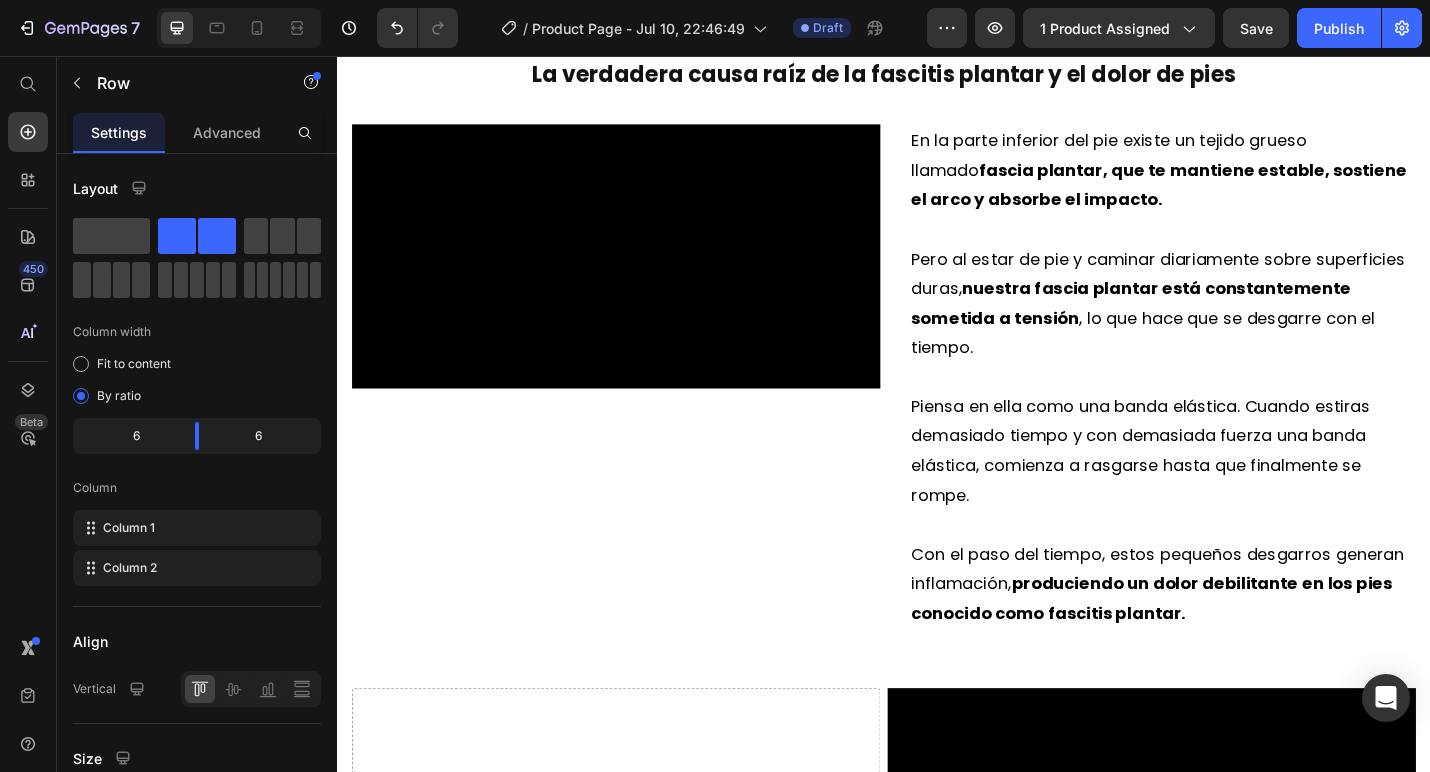 scroll, scrollTop: 2393, scrollLeft: 0, axis: vertical 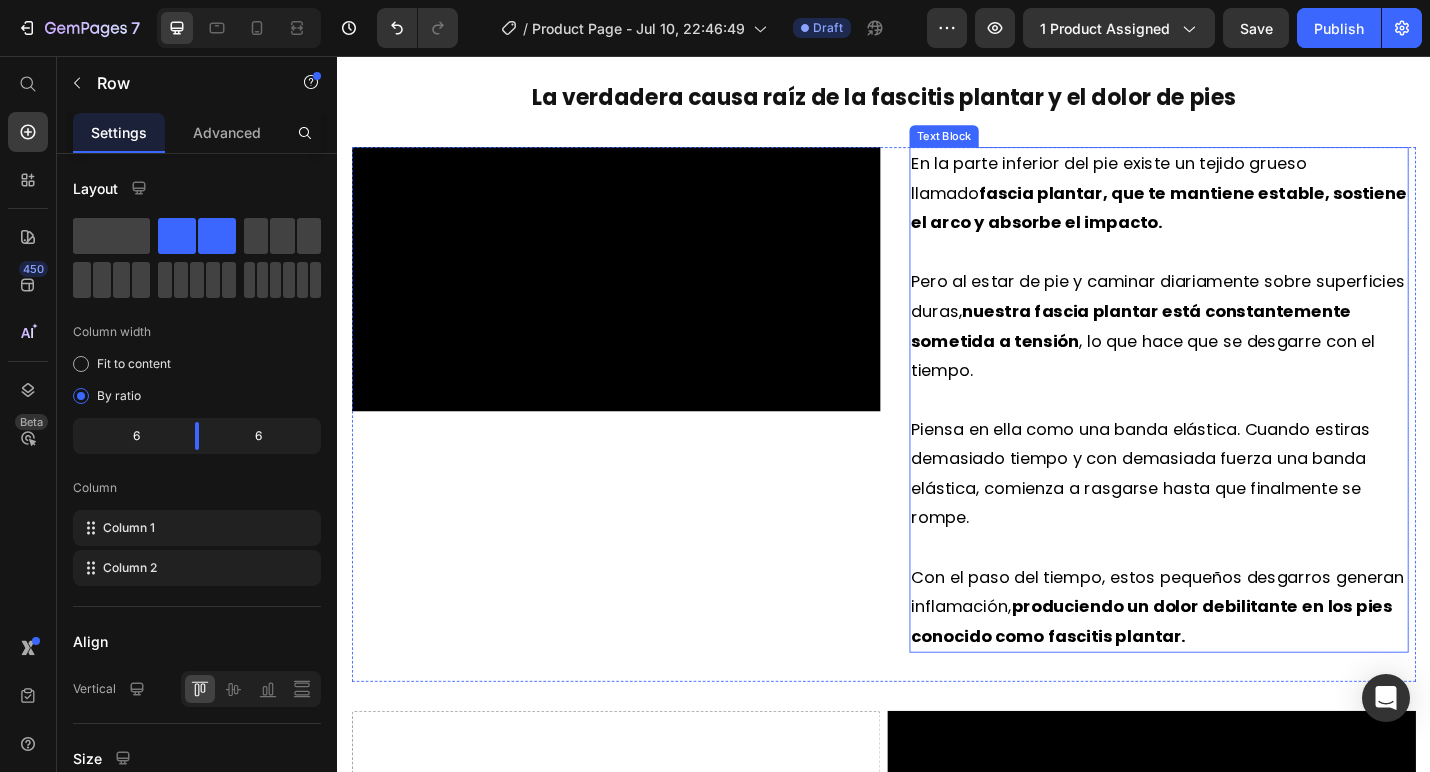 click on "Pero al estar de pie y caminar diariamente sobre superficies duras,  nuestra fascia plantar está constantemente sometida a tensión , lo que hace que se desgarre con el tiempo." at bounding box center [1239, 353] 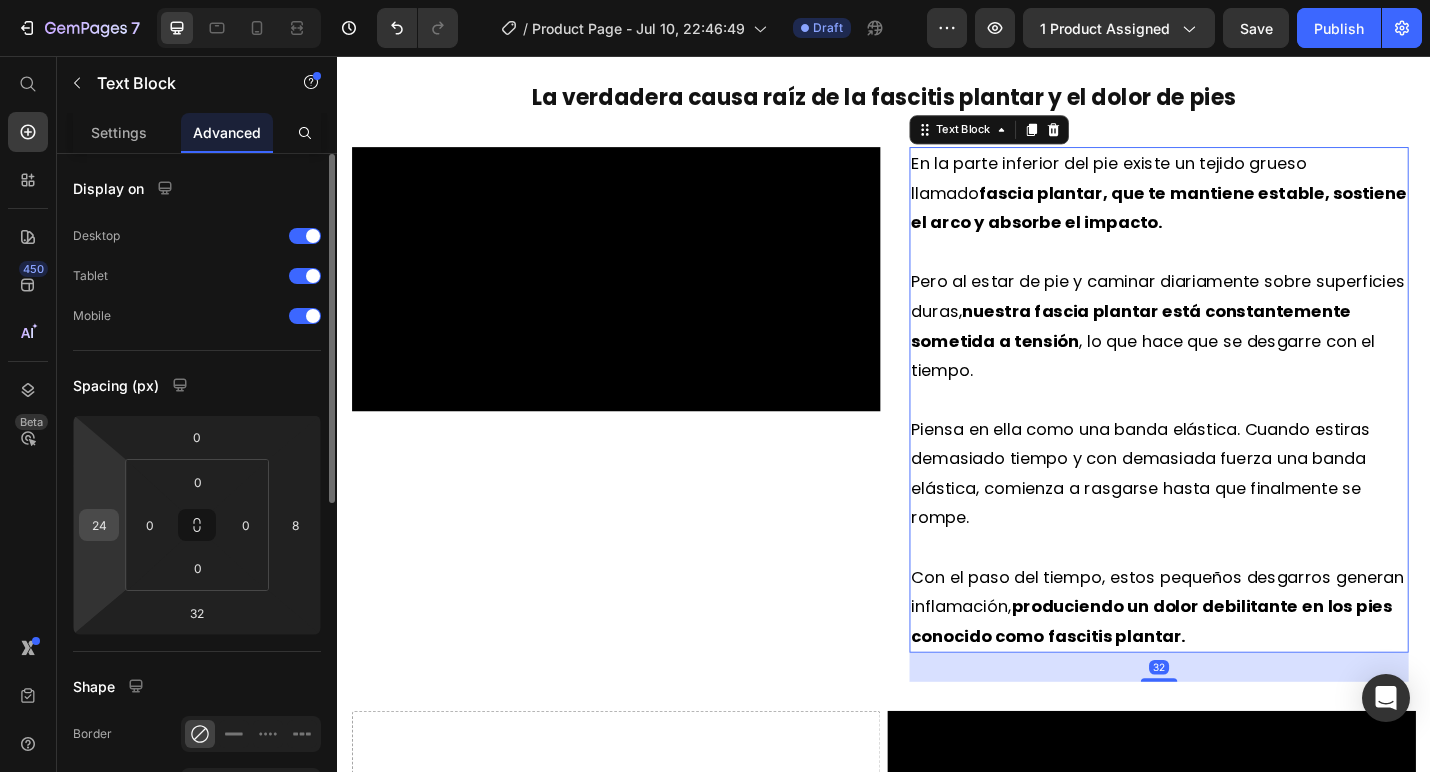 click on "24" at bounding box center (99, 525) 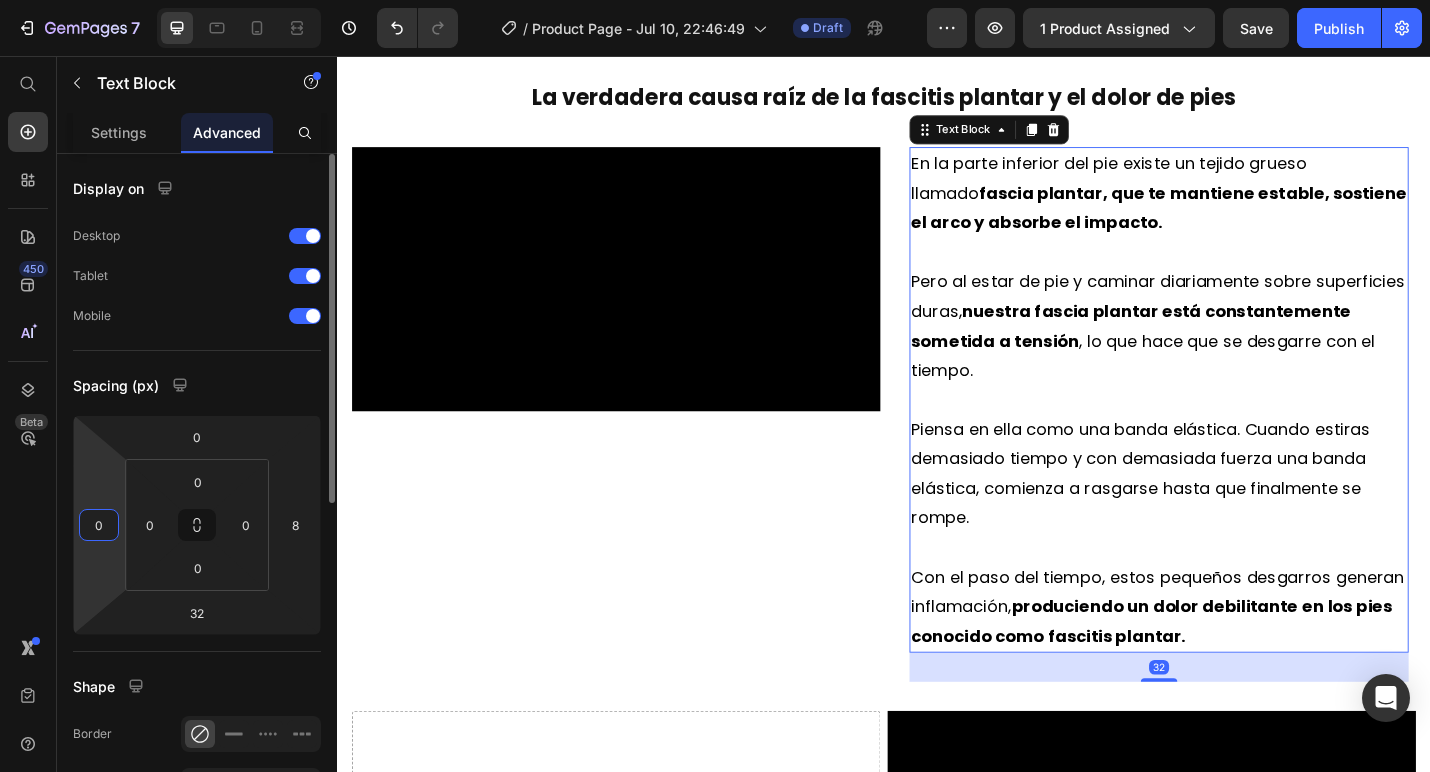 type on "0" 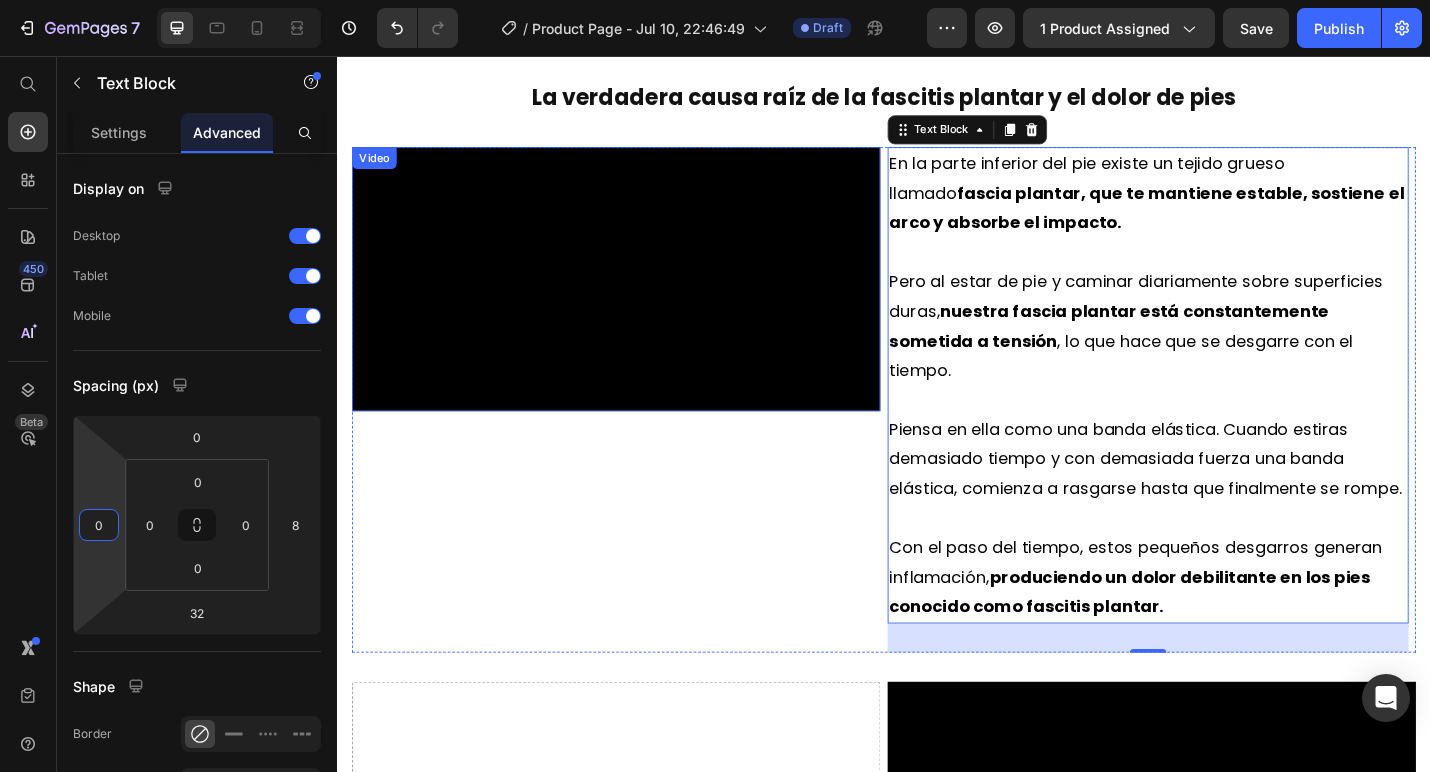 click at bounding box center [643, 301] 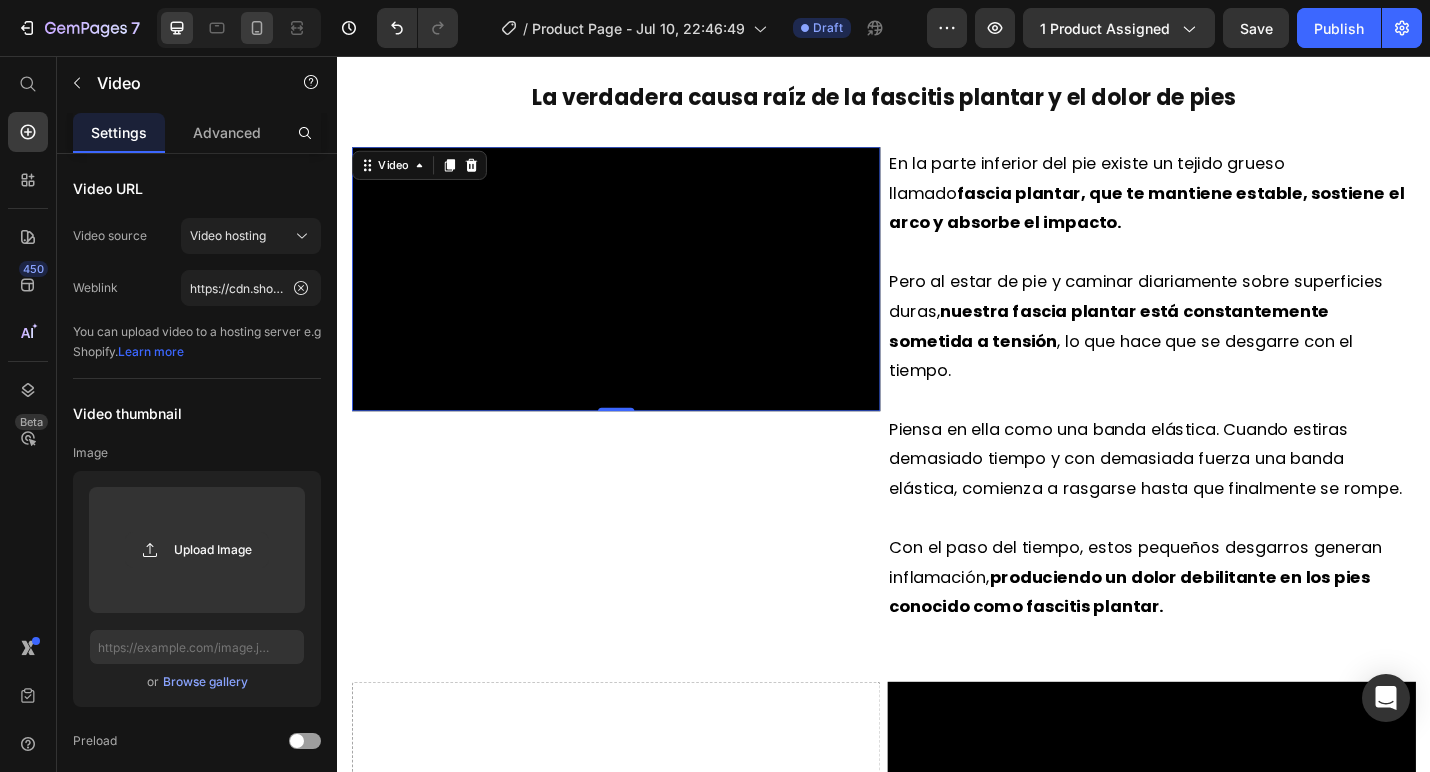 click 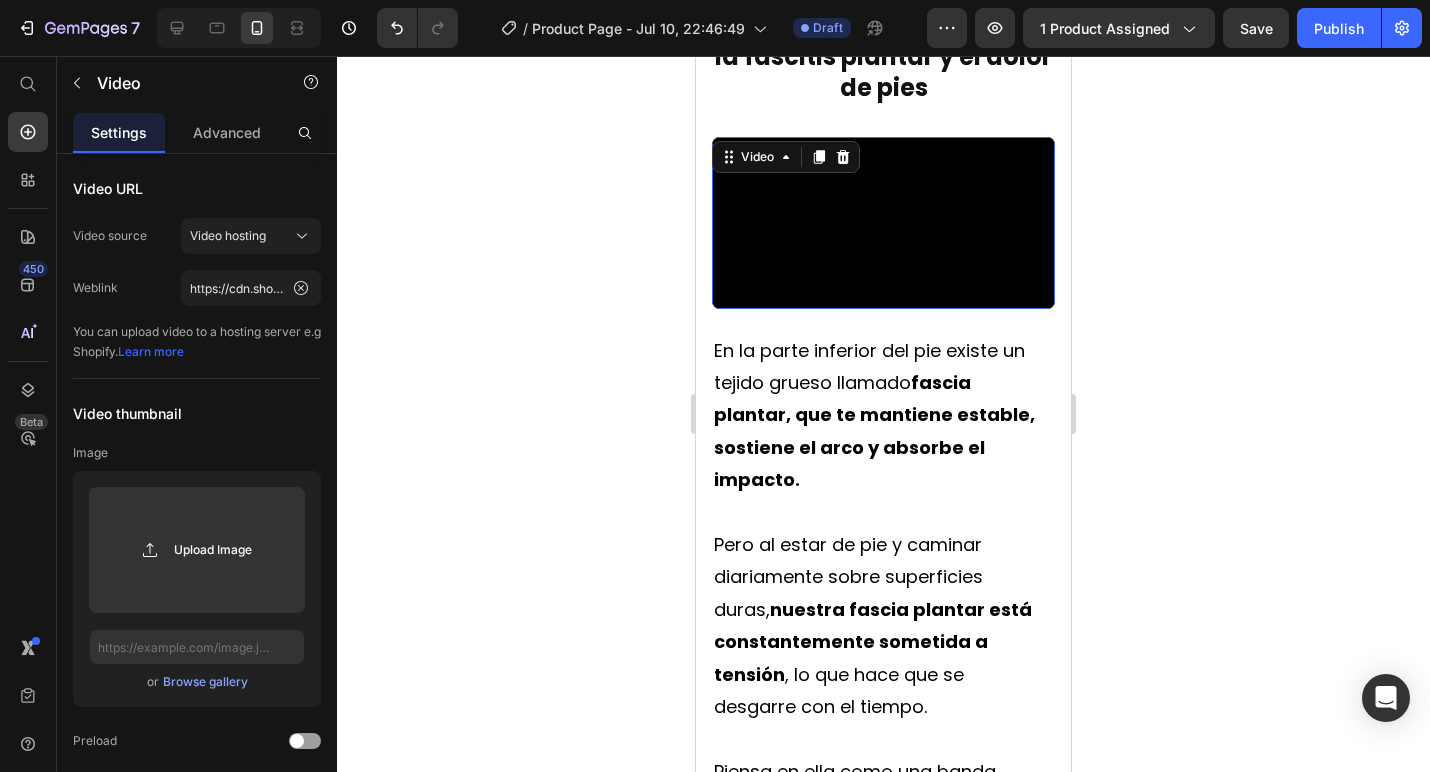 scroll, scrollTop: 3002, scrollLeft: 0, axis: vertical 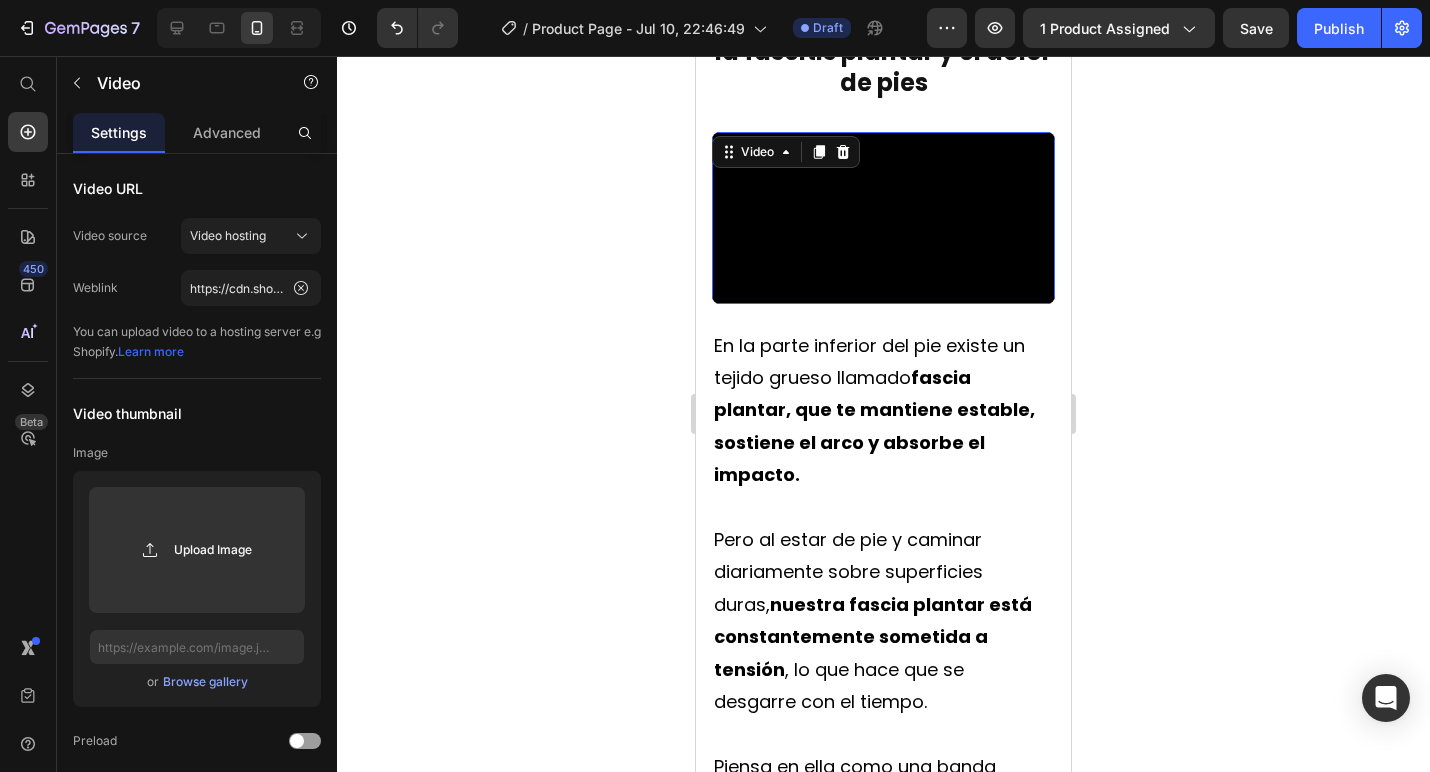 click 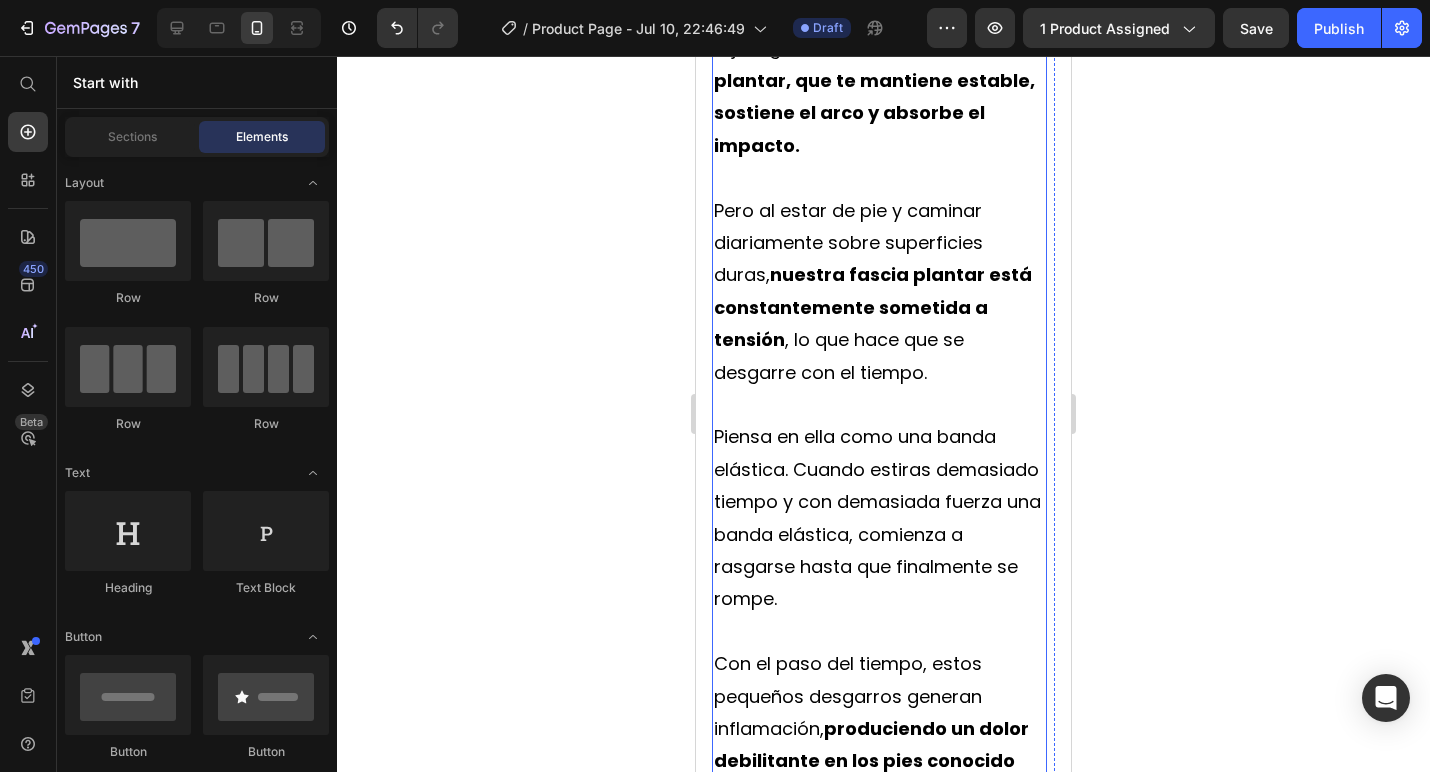 click 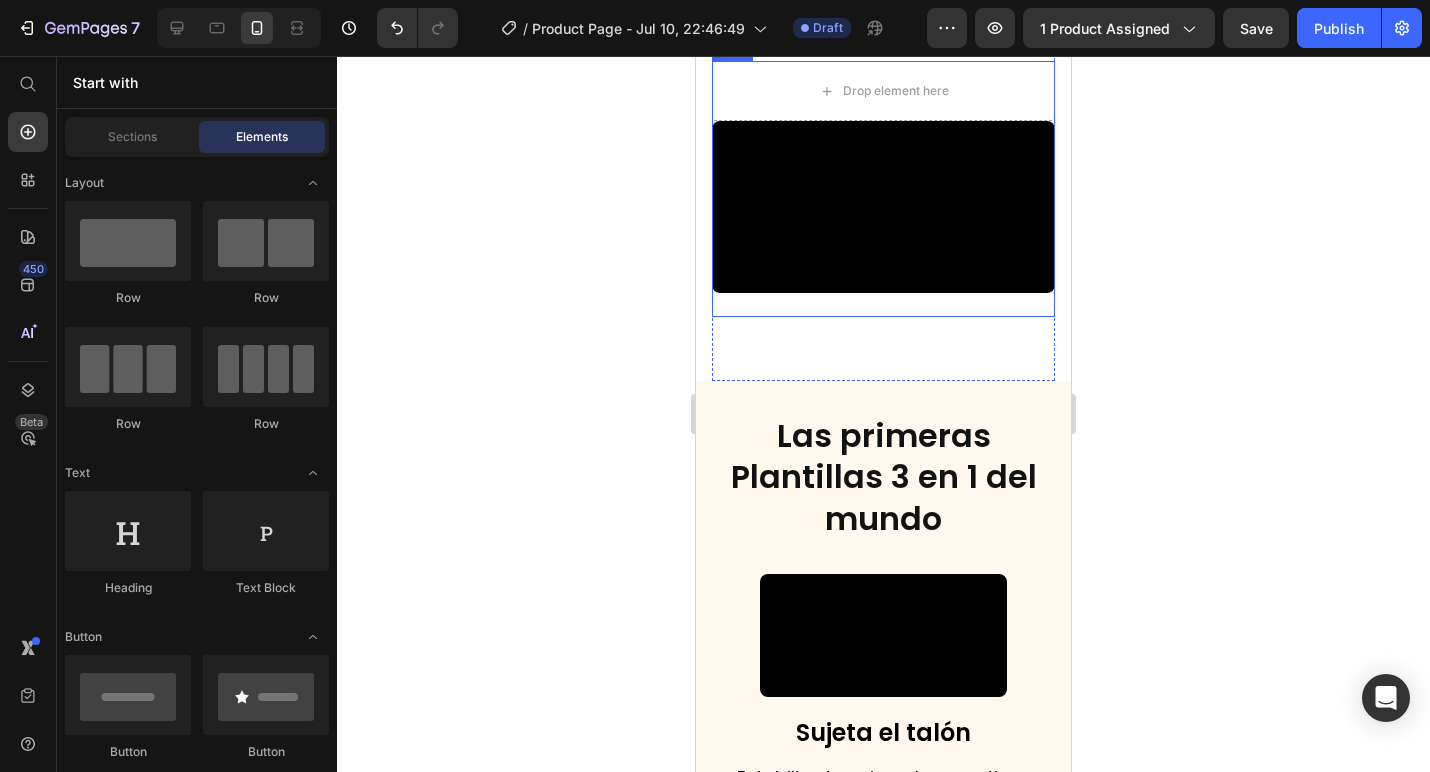 scroll, scrollTop: 4225, scrollLeft: 0, axis: vertical 